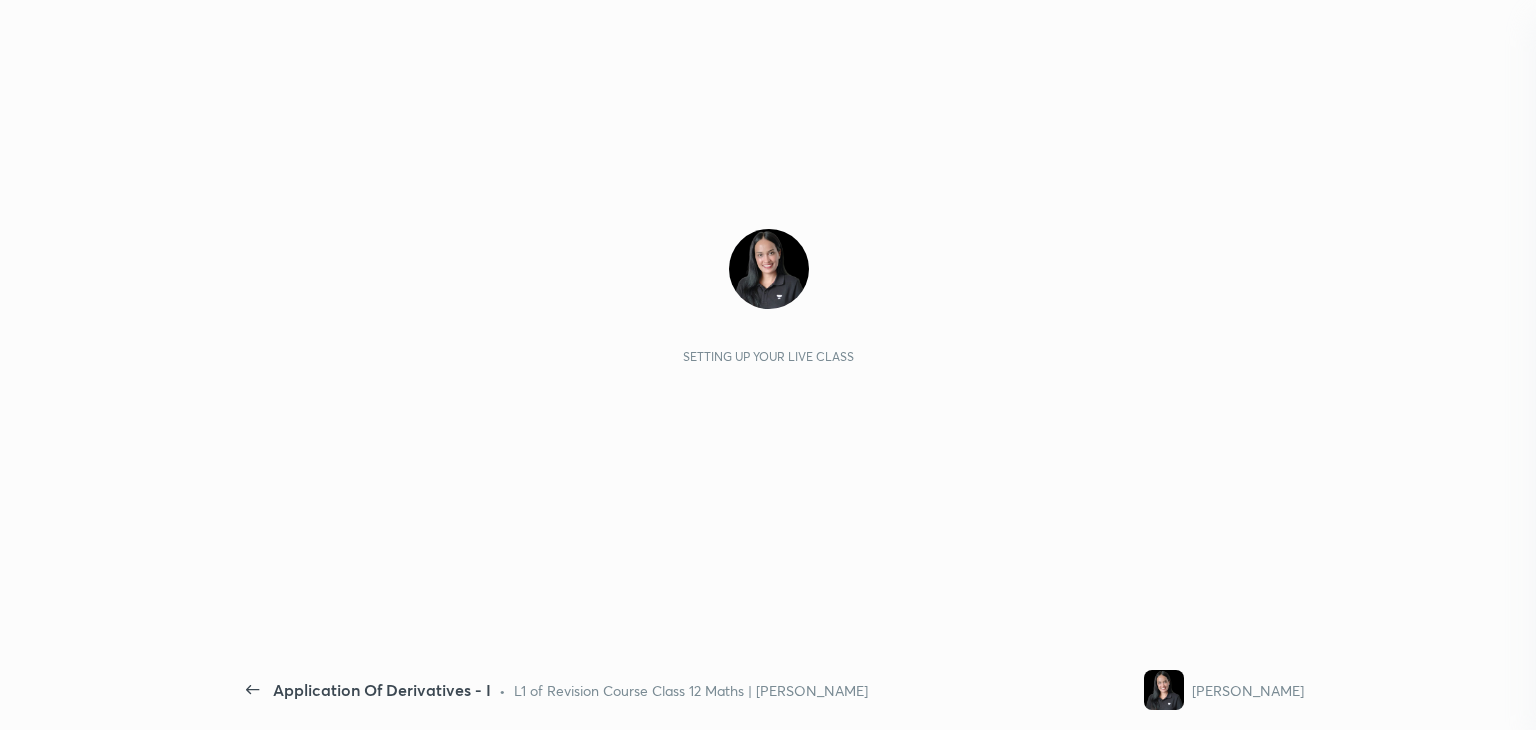 scroll, scrollTop: 0, scrollLeft: 0, axis: both 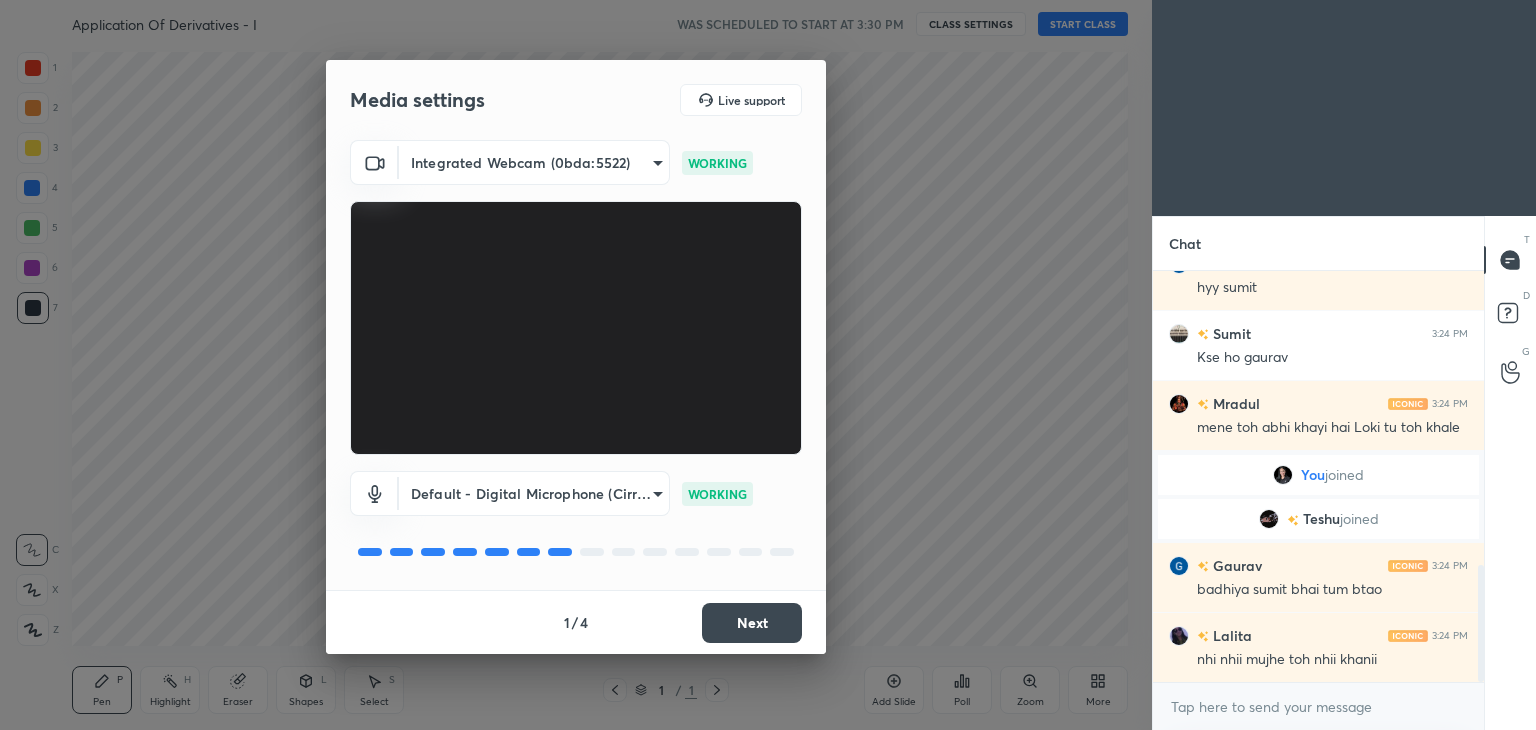 click on "Next" at bounding box center (752, 623) 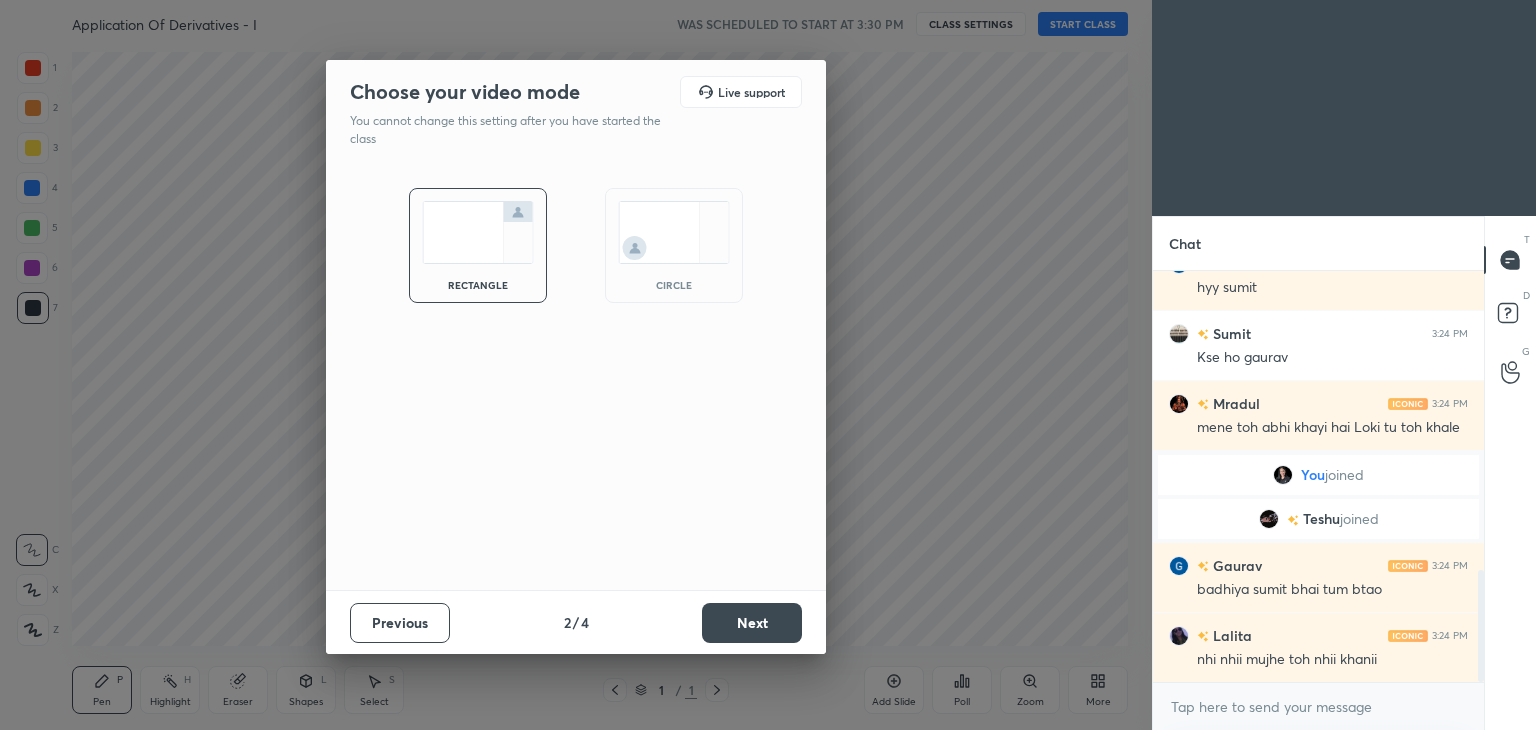 scroll, scrollTop: 1102, scrollLeft: 0, axis: vertical 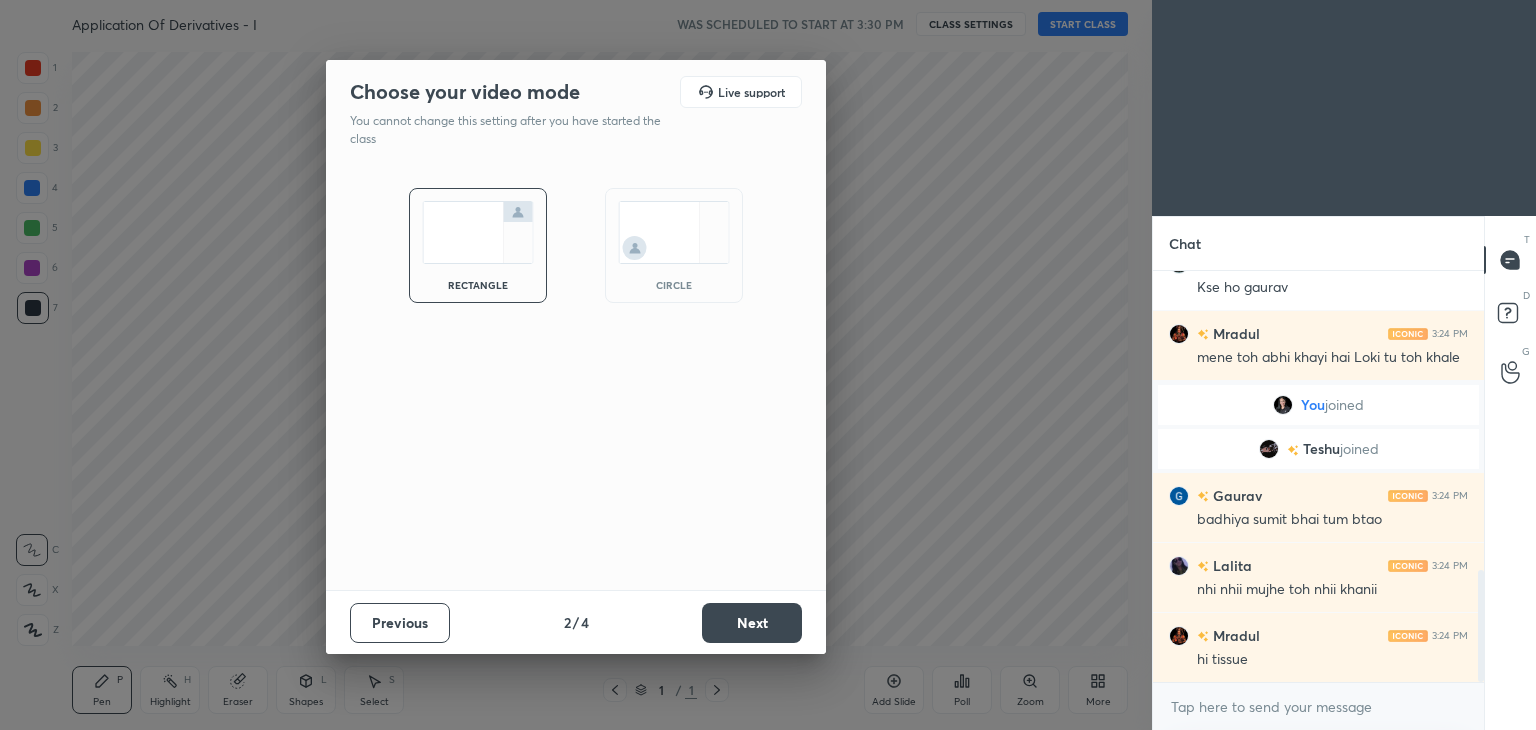 click on "Next" at bounding box center (752, 623) 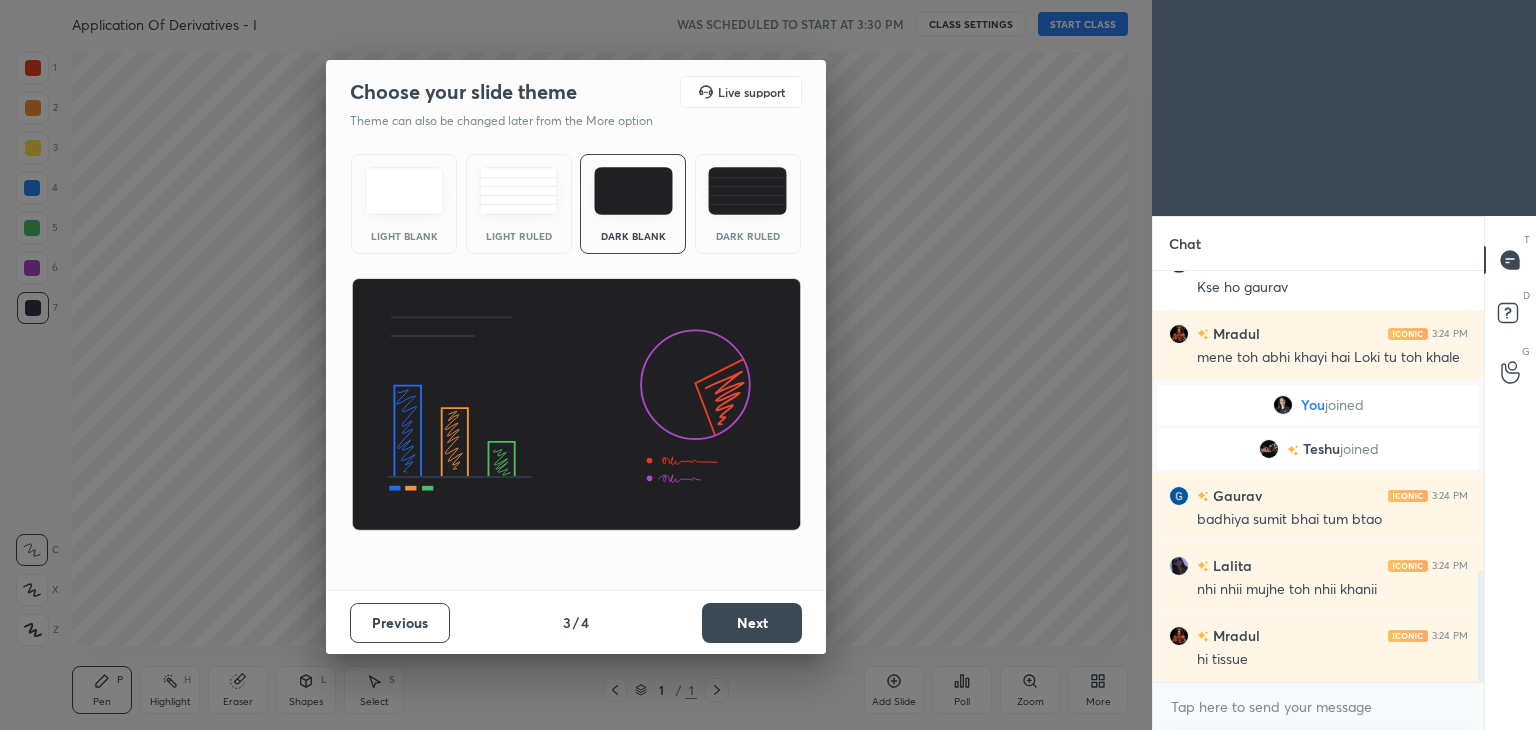 click on "Next" at bounding box center (752, 623) 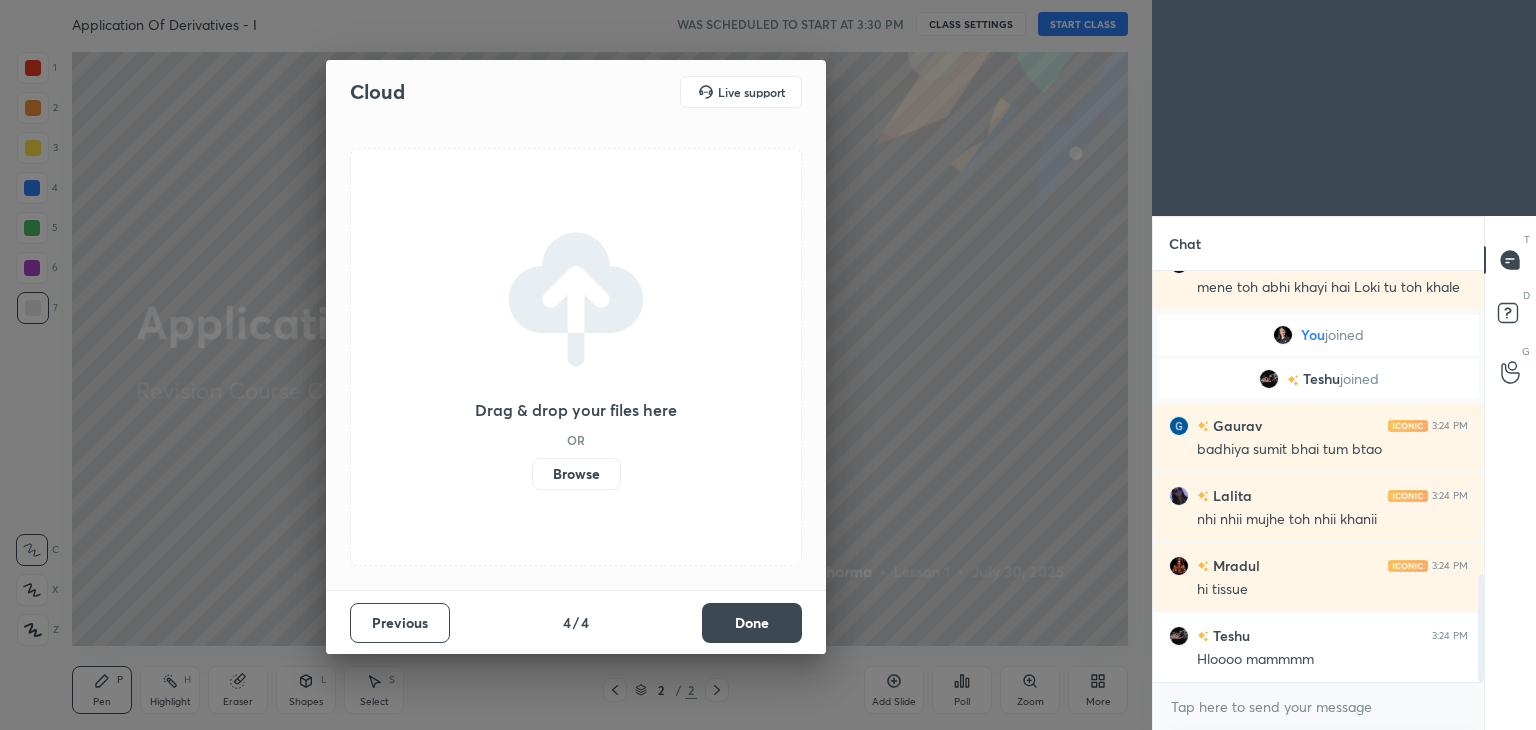 click on "Done" at bounding box center [752, 623] 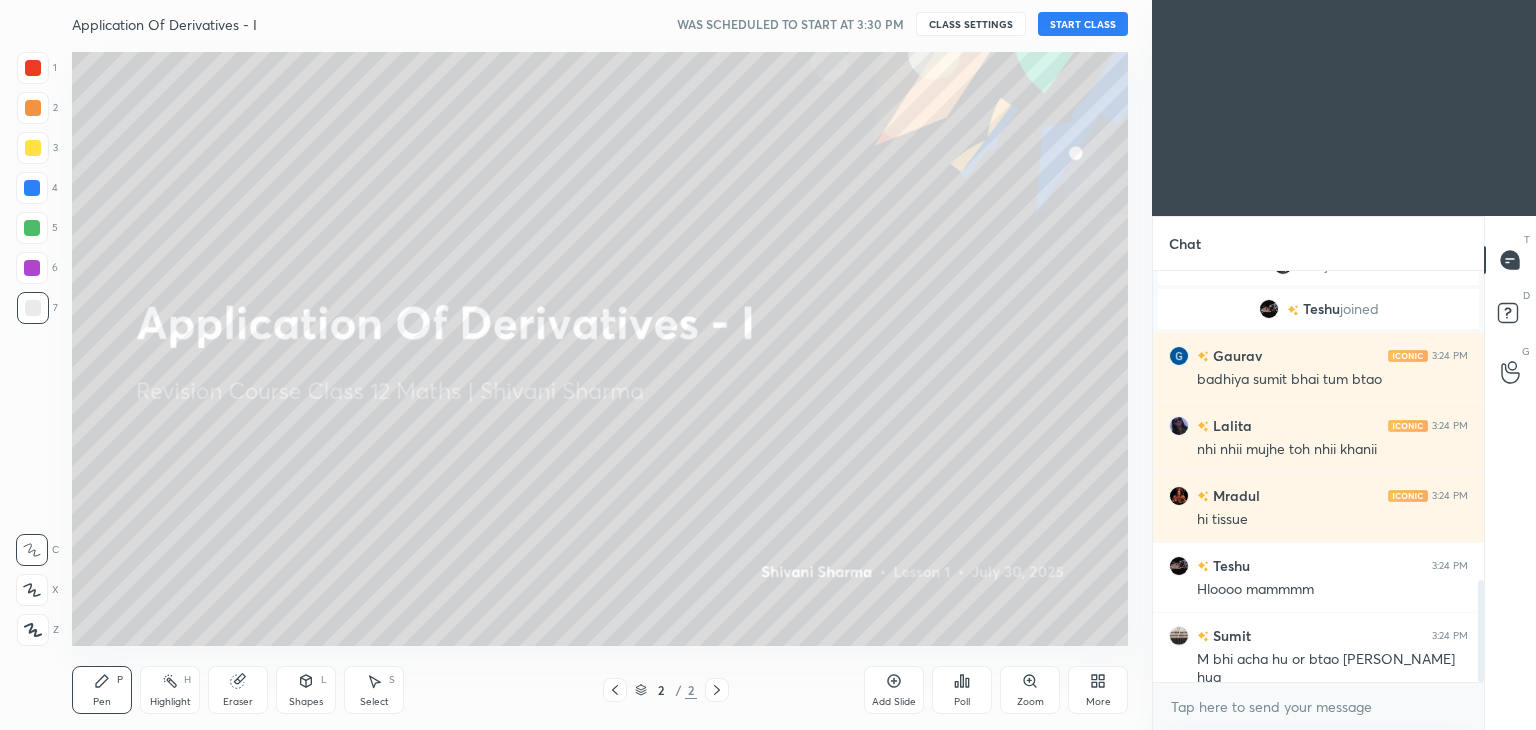 click on "More" at bounding box center (1098, 690) 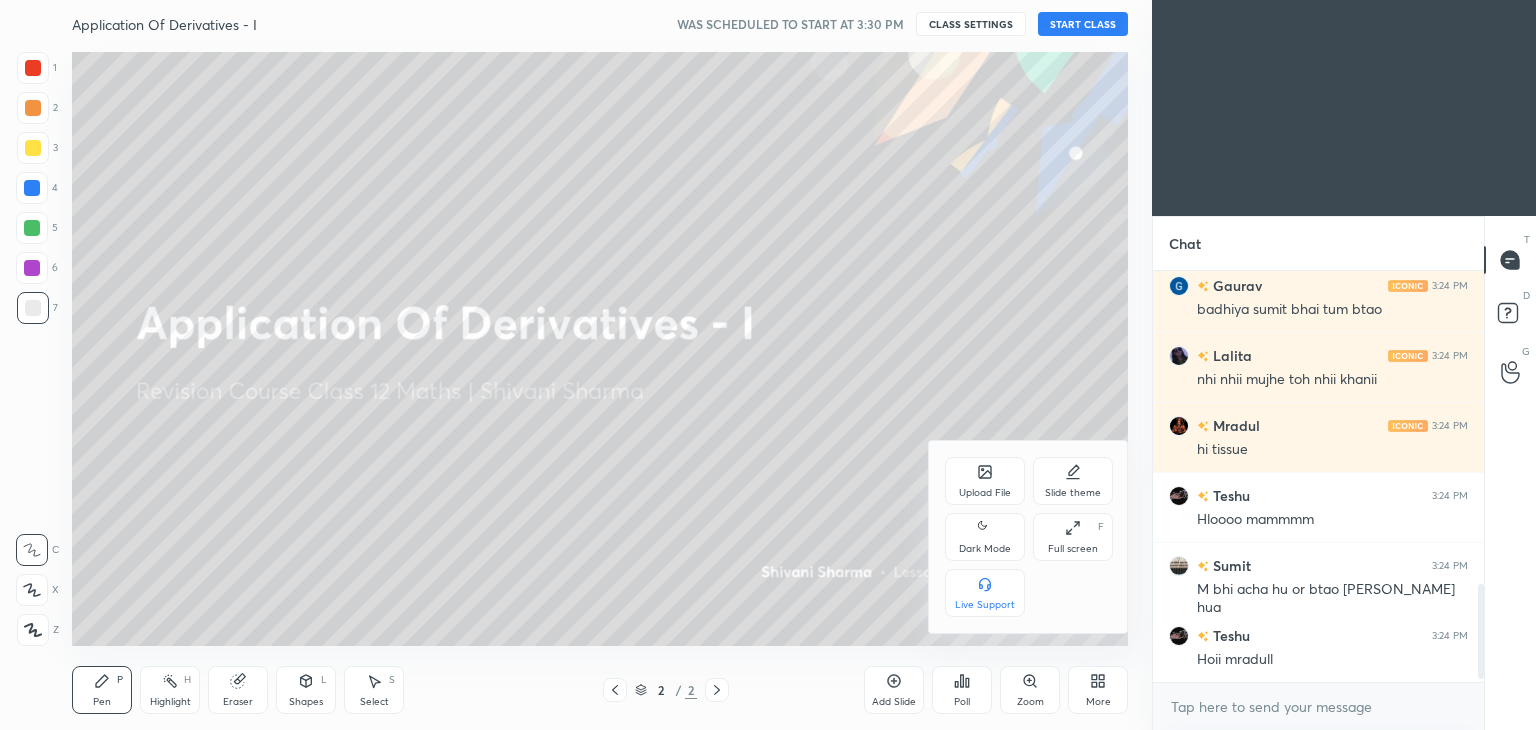 scroll, scrollTop: 1382, scrollLeft: 0, axis: vertical 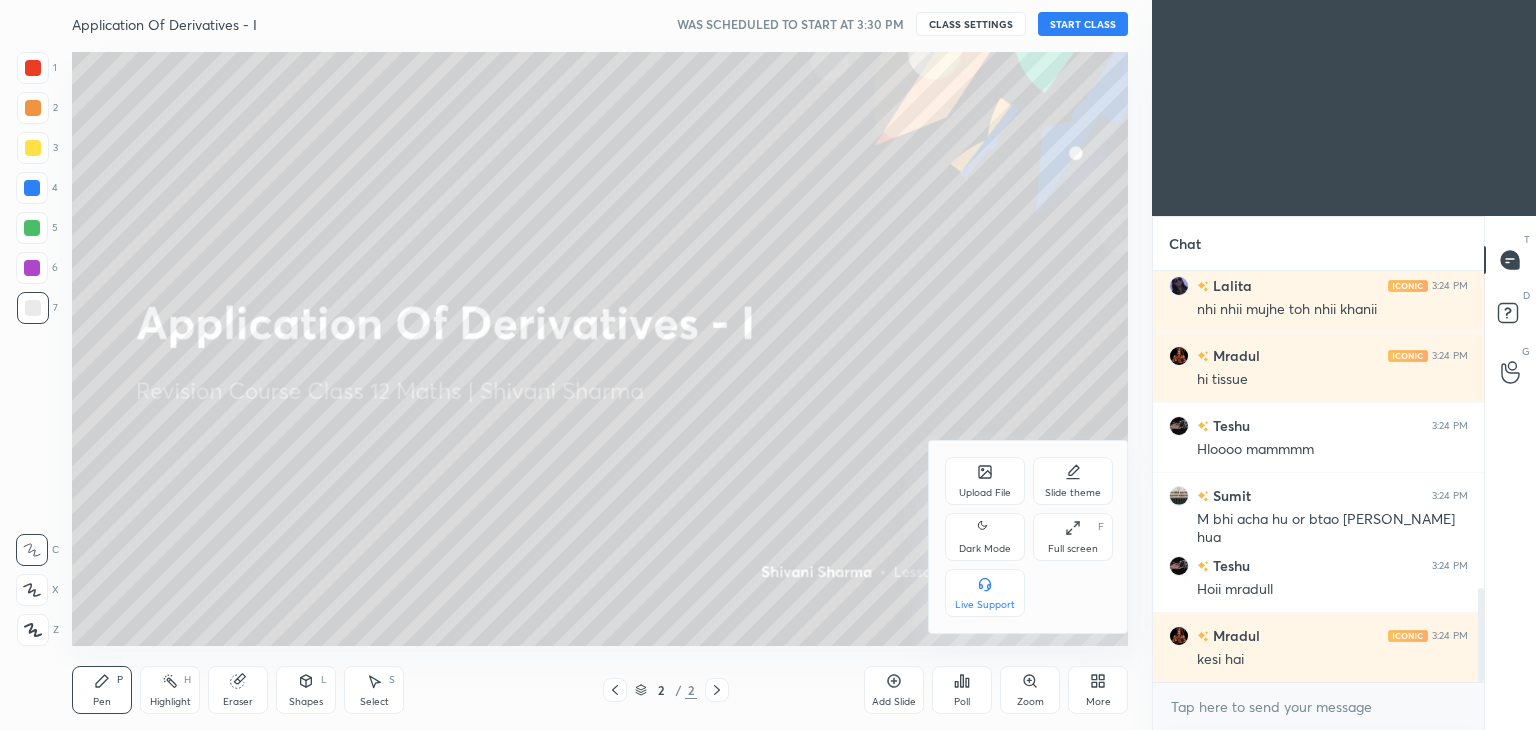 click on "Dark Mode" at bounding box center [985, 537] 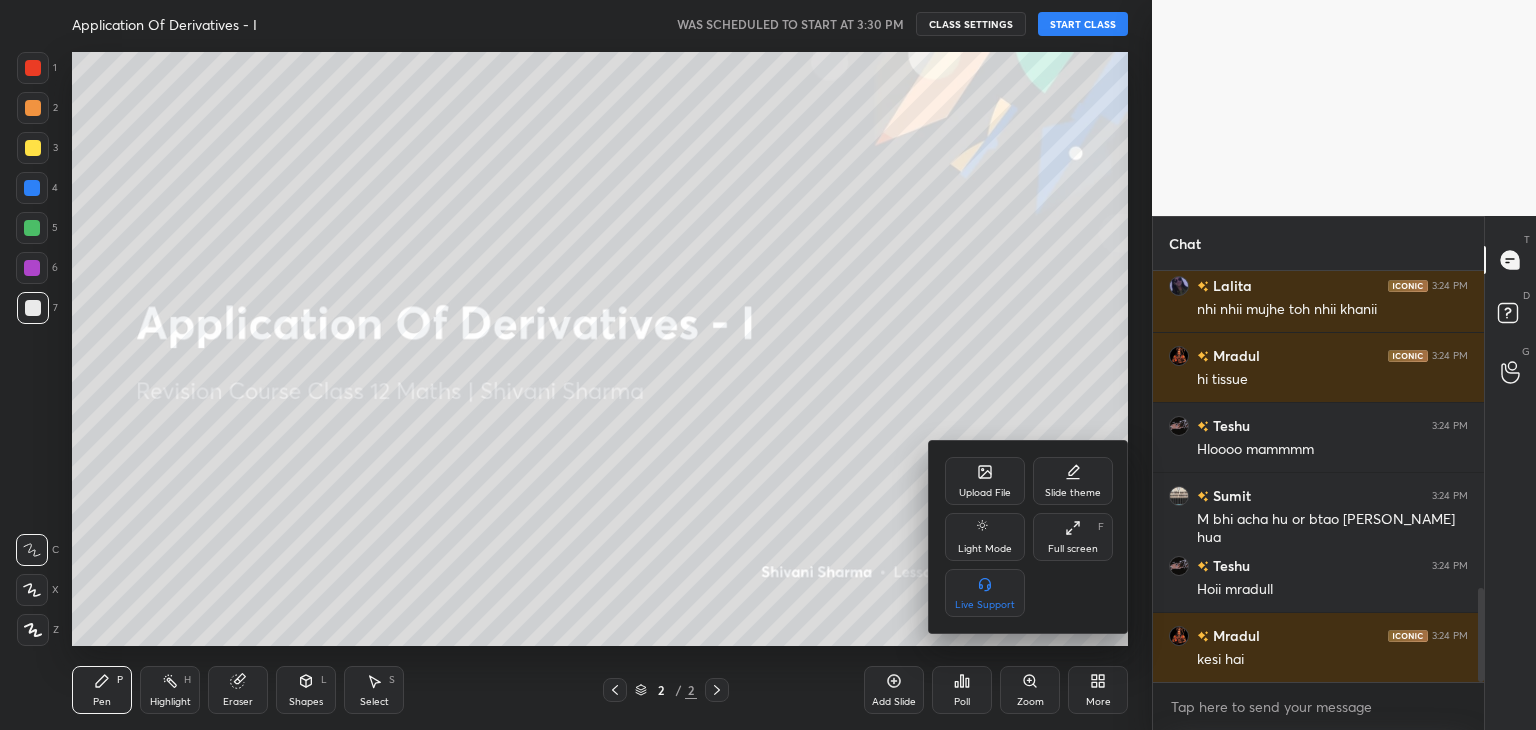 scroll, scrollTop: 1452, scrollLeft: 0, axis: vertical 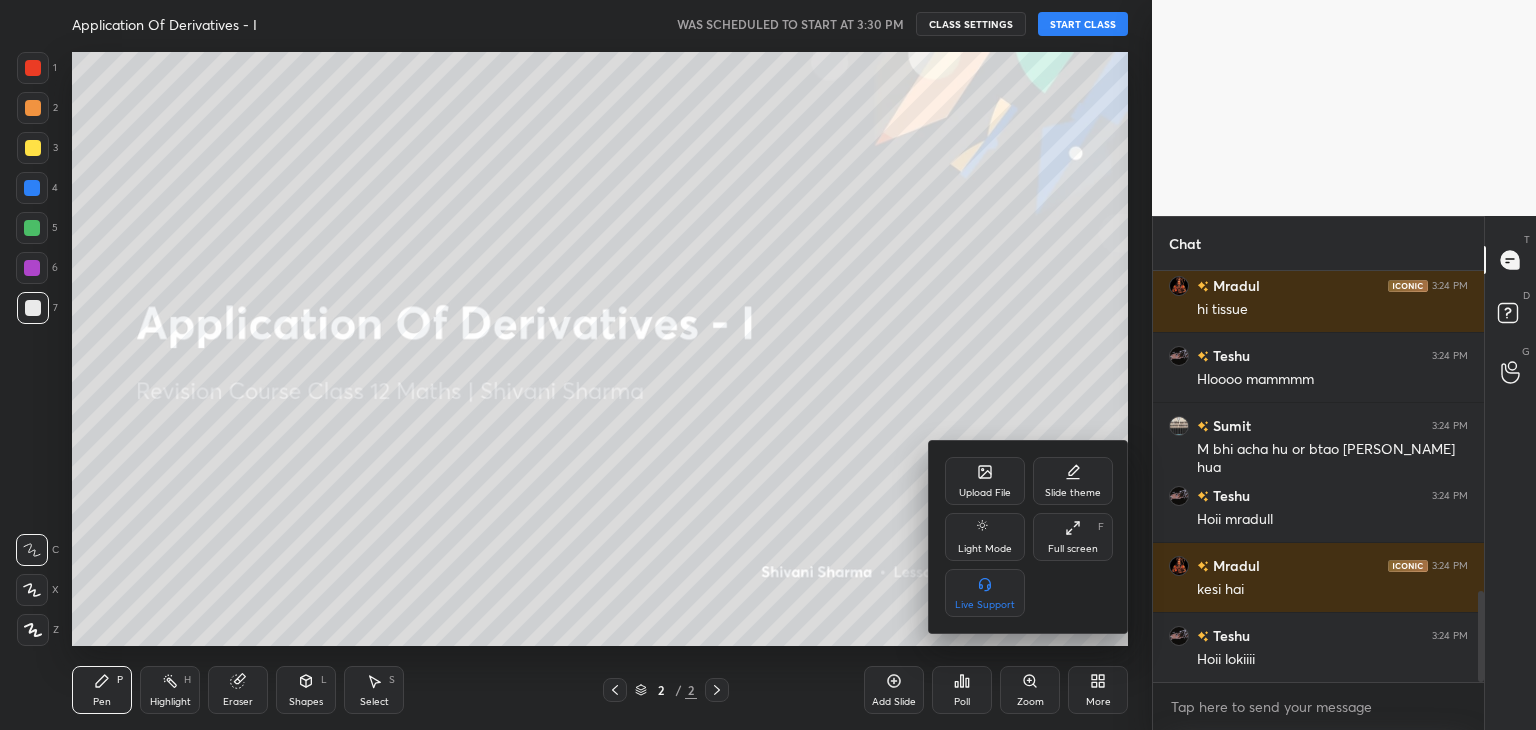 click at bounding box center [768, 365] 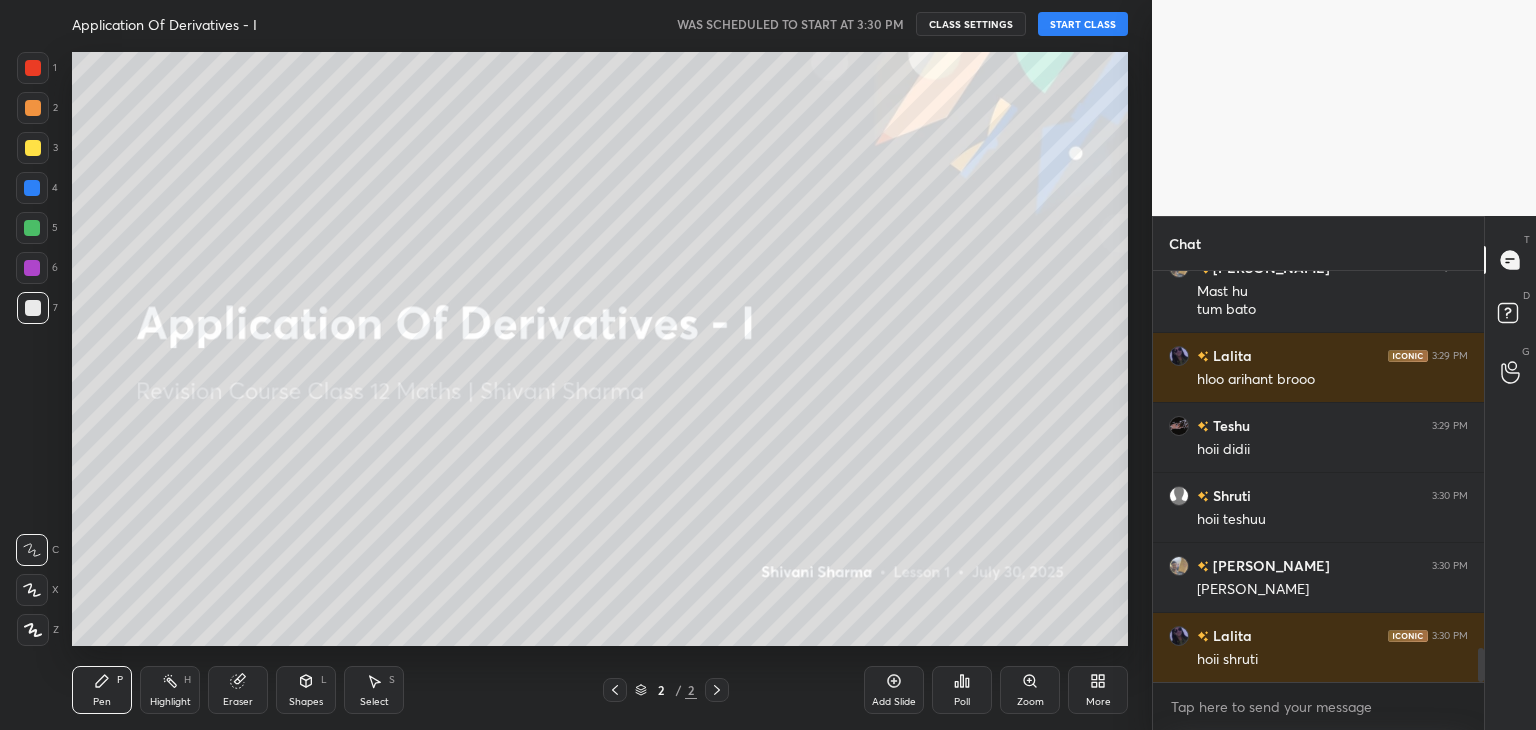 scroll, scrollTop: 4594, scrollLeft: 0, axis: vertical 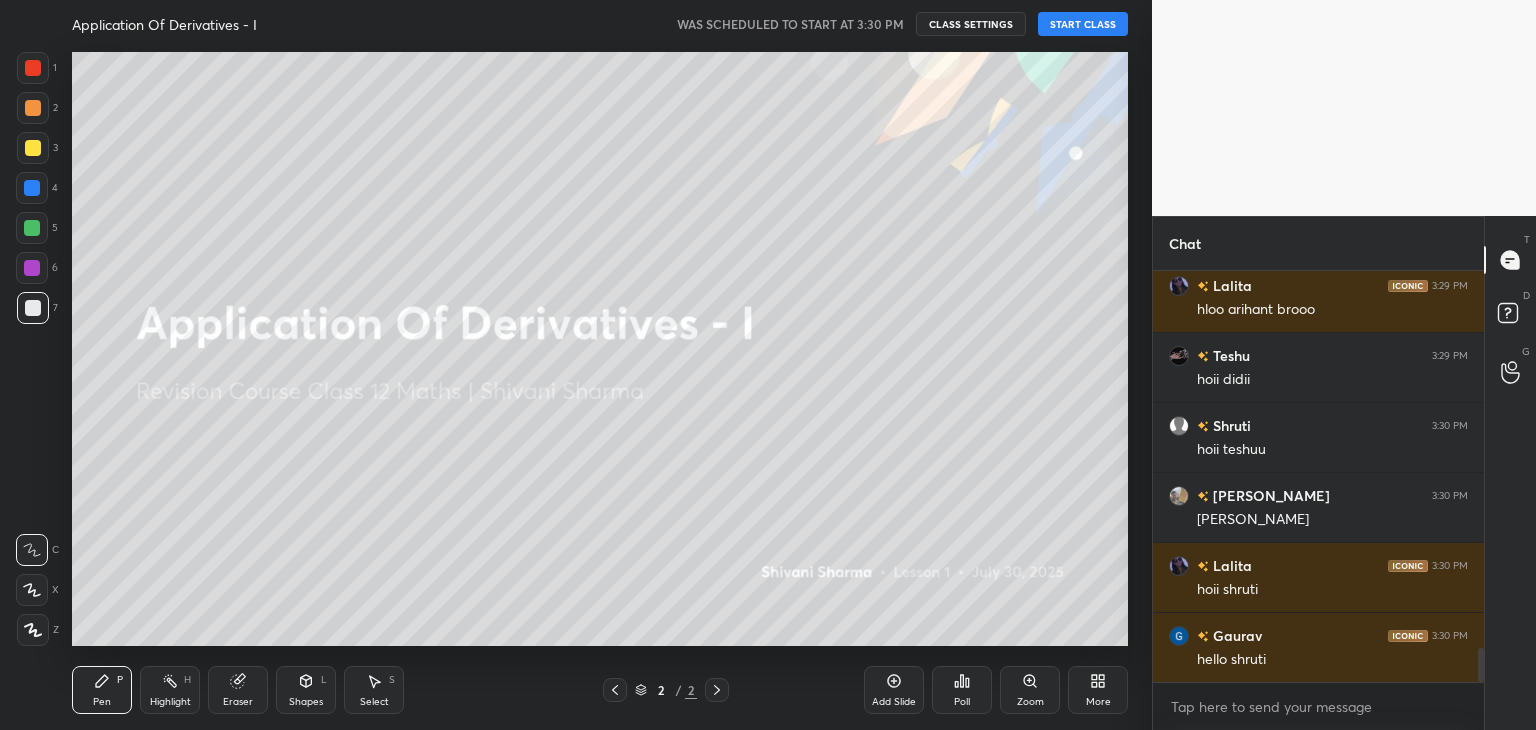 click on "START CLASS" at bounding box center (1083, 24) 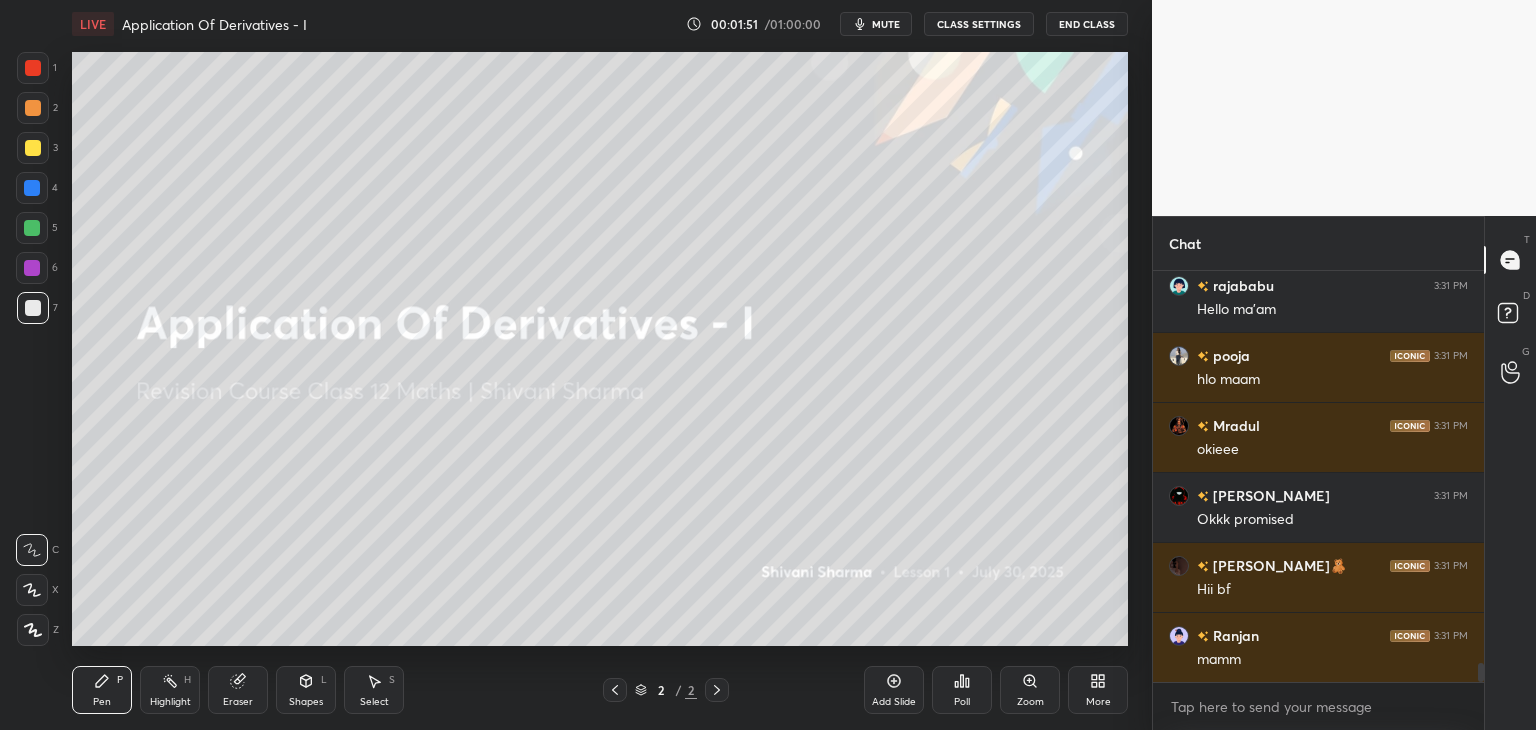 scroll, scrollTop: 8548, scrollLeft: 0, axis: vertical 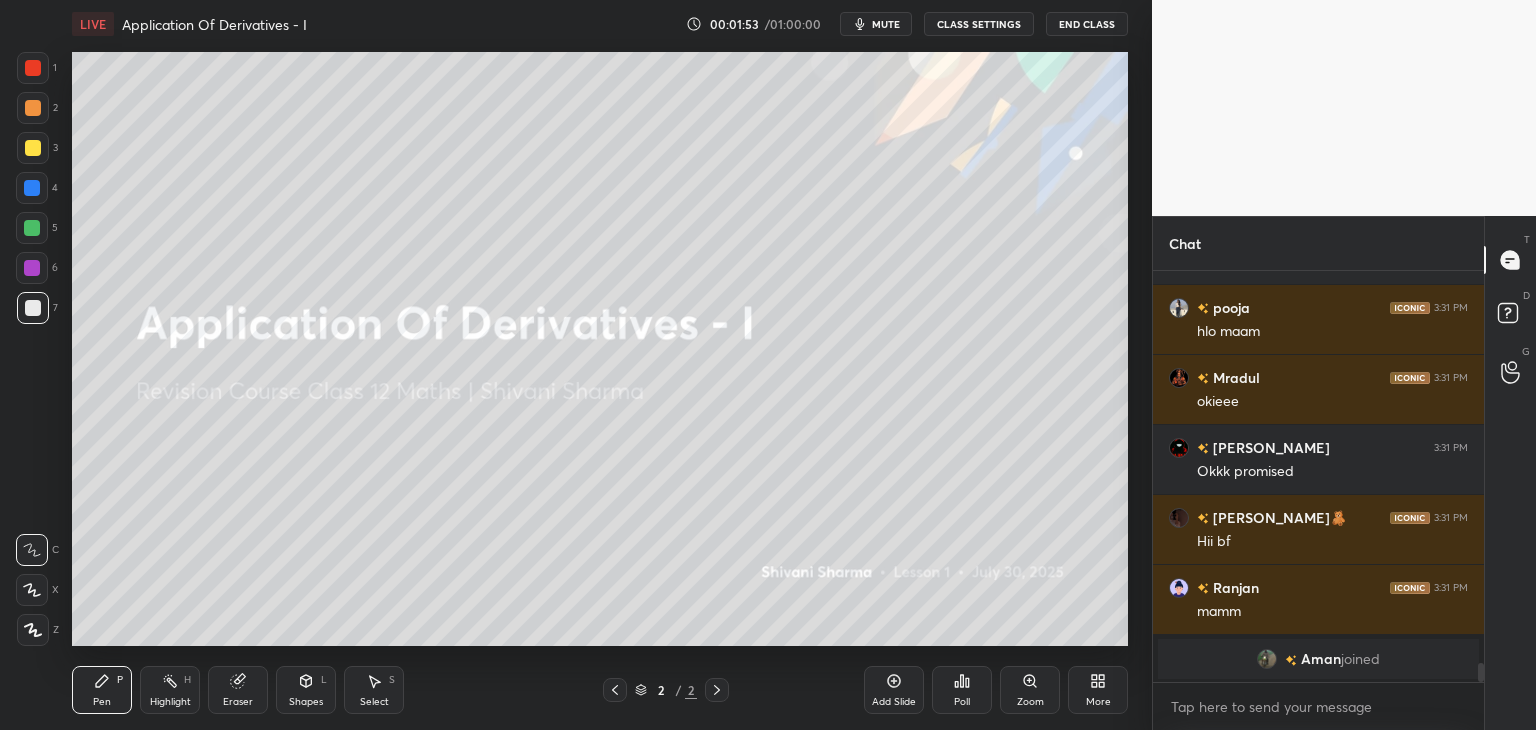 click on "More" at bounding box center [1098, 702] 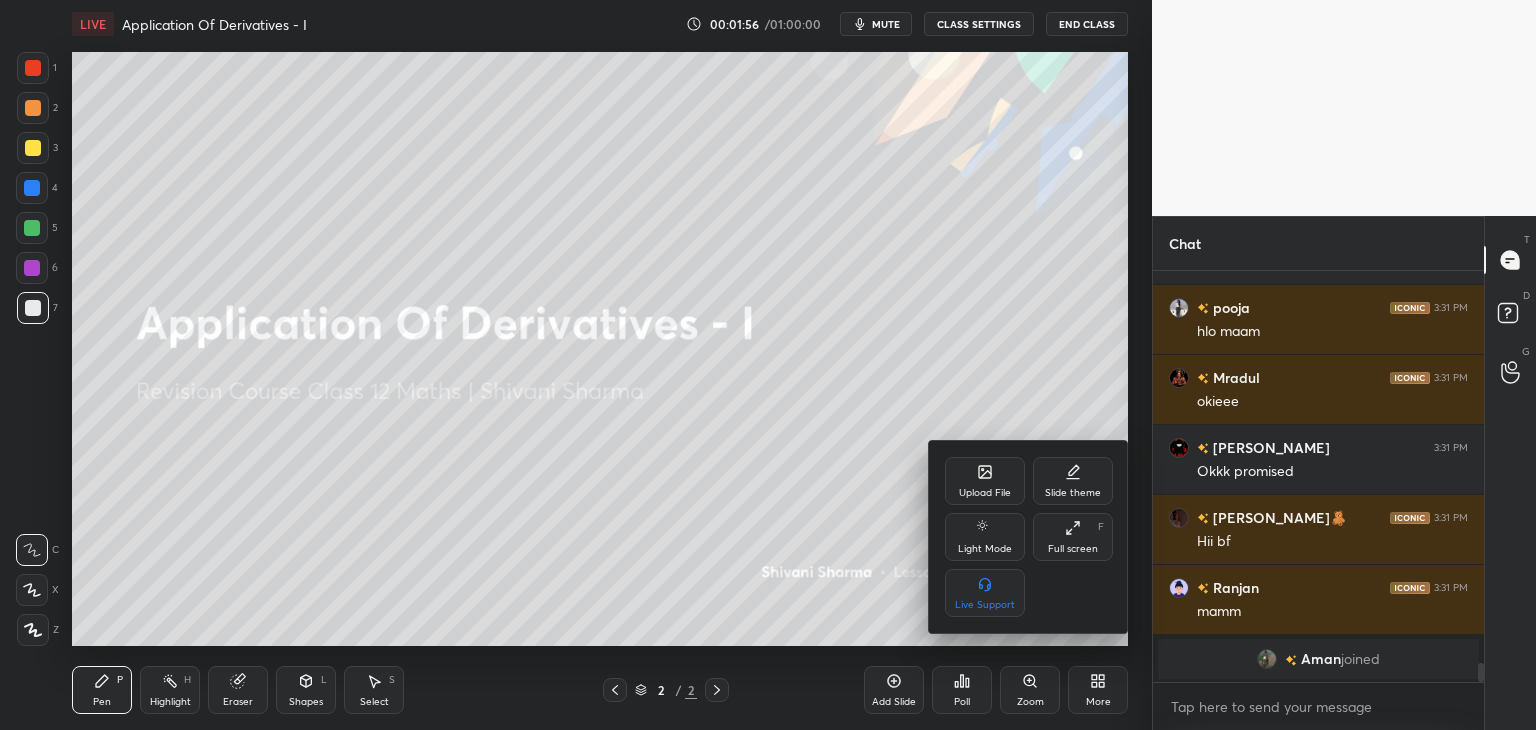 click on "Upload File" at bounding box center (985, 481) 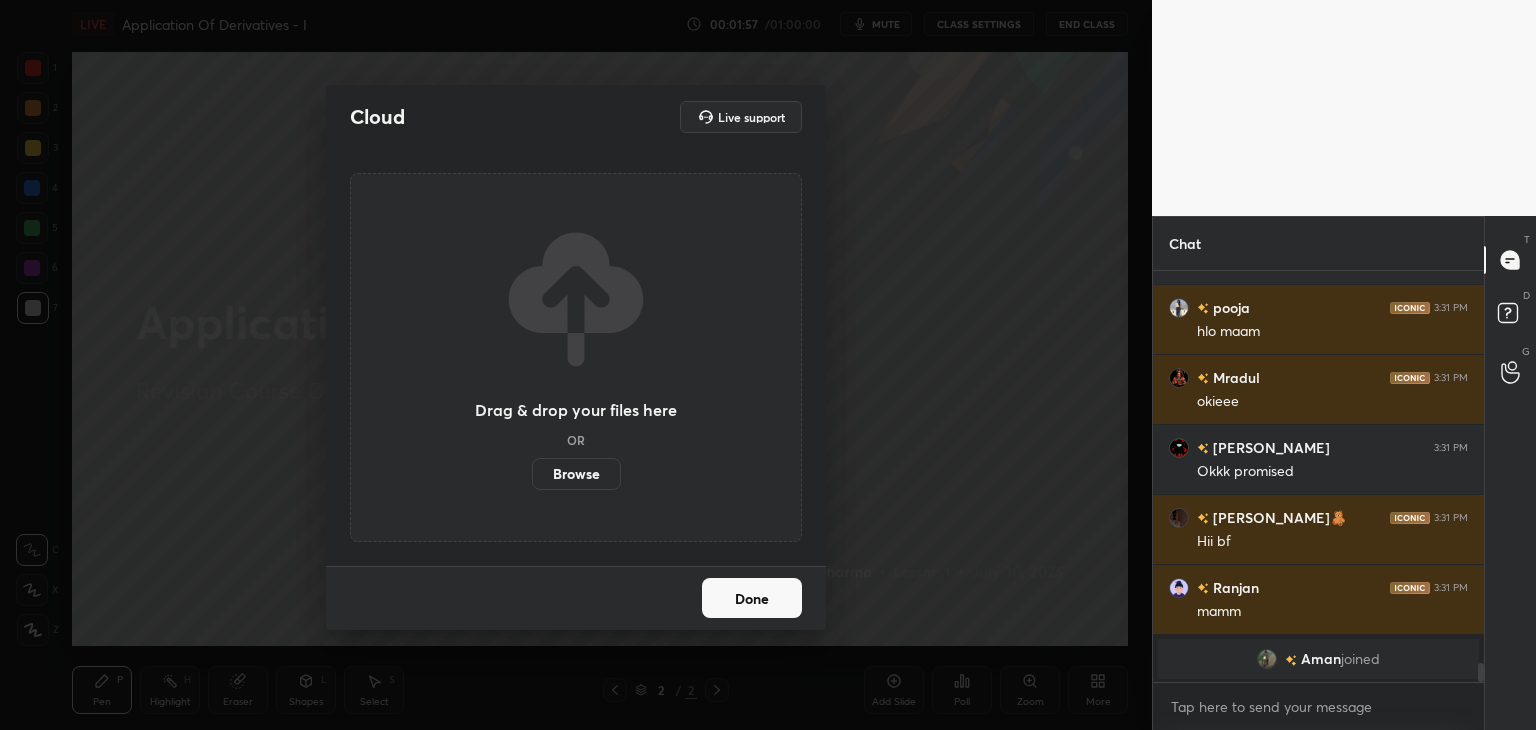 click on "Browse" at bounding box center (576, 474) 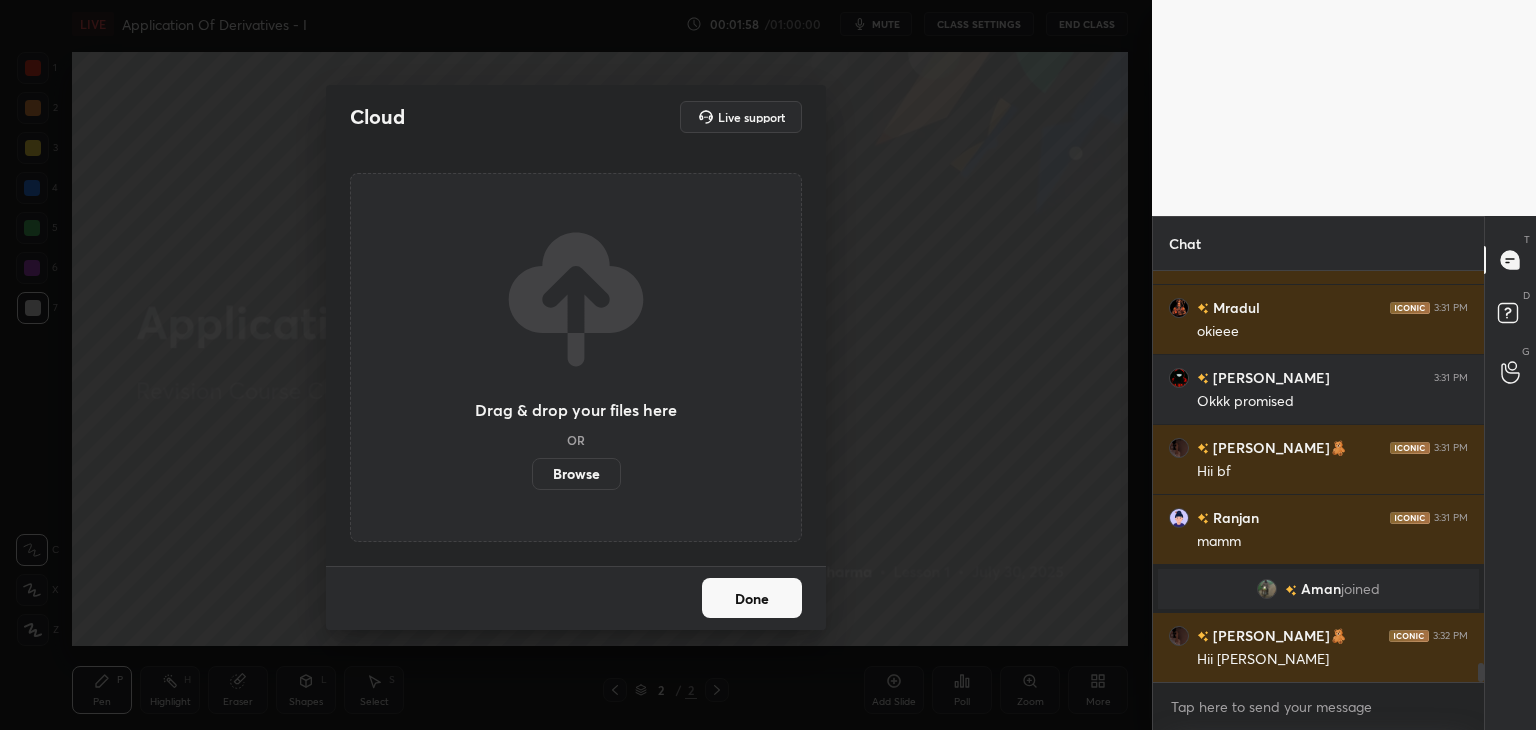 scroll, scrollTop: 8342, scrollLeft: 0, axis: vertical 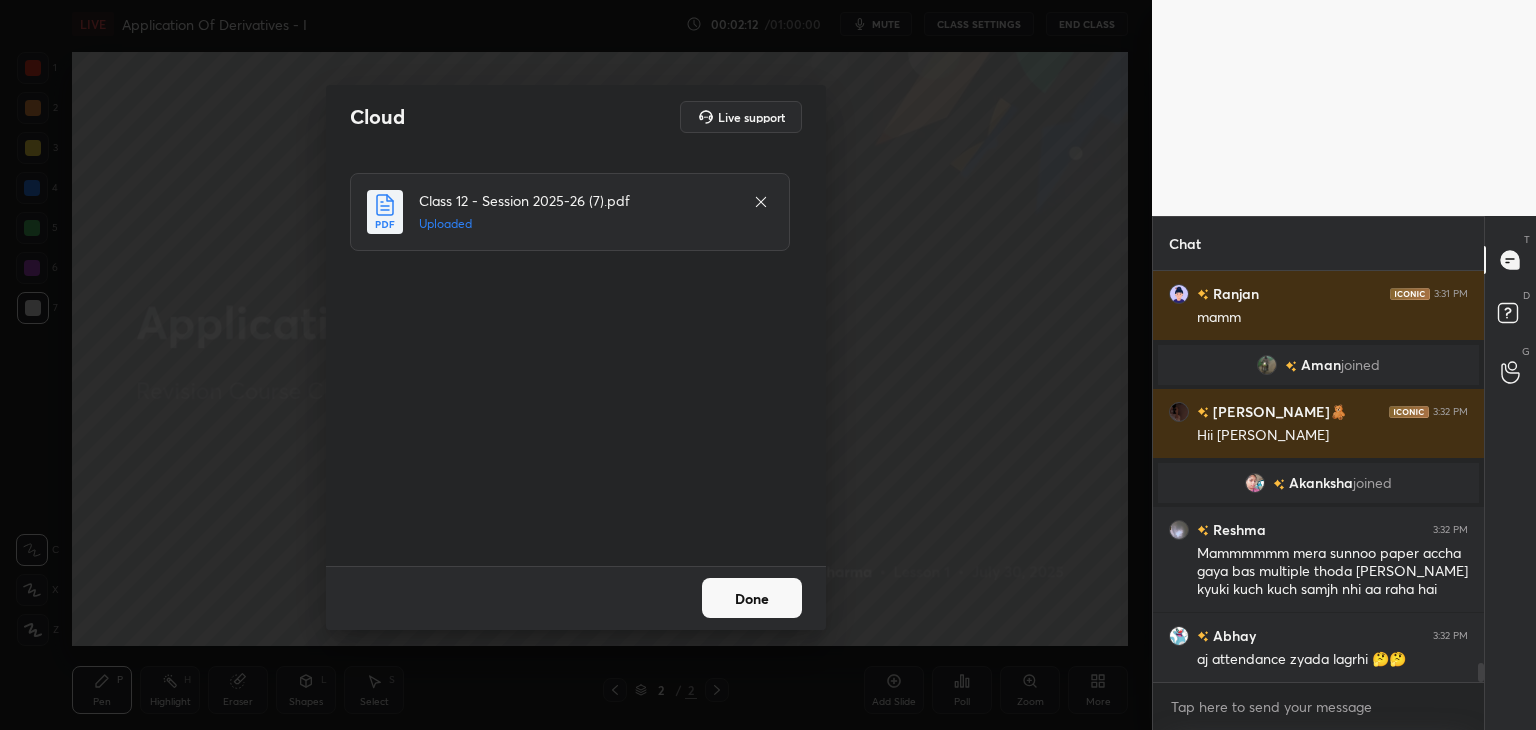 click on "Done" at bounding box center (752, 598) 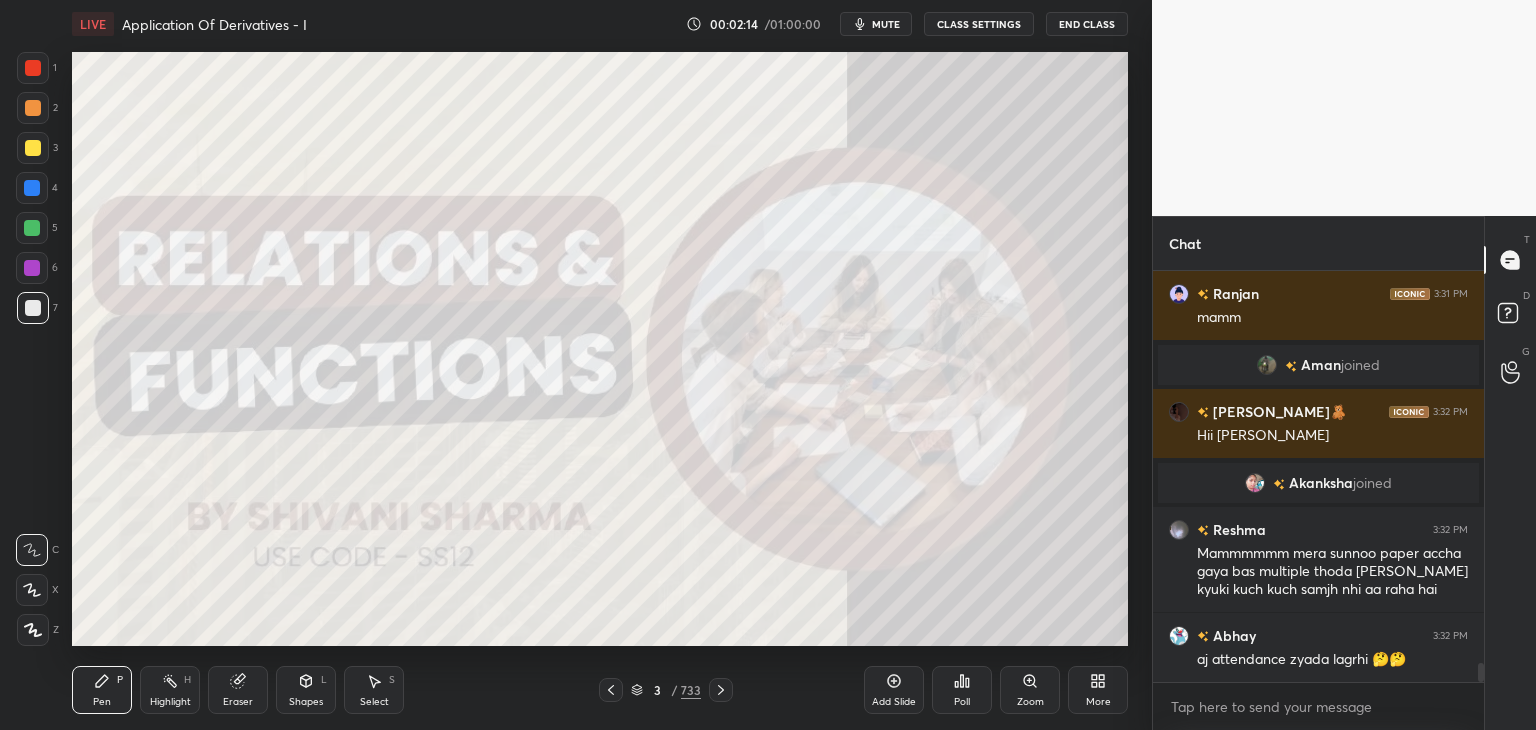 click on "733" at bounding box center (691, 690) 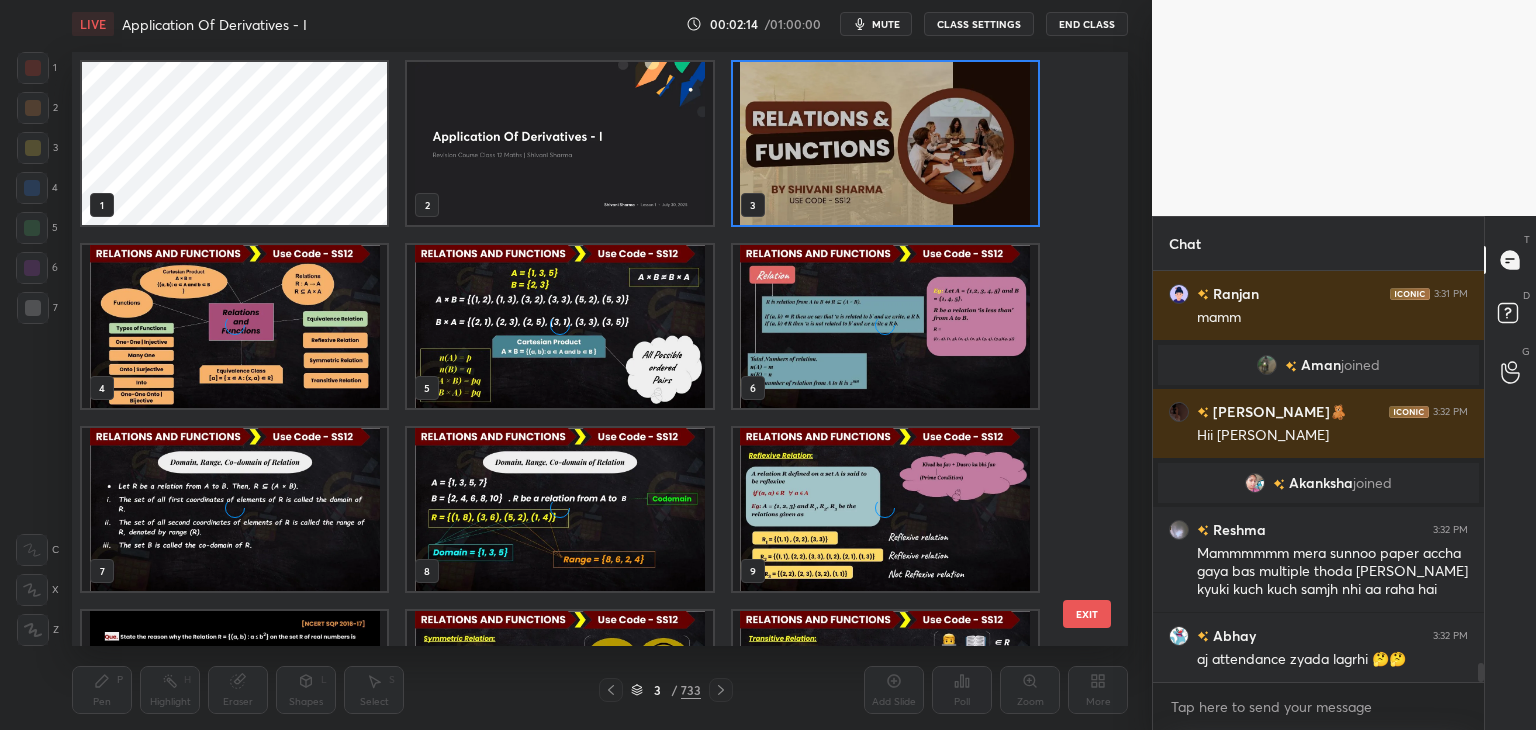 scroll, scrollTop: 6, scrollLeft: 10, axis: both 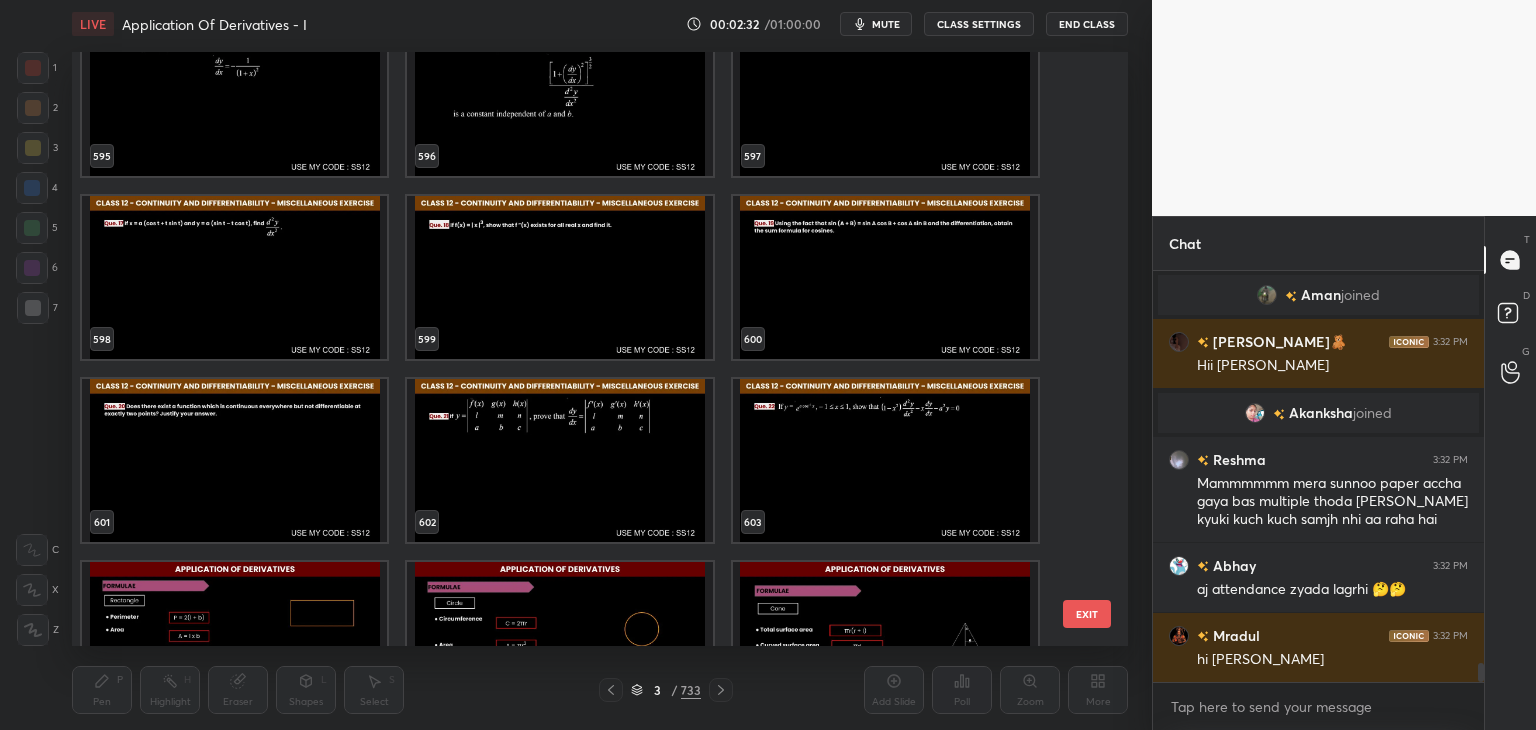 click at bounding box center (234, 643) 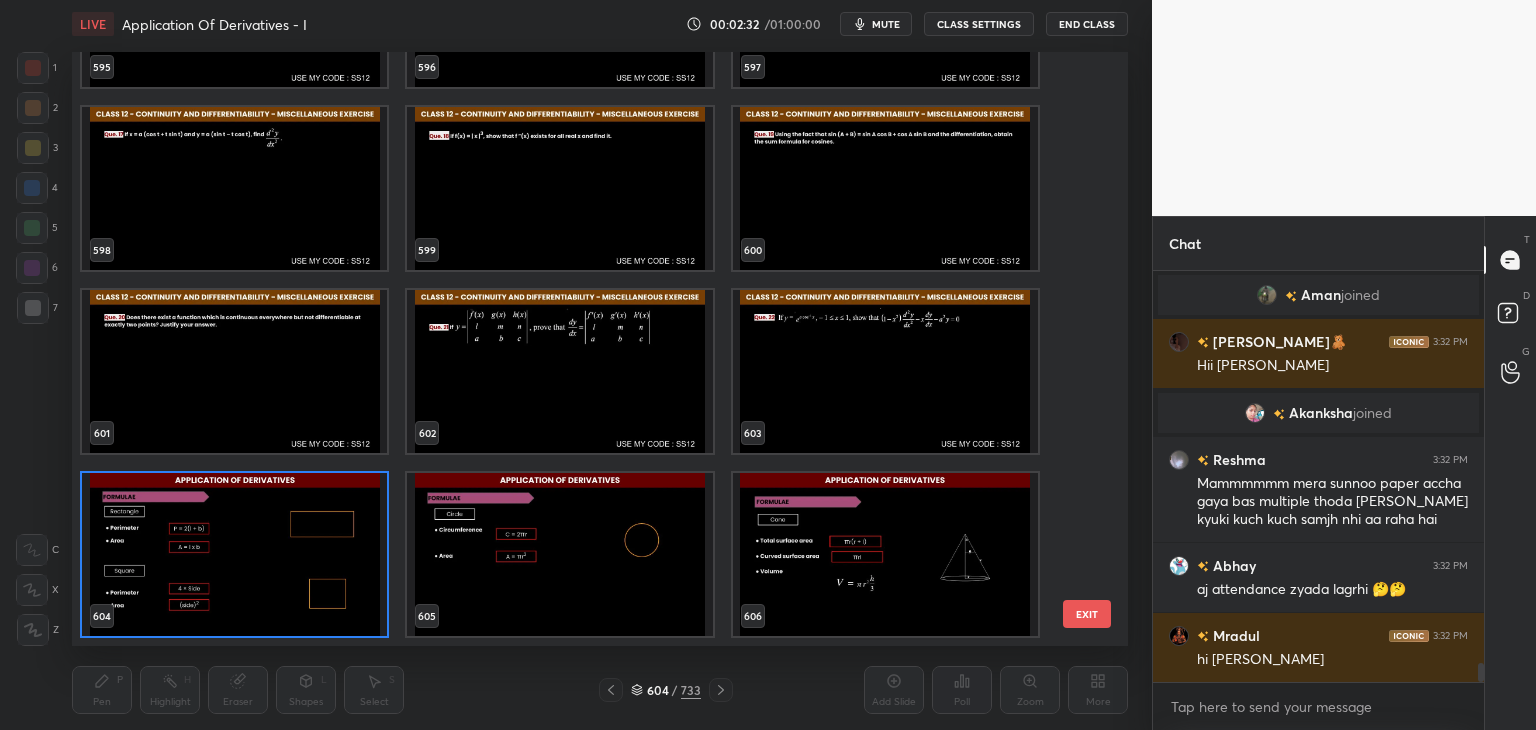 click at bounding box center (234, 554) 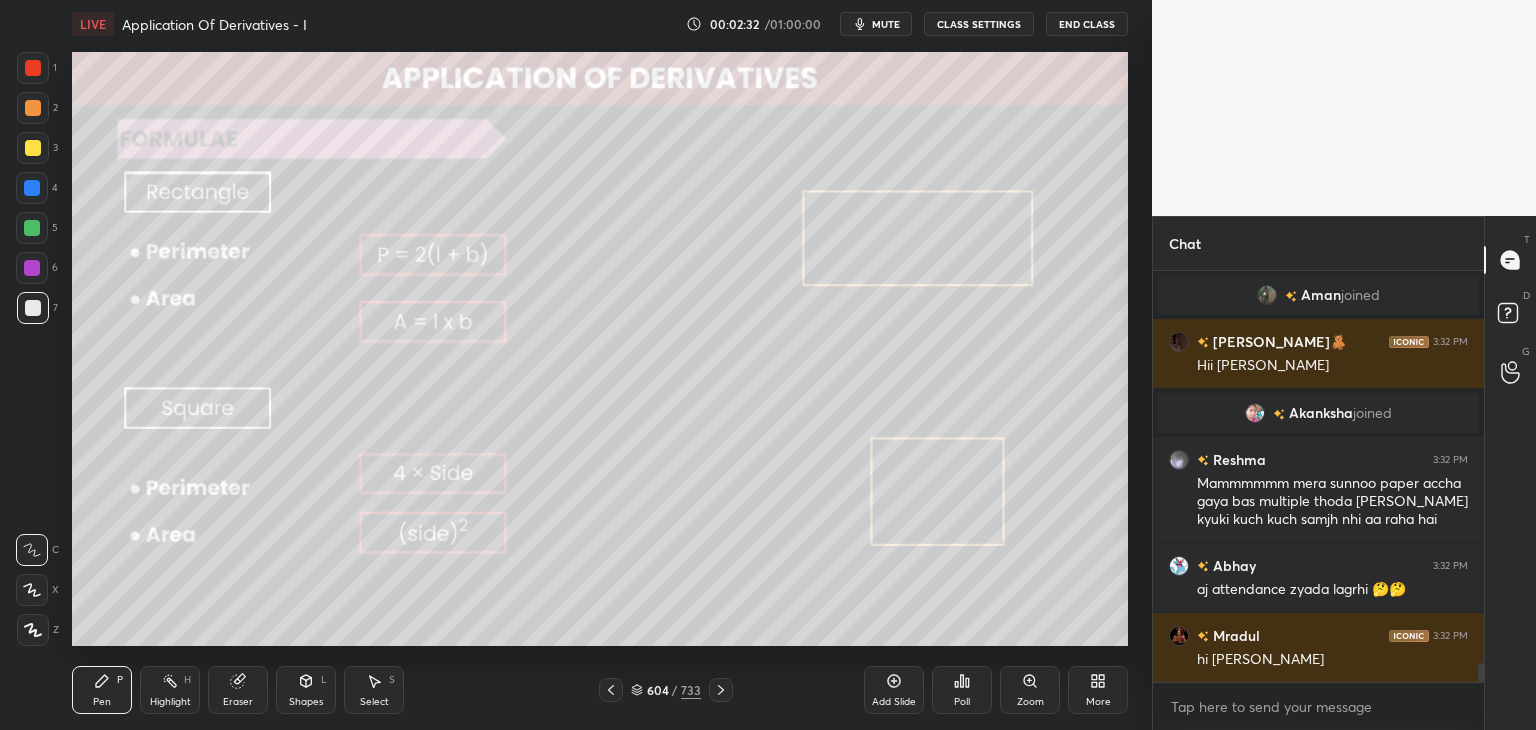 scroll, scrollTop: 8686, scrollLeft: 0, axis: vertical 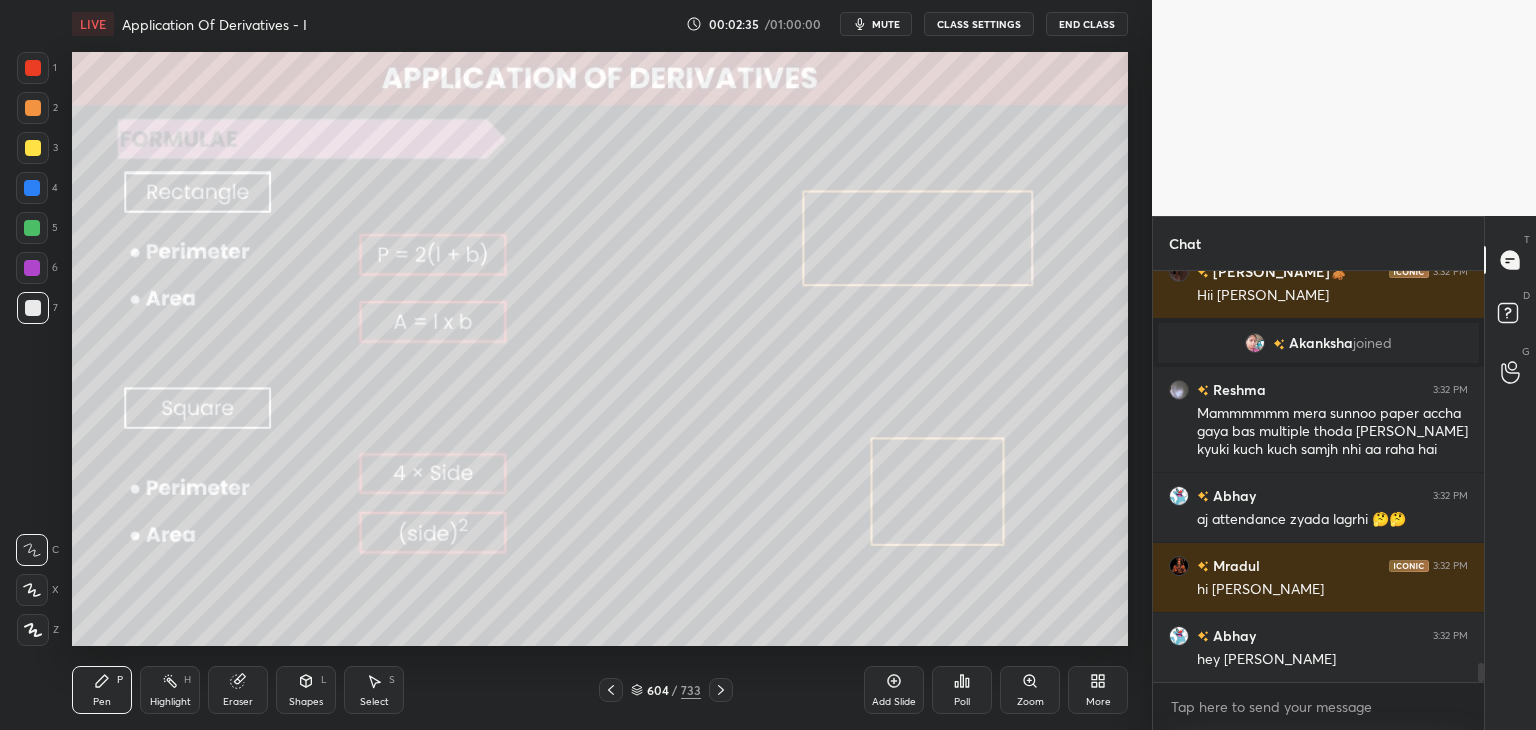 click on "Add Slide" at bounding box center (894, 702) 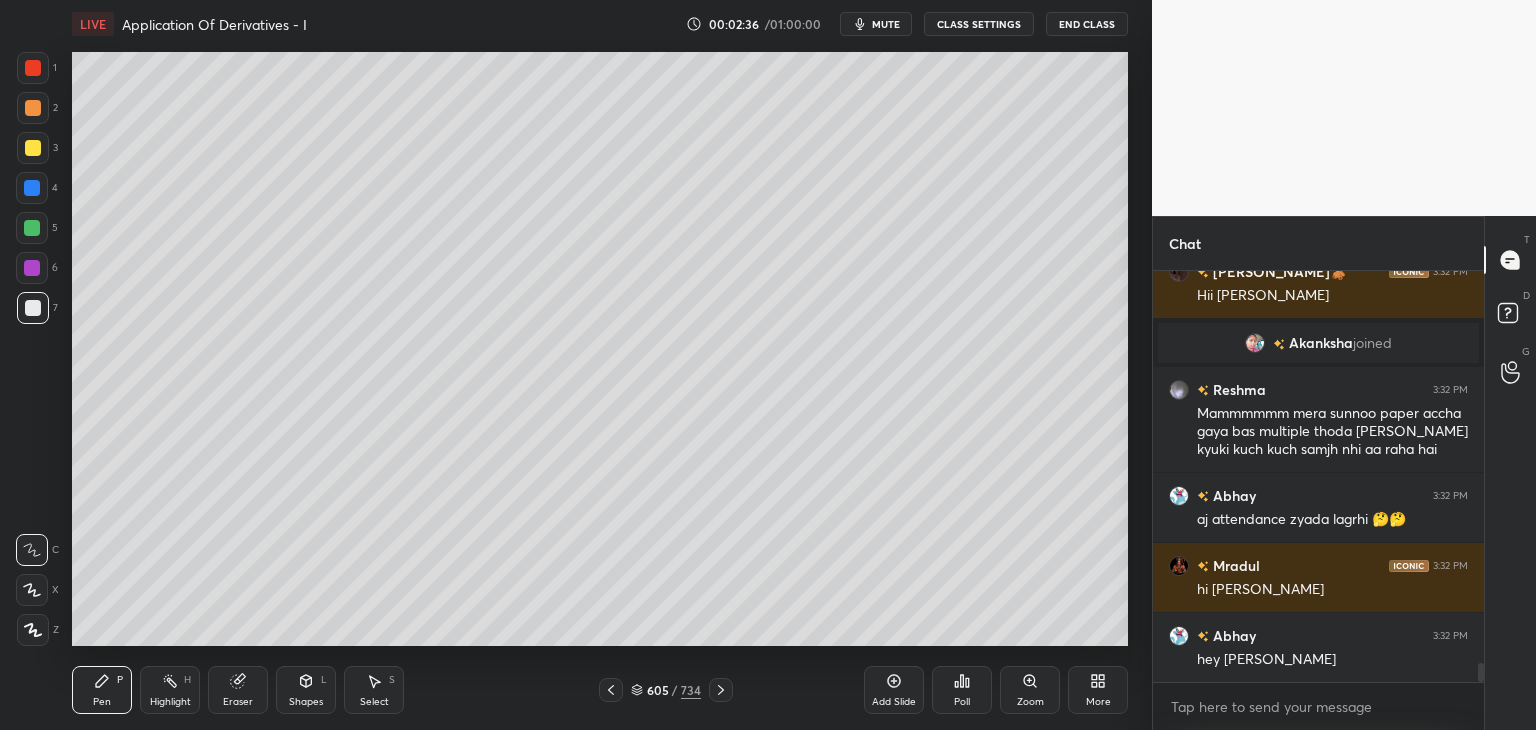 scroll, scrollTop: 8756, scrollLeft: 0, axis: vertical 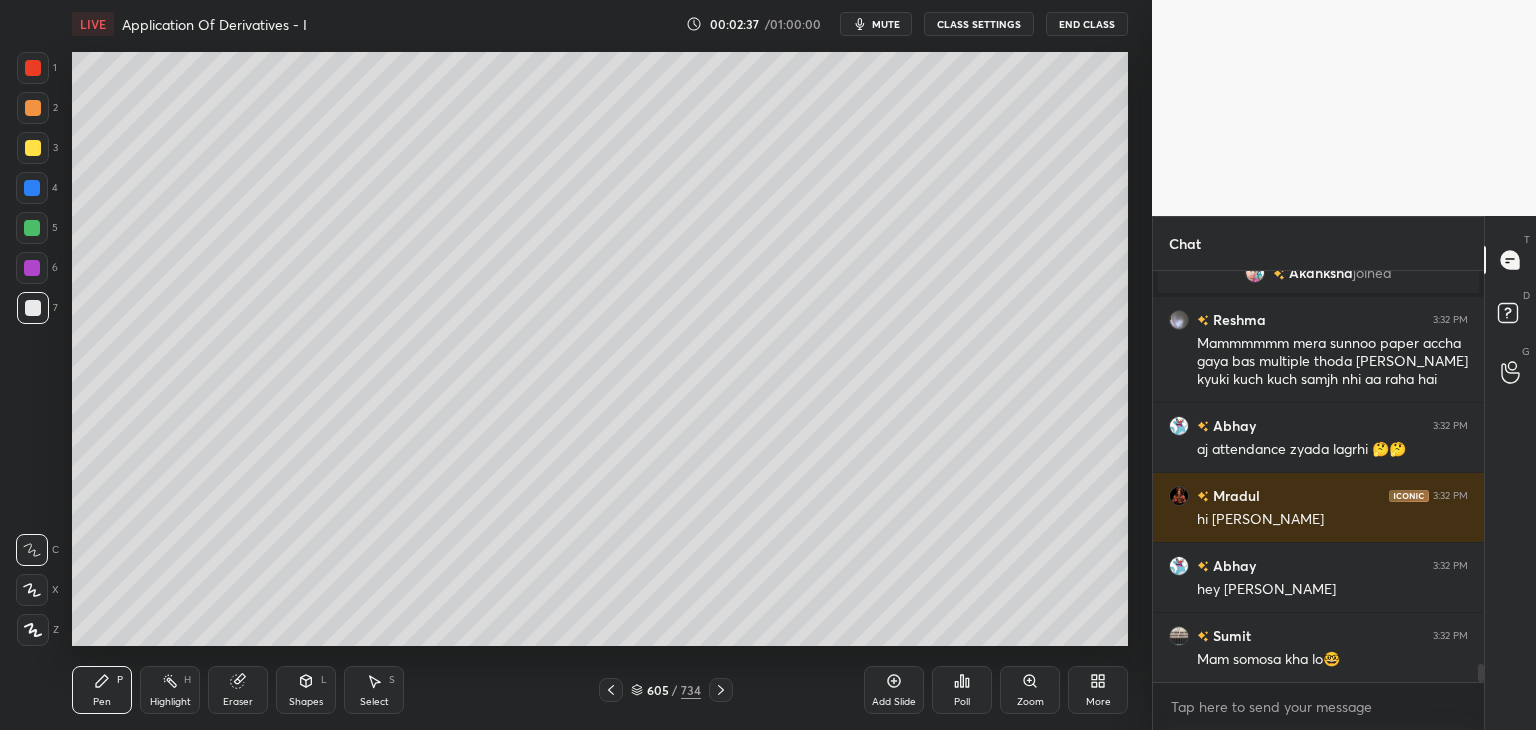 click at bounding box center (33, 148) 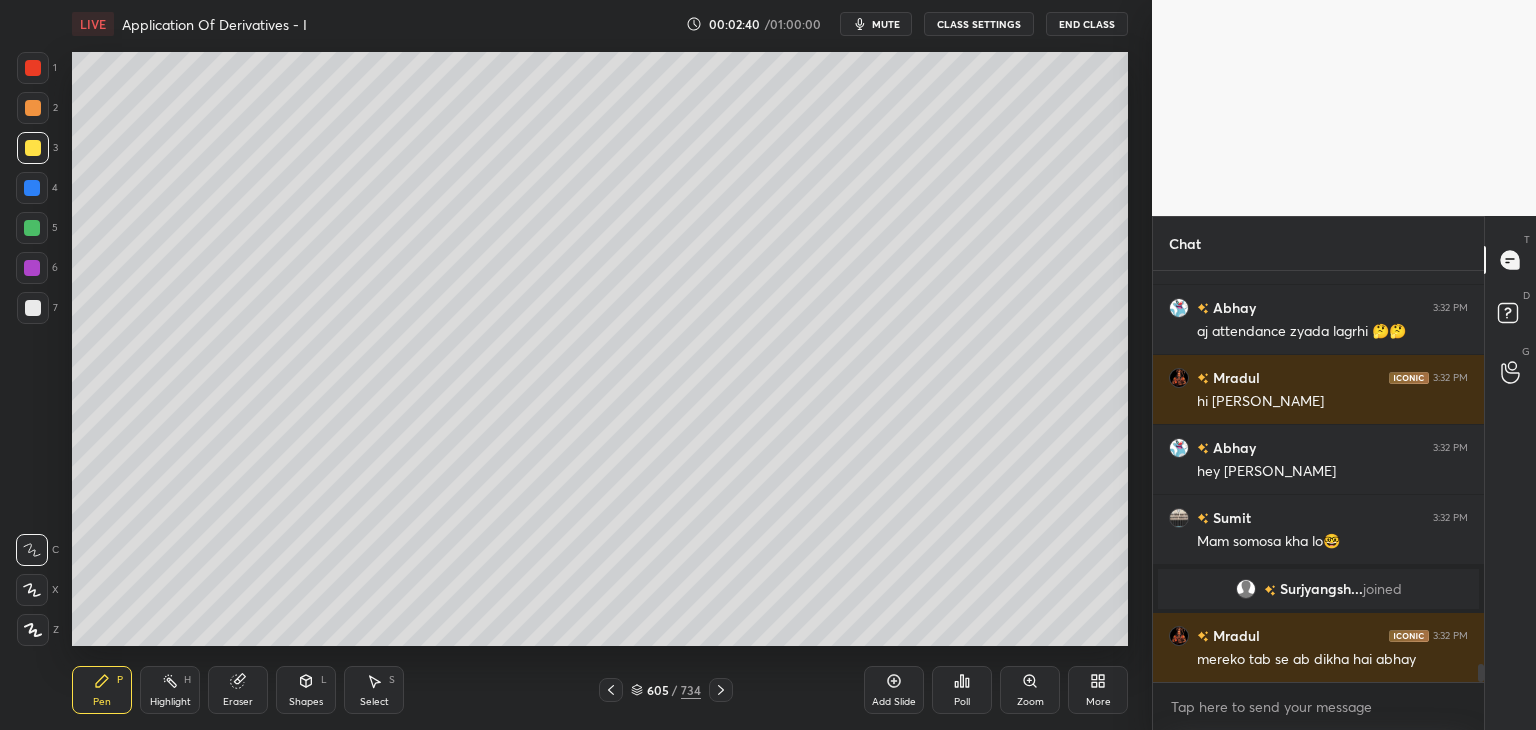 scroll, scrollTop: 8826, scrollLeft: 0, axis: vertical 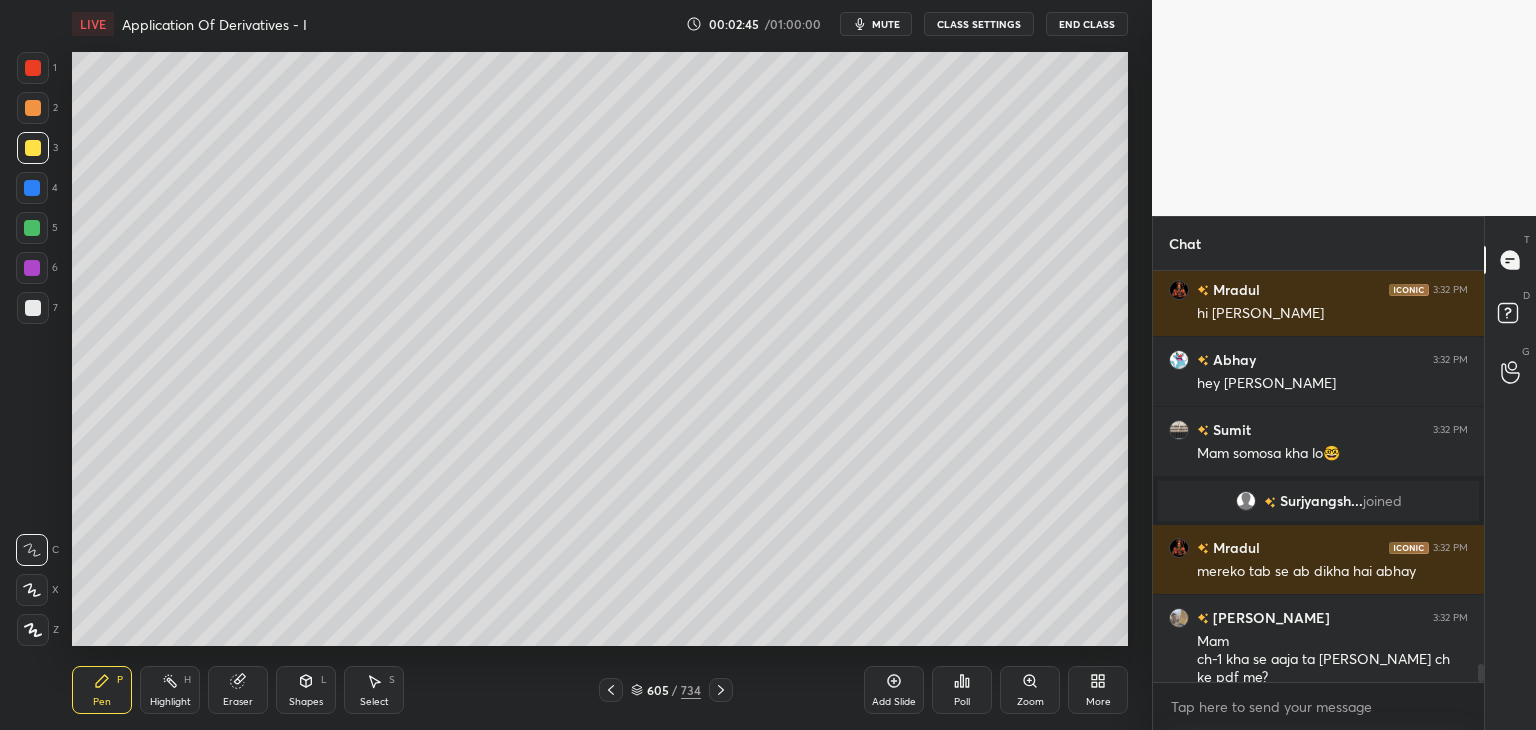 drag, startPoint x: 36, startPoint y: 150, endPoint x: 71, endPoint y: 153, distance: 35.128338 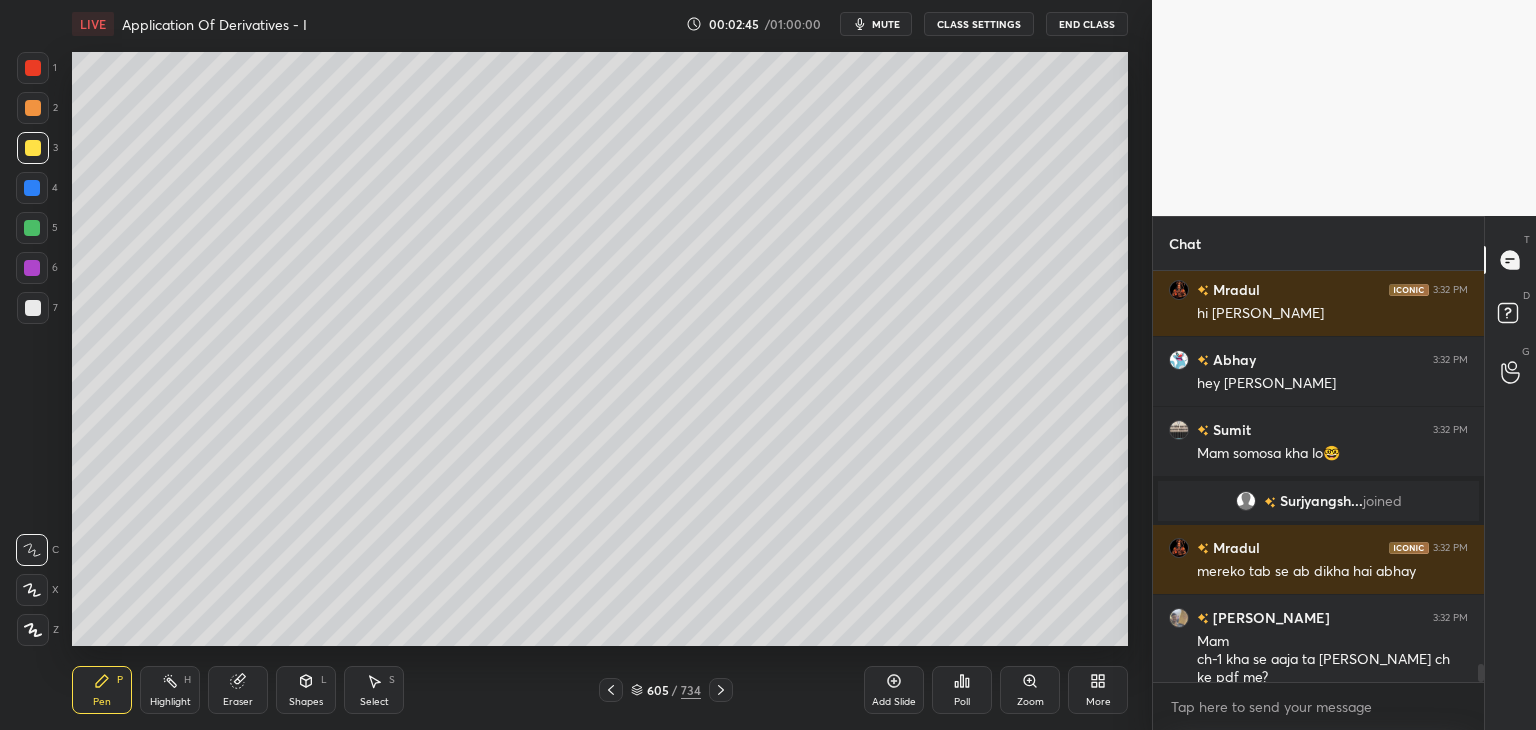 click at bounding box center [33, 148] 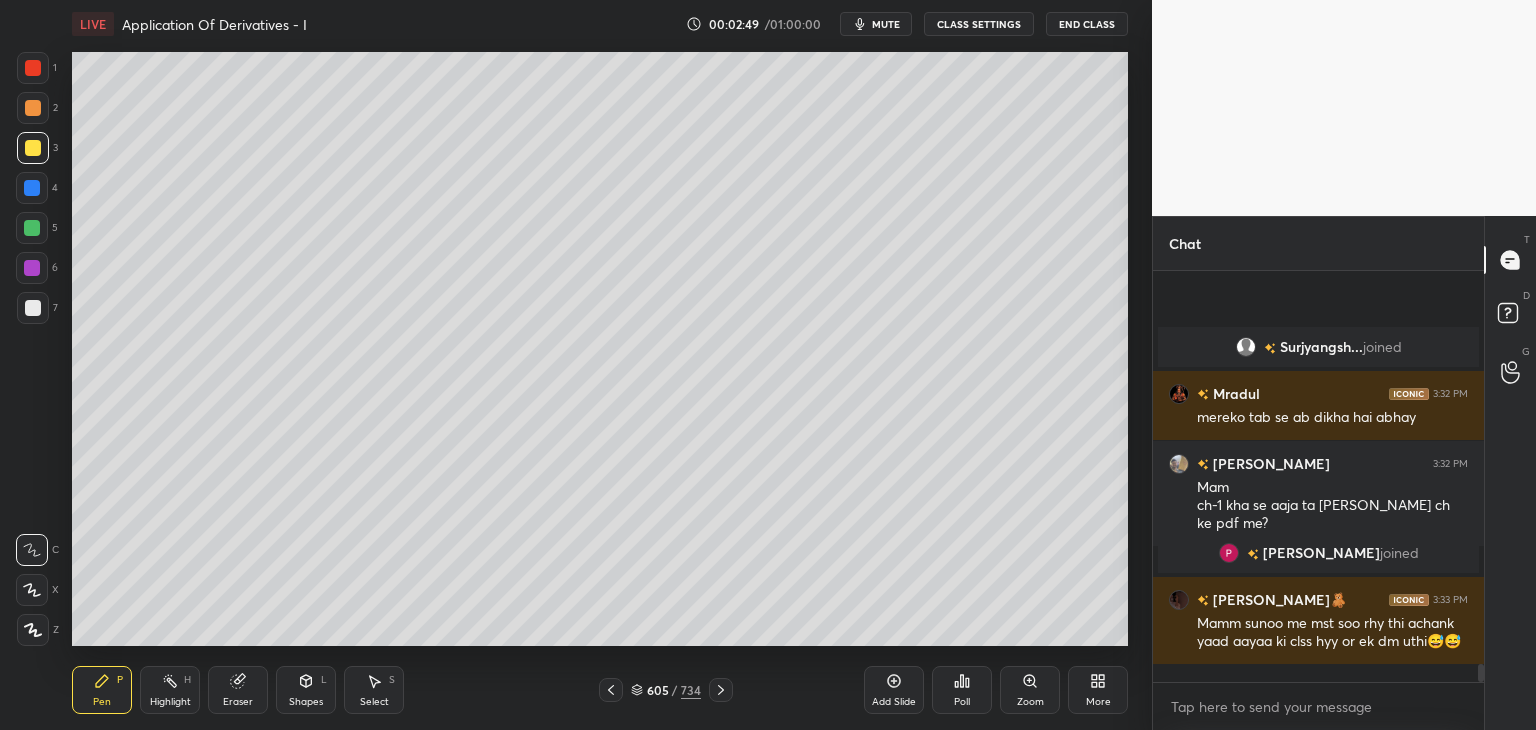 scroll, scrollTop: 8940, scrollLeft: 0, axis: vertical 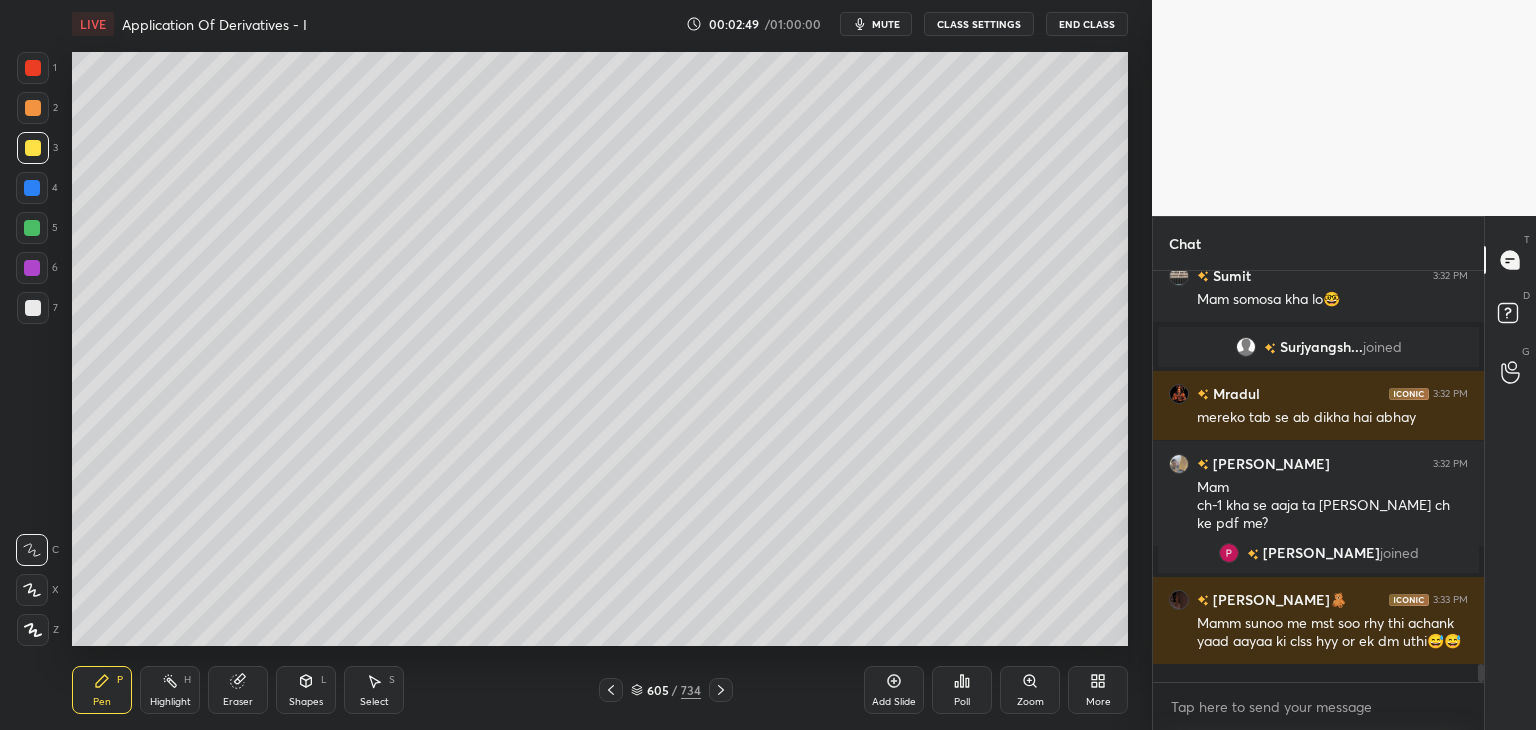 drag, startPoint x: 30, startPoint y: 629, endPoint x: 43, endPoint y: 630, distance: 13.038404 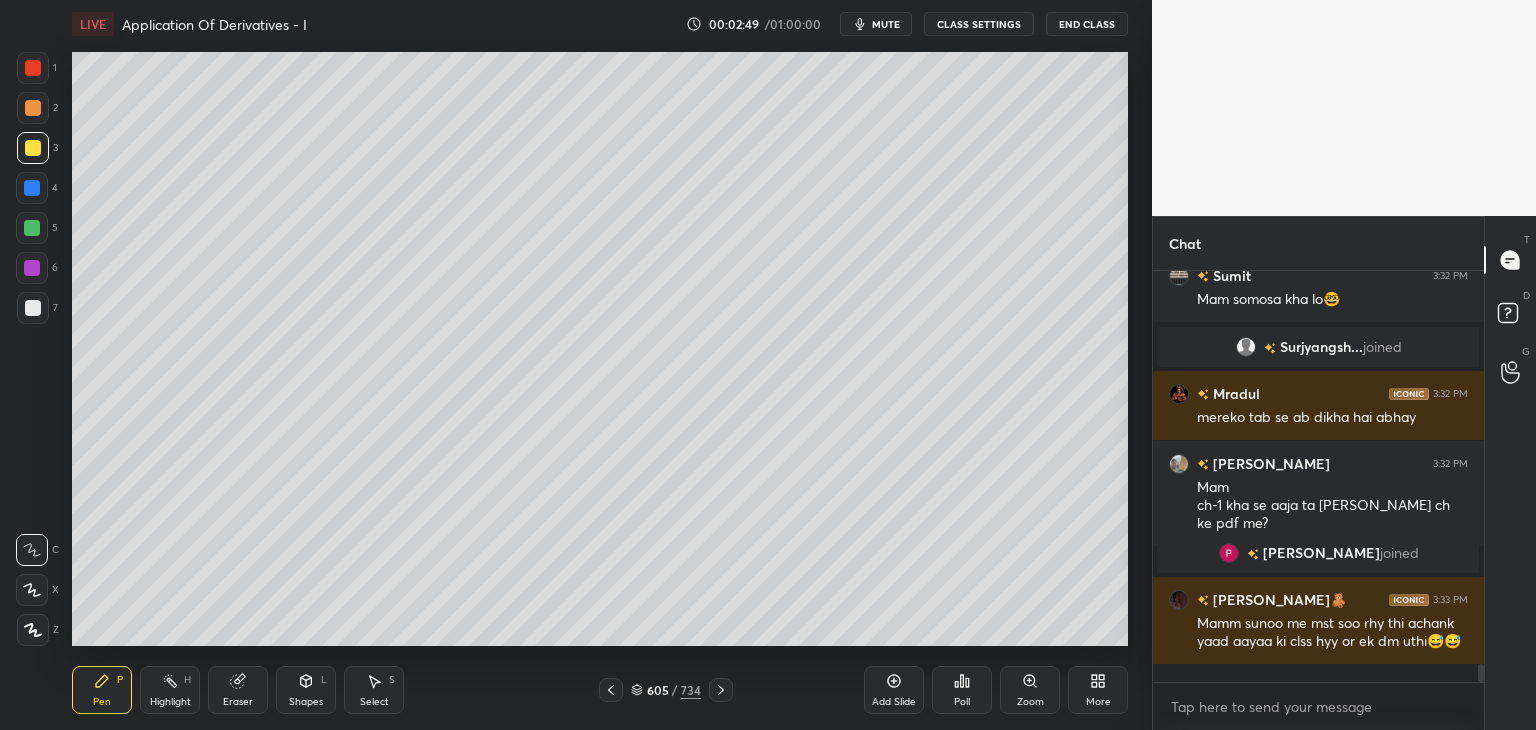click 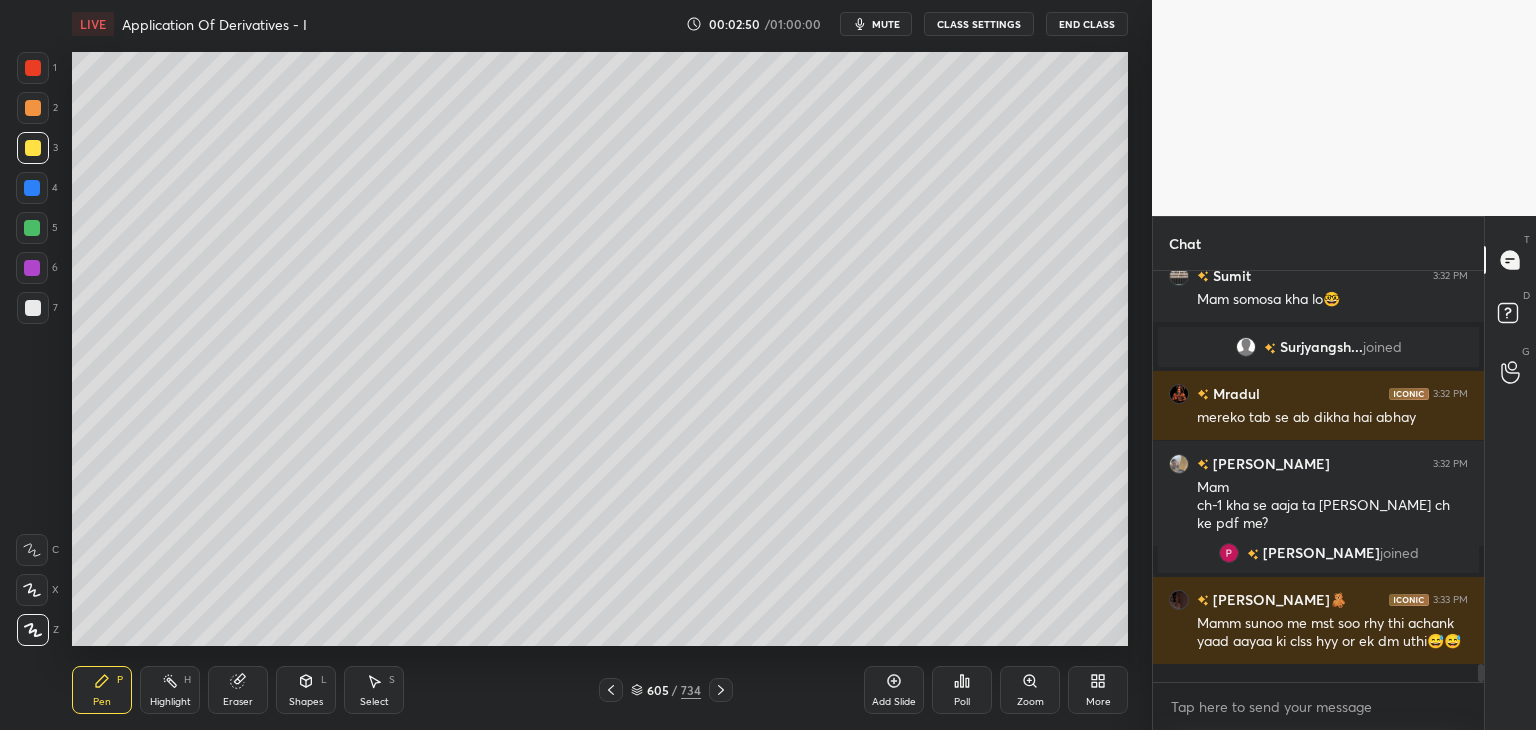 scroll, scrollTop: 9010, scrollLeft: 0, axis: vertical 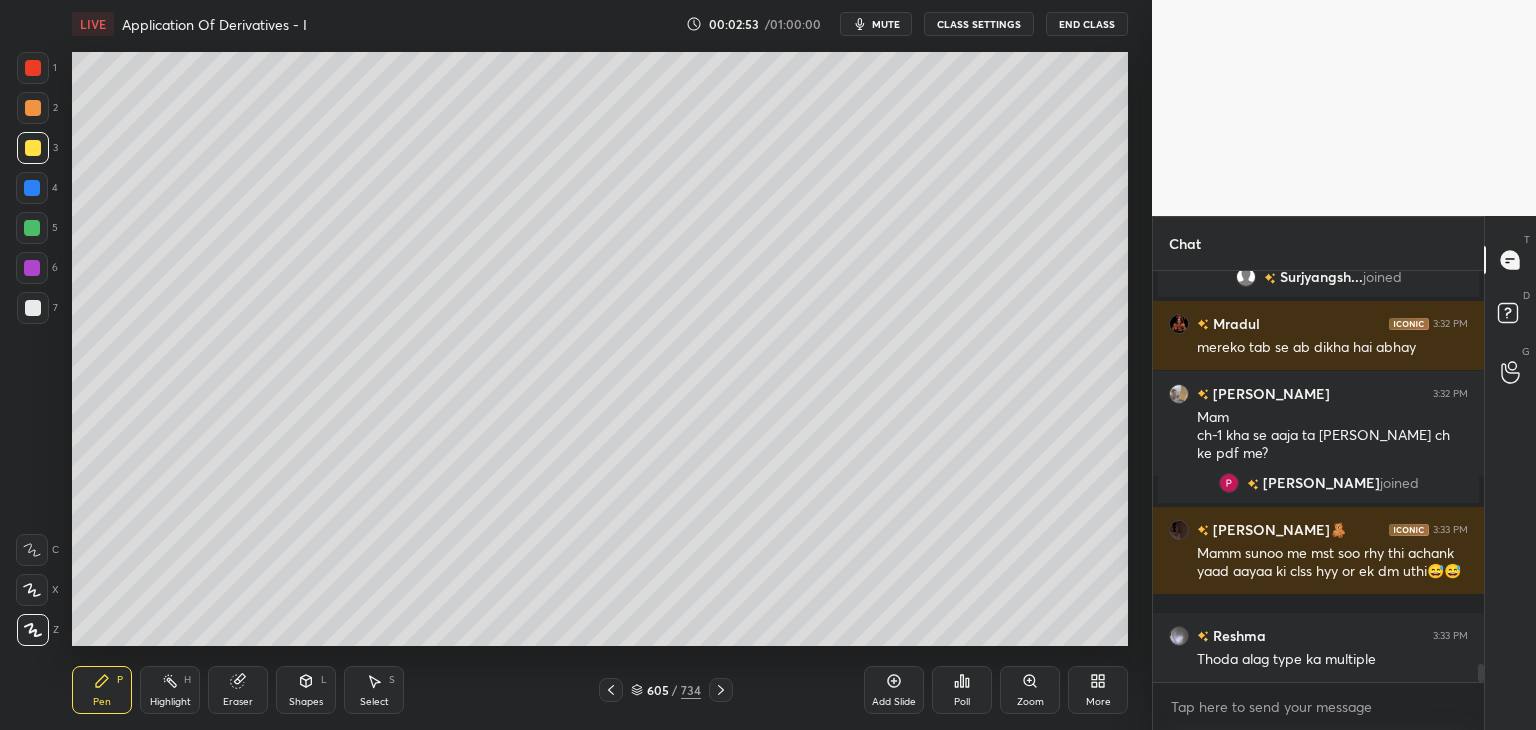 click on "Eraser" at bounding box center [238, 702] 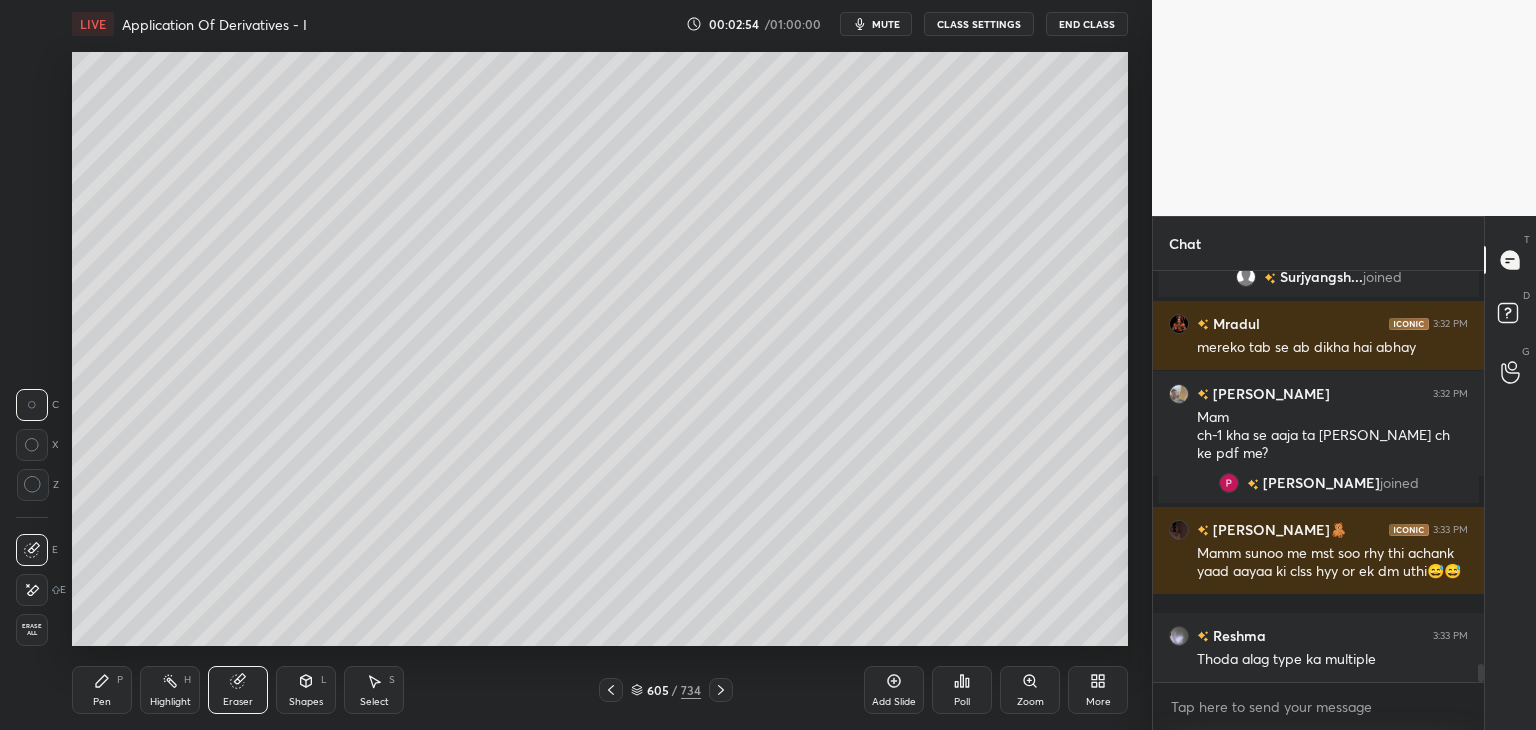 click on "Erase all" at bounding box center [32, 630] 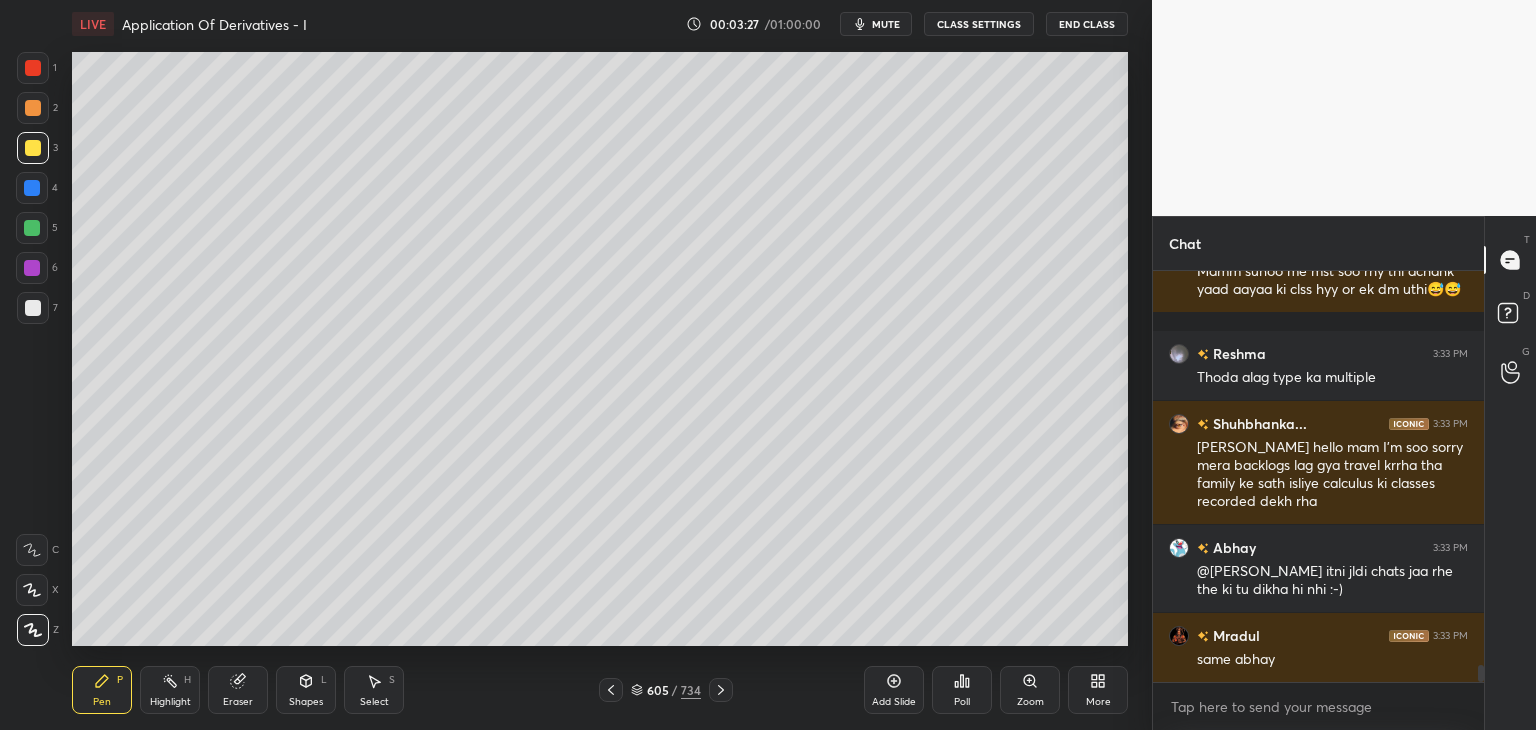 scroll, scrollTop: 9340, scrollLeft: 0, axis: vertical 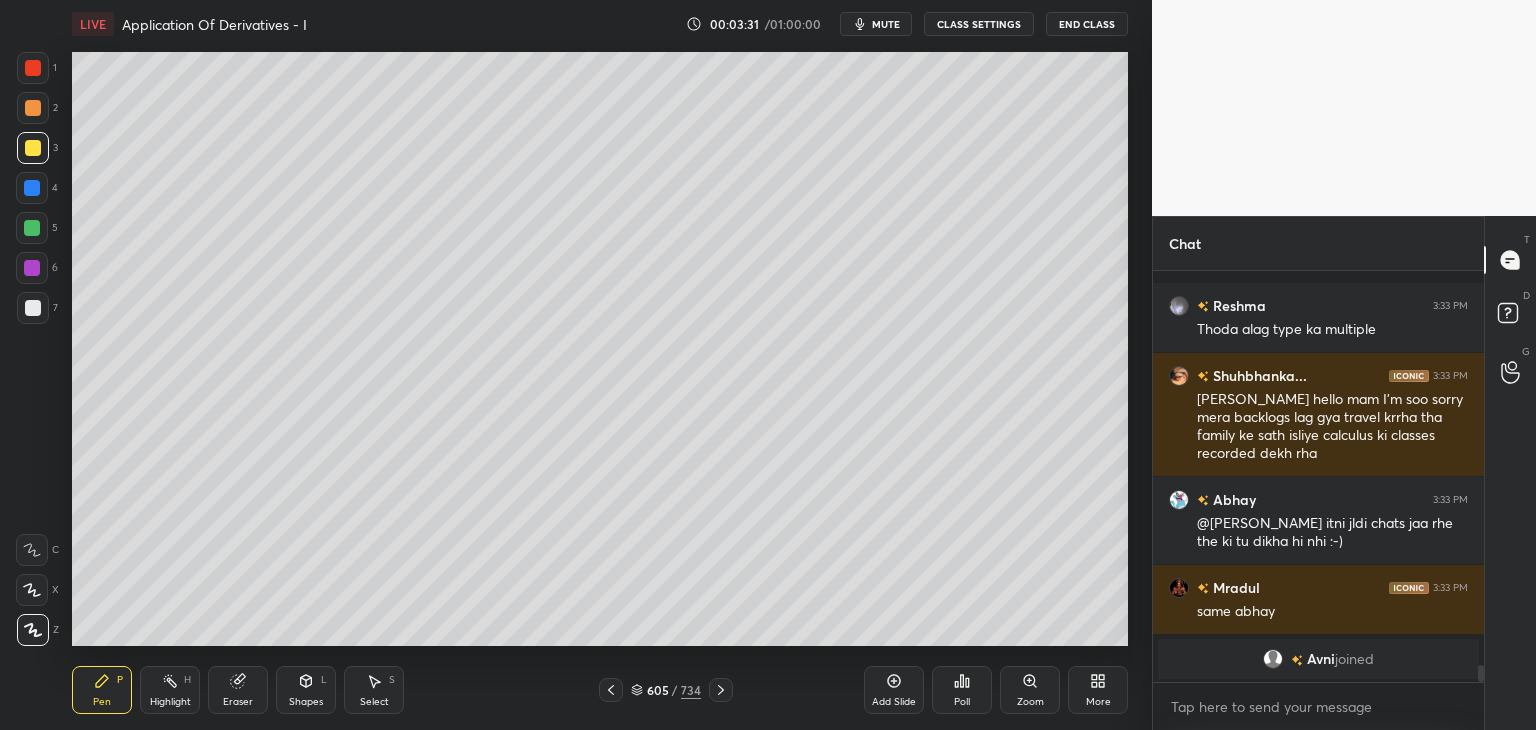 drag, startPoint x: 40, startPoint y: 307, endPoint x: 51, endPoint y: 301, distance: 12.529964 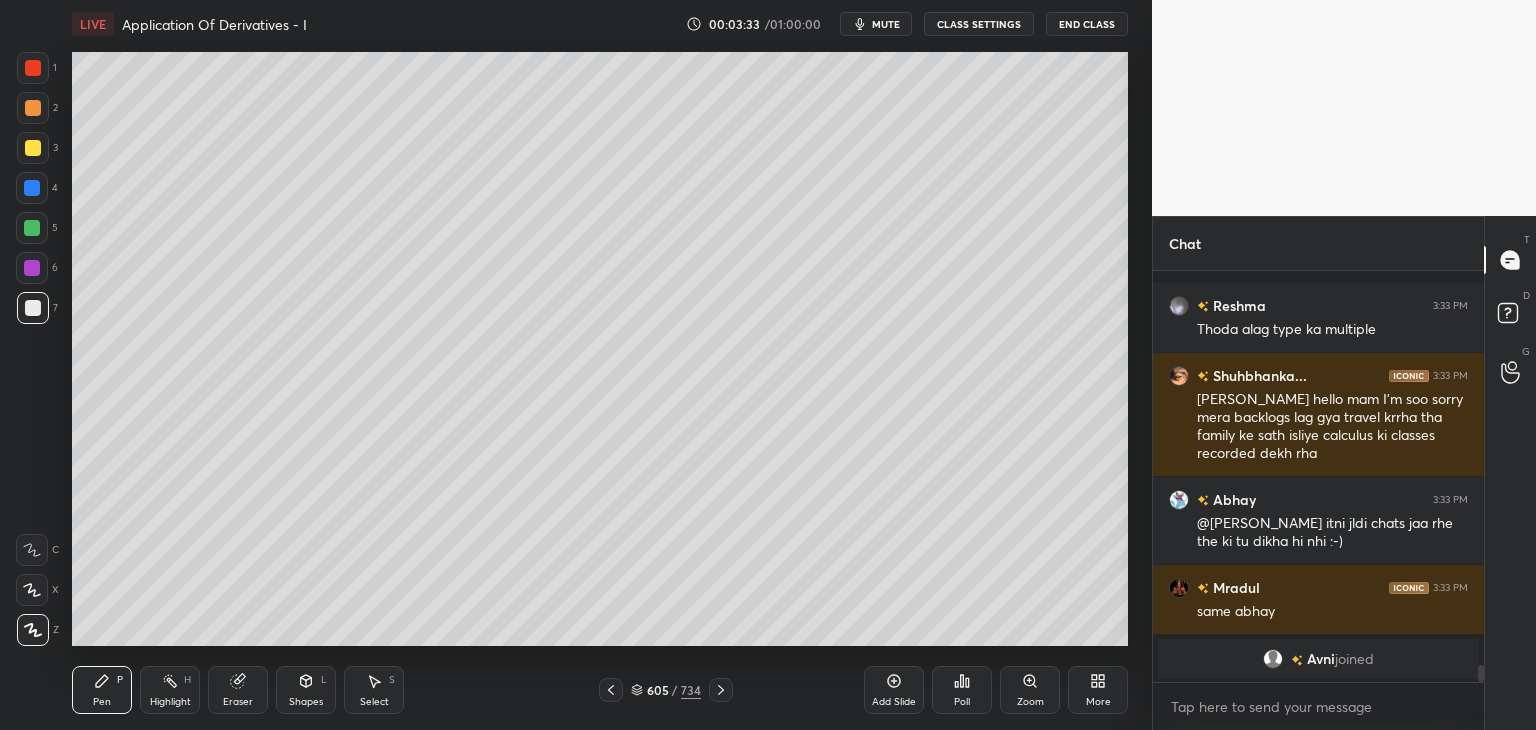click on "Shapes L" at bounding box center (306, 690) 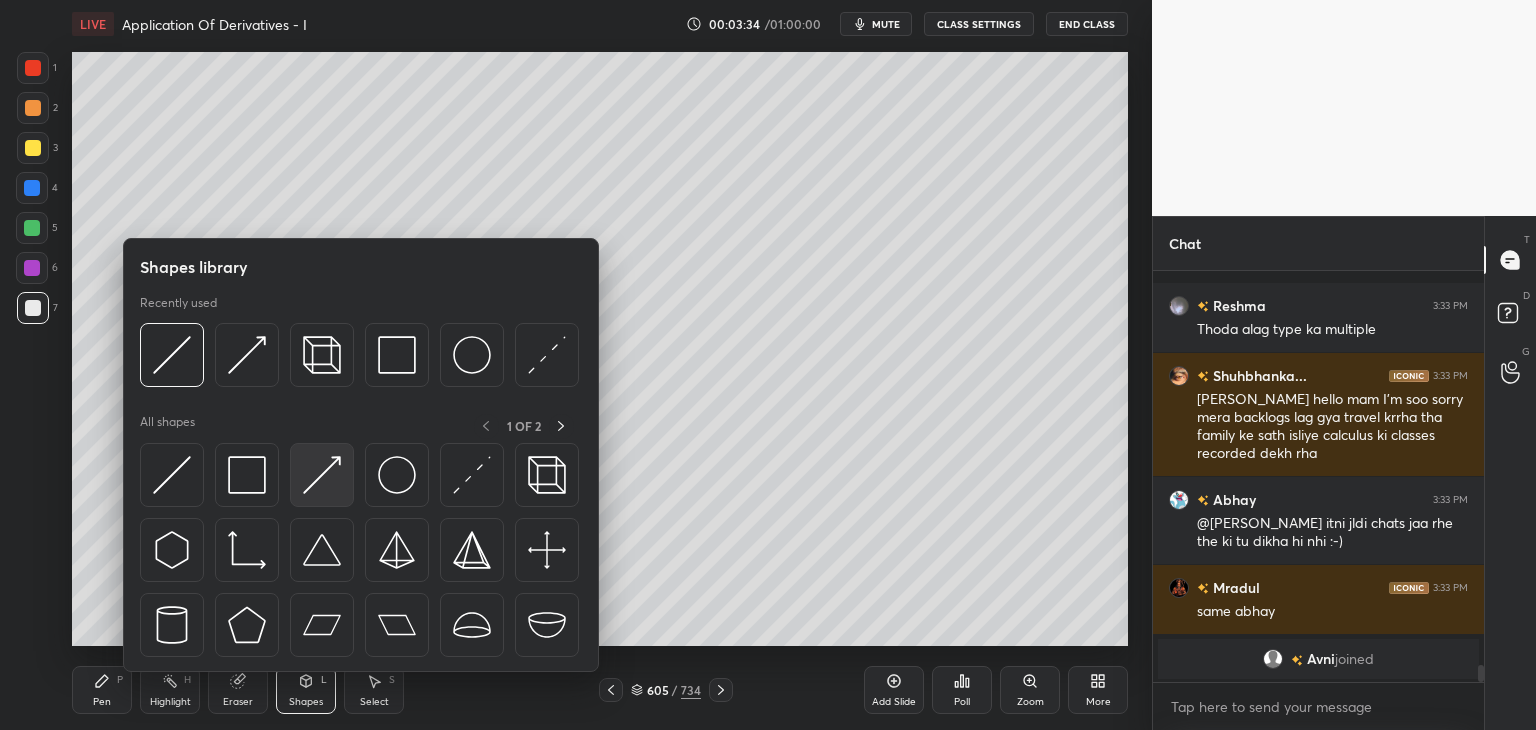 click at bounding box center (322, 475) 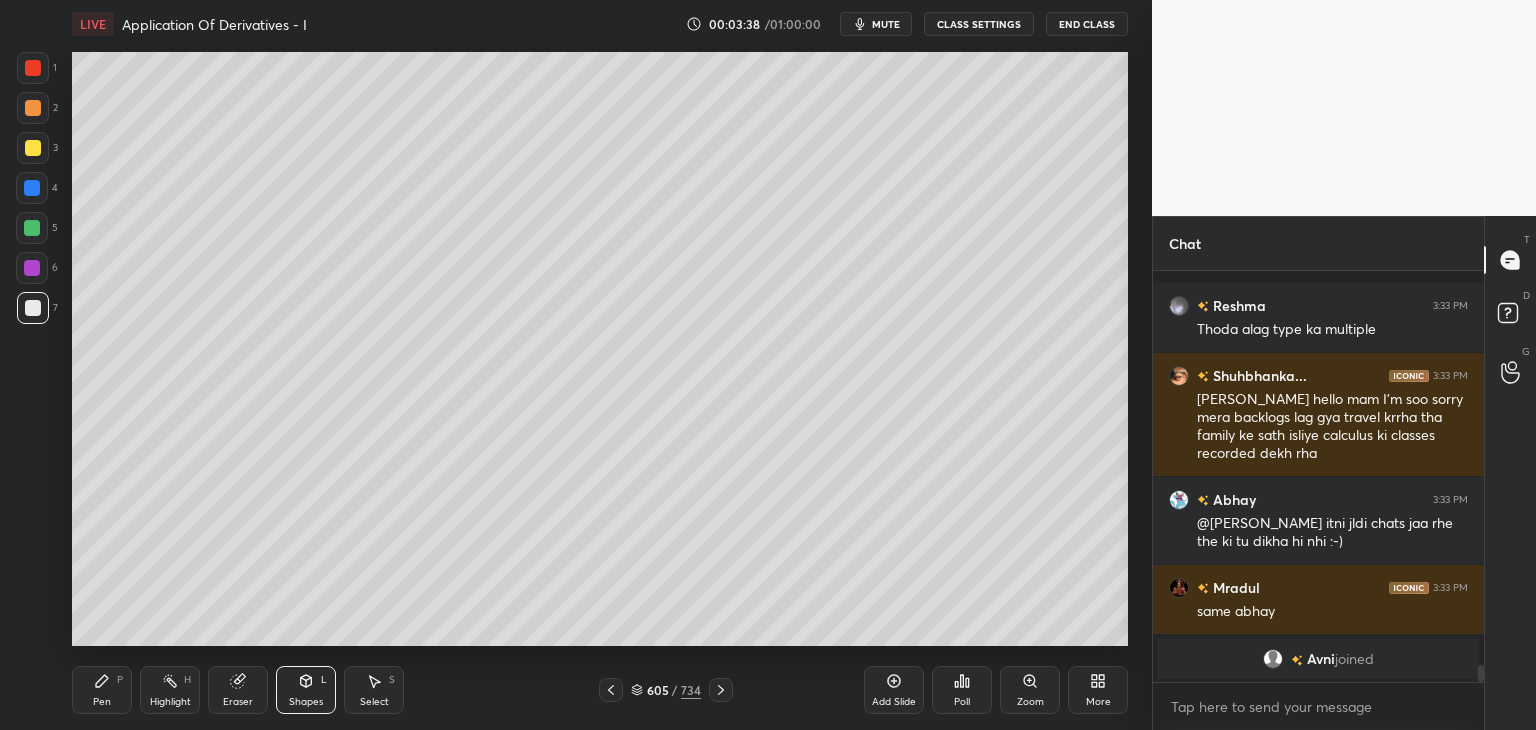click on "Pen P Highlight H Eraser Shapes L Select S 605 / 734 Add Slide Poll Zoom More" at bounding box center (600, 690) 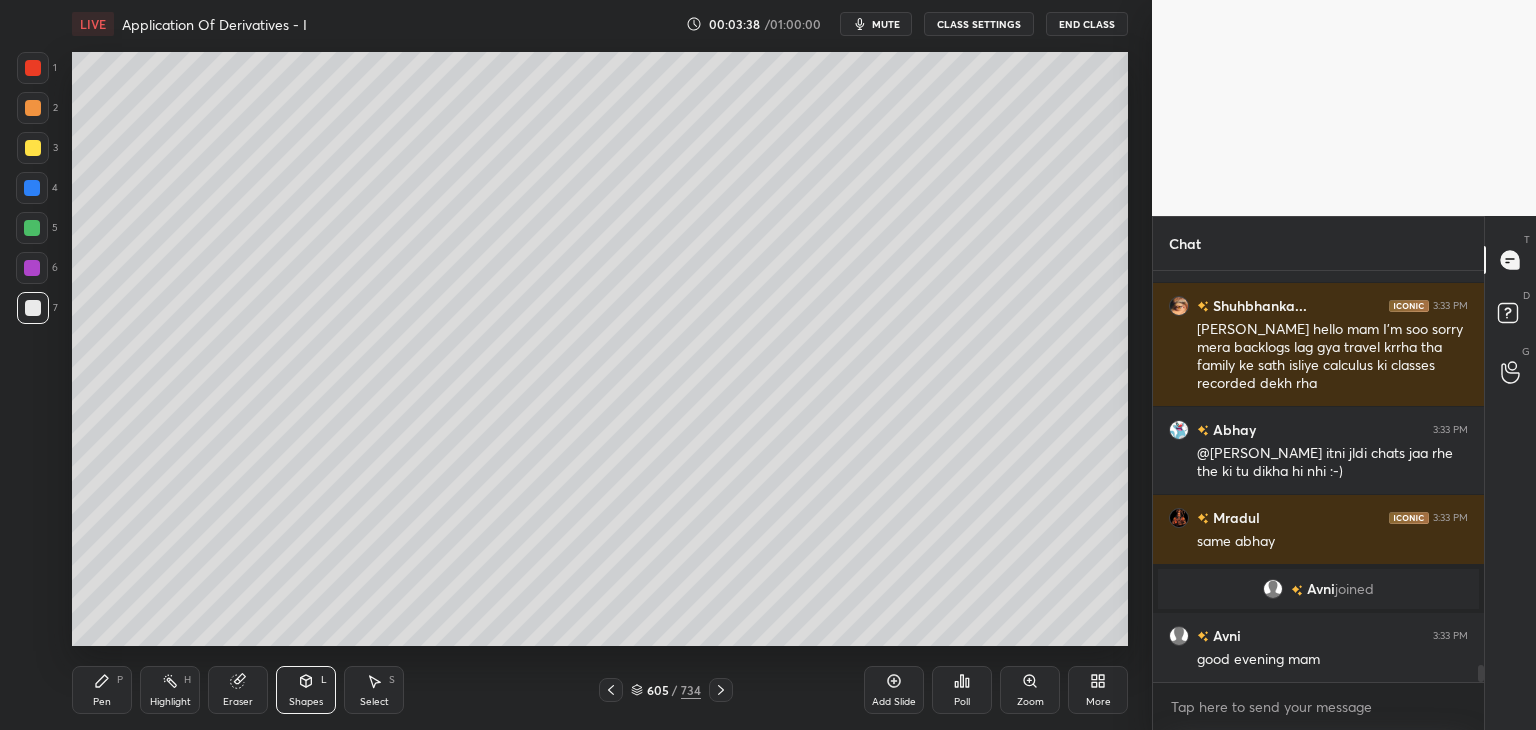 click at bounding box center (33, 68) 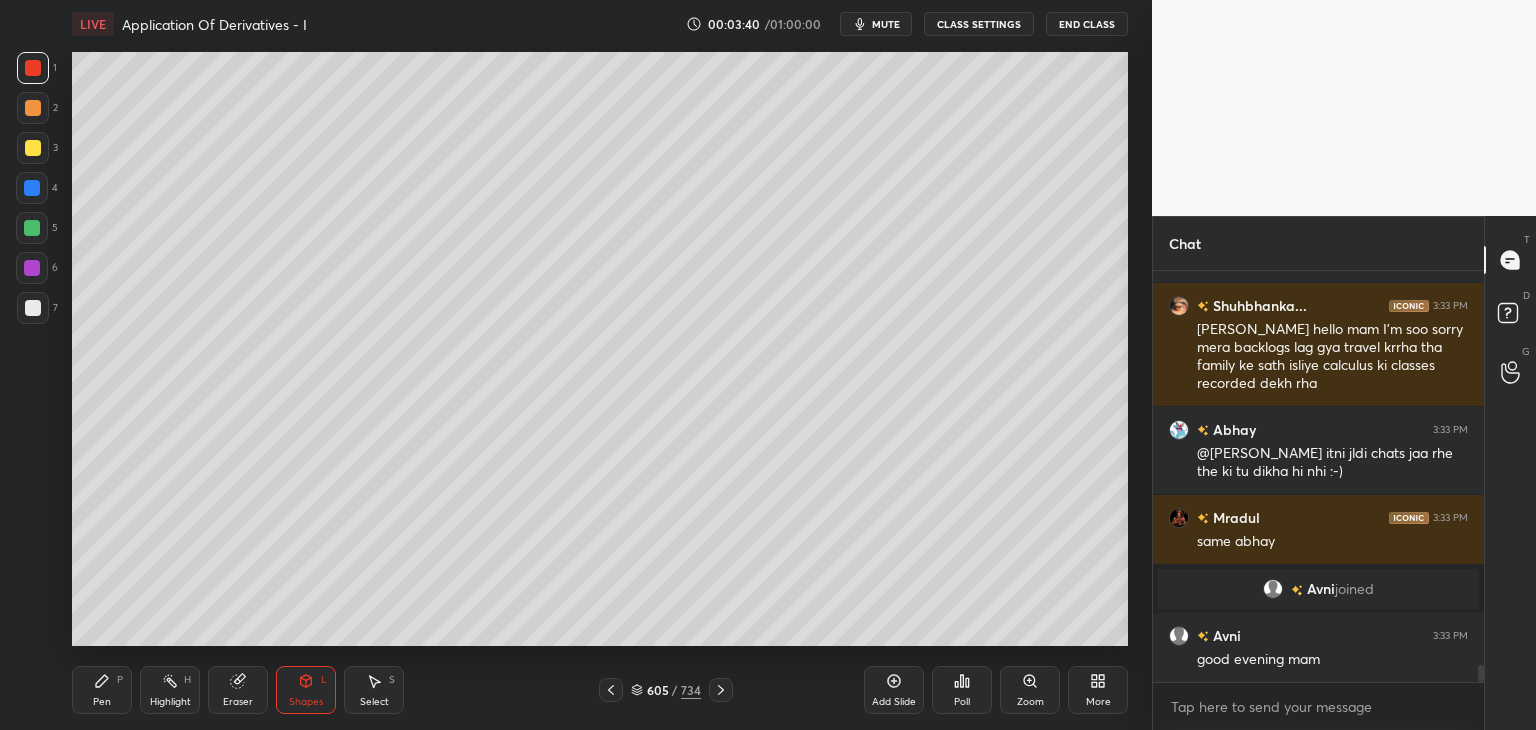 click on "Pen" at bounding box center (102, 702) 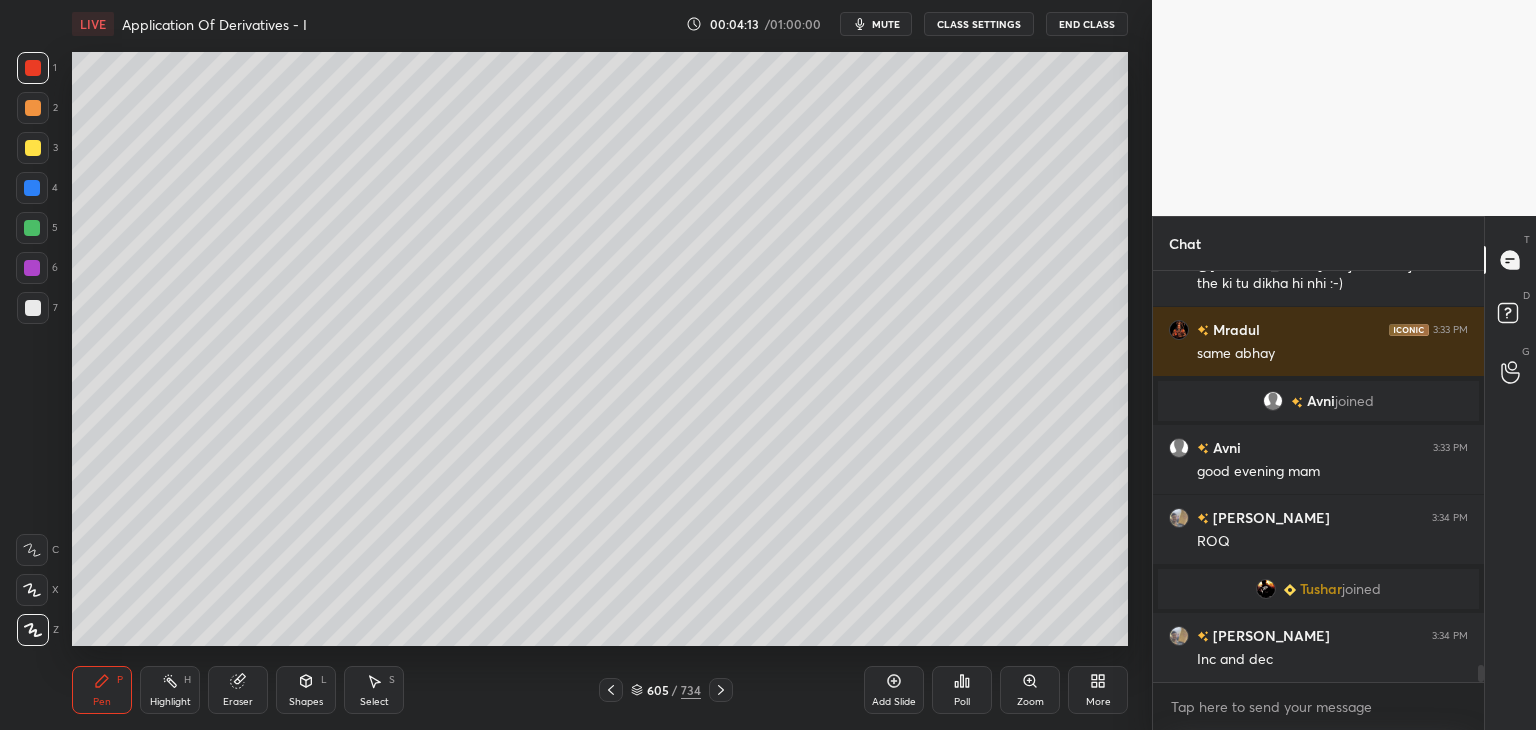 scroll, scrollTop: 9460, scrollLeft: 0, axis: vertical 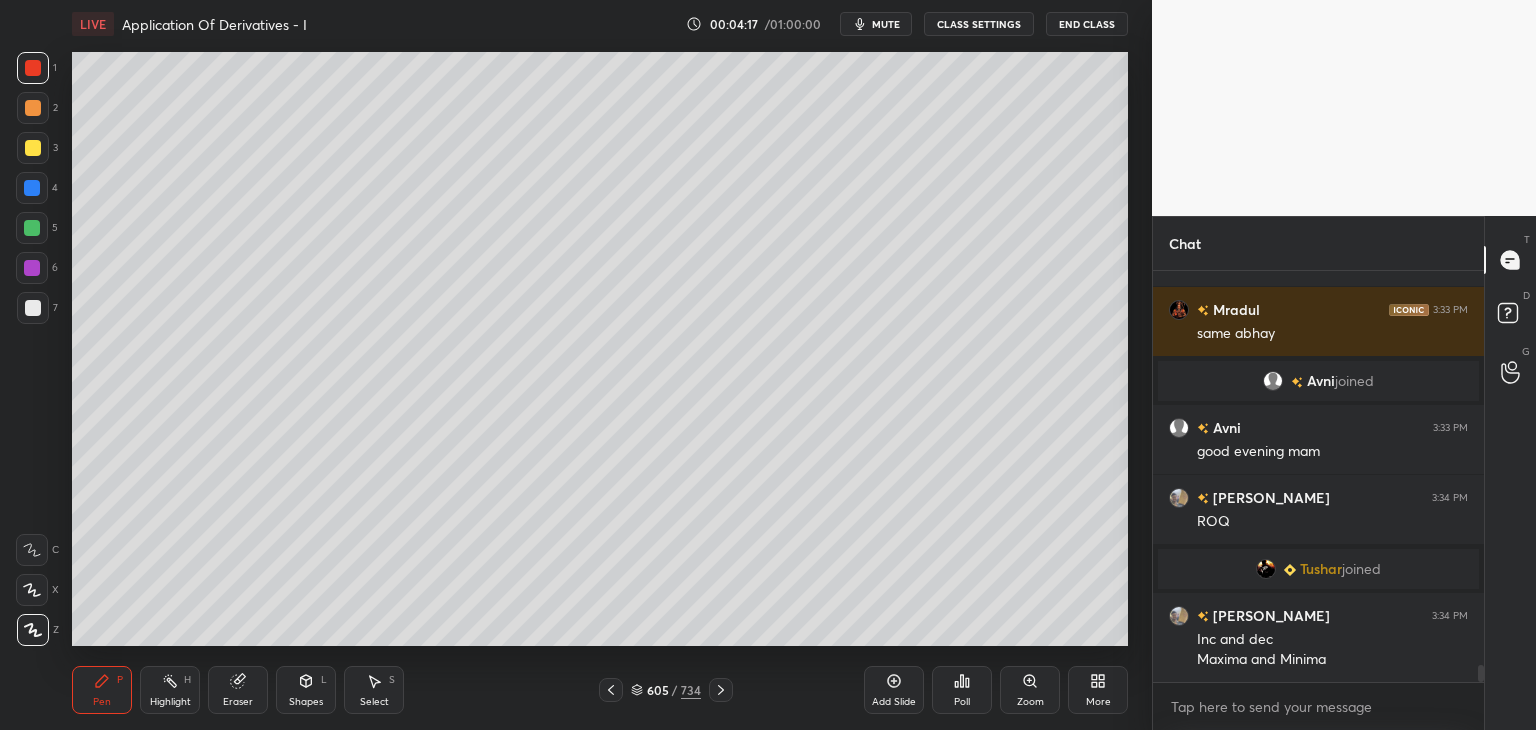 drag, startPoint x: 36, startPoint y: 313, endPoint x: 46, endPoint y: 277, distance: 37.363083 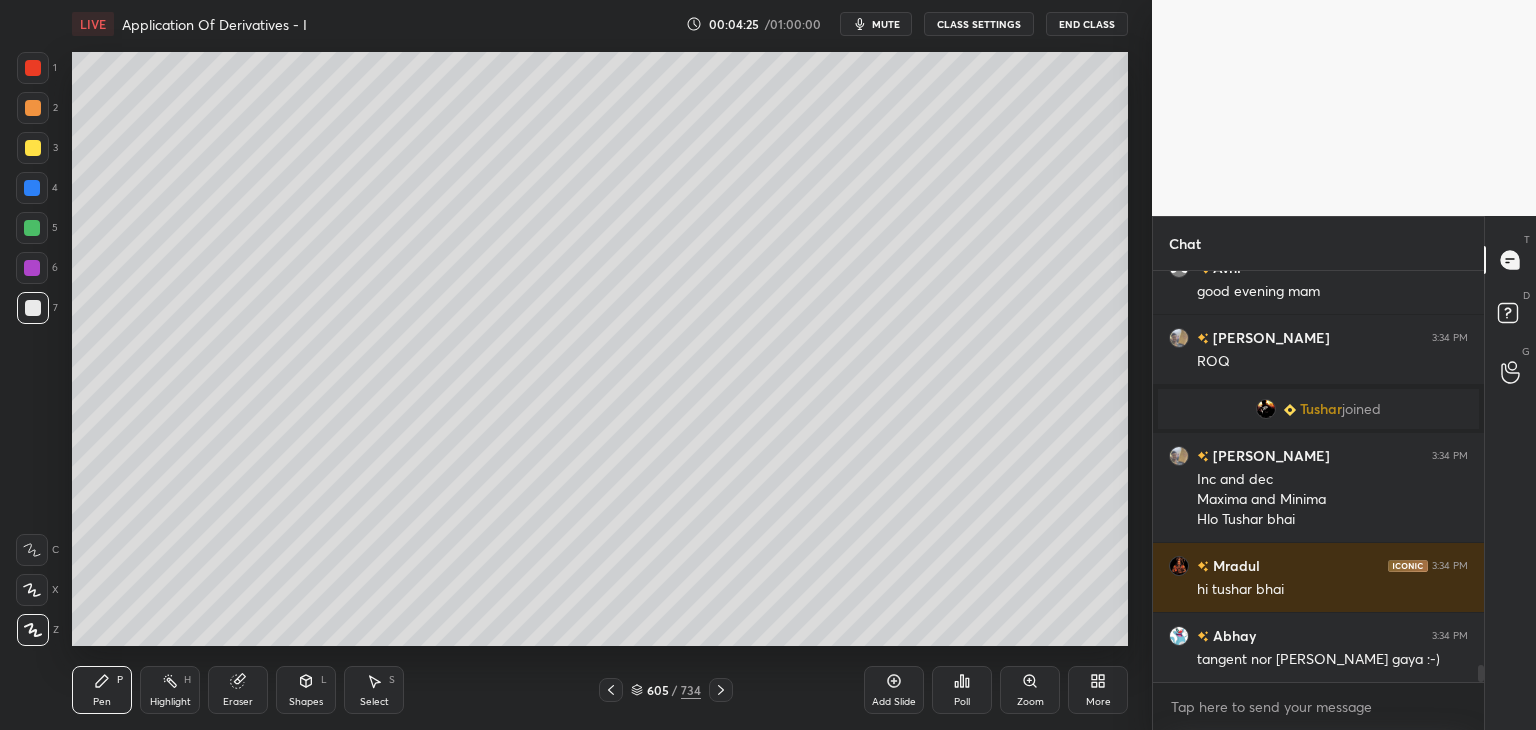 scroll, scrollTop: 9668, scrollLeft: 0, axis: vertical 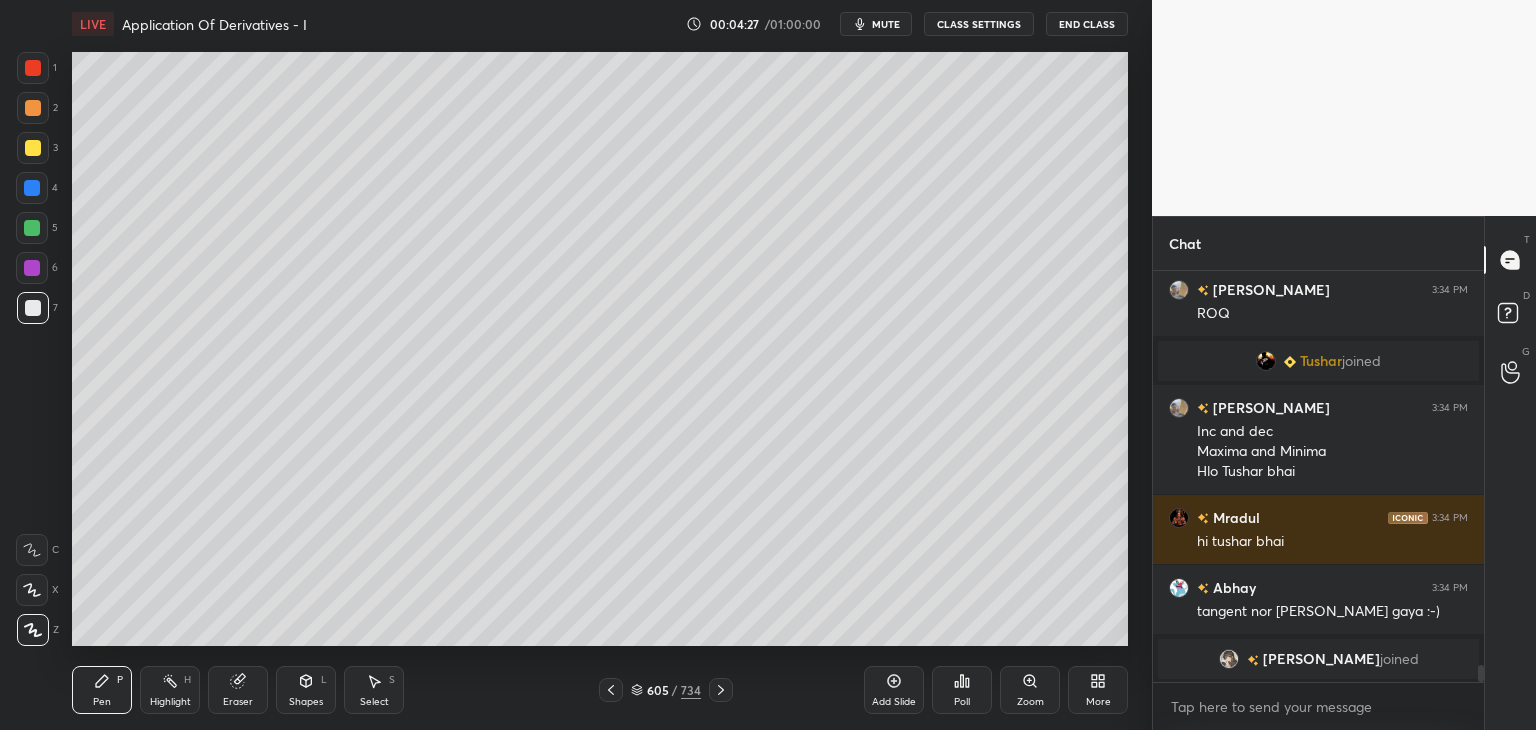 click at bounding box center [33, 308] 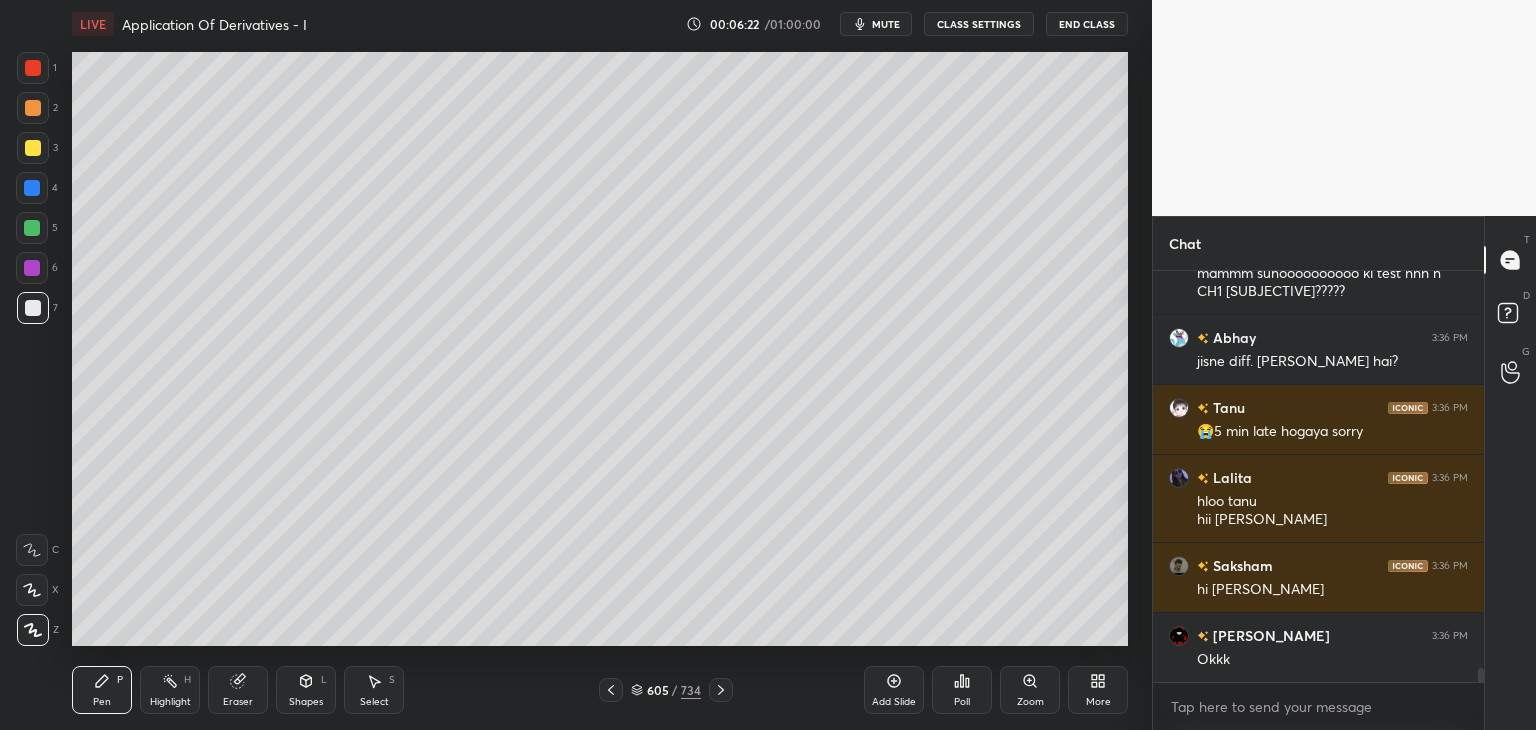 scroll, scrollTop: 11994, scrollLeft: 0, axis: vertical 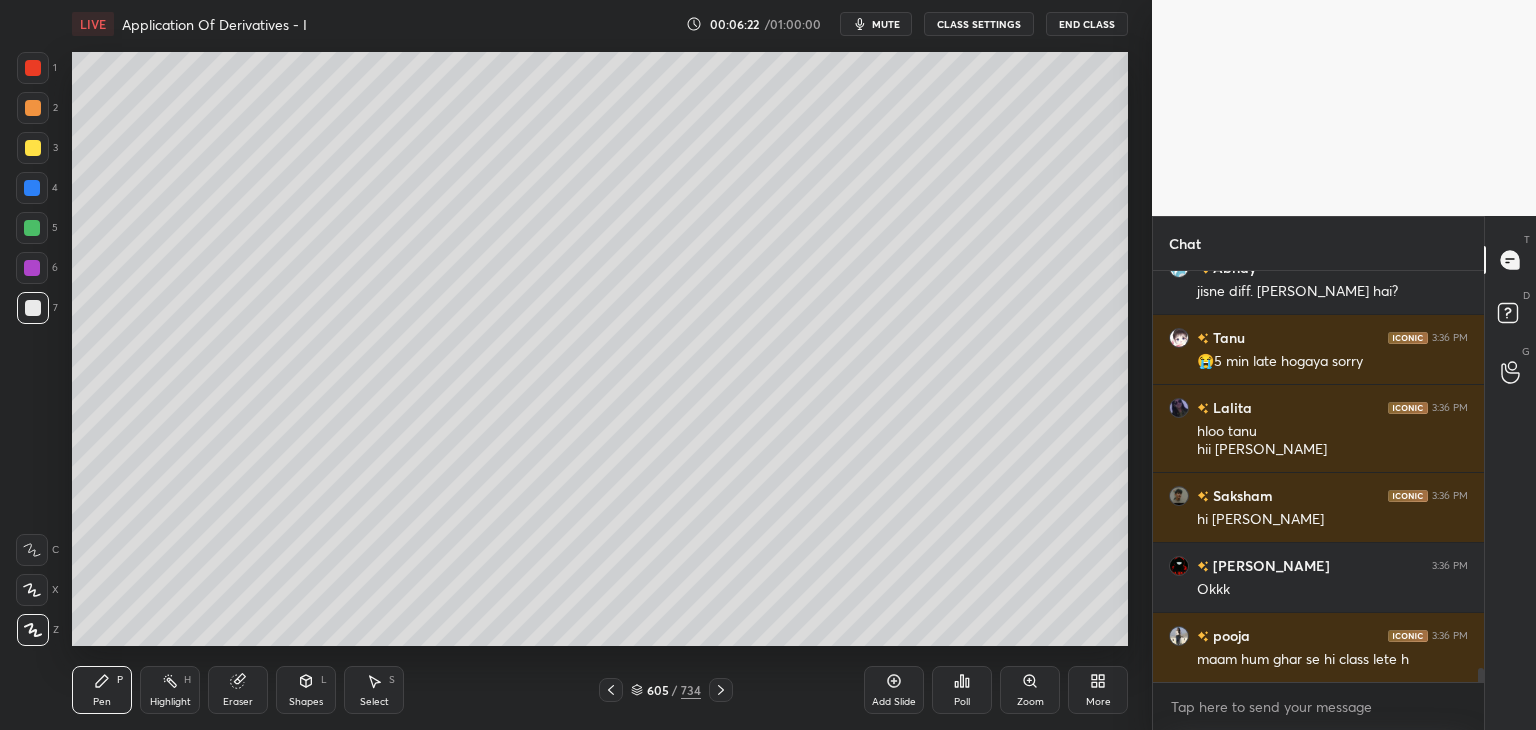 click 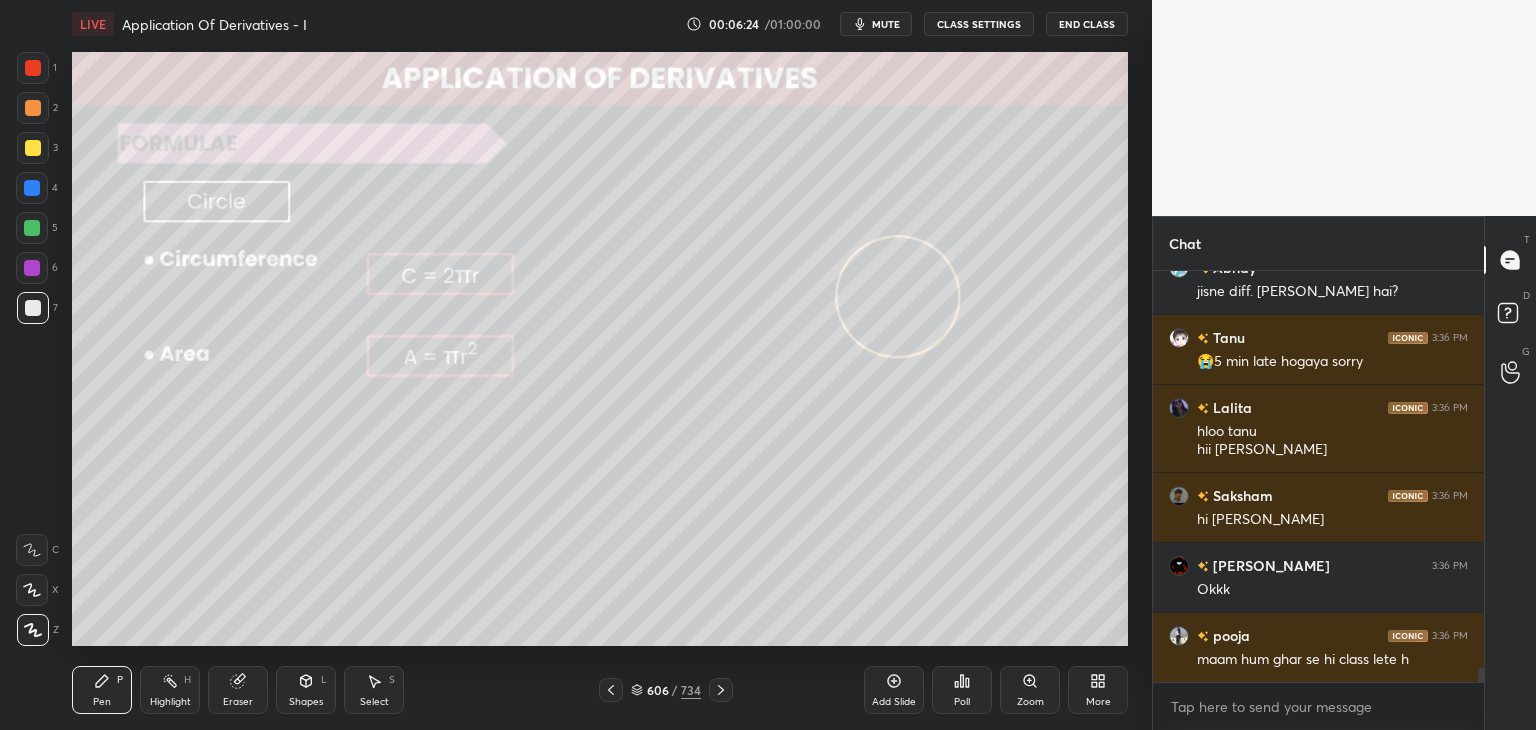scroll, scrollTop: 12064, scrollLeft: 0, axis: vertical 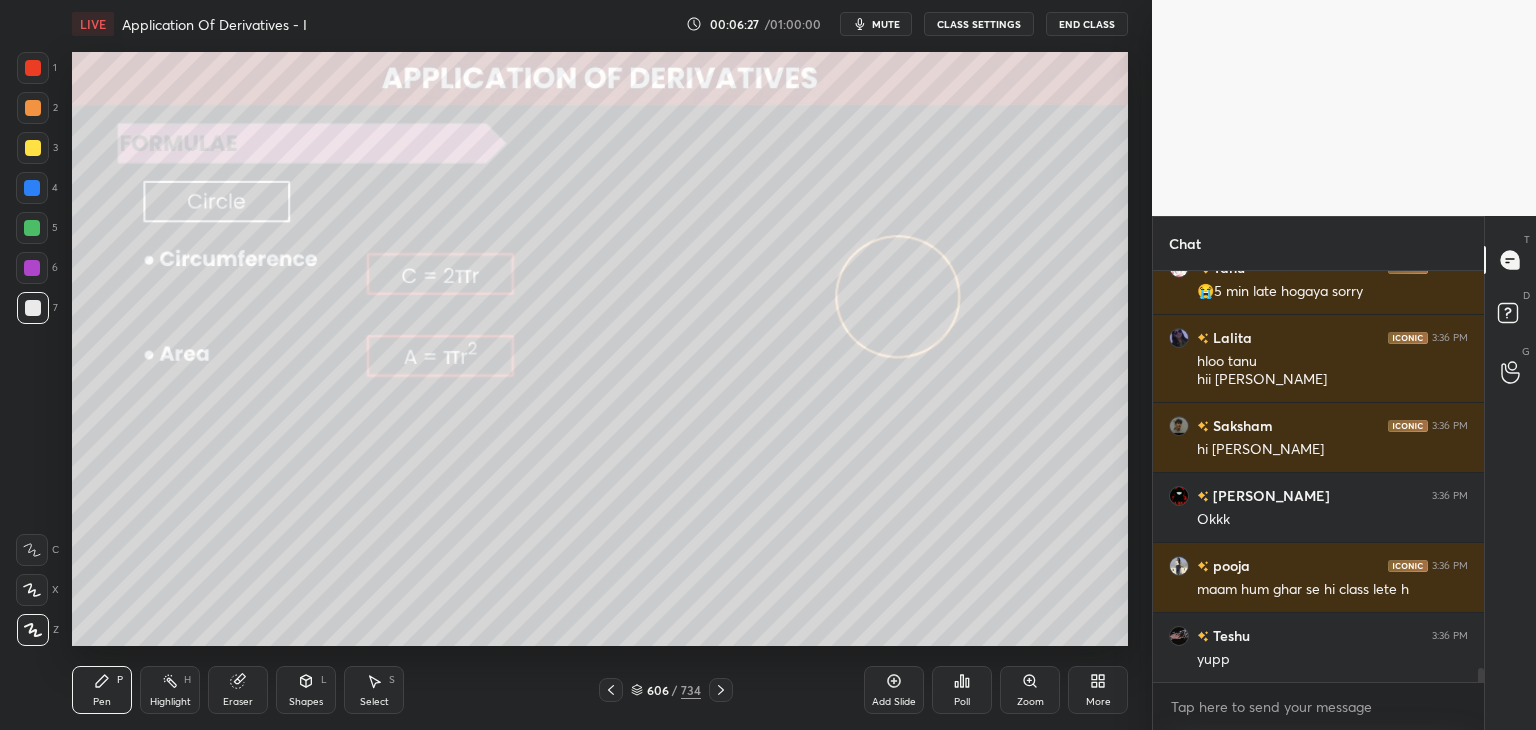 click 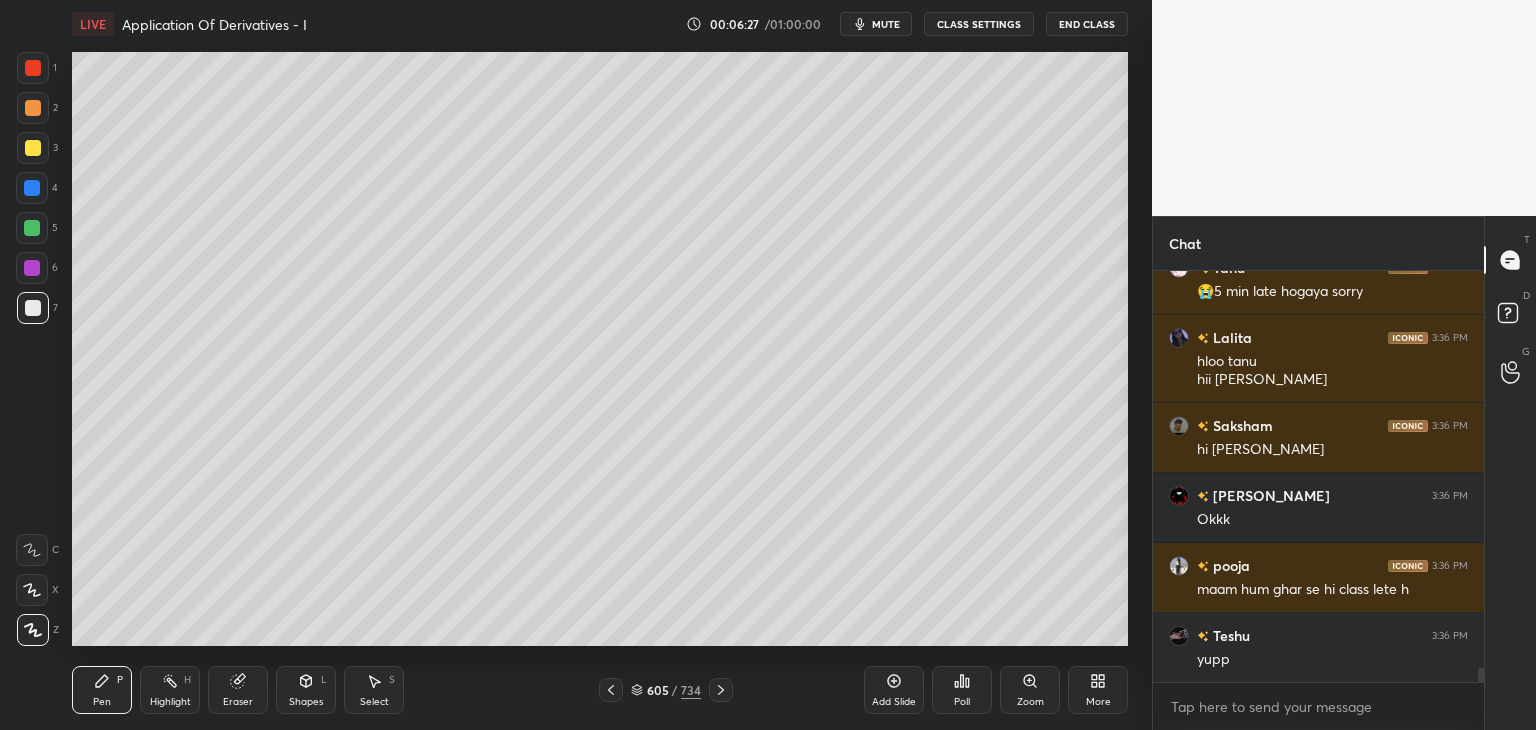 click 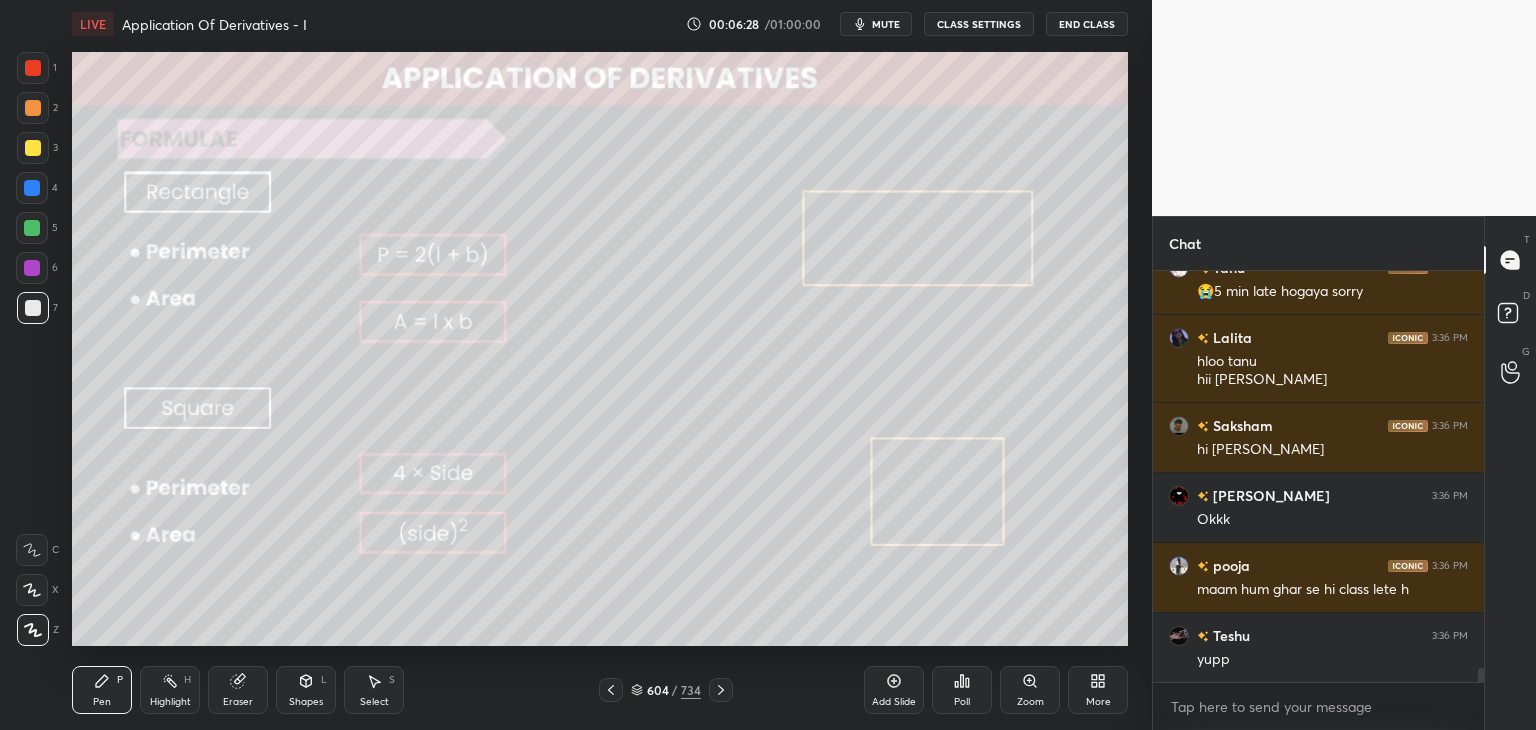 click 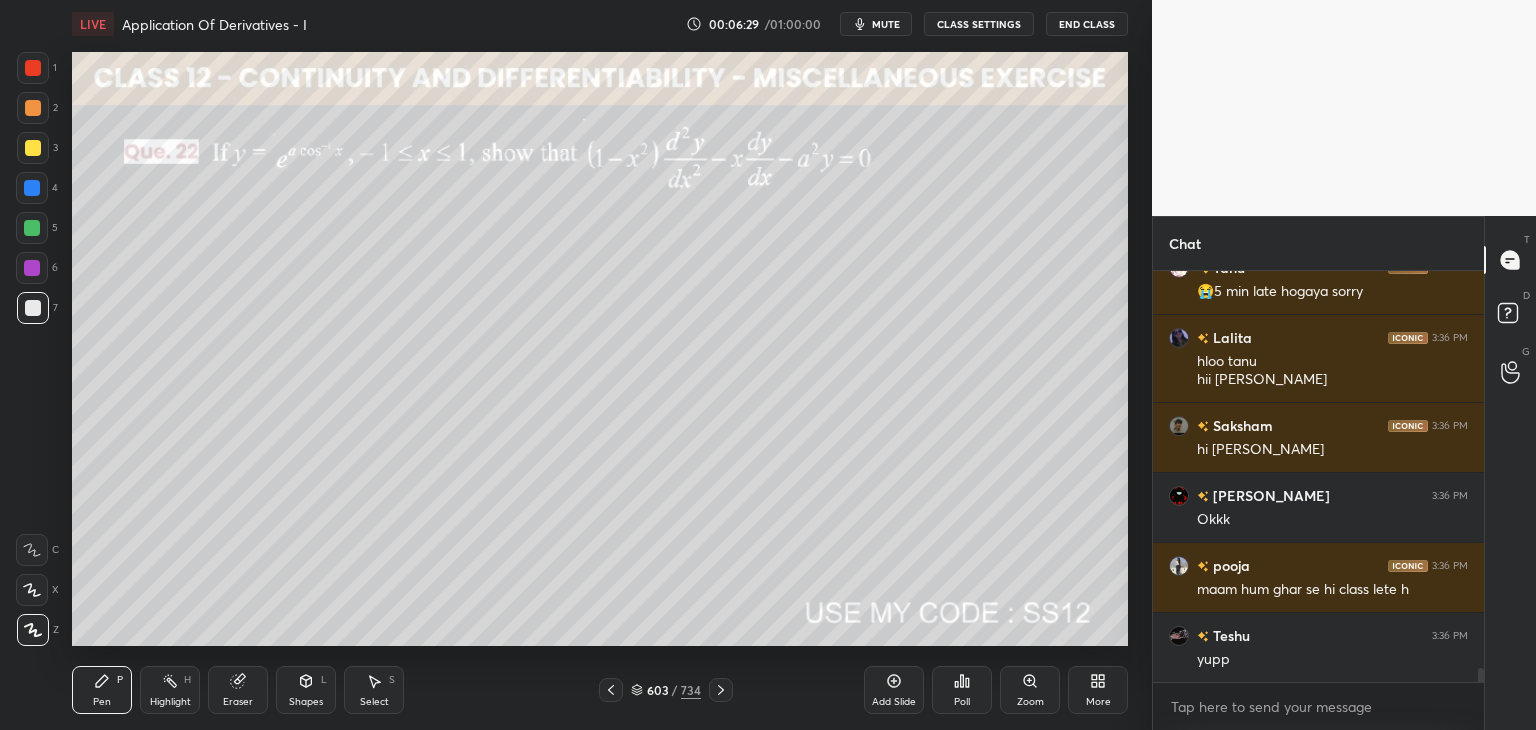click 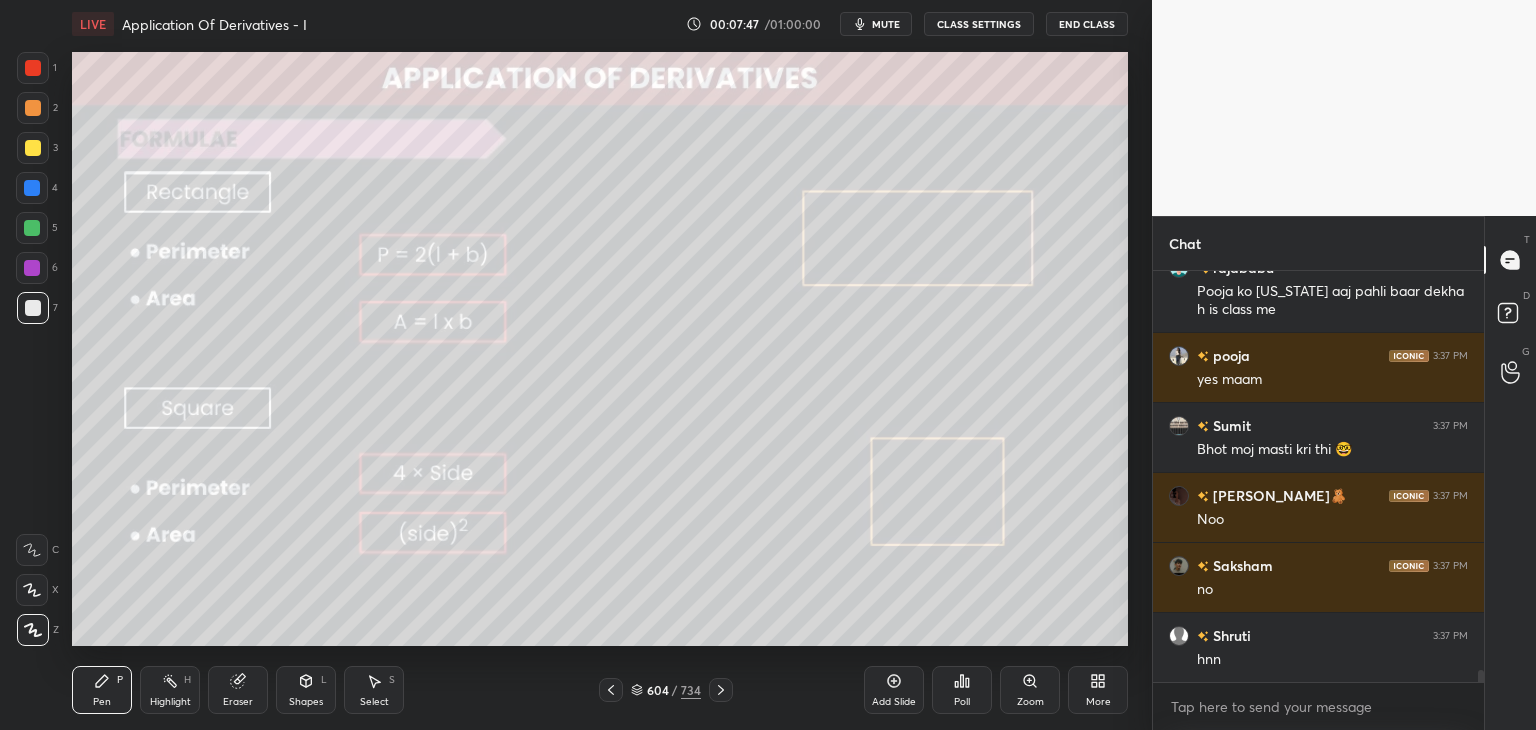 scroll, scrollTop: 13172, scrollLeft: 0, axis: vertical 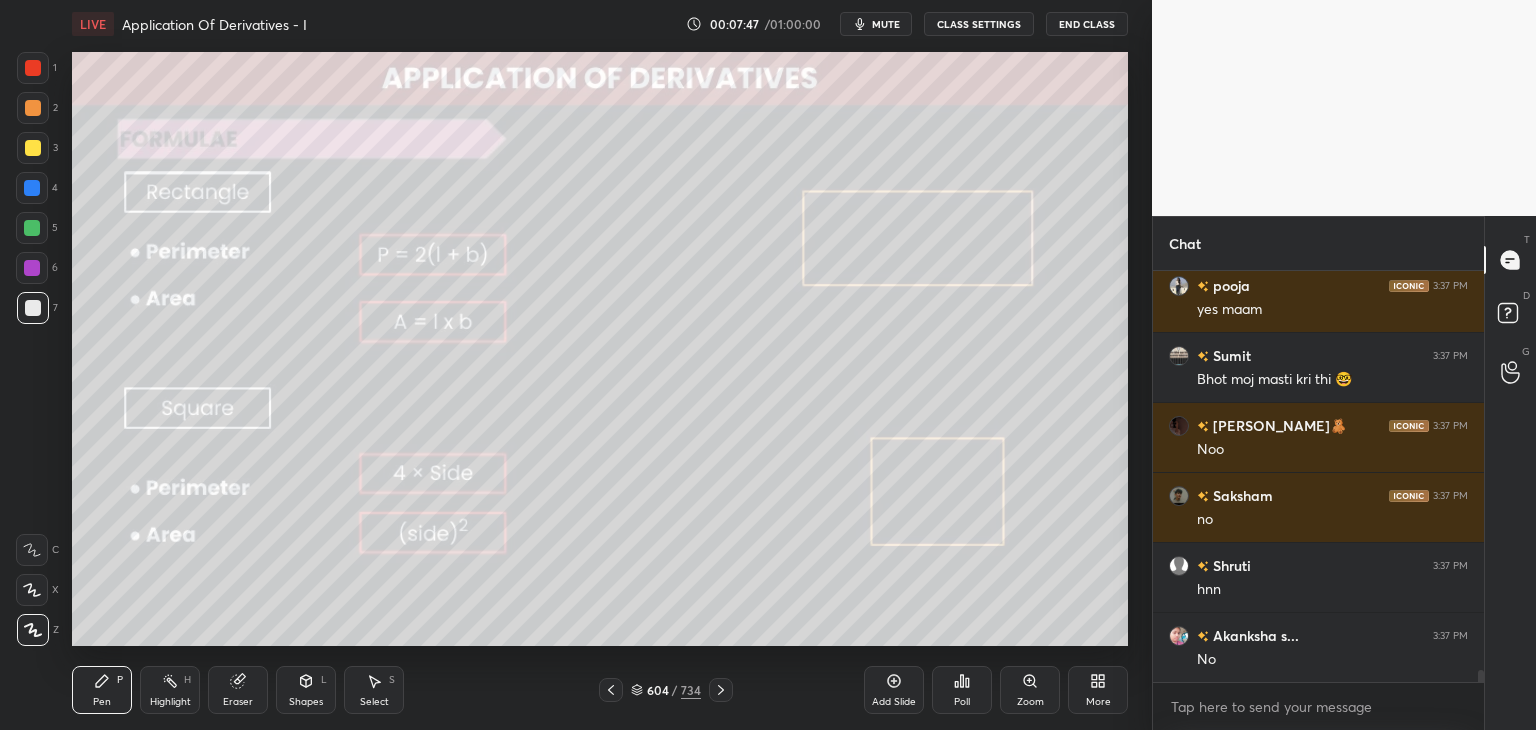 click 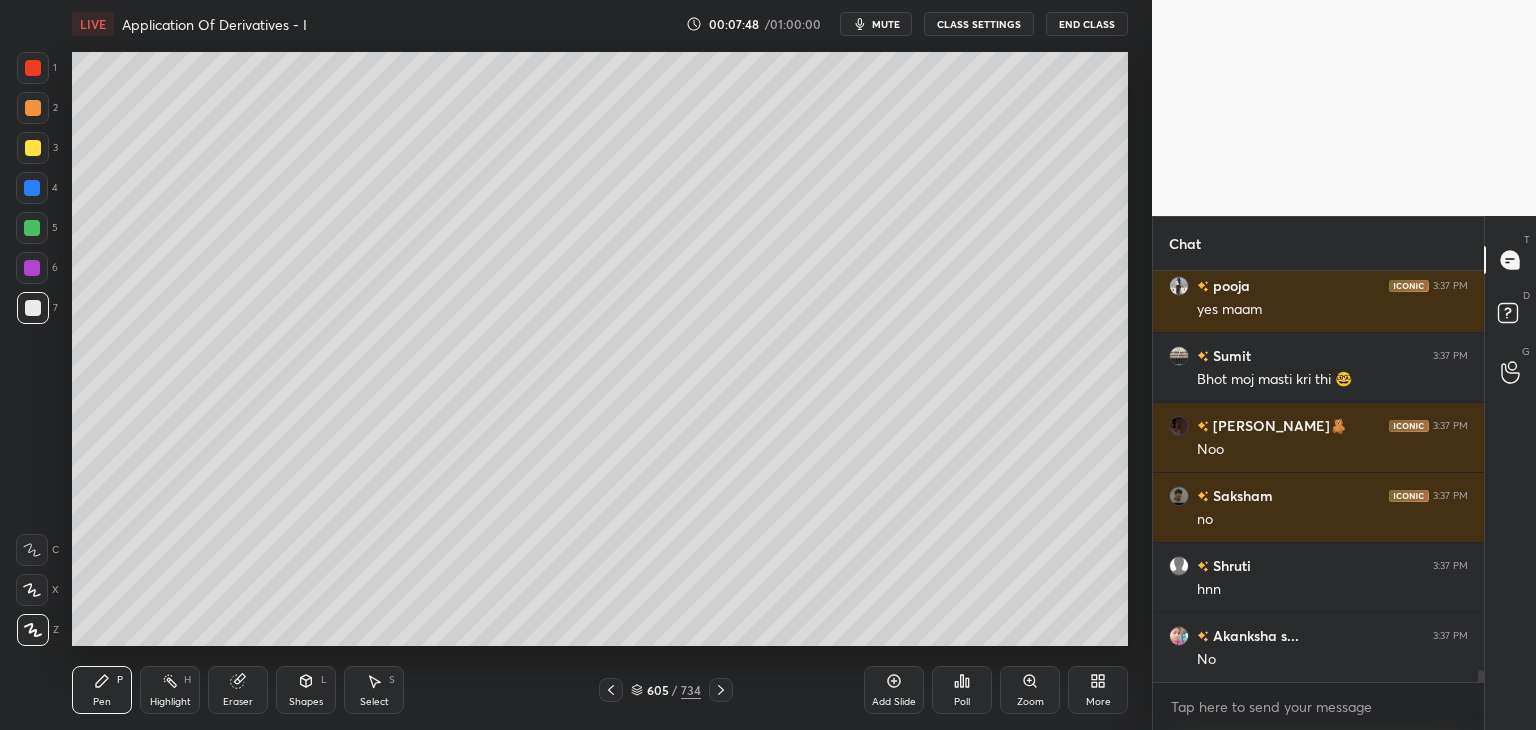 scroll, scrollTop: 13242, scrollLeft: 0, axis: vertical 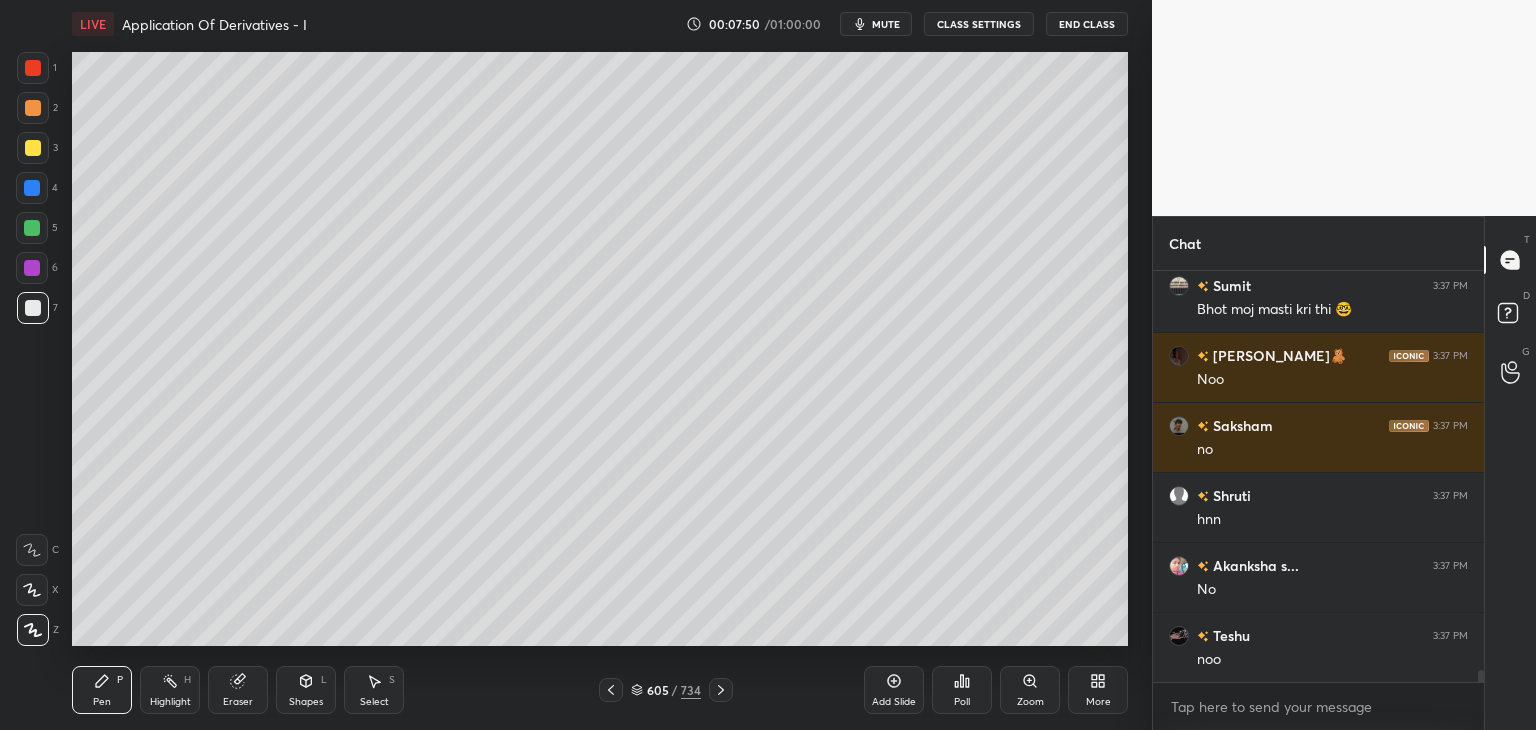 click 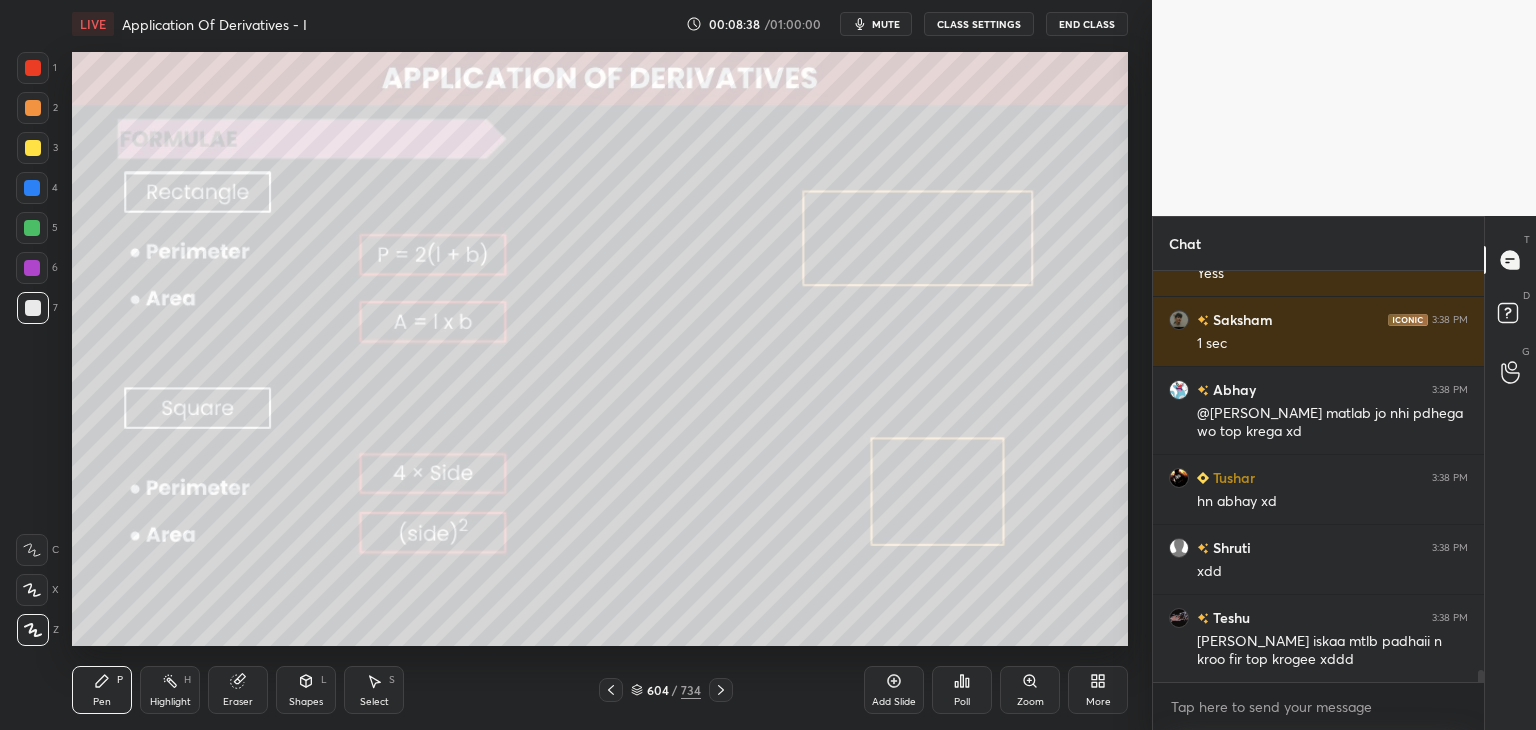 scroll, scrollTop: 14206, scrollLeft: 0, axis: vertical 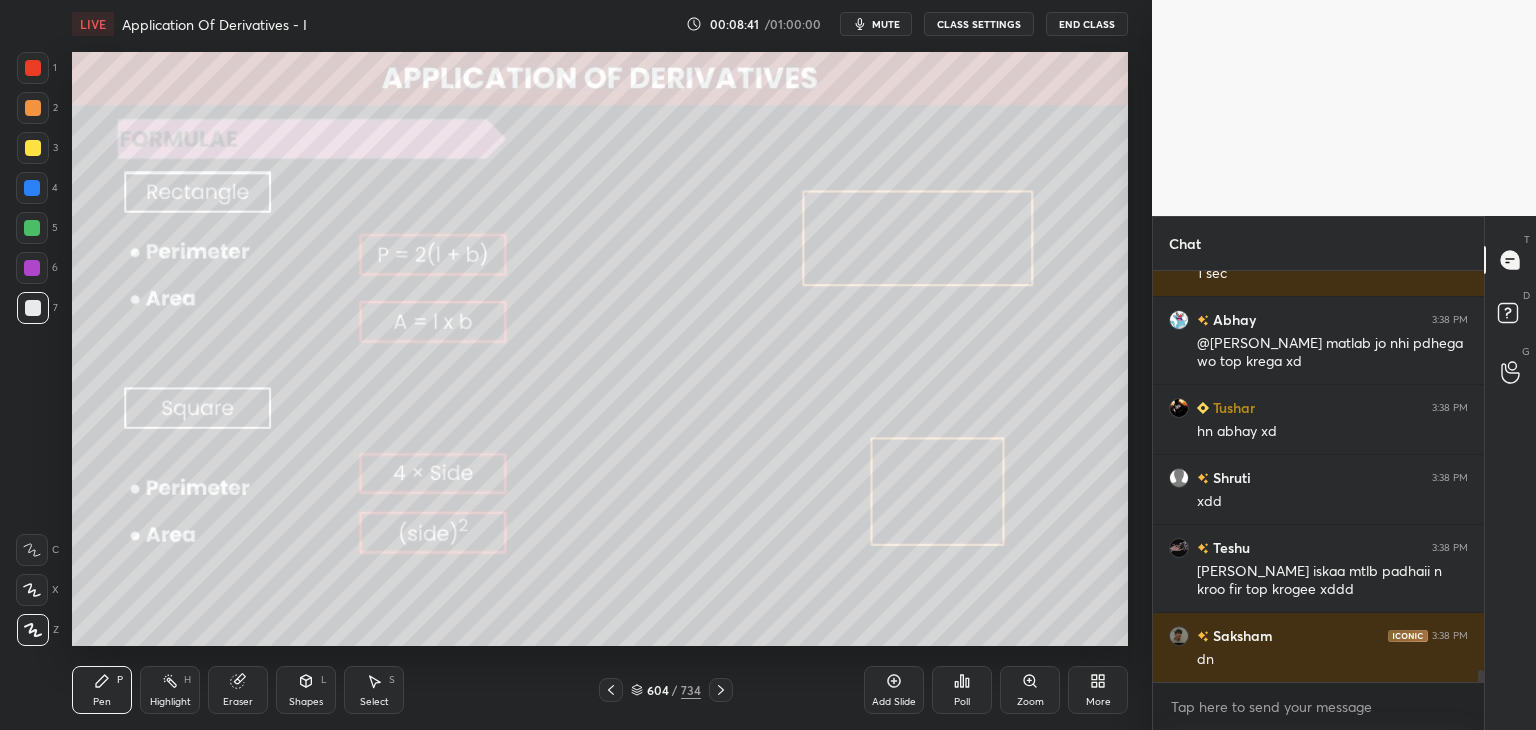 click 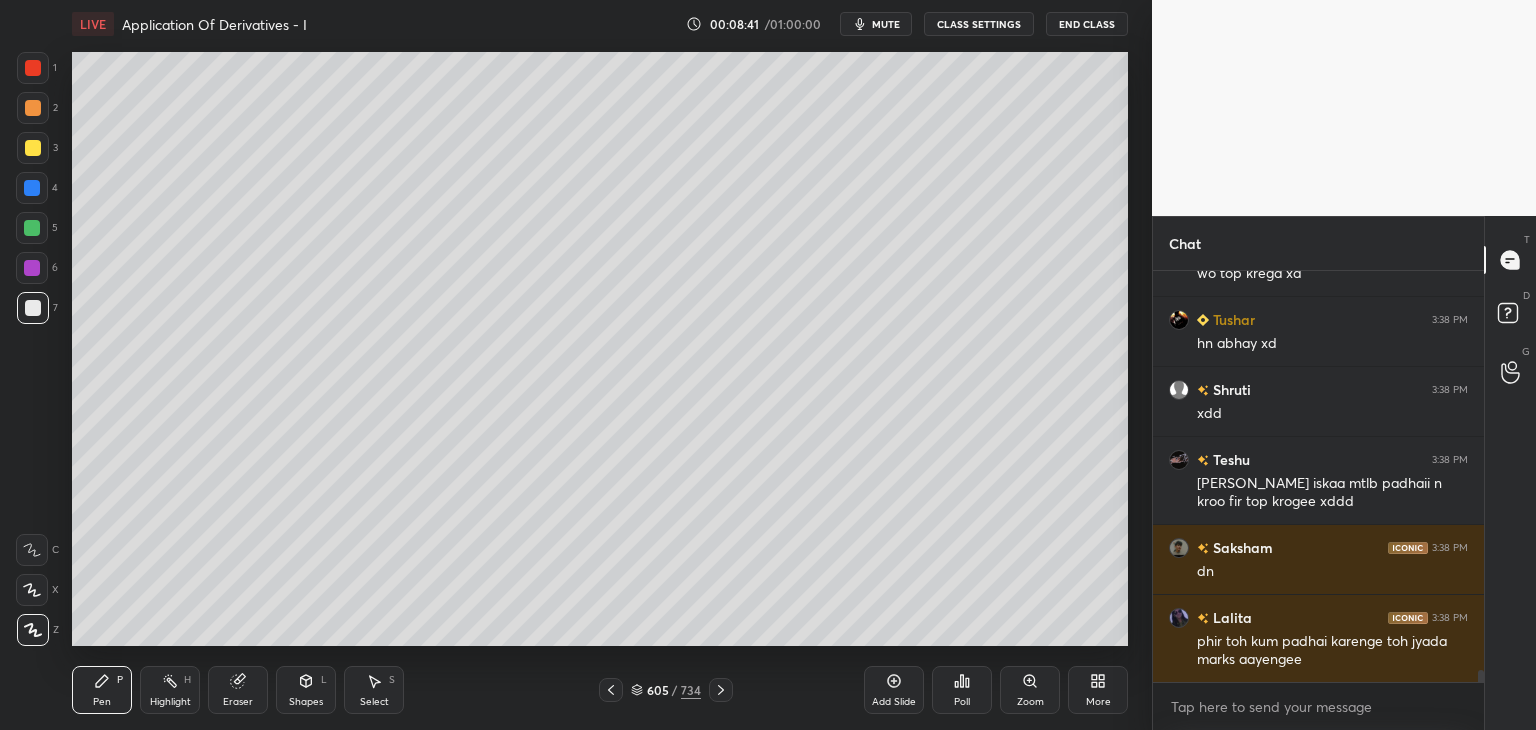 click 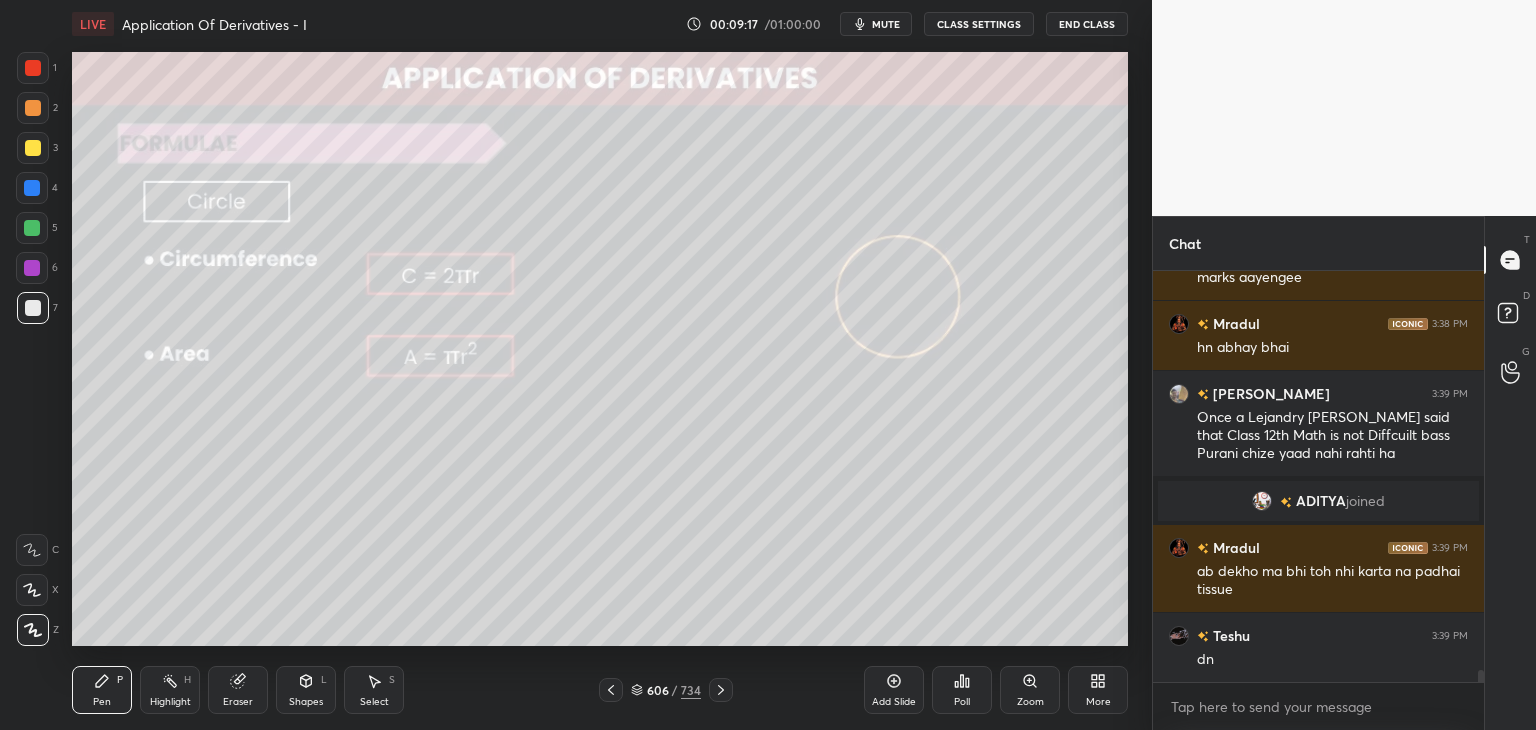 scroll, scrollTop: 14082, scrollLeft: 0, axis: vertical 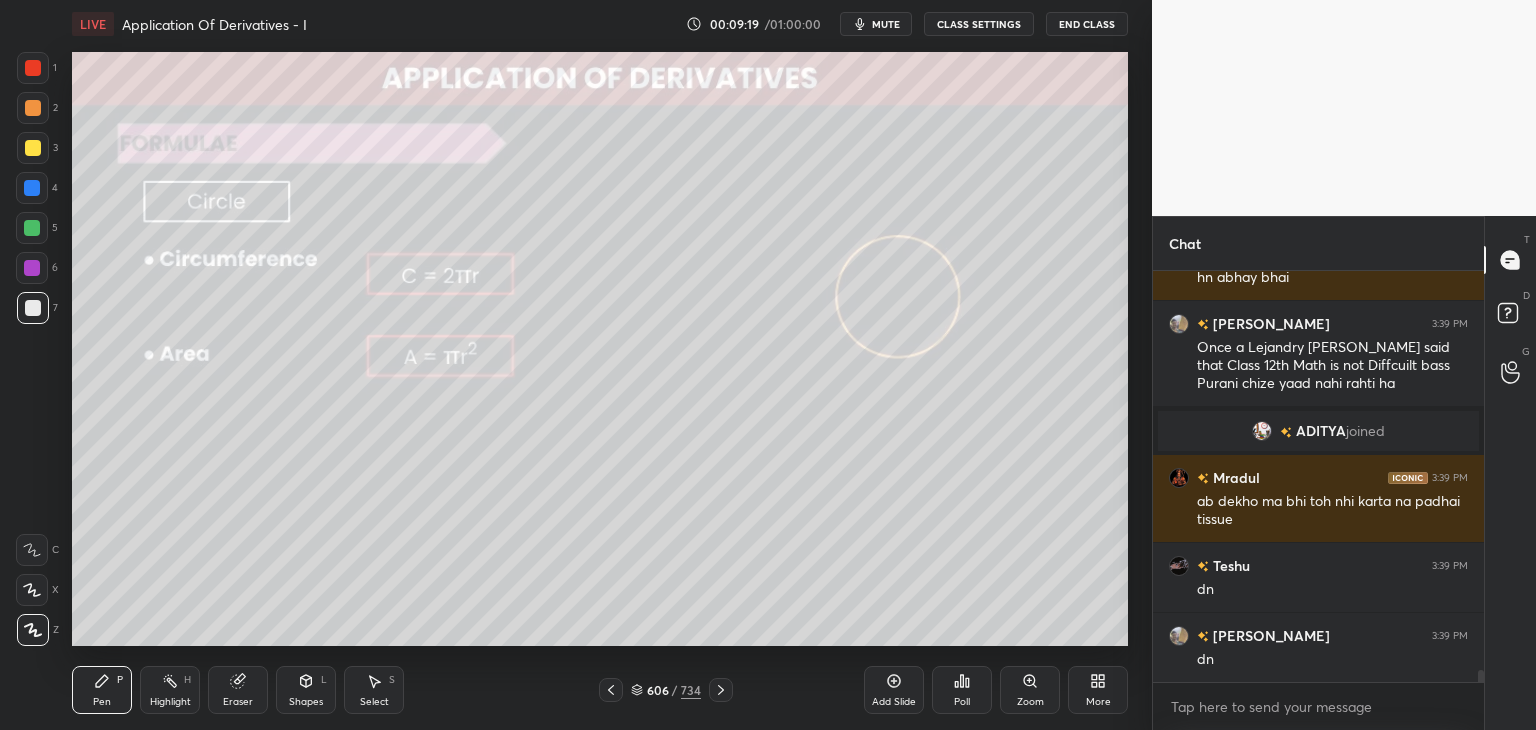 click 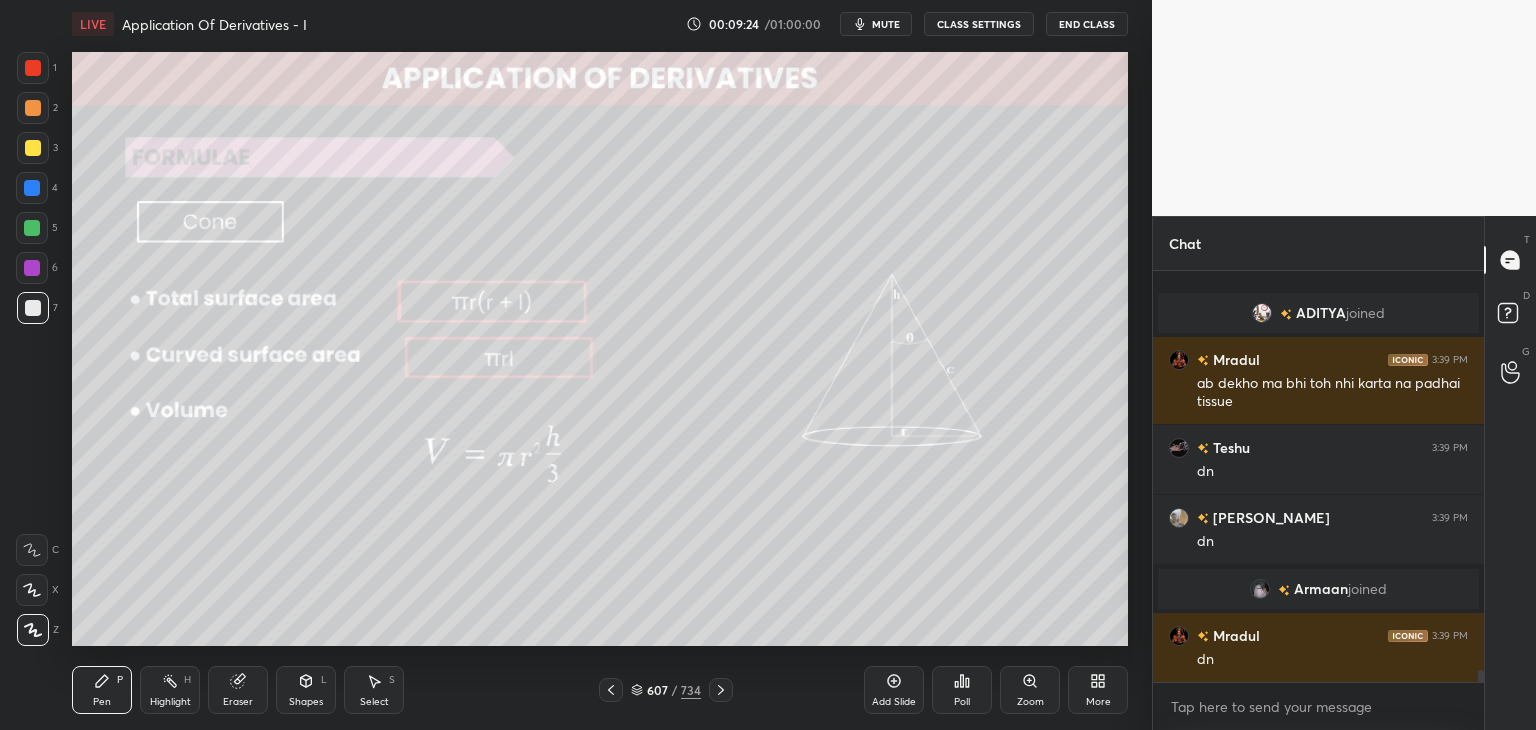 scroll, scrollTop: 14208, scrollLeft: 0, axis: vertical 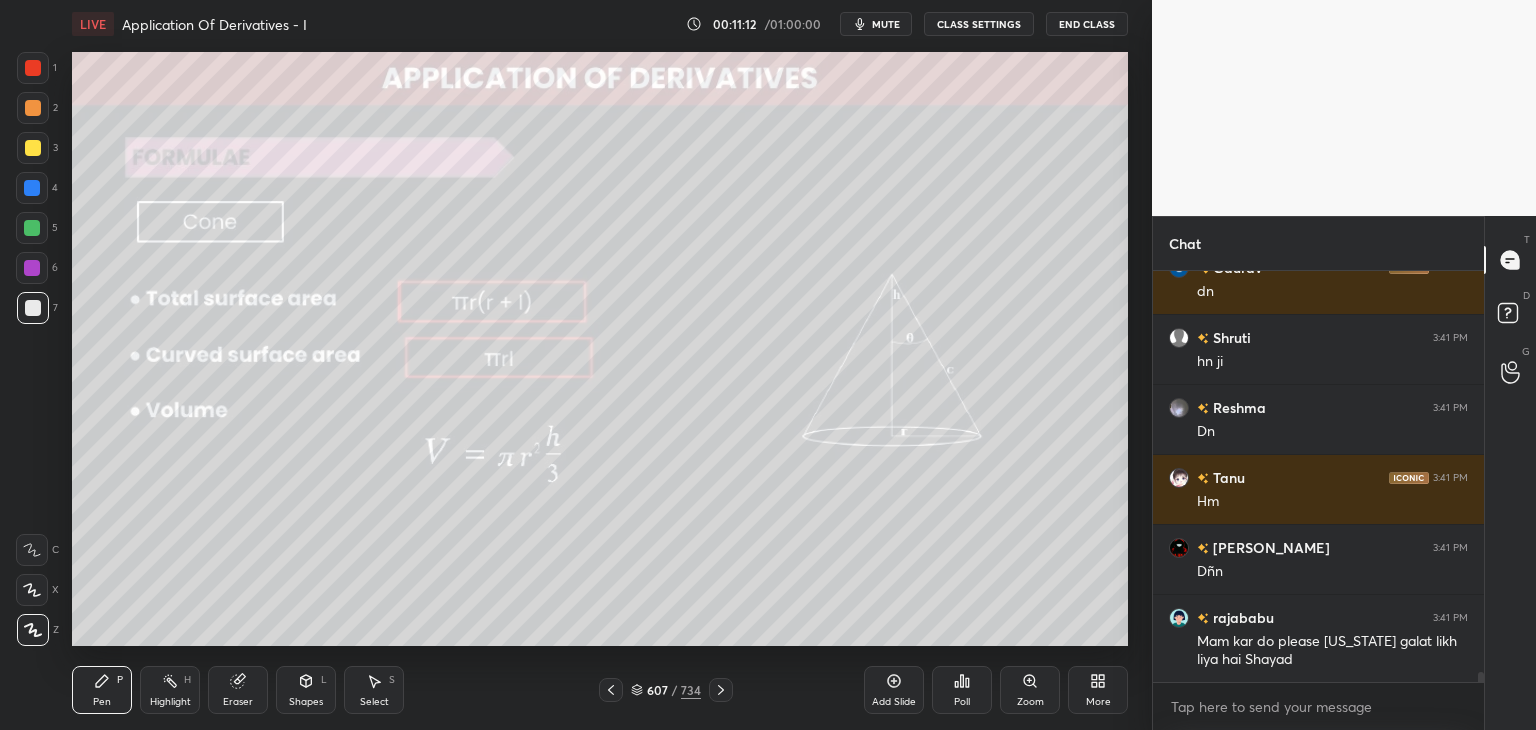 click 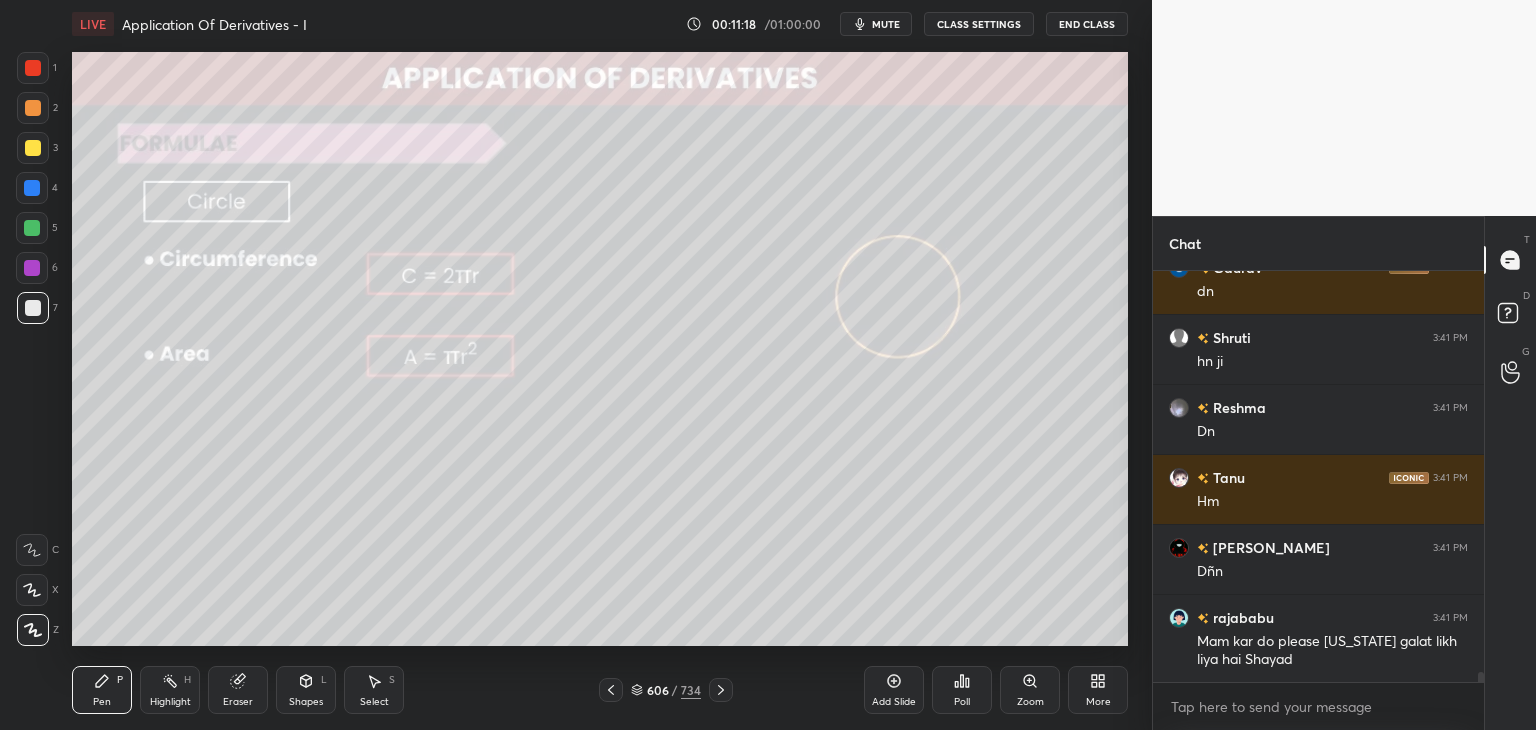 scroll, scrollTop: 15766, scrollLeft: 0, axis: vertical 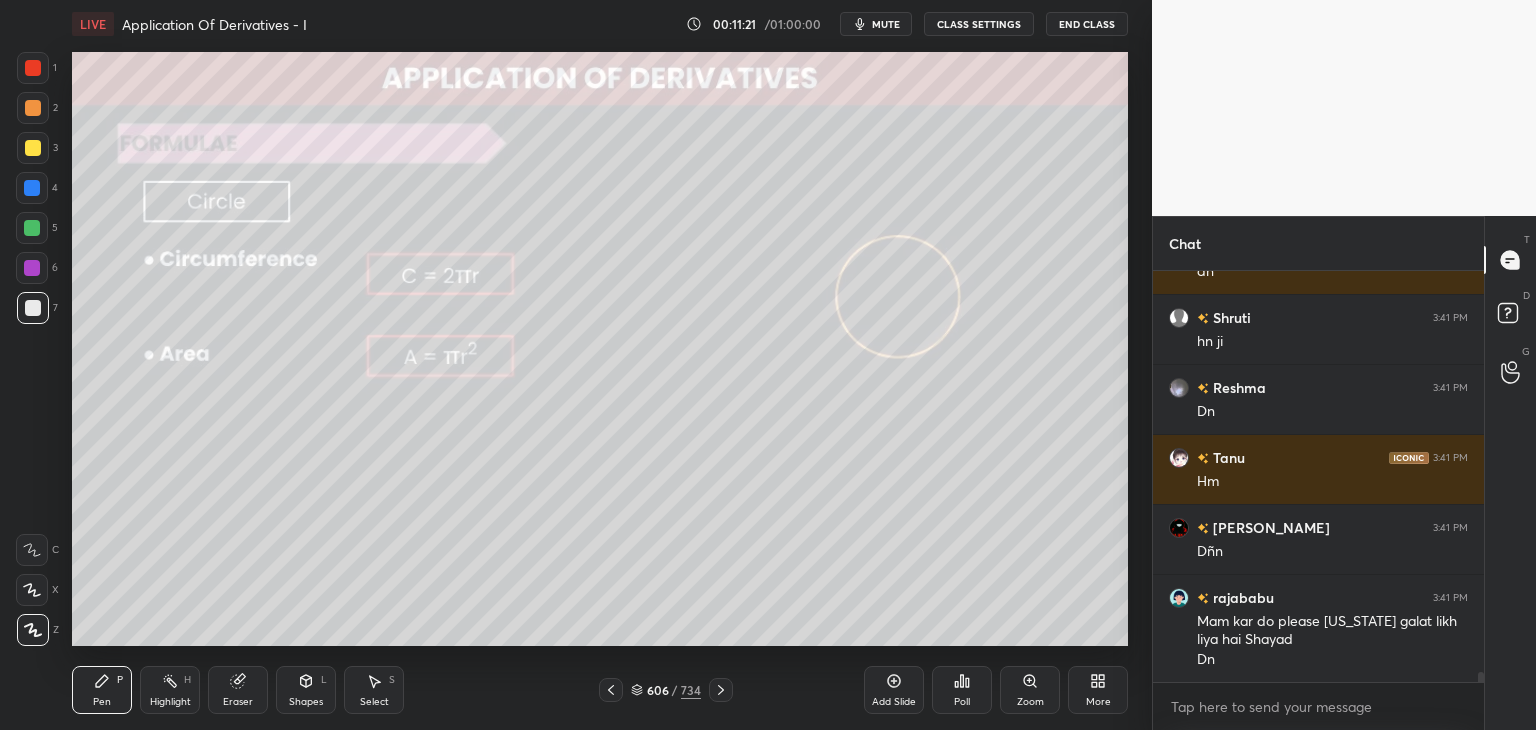 click 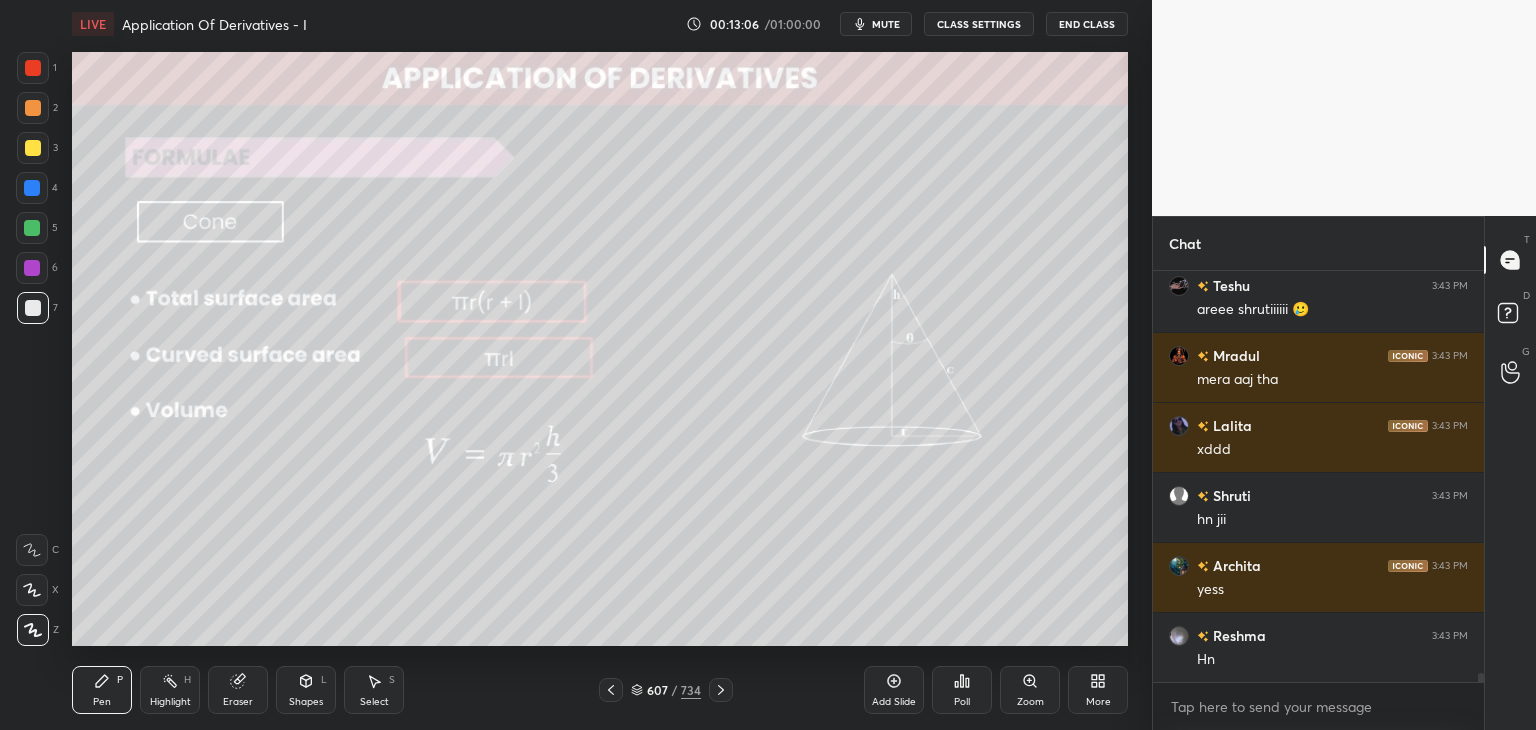 scroll, scrollTop: 17948, scrollLeft: 0, axis: vertical 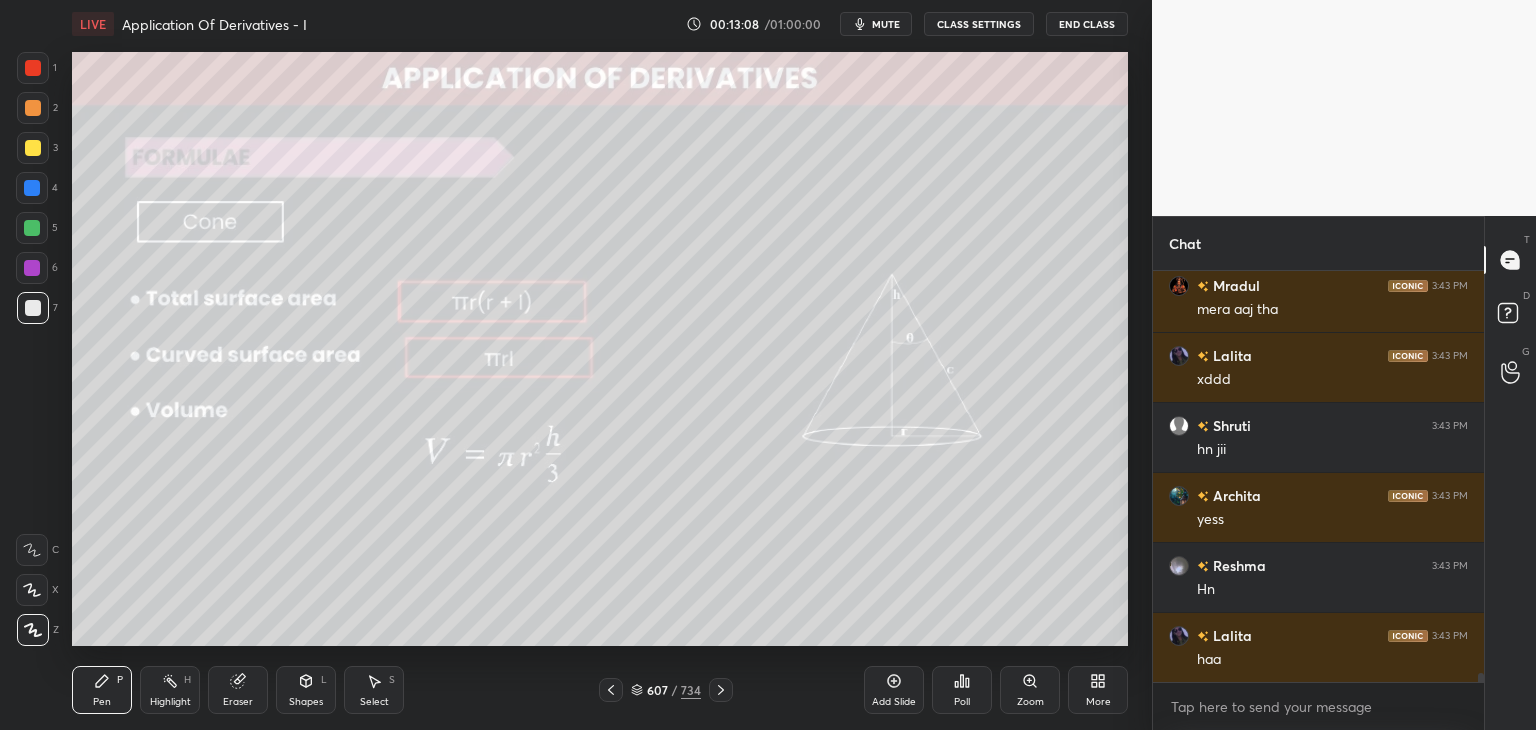 click 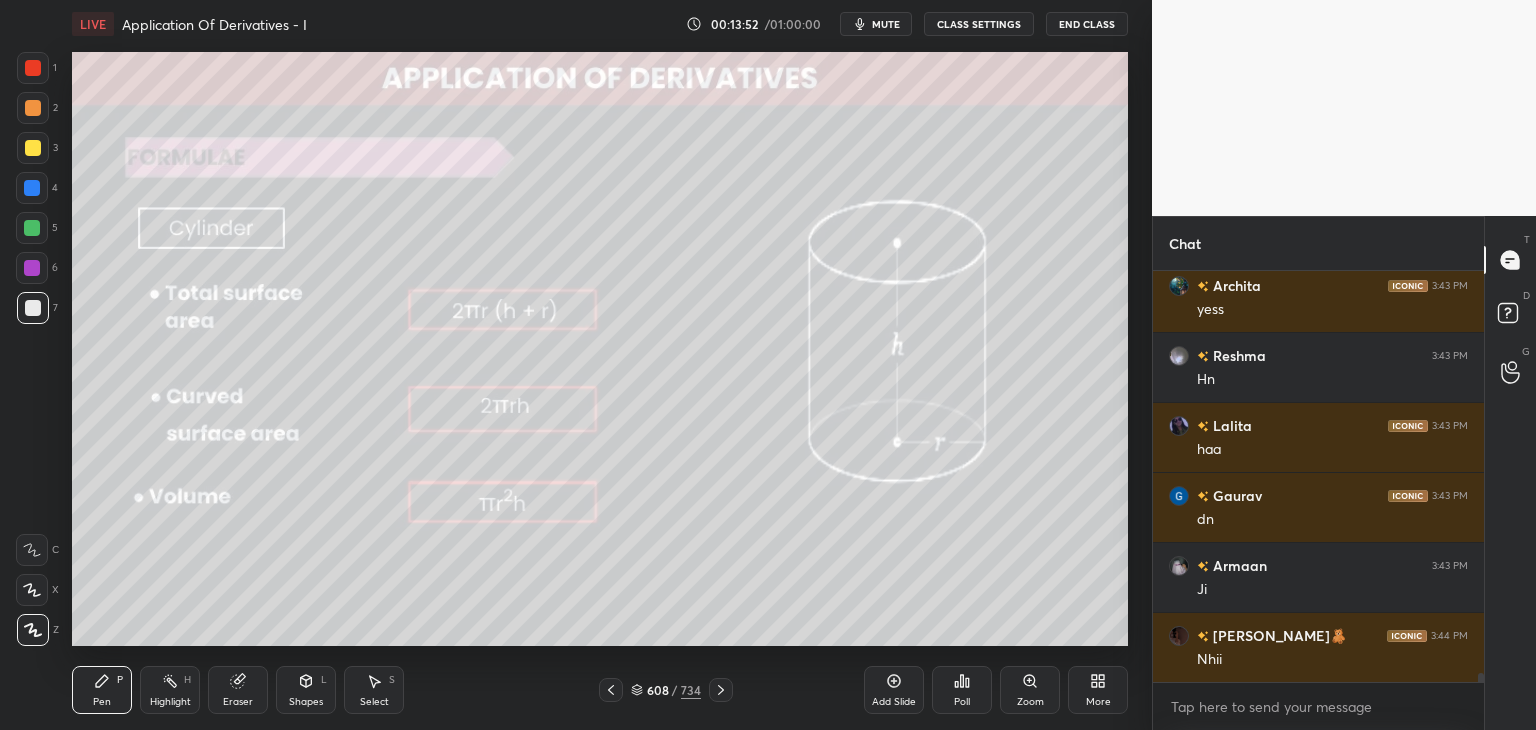 scroll, scrollTop: 18228, scrollLeft: 0, axis: vertical 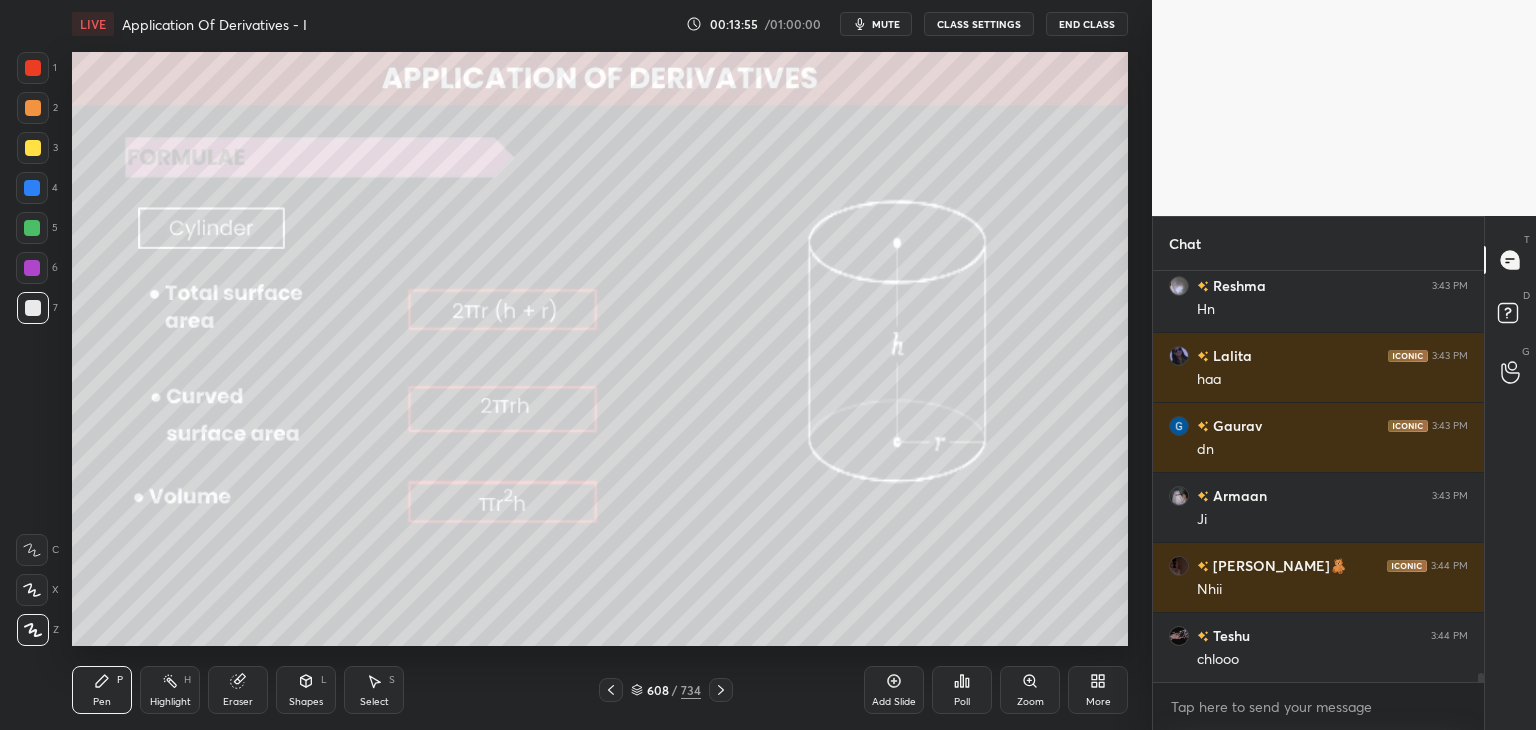 click 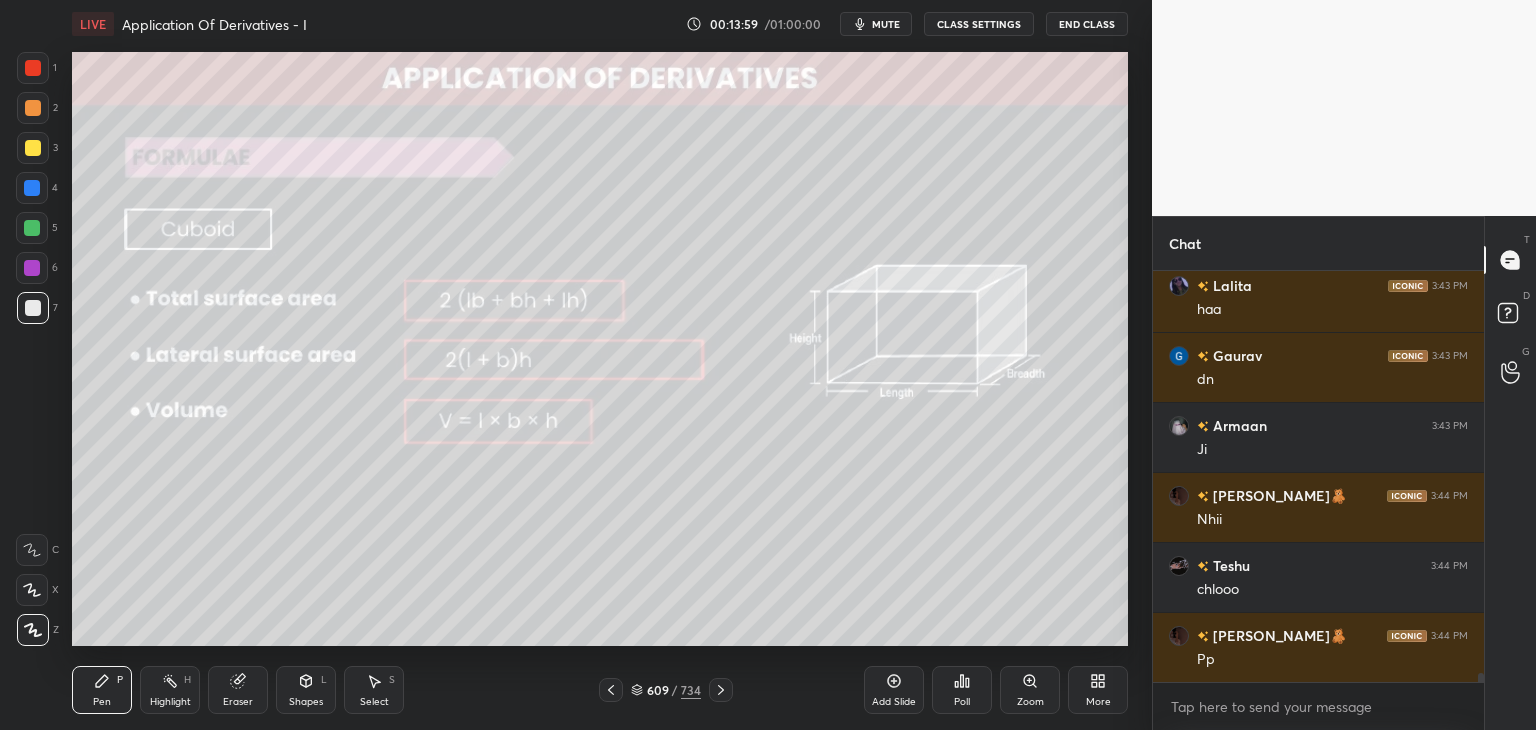 scroll, scrollTop: 18368, scrollLeft: 0, axis: vertical 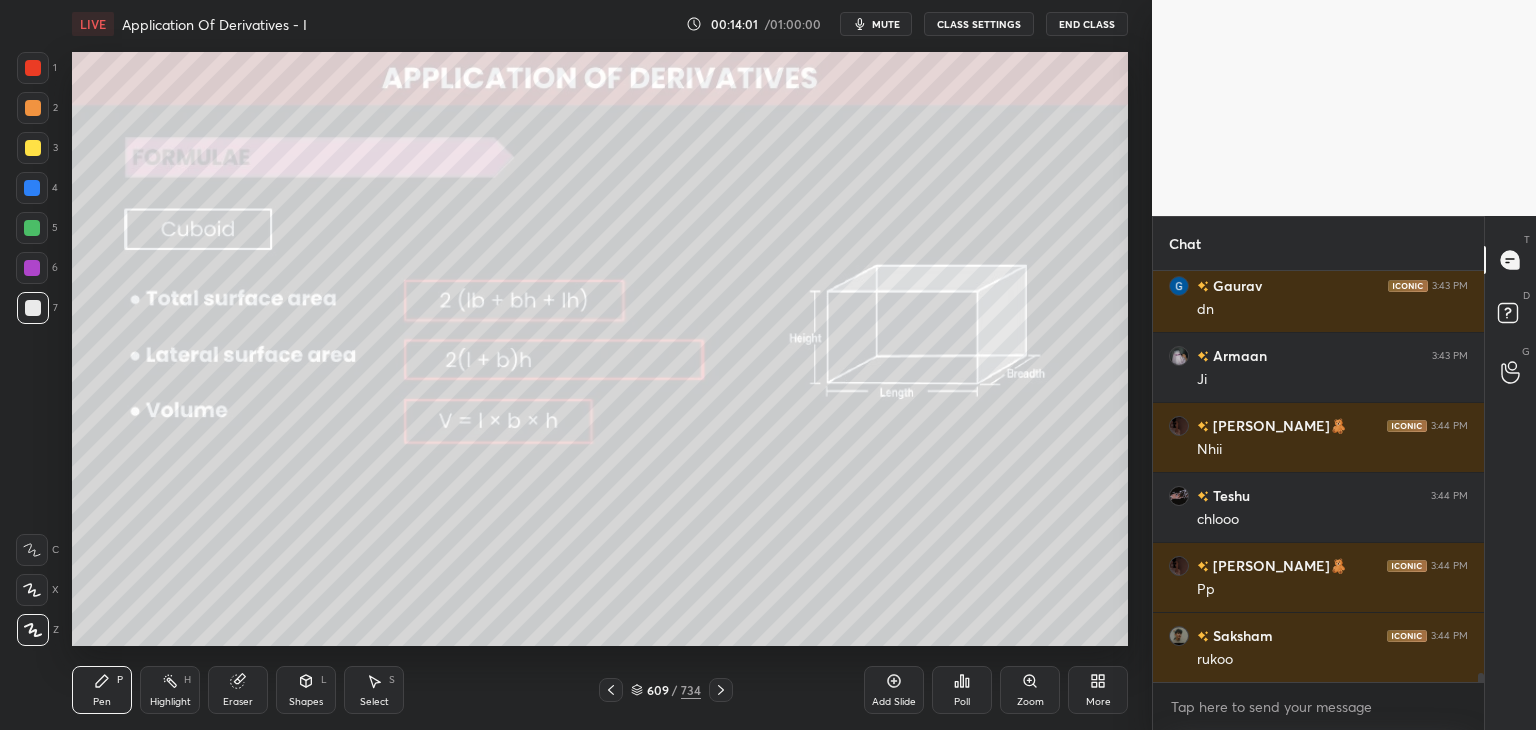 click 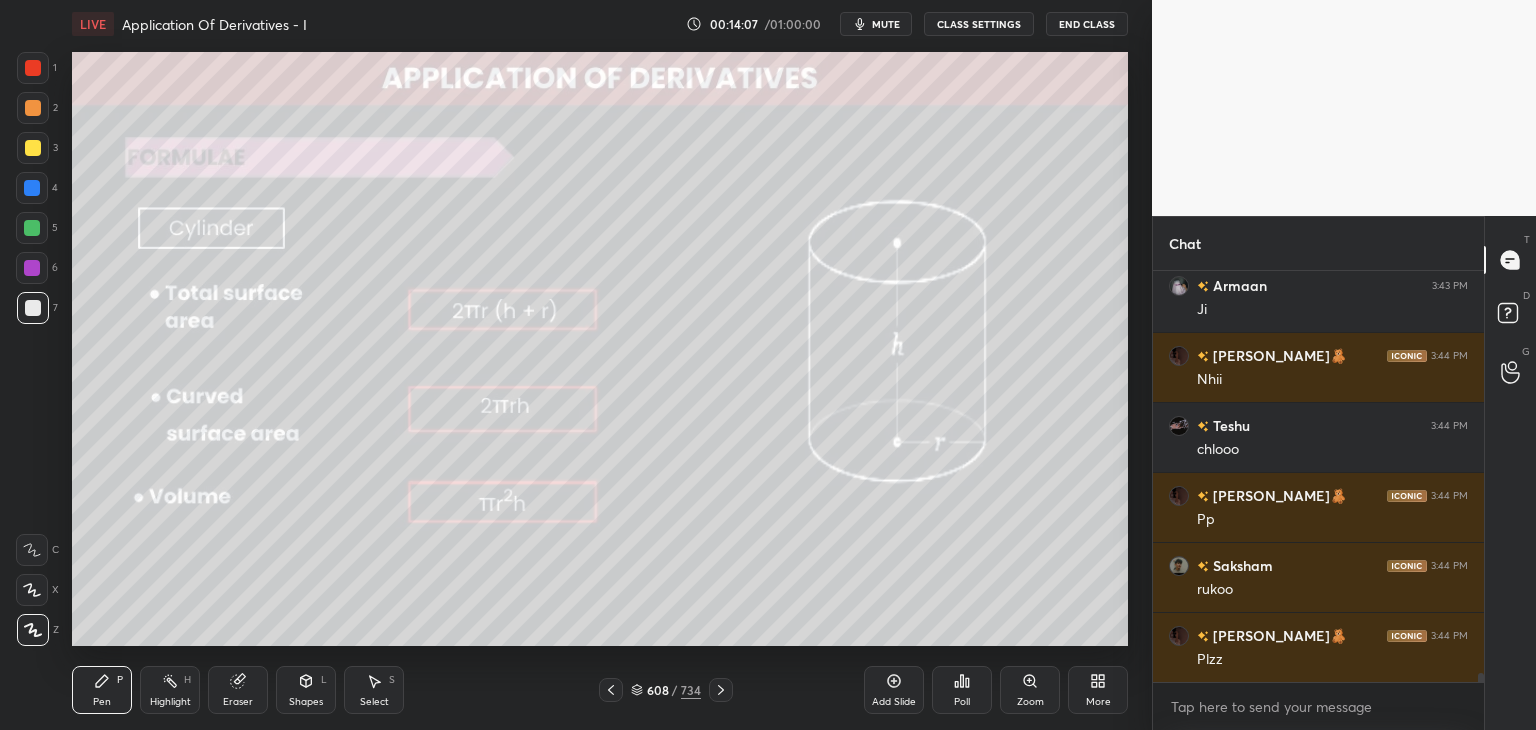 scroll, scrollTop: 18486, scrollLeft: 0, axis: vertical 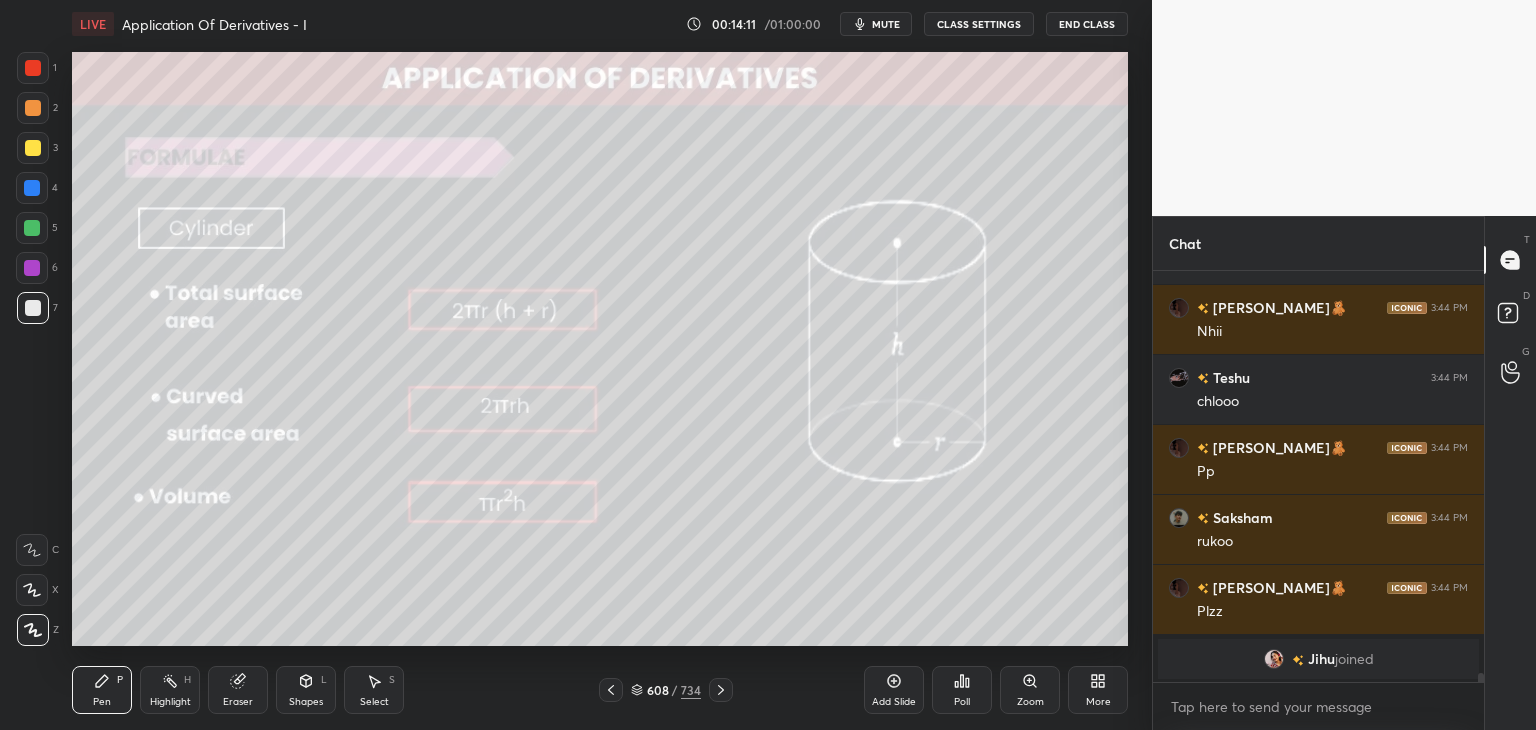 click at bounding box center (1274, 659) 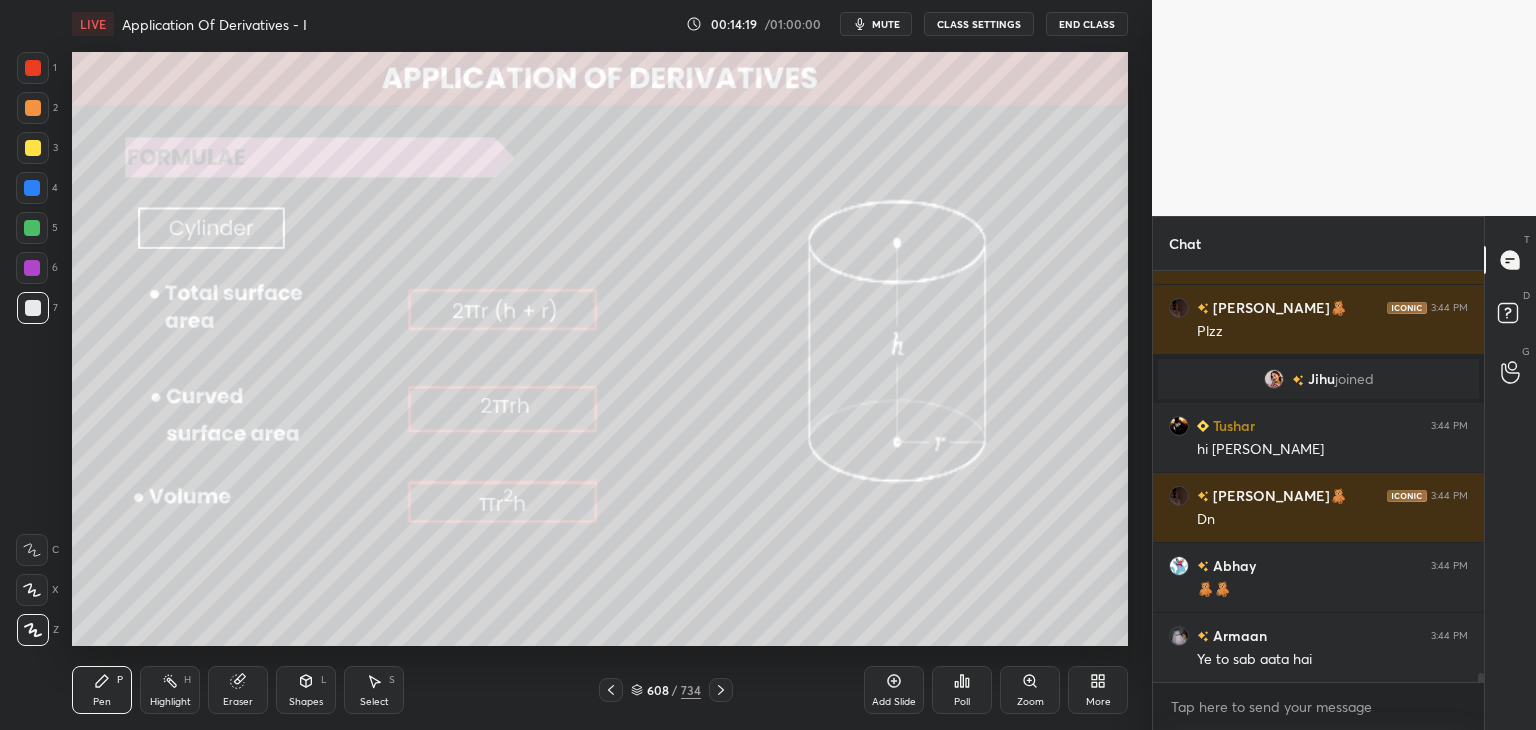 scroll, scrollTop: 18346, scrollLeft: 0, axis: vertical 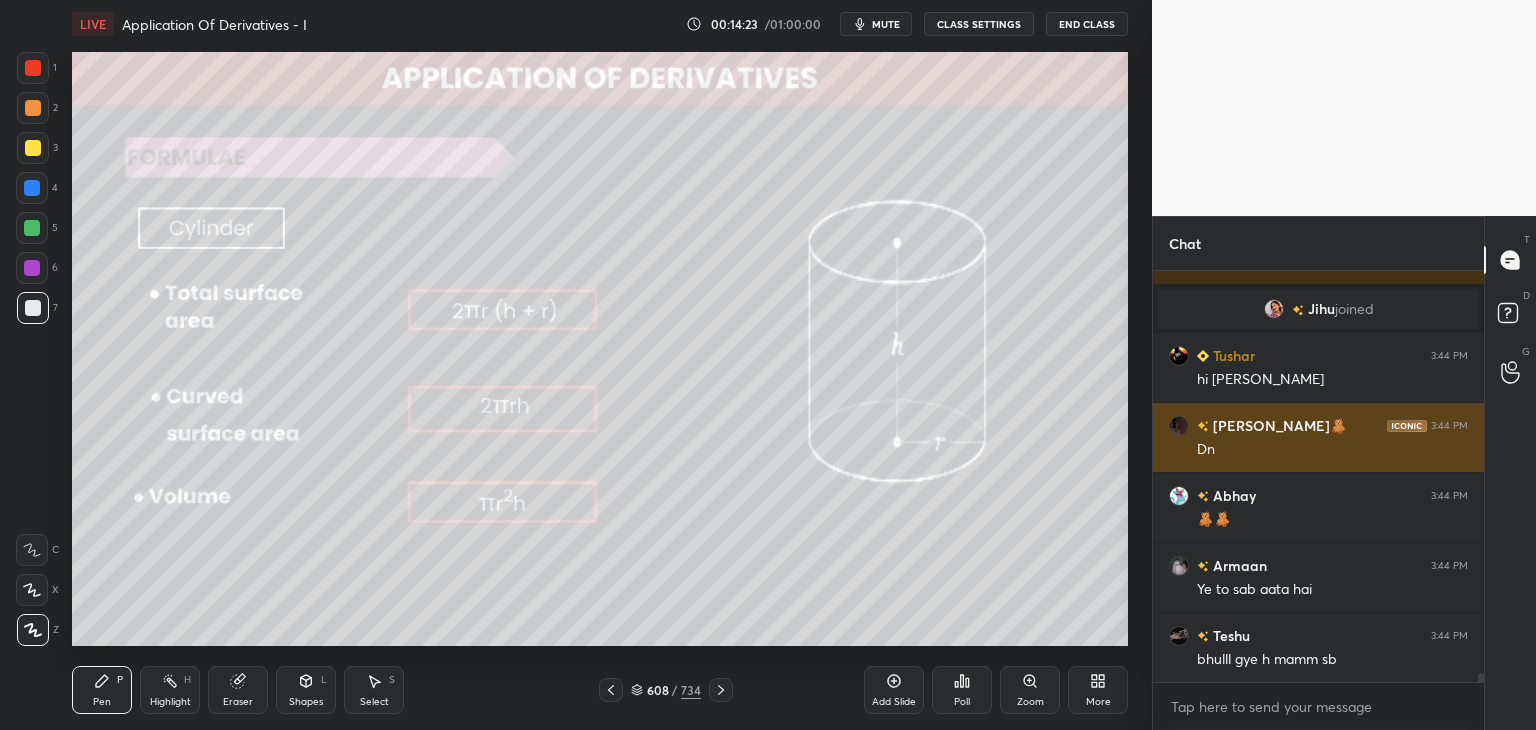 click at bounding box center (1179, 426) 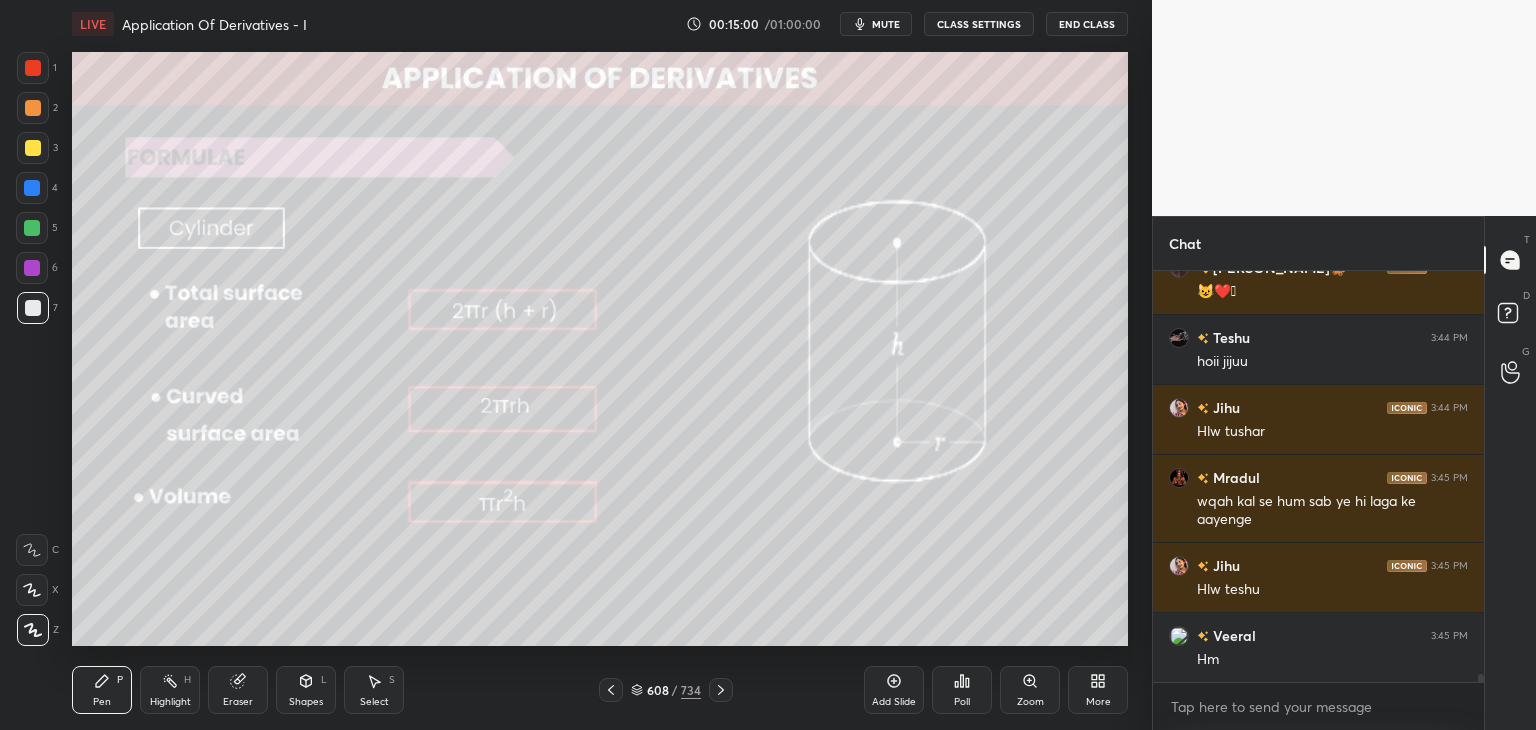 scroll, scrollTop: 19714, scrollLeft: 0, axis: vertical 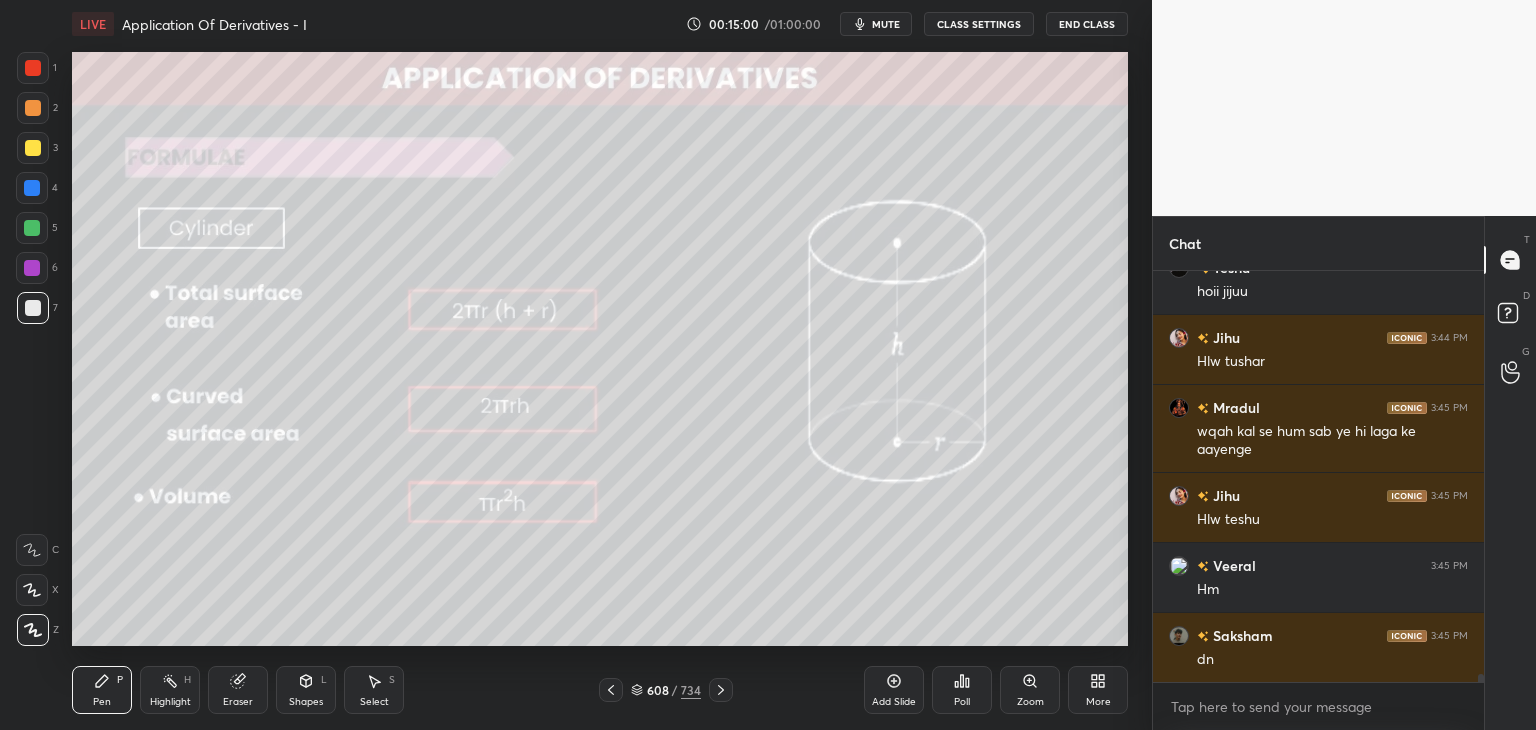click at bounding box center (721, 690) 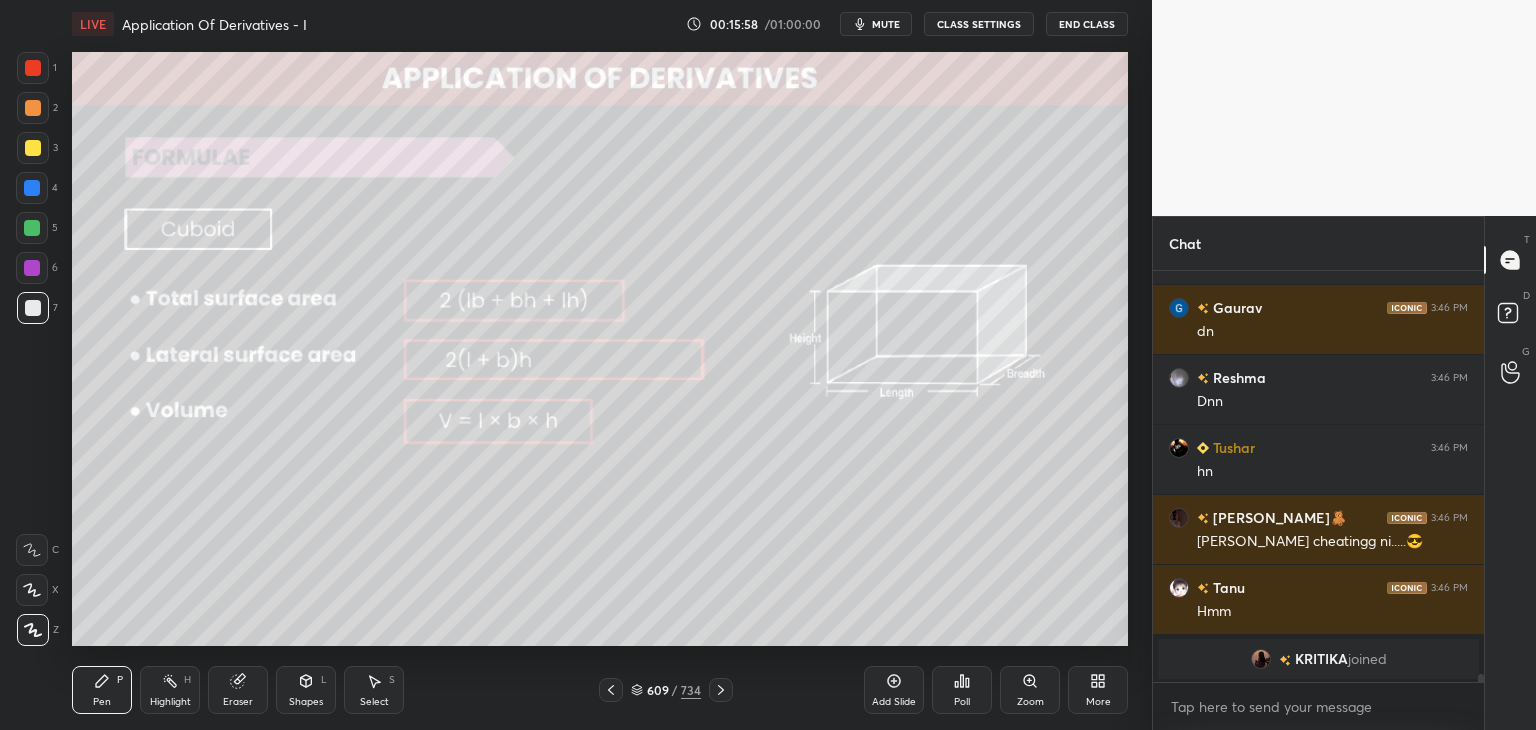 scroll, scrollTop: 20316, scrollLeft: 0, axis: vertical 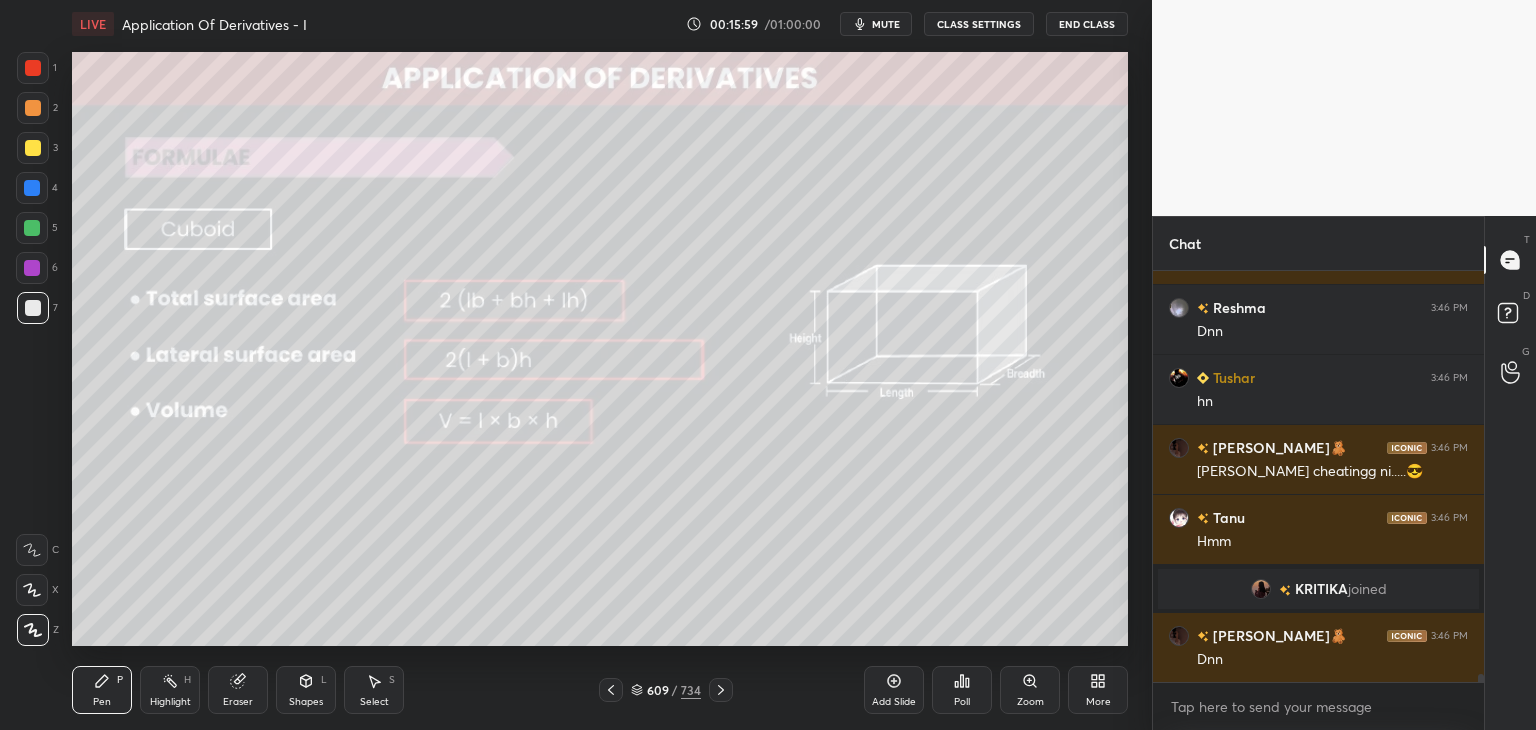 click 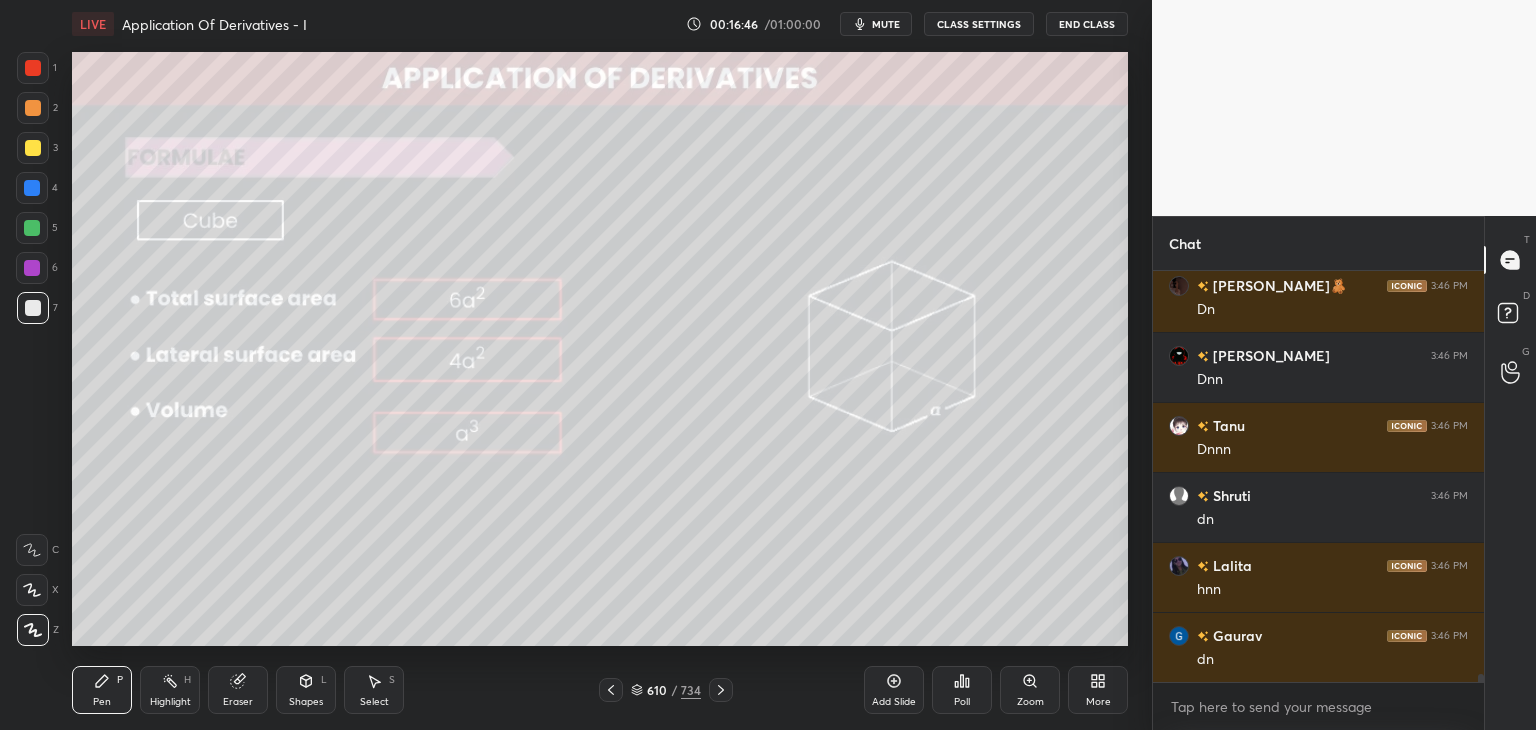 scroll, scrollTop: 21156, scrollLeft: 0, axis: vertical 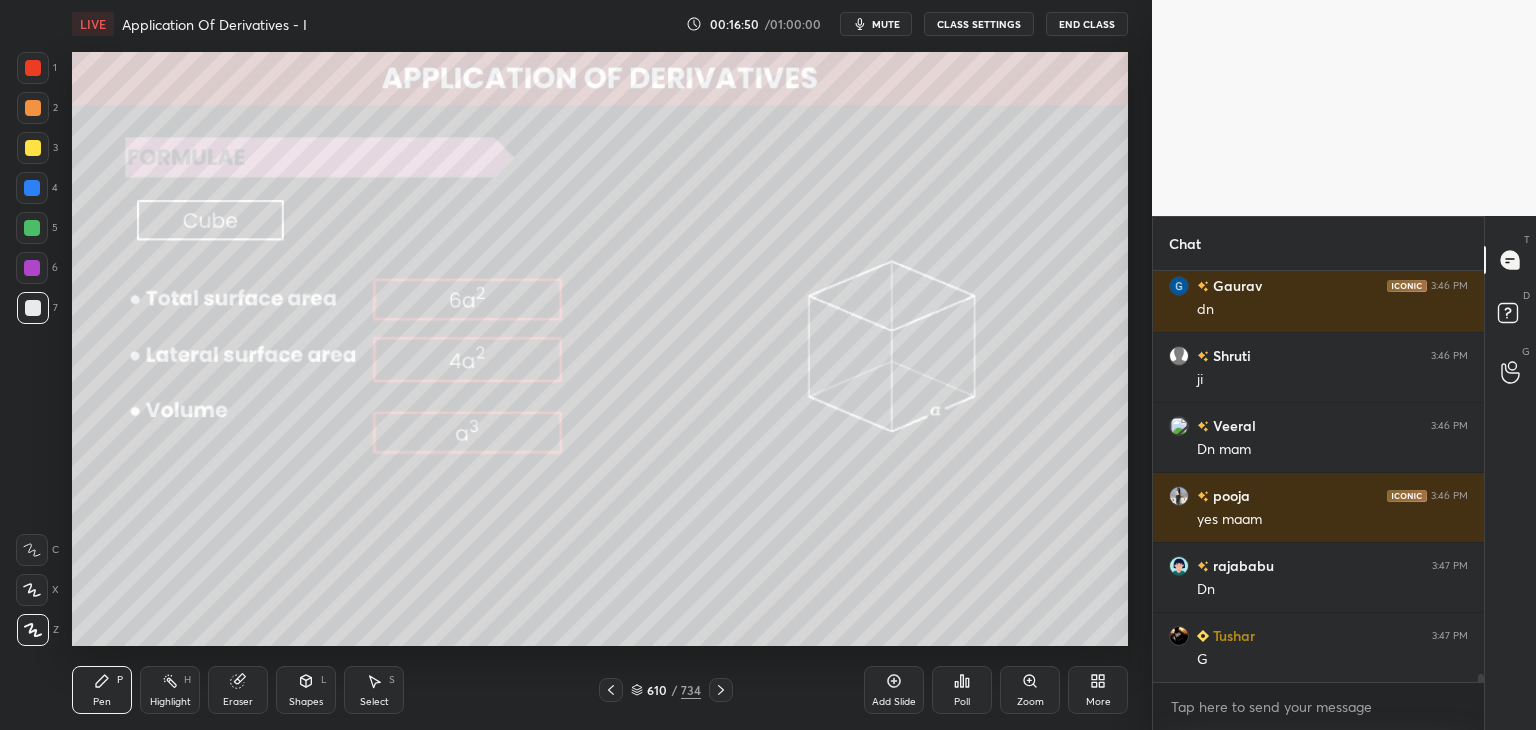 click 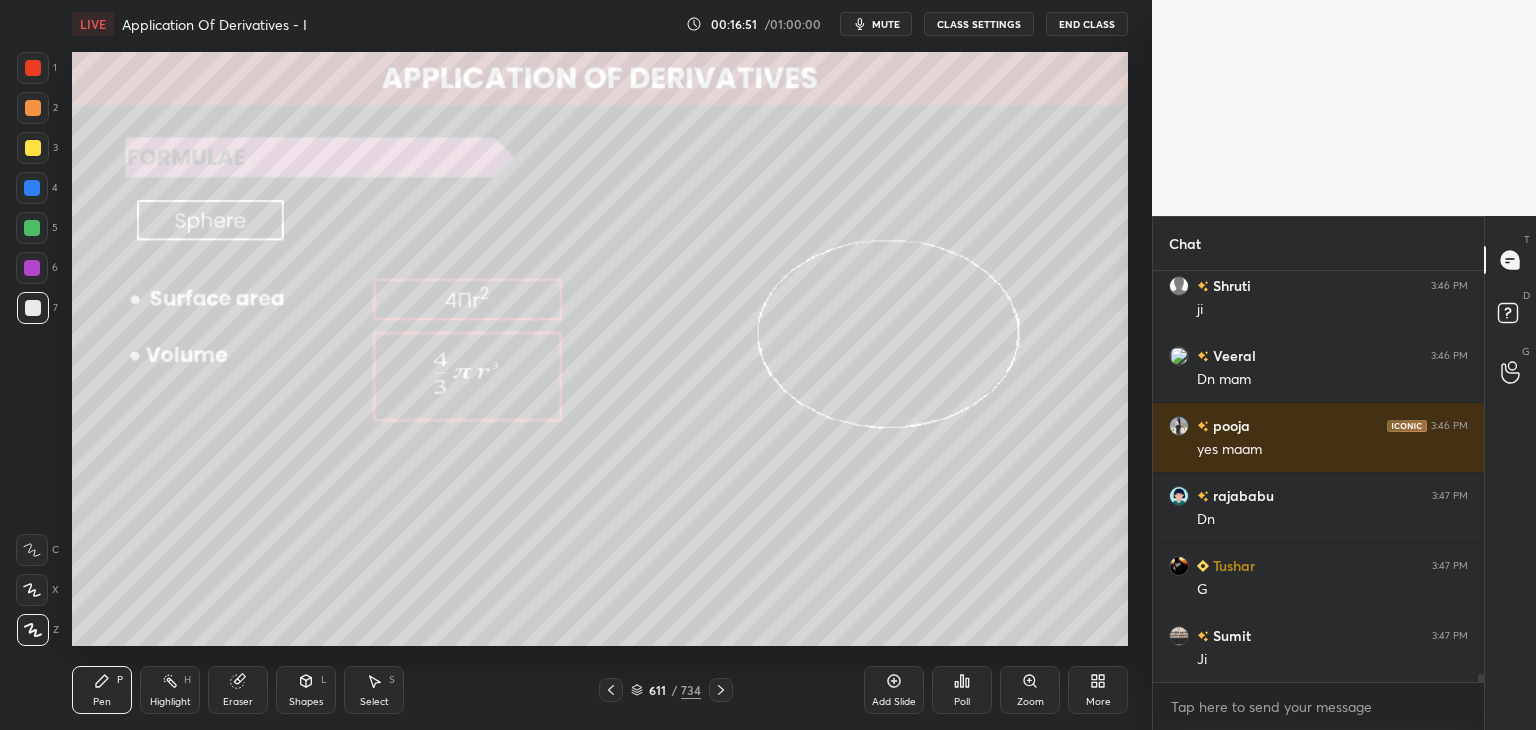 scroll, scrollTop: 21576, scrollLeft: 0, axis: vertical 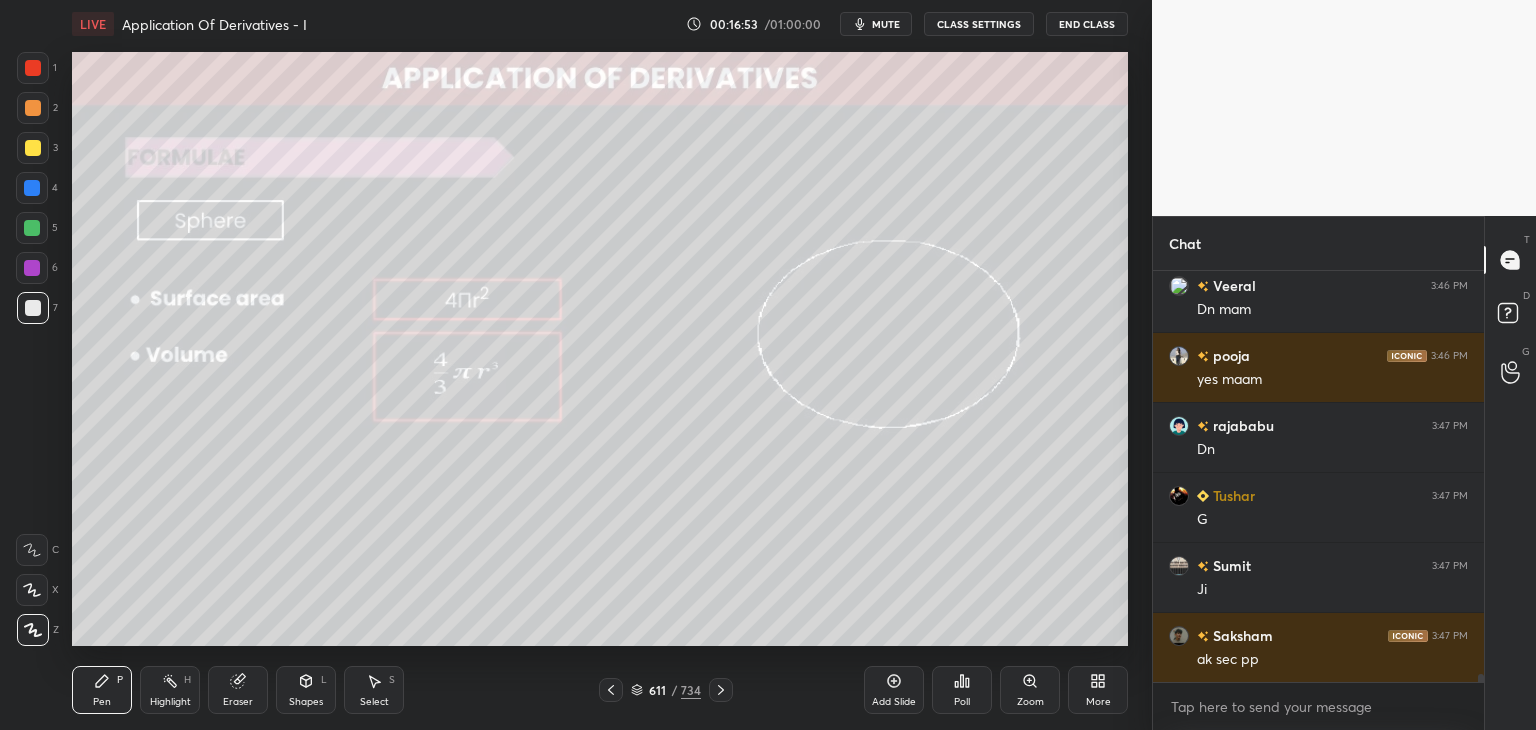 click 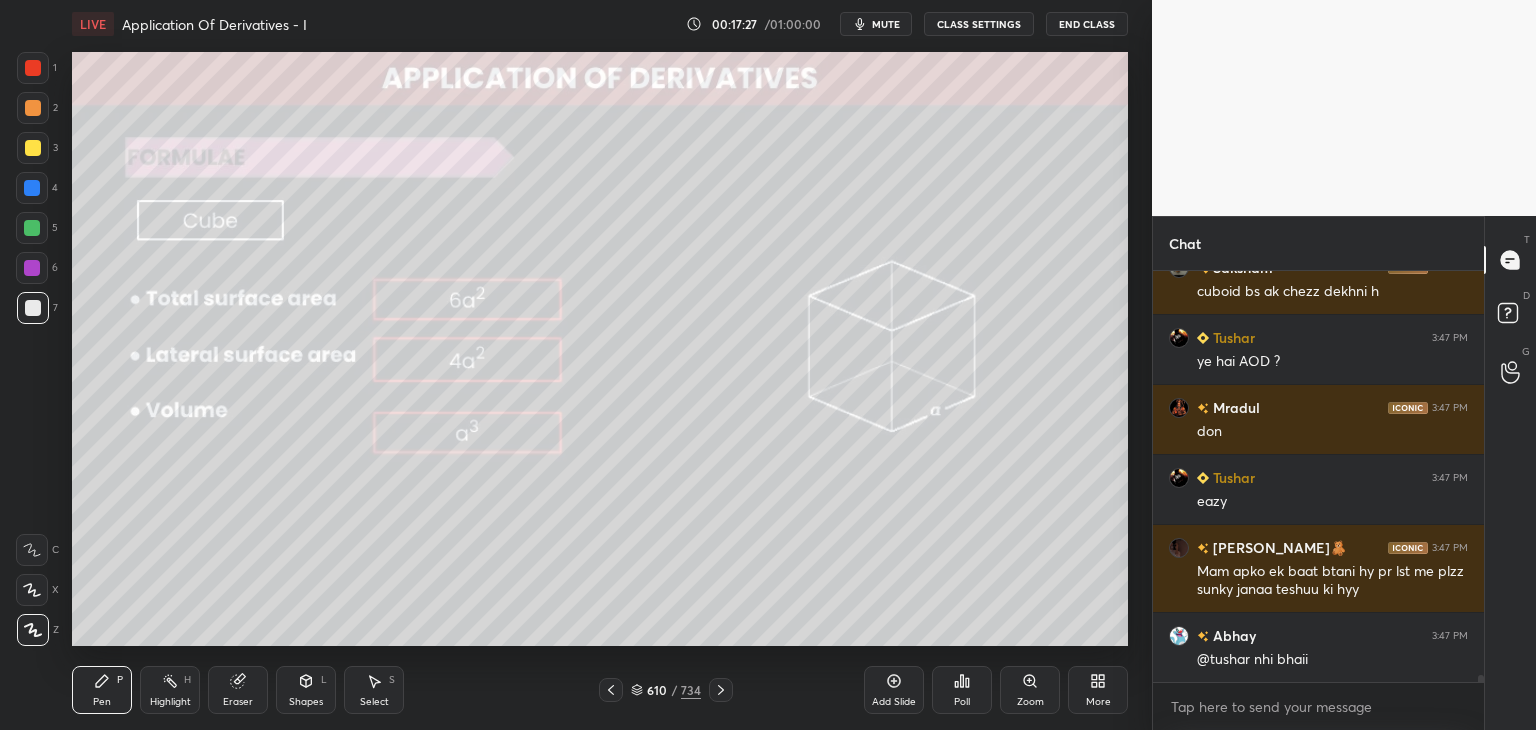 scroll, scrollTop: 22294, scrollLeft: 0, axis: vertical 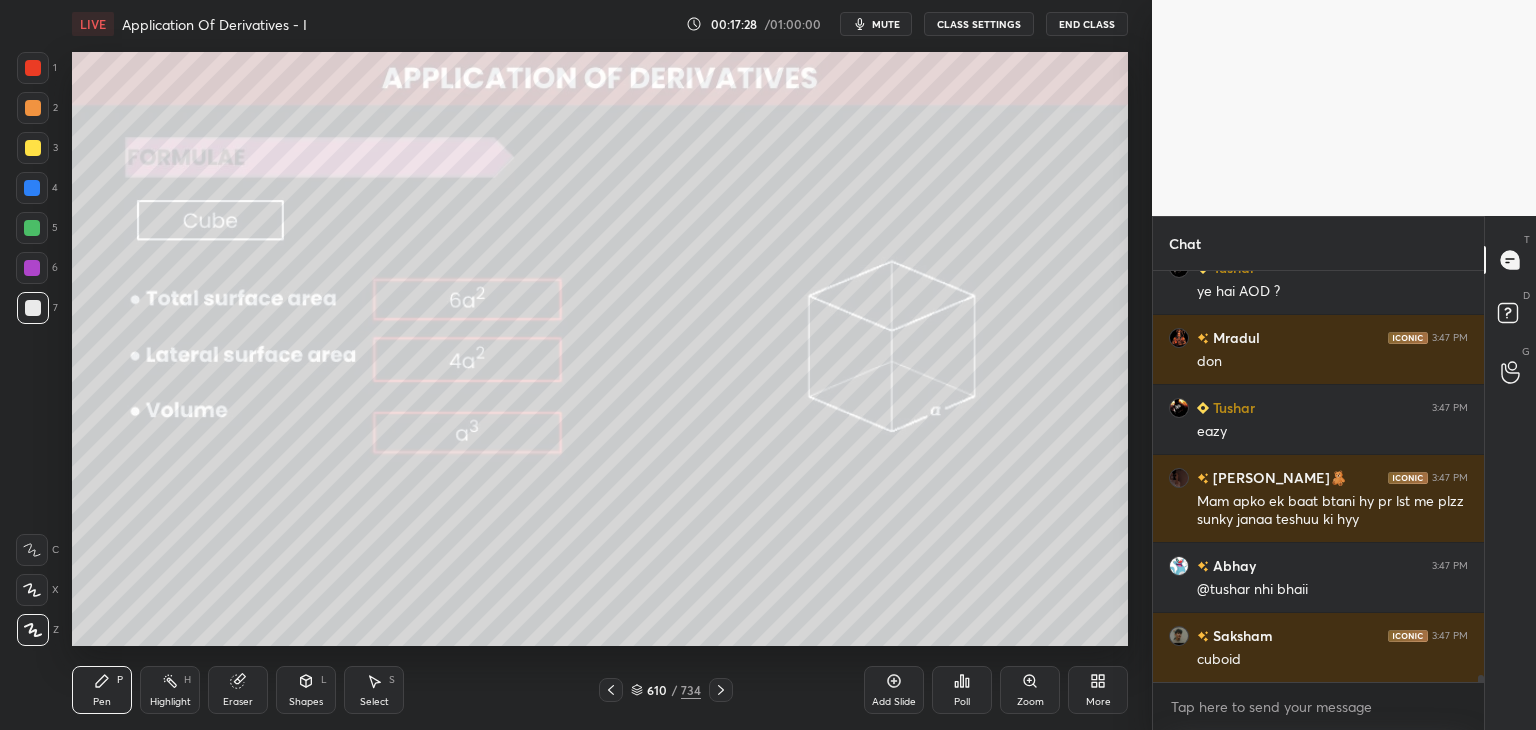 click 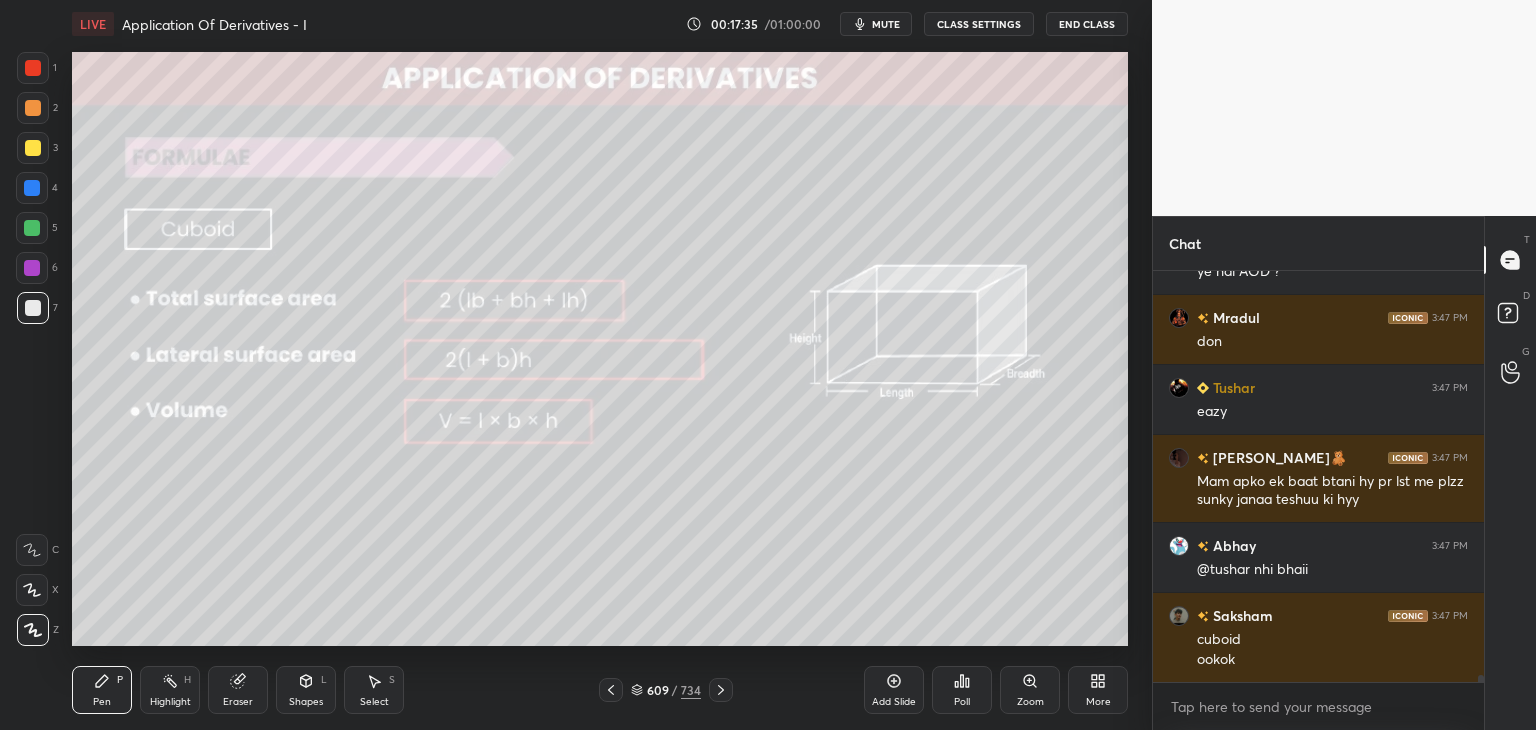 scroll, scrollTop: 22384, scrollLeft: 0, axis: vertical 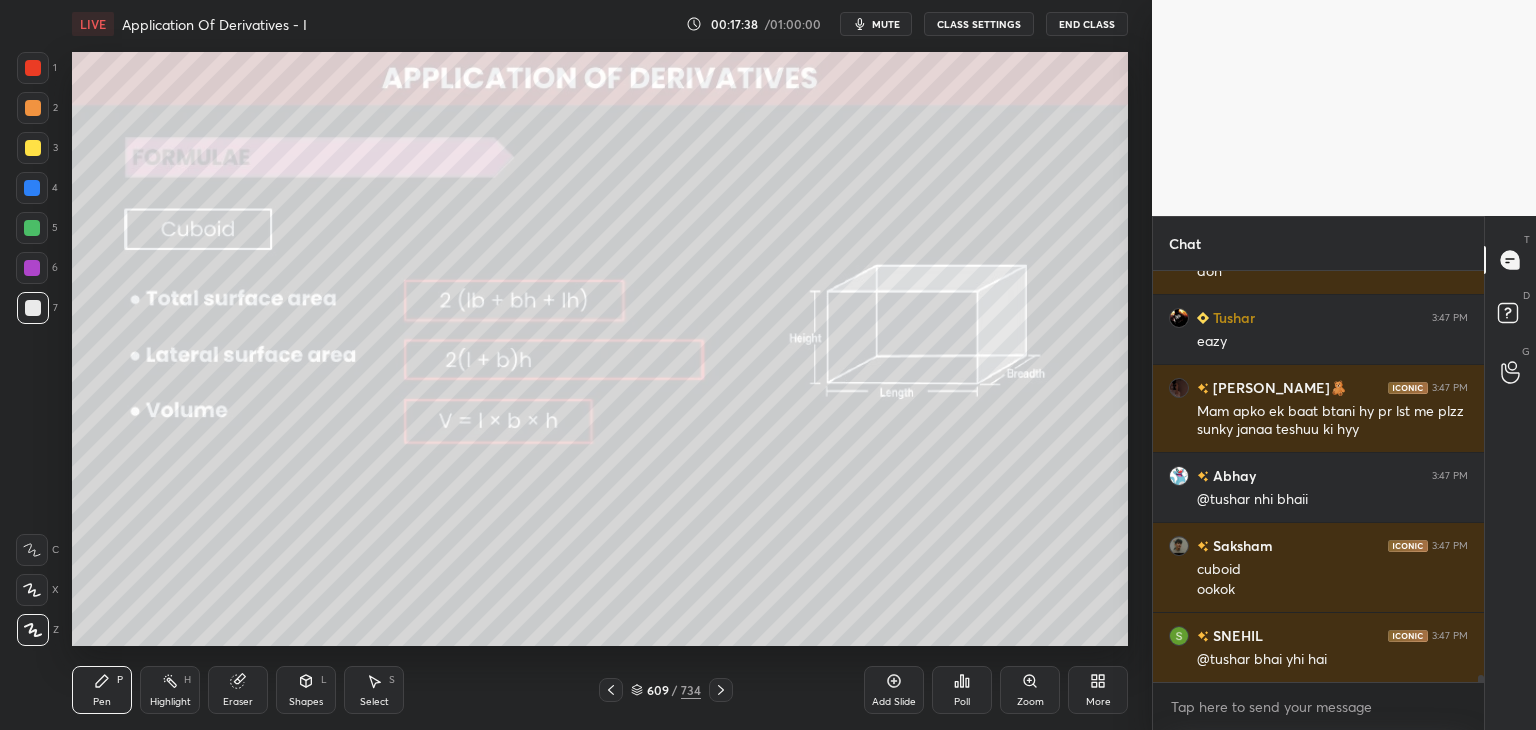 click 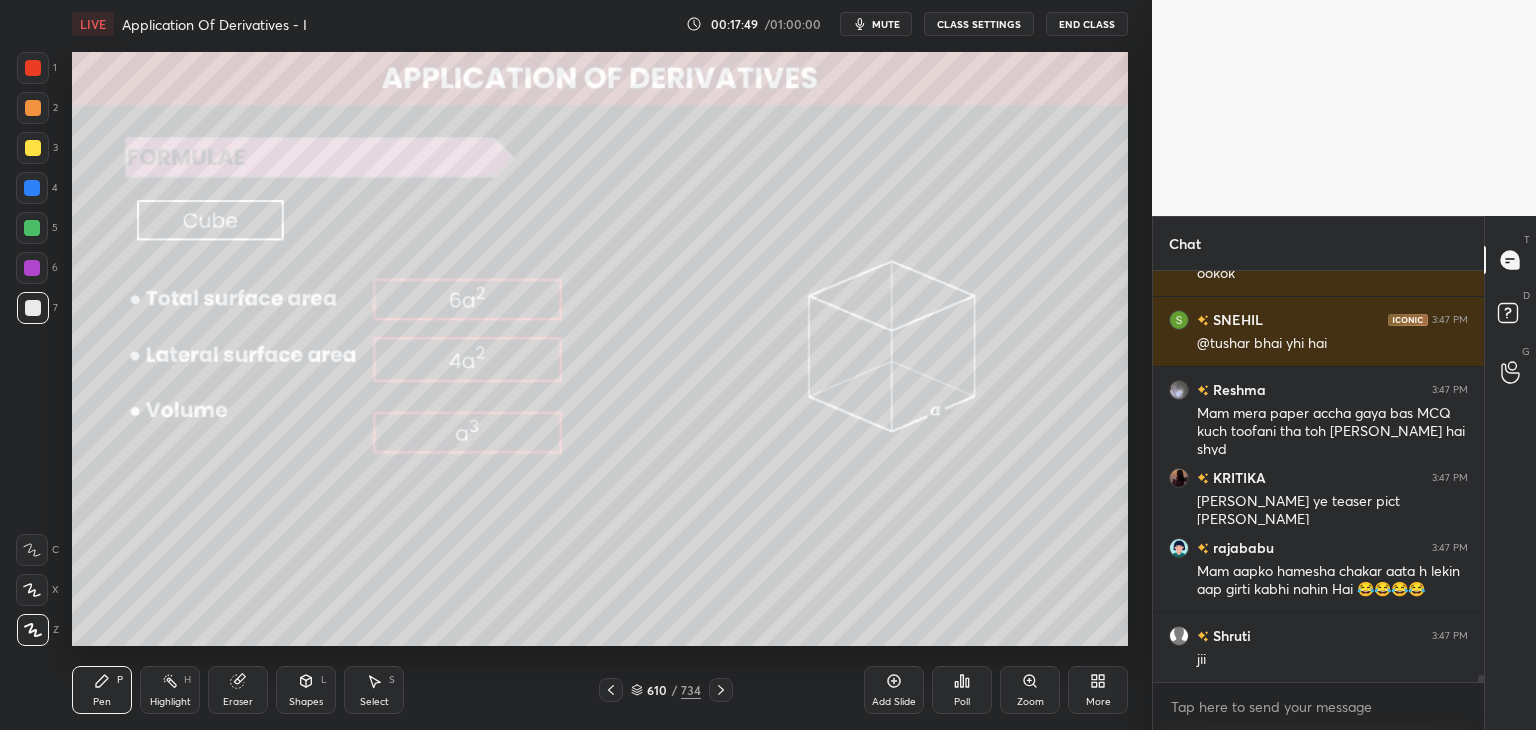 scroll, scrollTop: 22770, scrollLeft: 0, axis: vertical 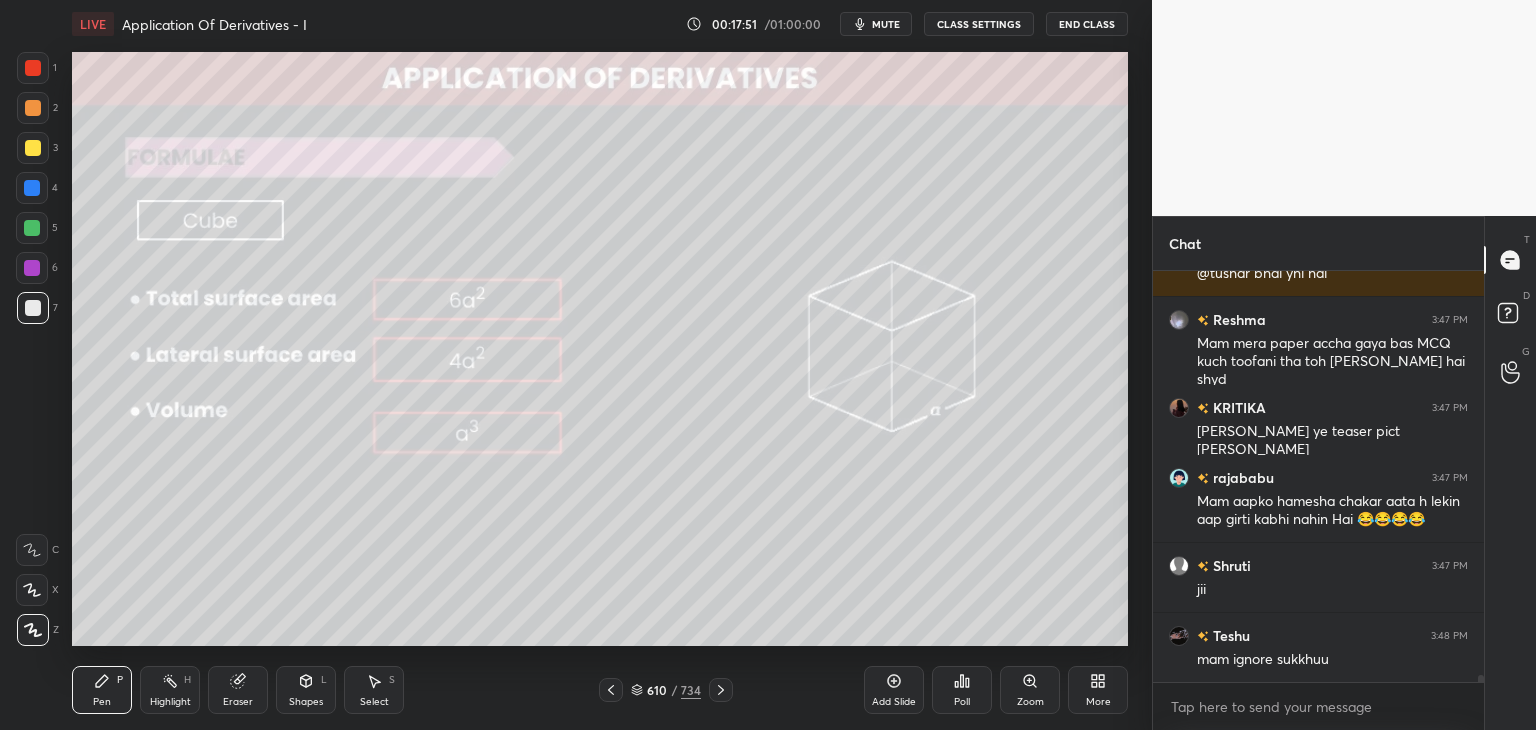 click 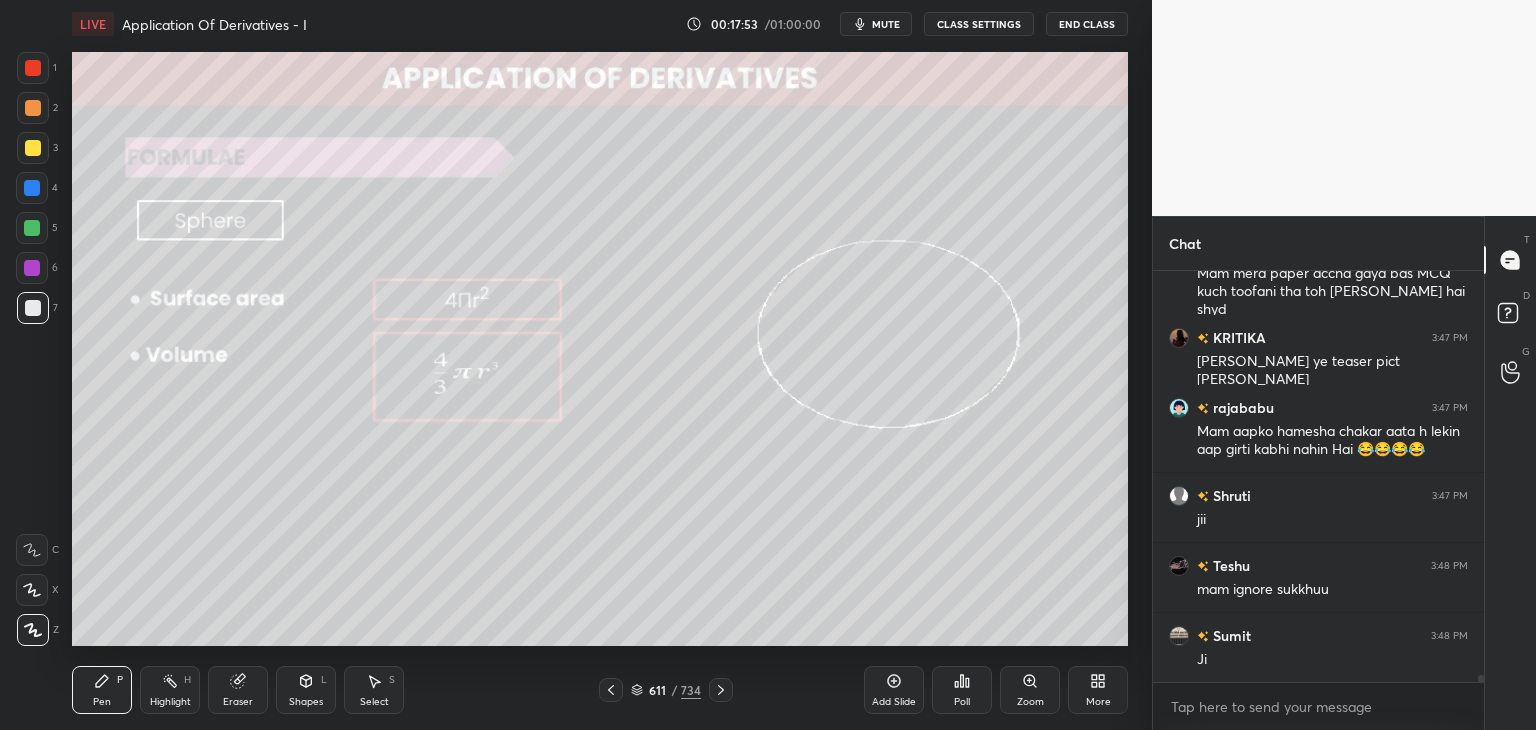 scroll, scrollTop: 22910, scrollLeft: 0, axis: vertical 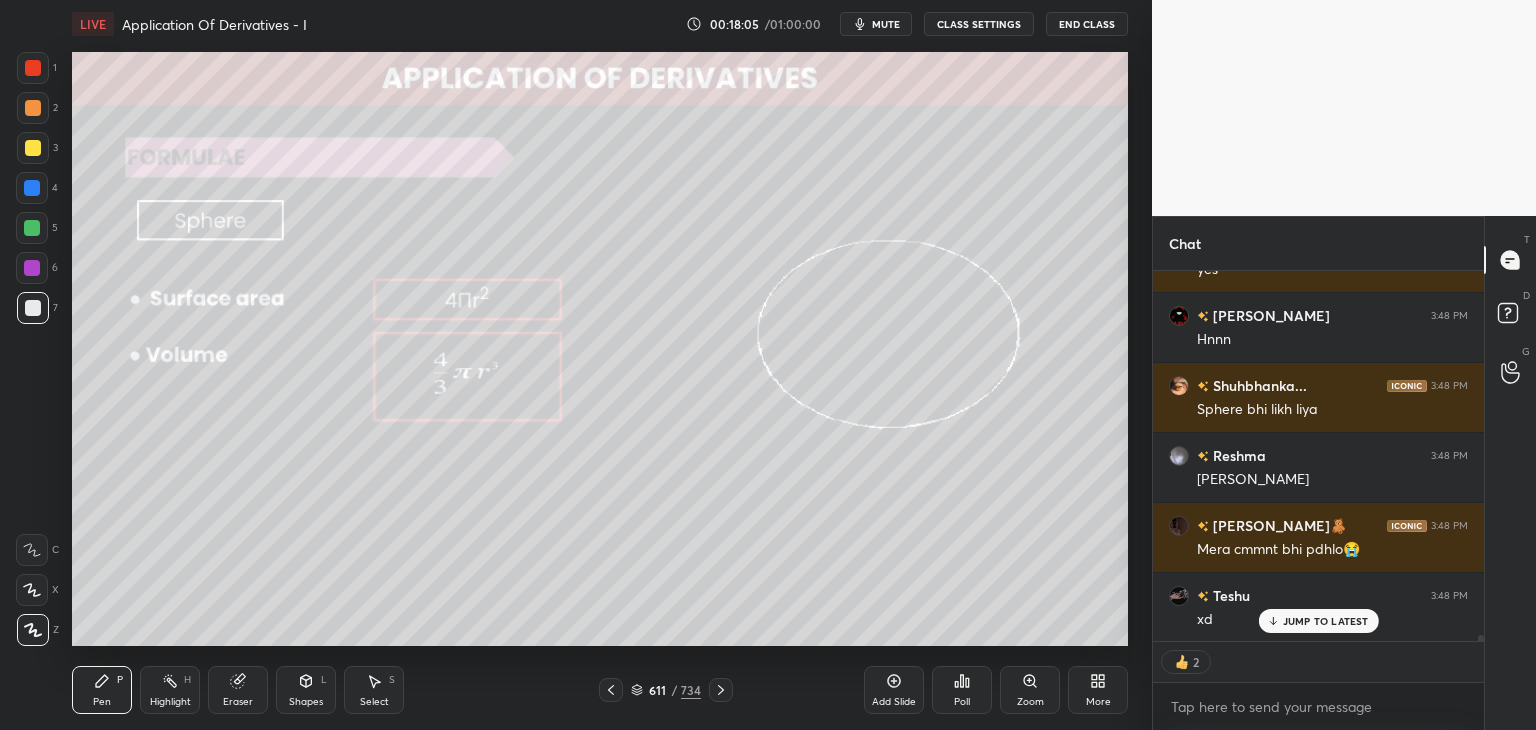 type on "x" 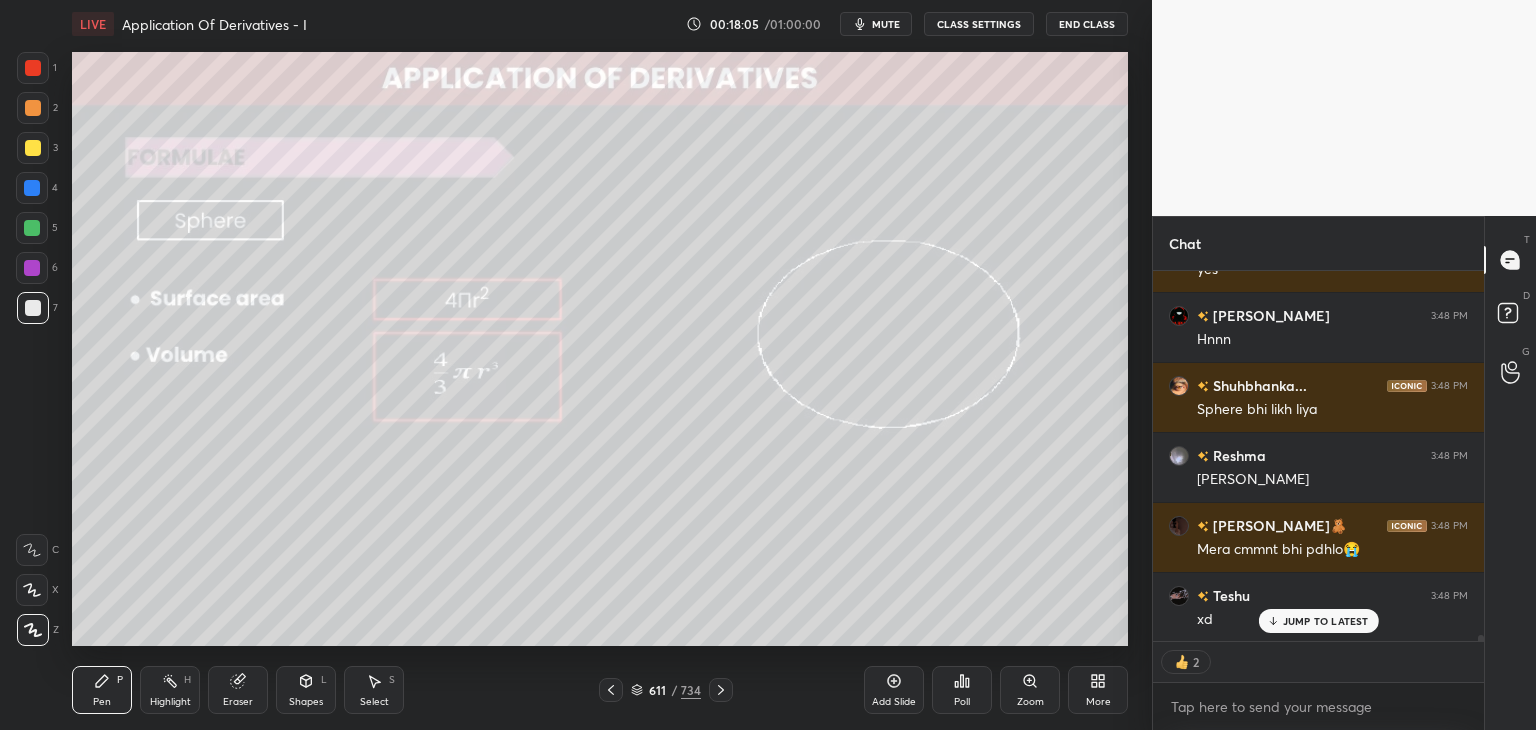 scroll, scrollTop: 6, scrollLeft: 6, axis: both 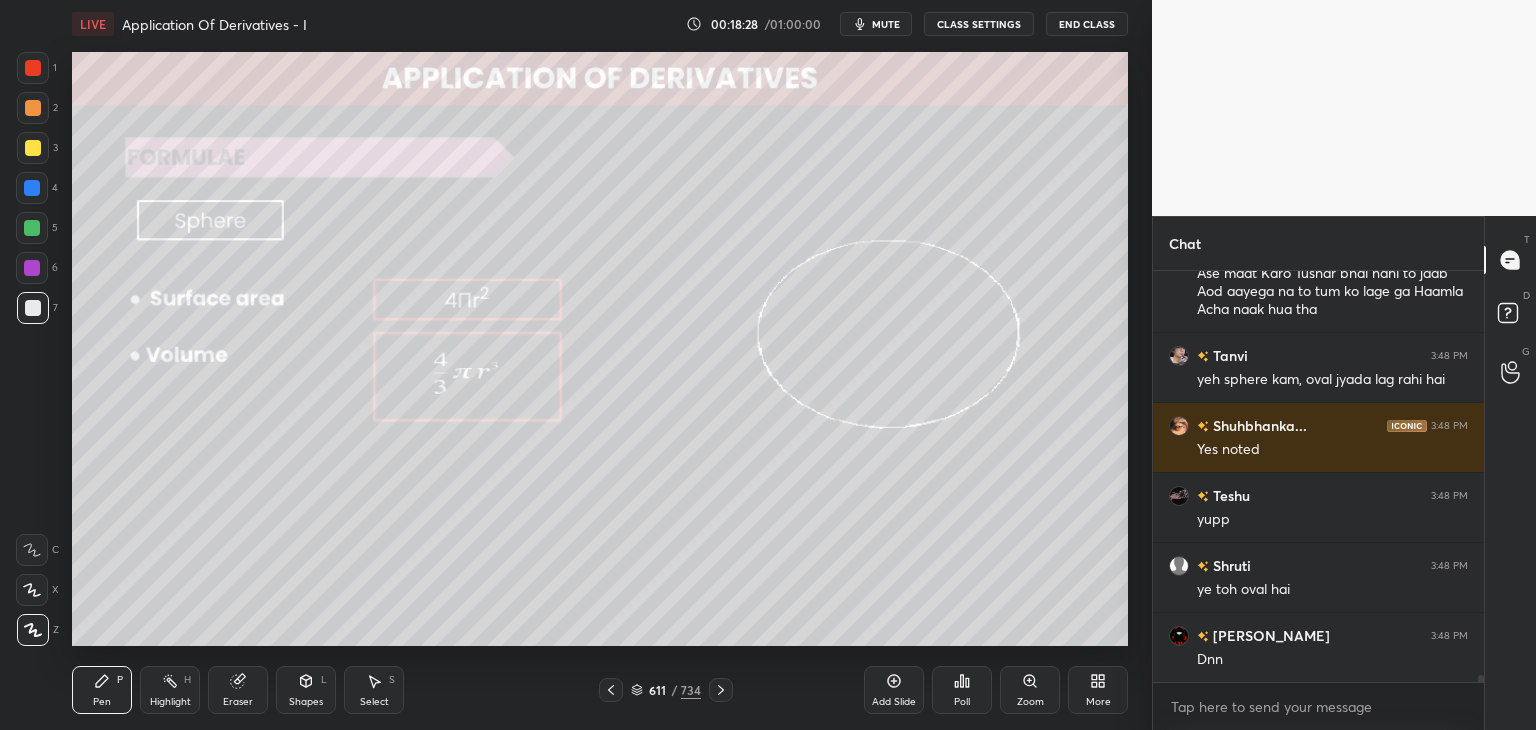 click on "Shapes" at bounding box center (306, 702) 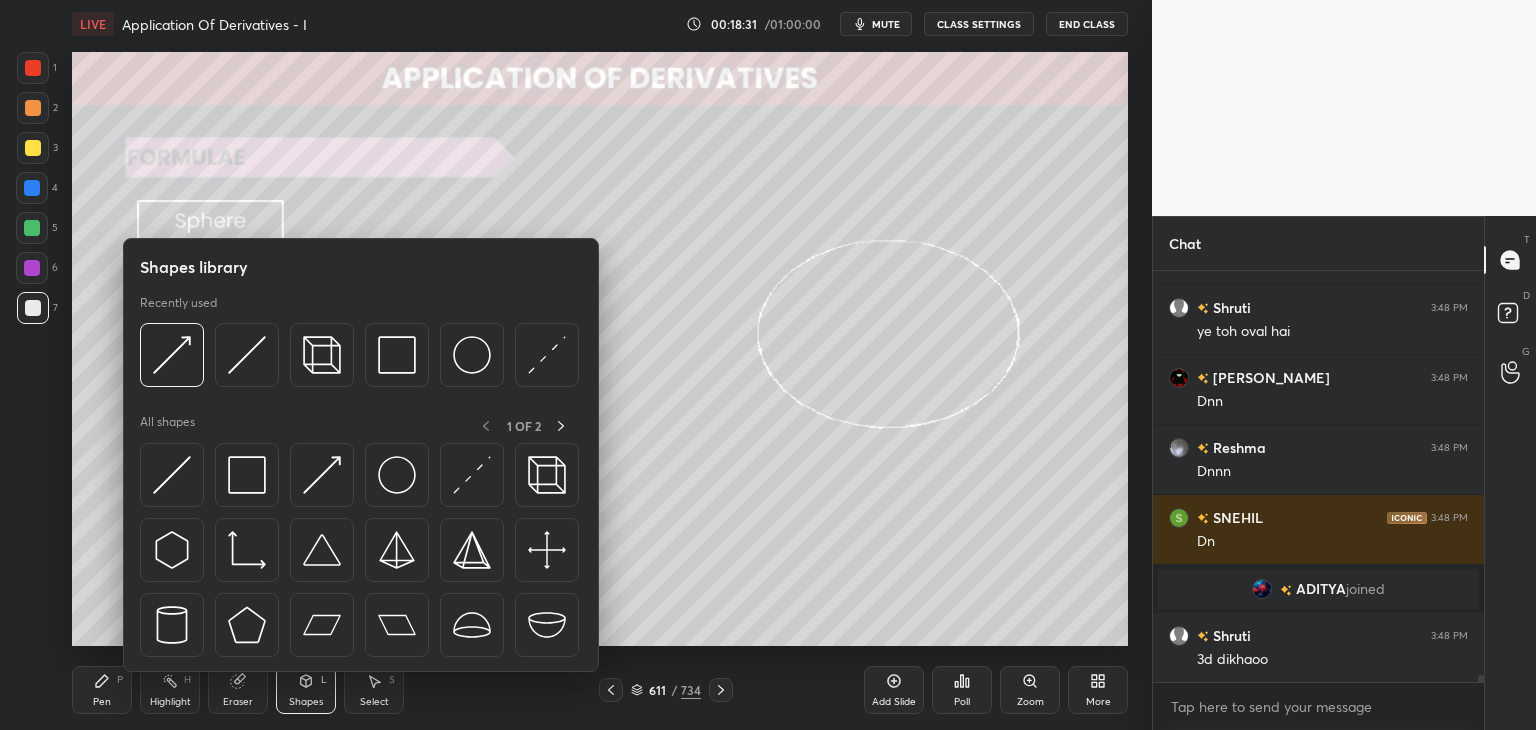 scroll, scrollTop: 24044, scrollLeft: 0, axis: vertical 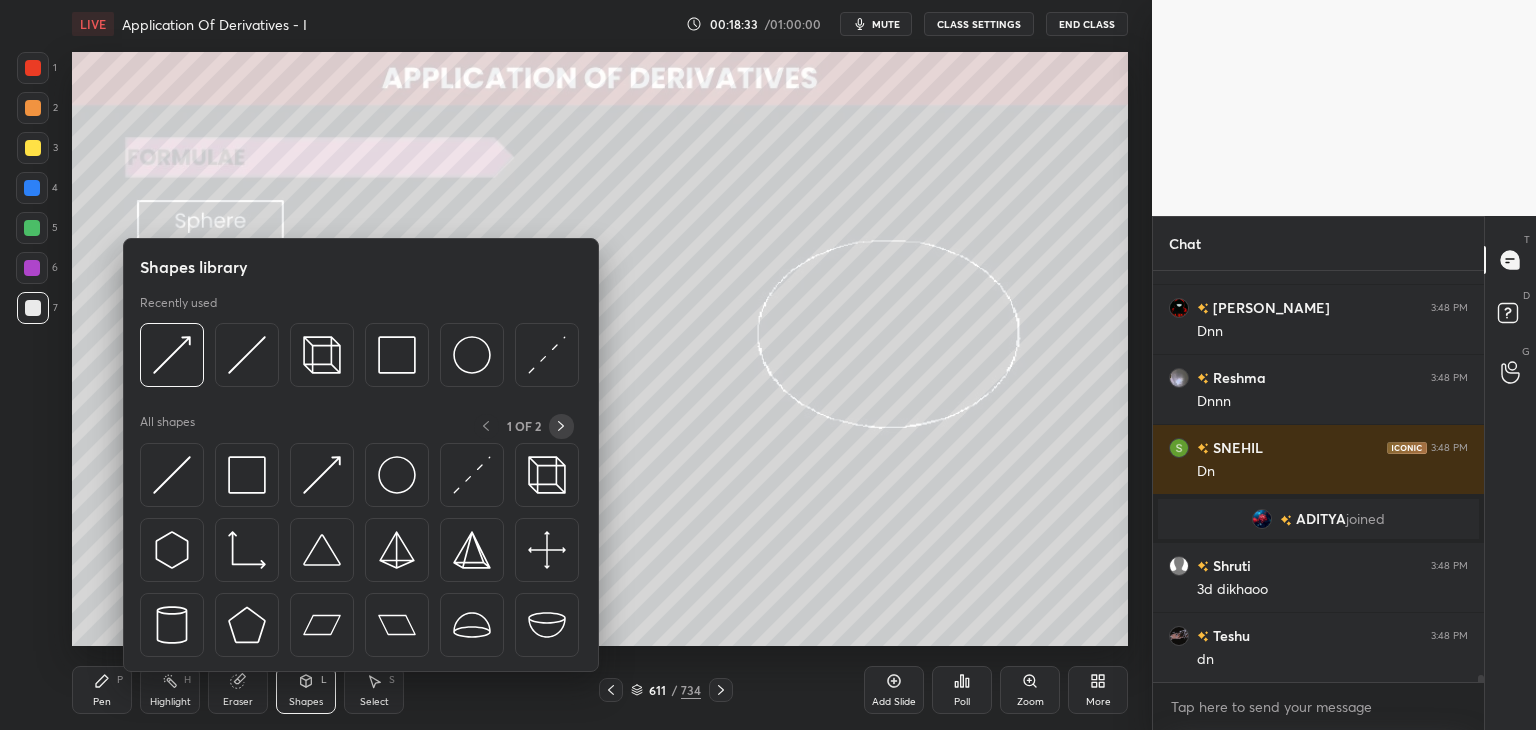 click 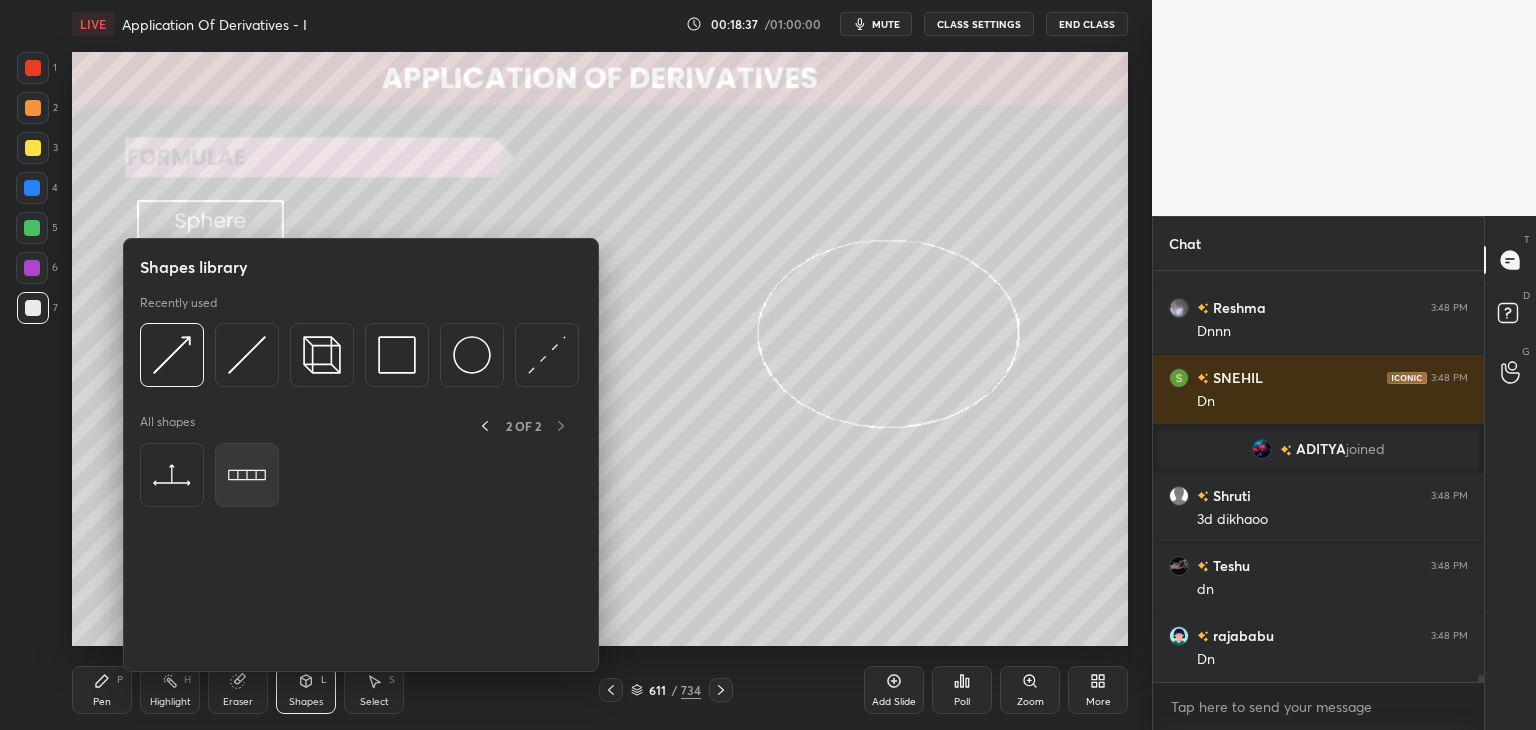 scroll, scrollTop: 24184, scrollLeft: 0, axis: vertical 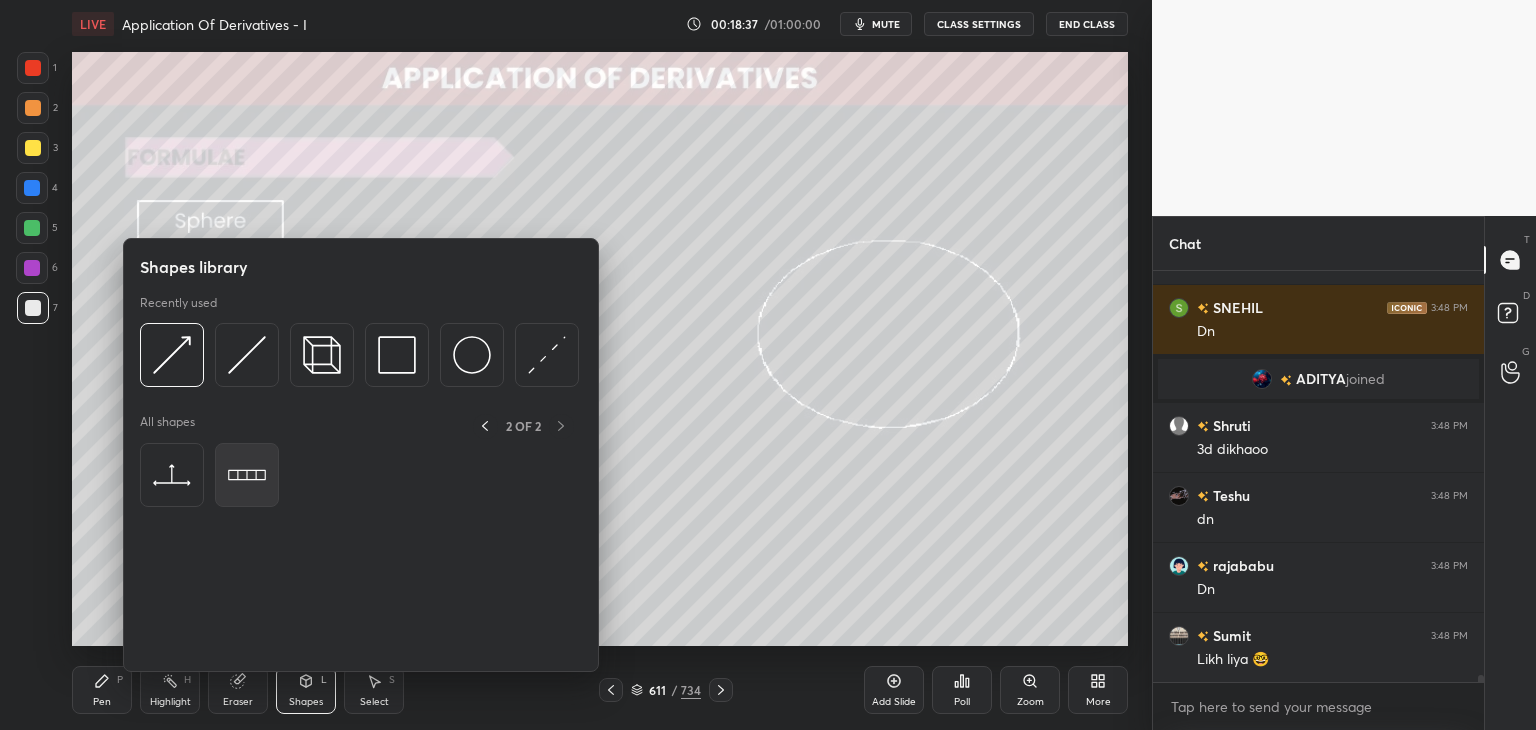 click at bounding box center (247, 475) 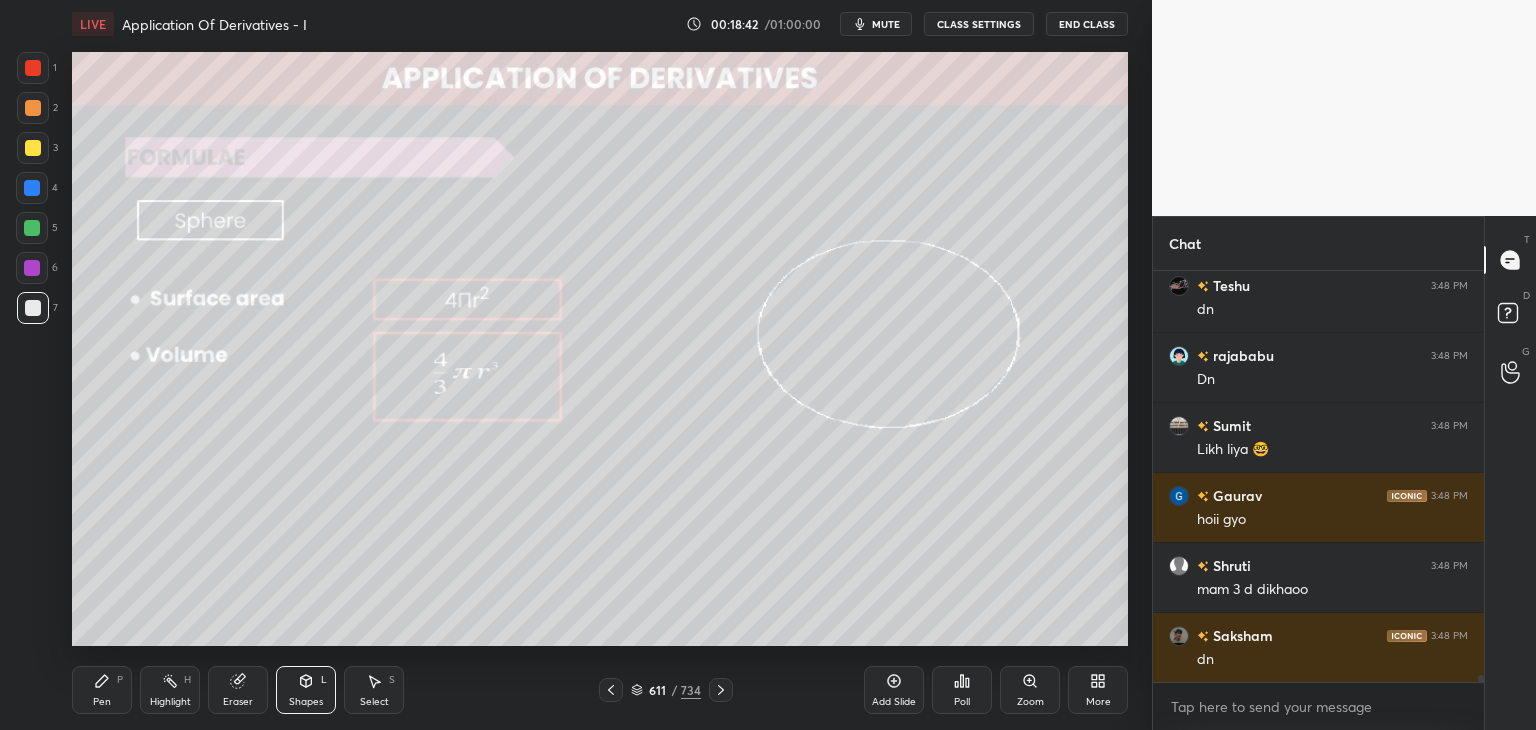 scroll, scrollTop: 24464, scrollLeft: 0, axis: vertical 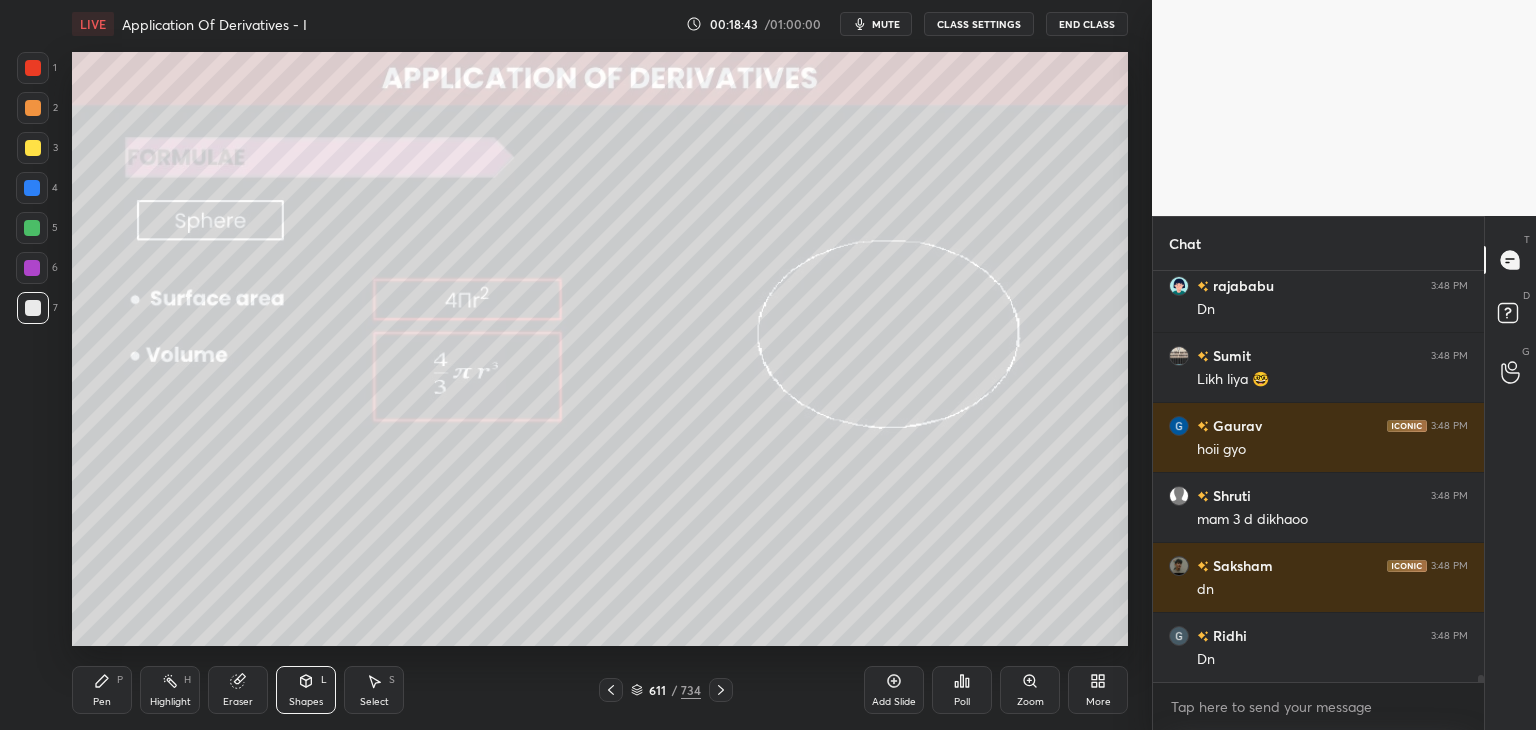 click on "Eraser" at bounding box center (238, 702) 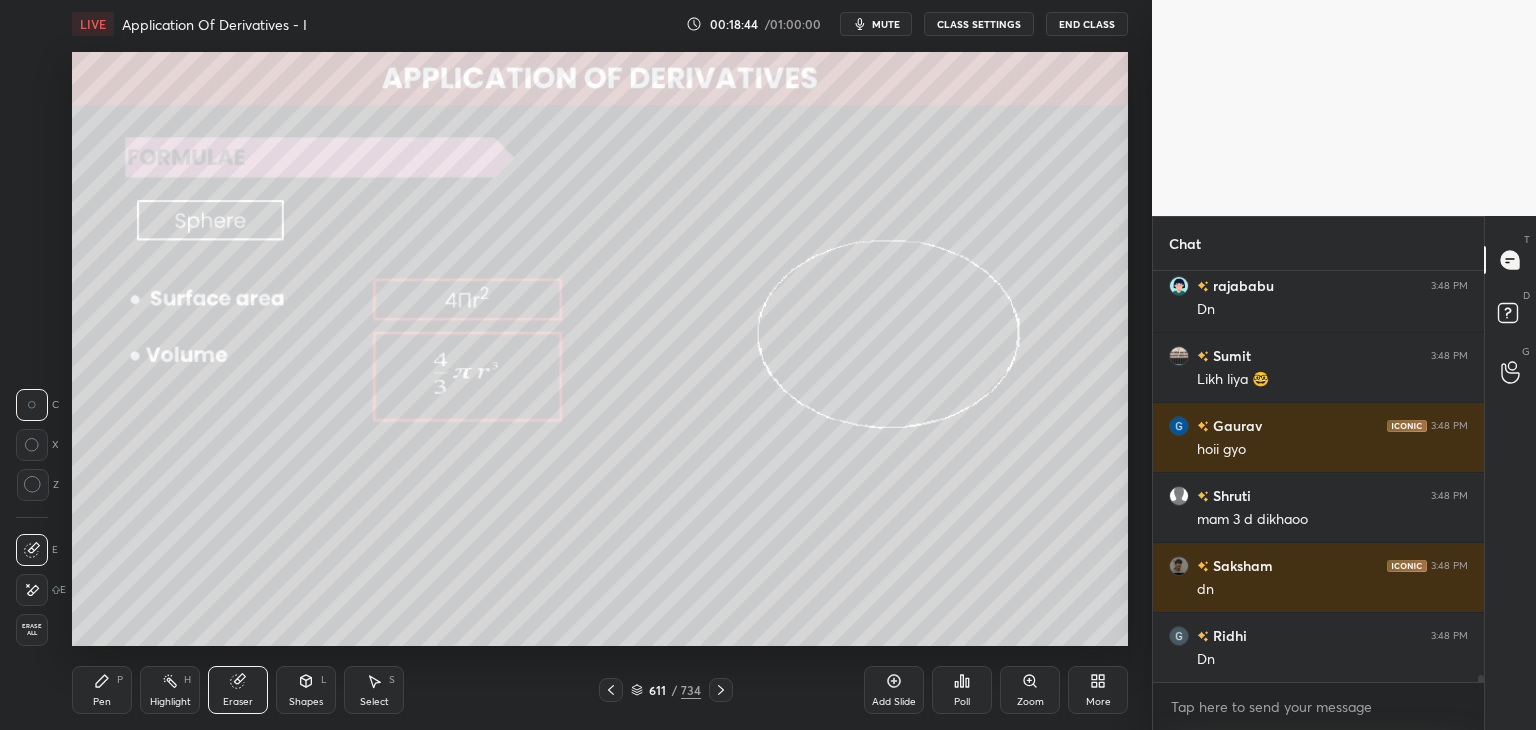 click on "Erase all" at bounding box center [32, 630] 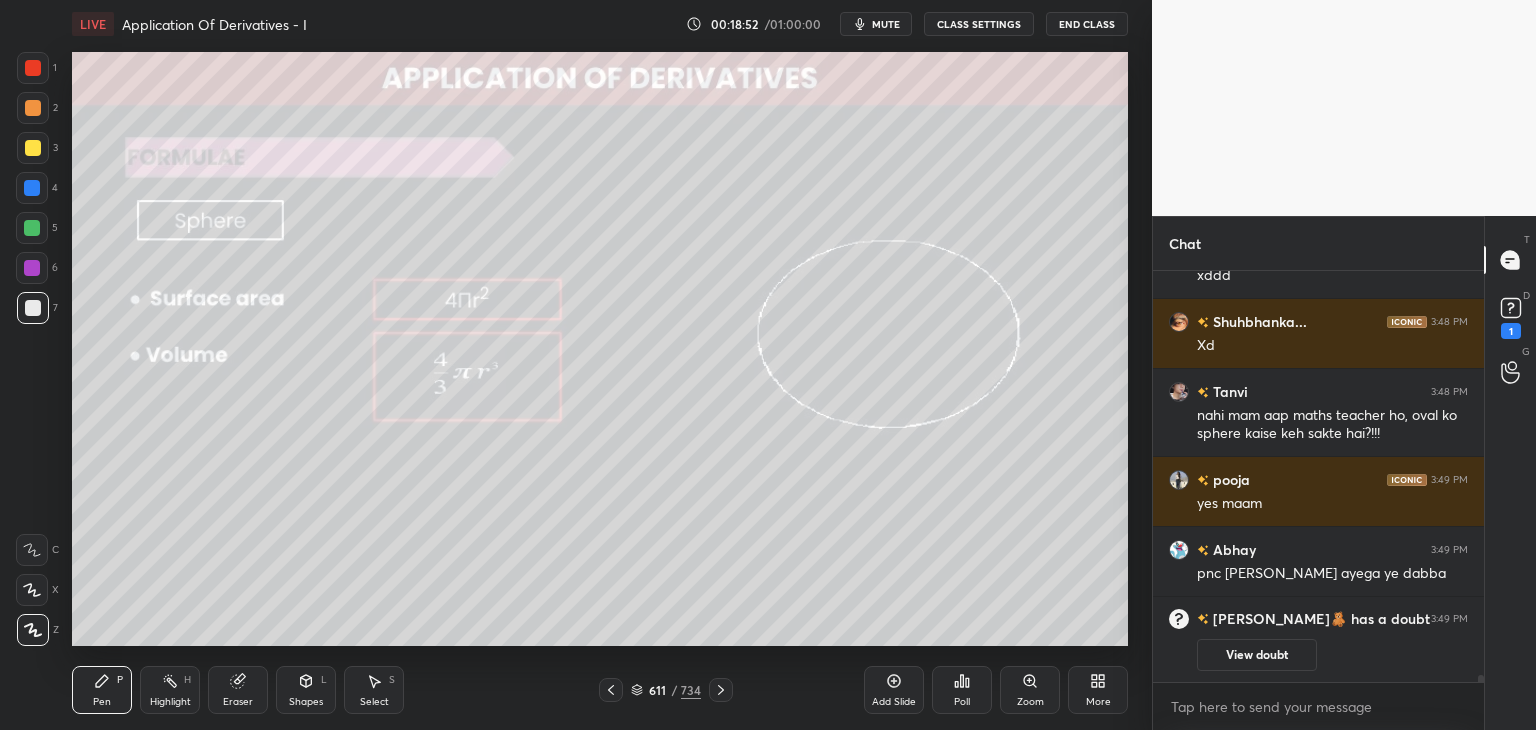 scroll, scrollTop: 23610, scrollLeft: 0, axis: vertical 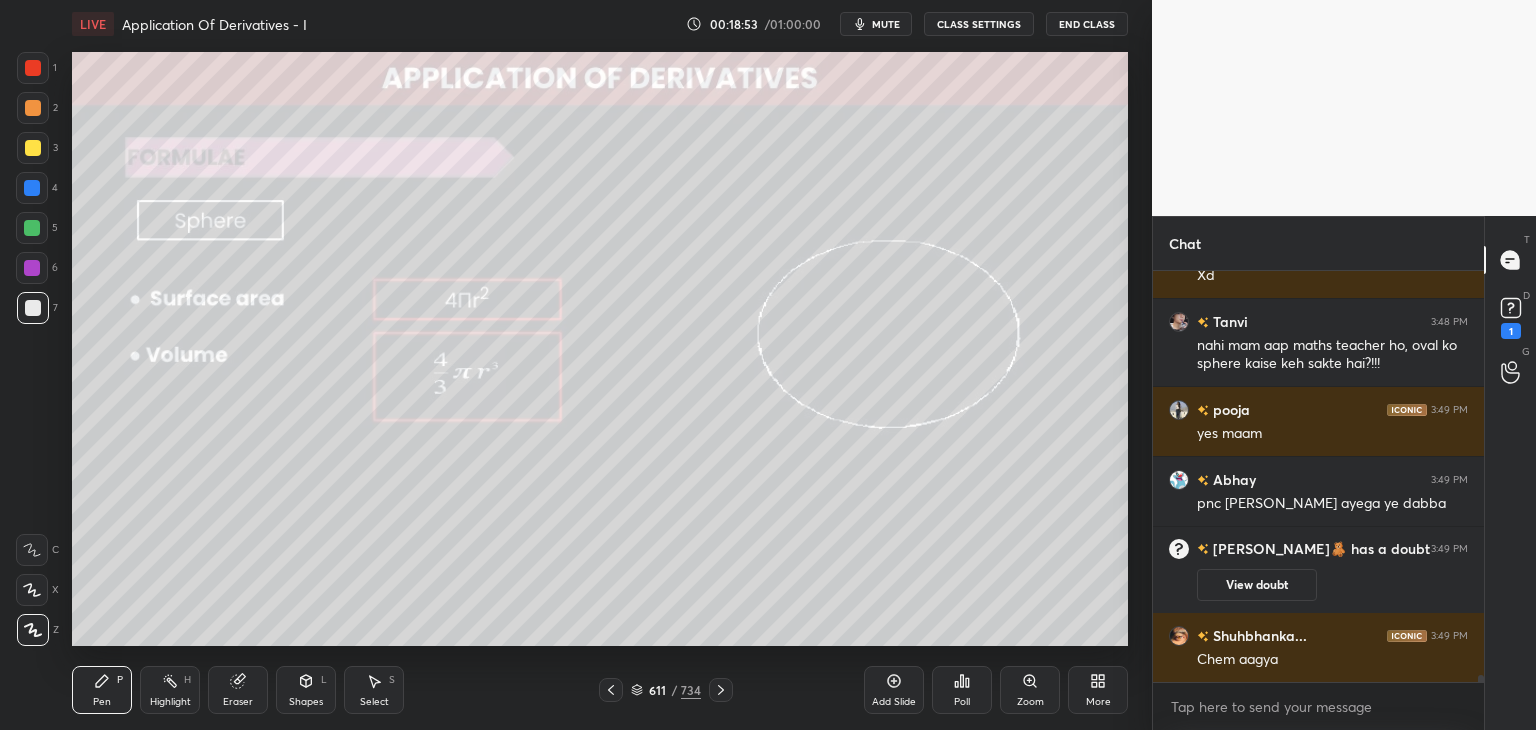 click 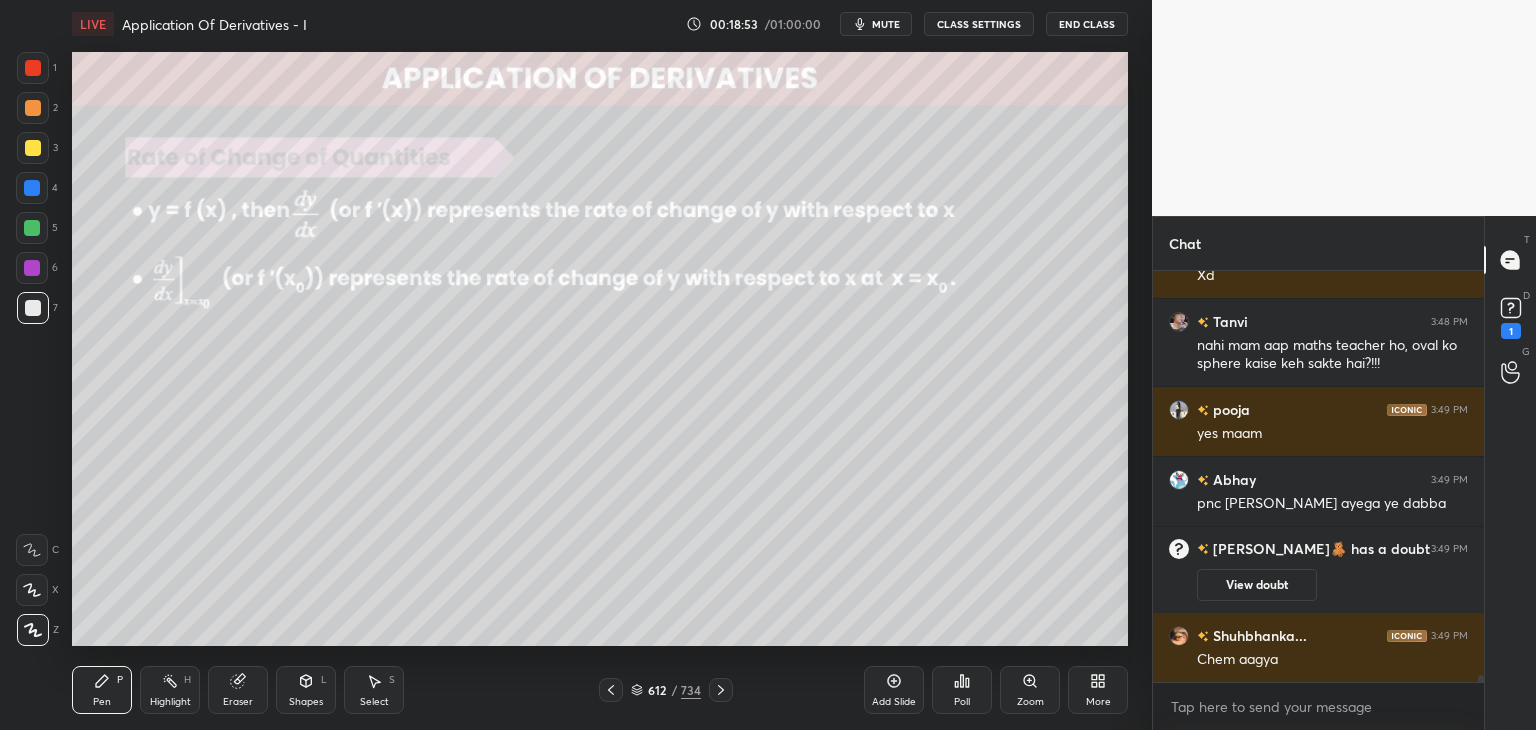 scroll, scrollTop: 23680, scrollLeft: 0, axis: vertical 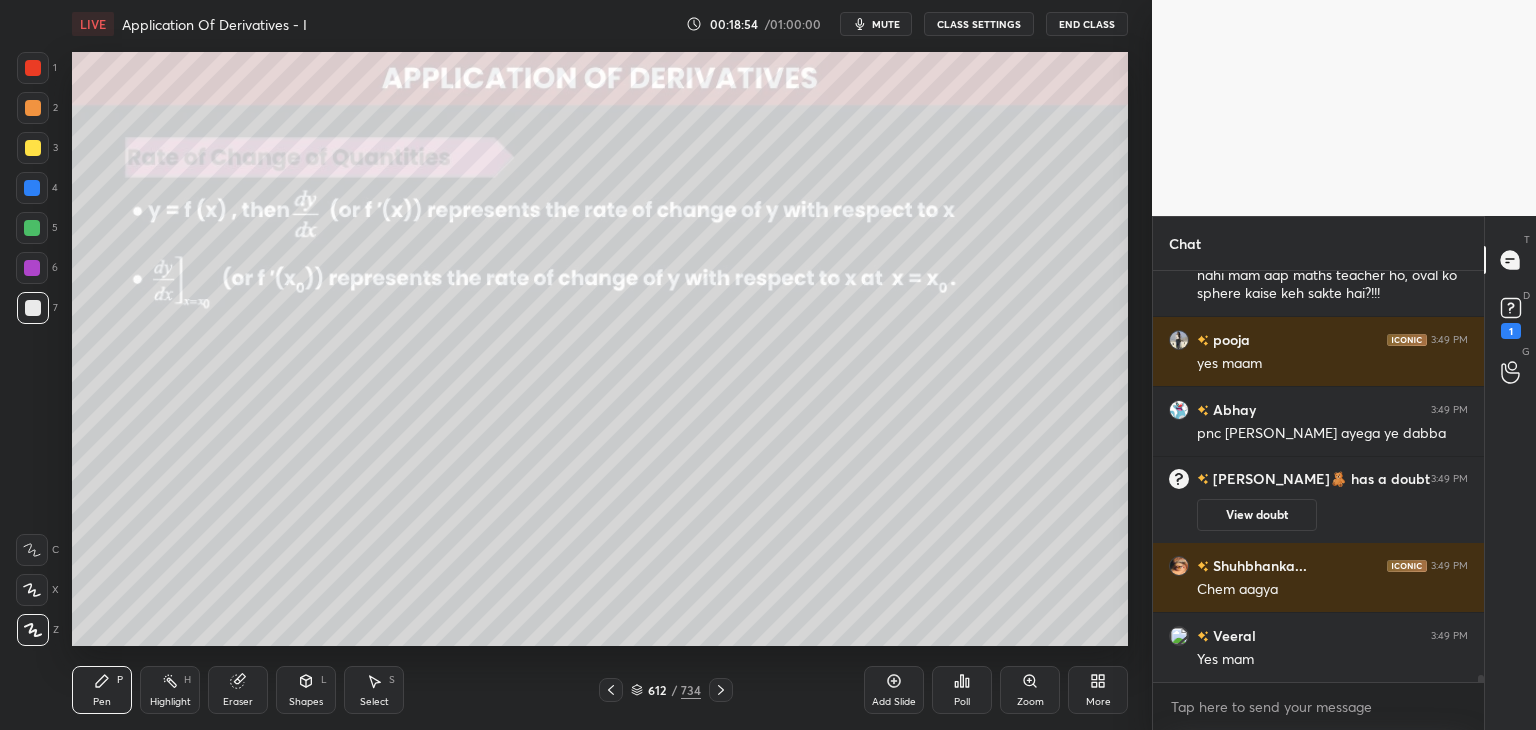 click 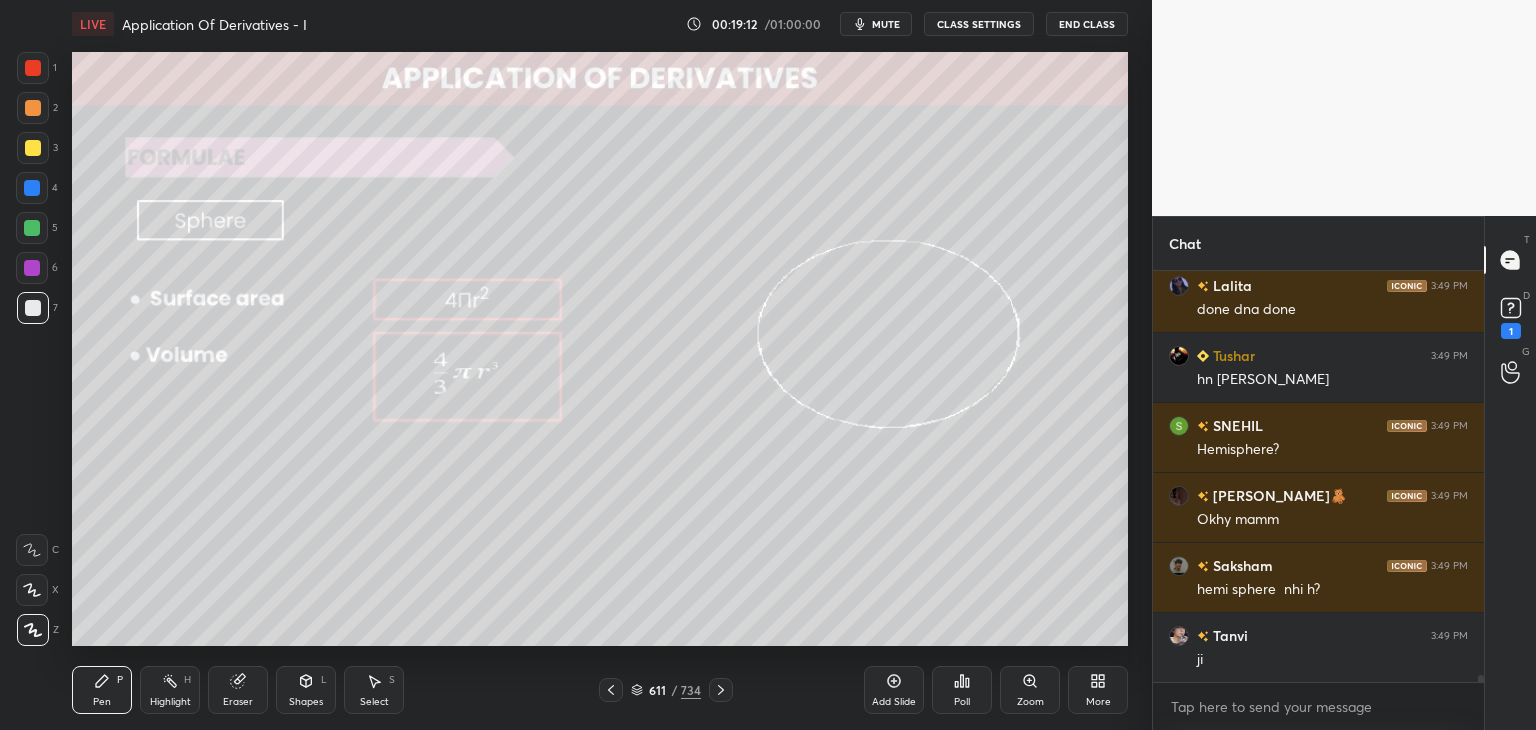 scroll, scrollTop: 24240, scrollLeft: 0, axis: vertical 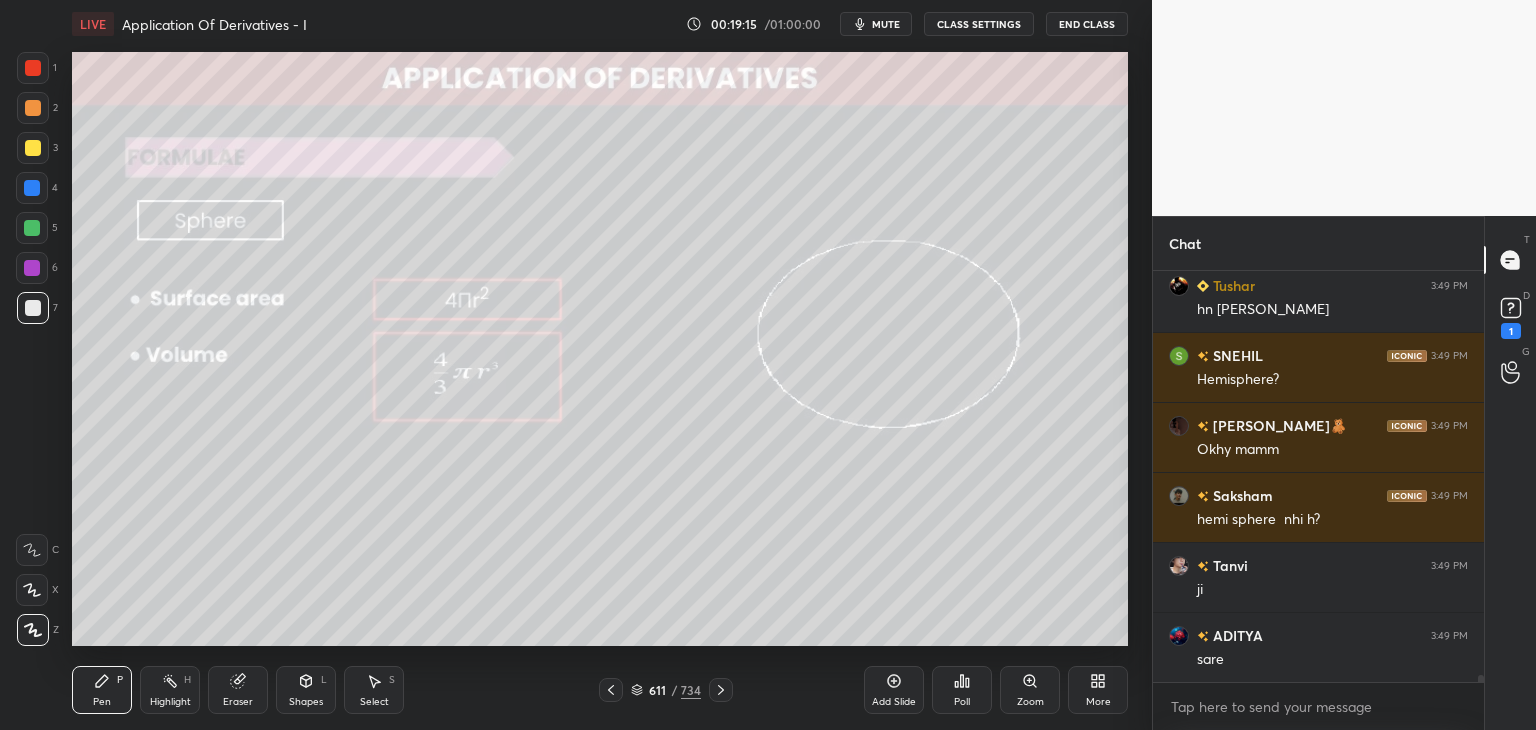 click on "Poll" at bounding box center [962, 690] 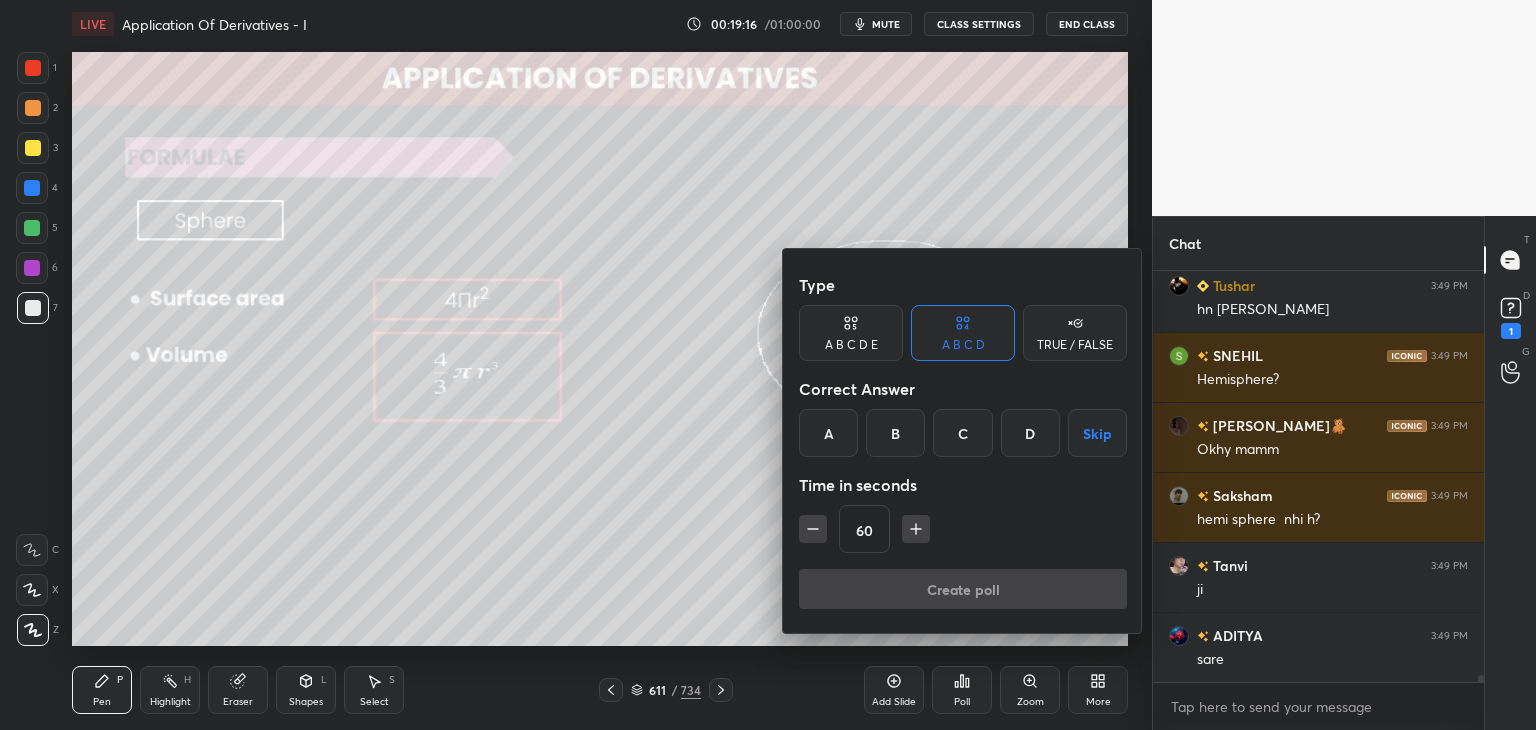scroll, scrollTop: 24310, scrollLeft: 0, axis: vertical 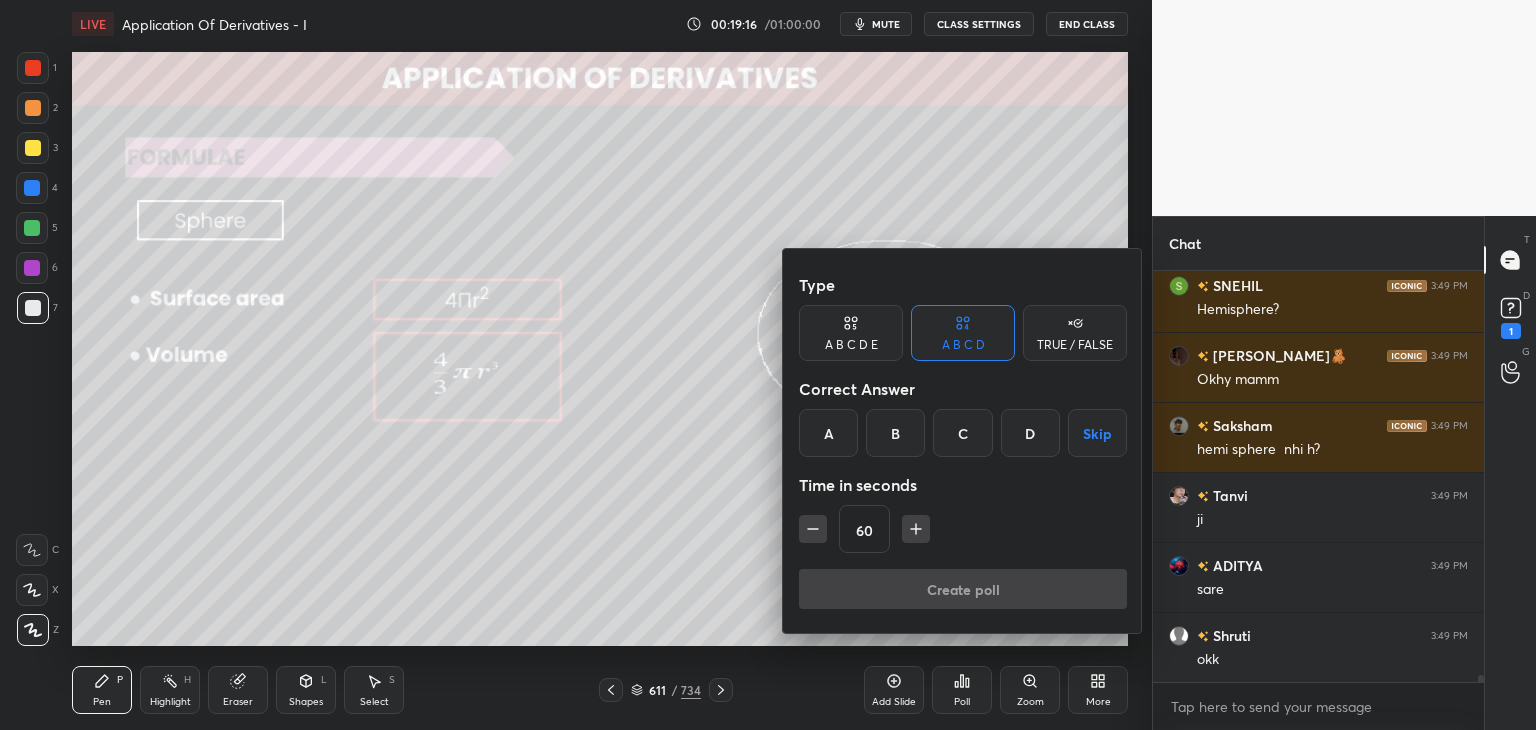 drag, startPoint x: 1093, startPoint y: 441, endPoint x: 1029, endPoint y: 485, distance: 77.665955 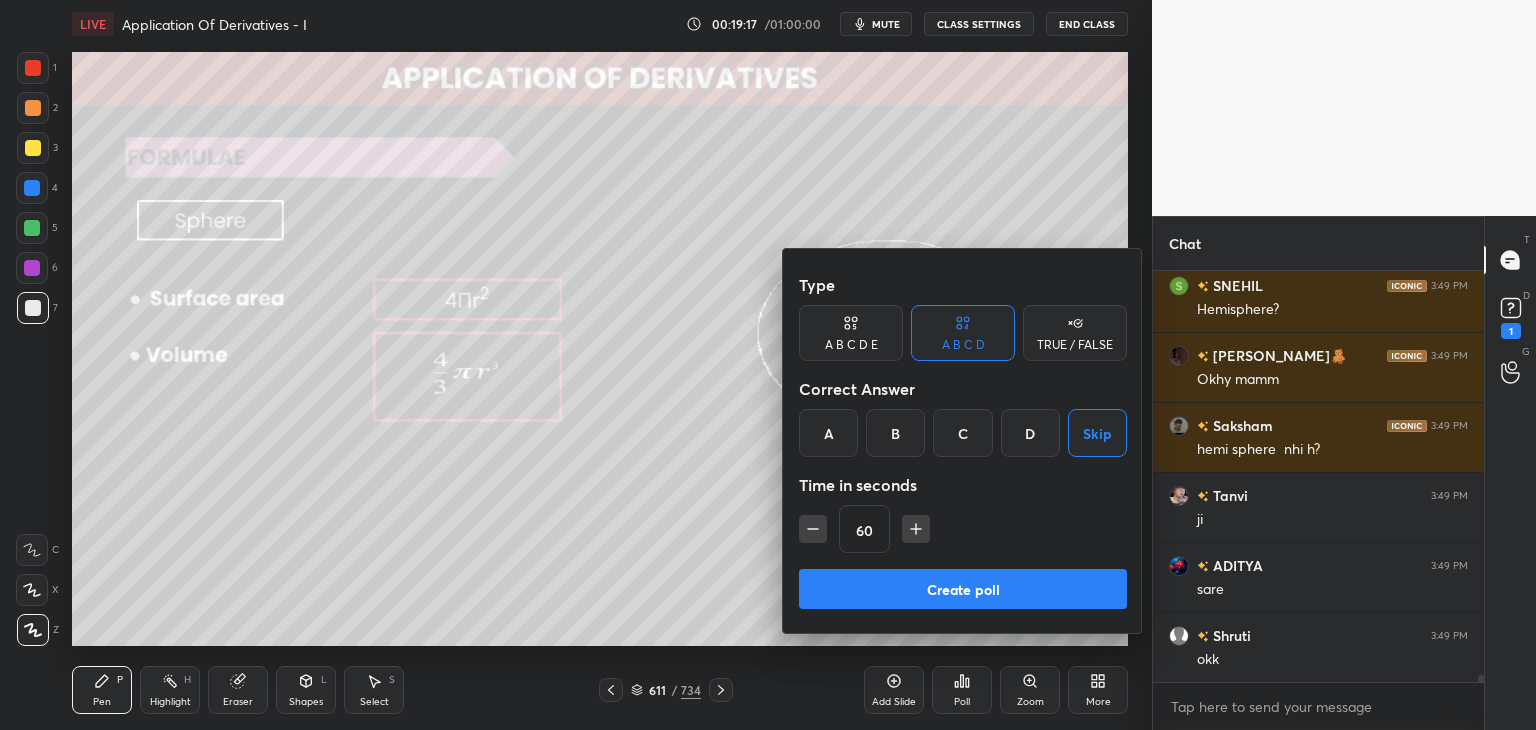 click 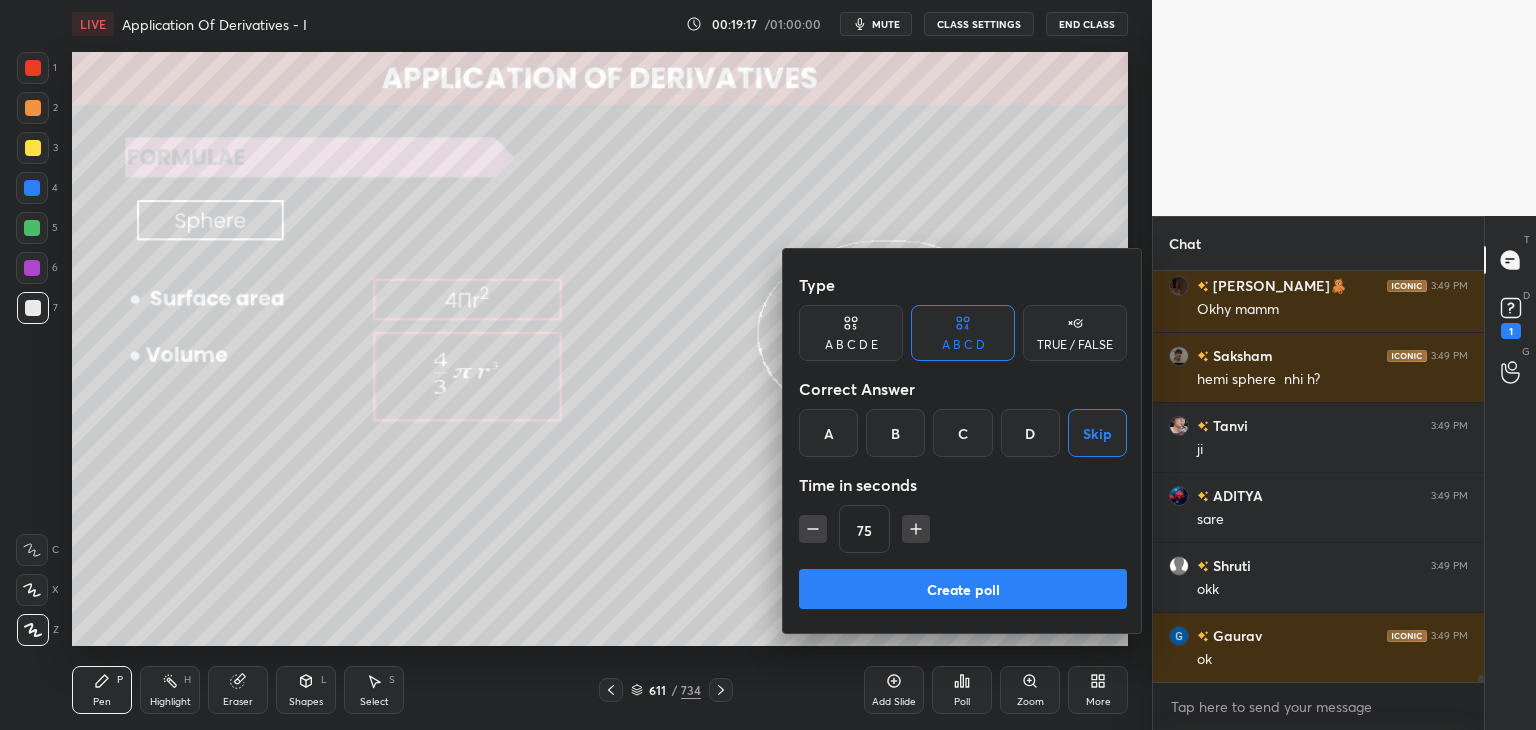 click 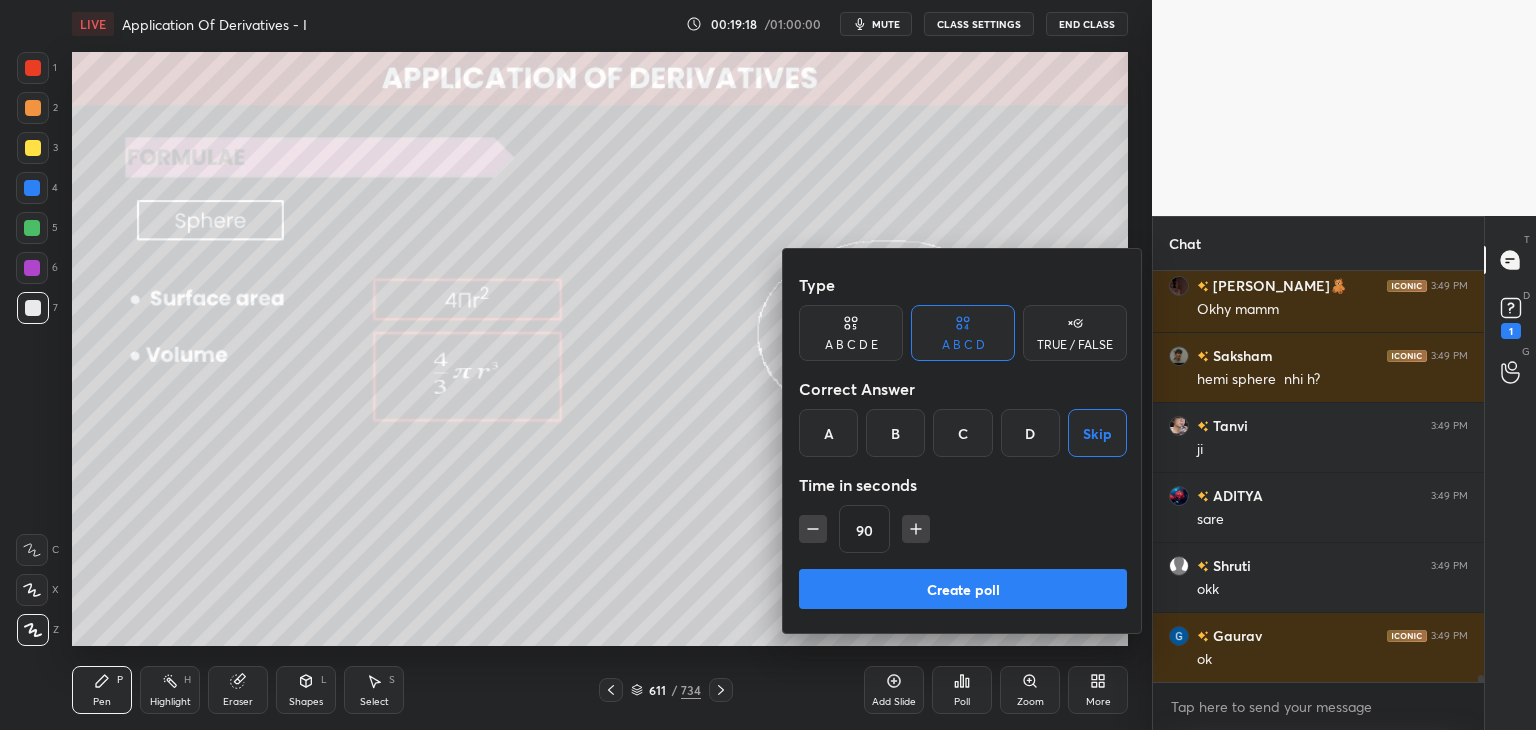 click 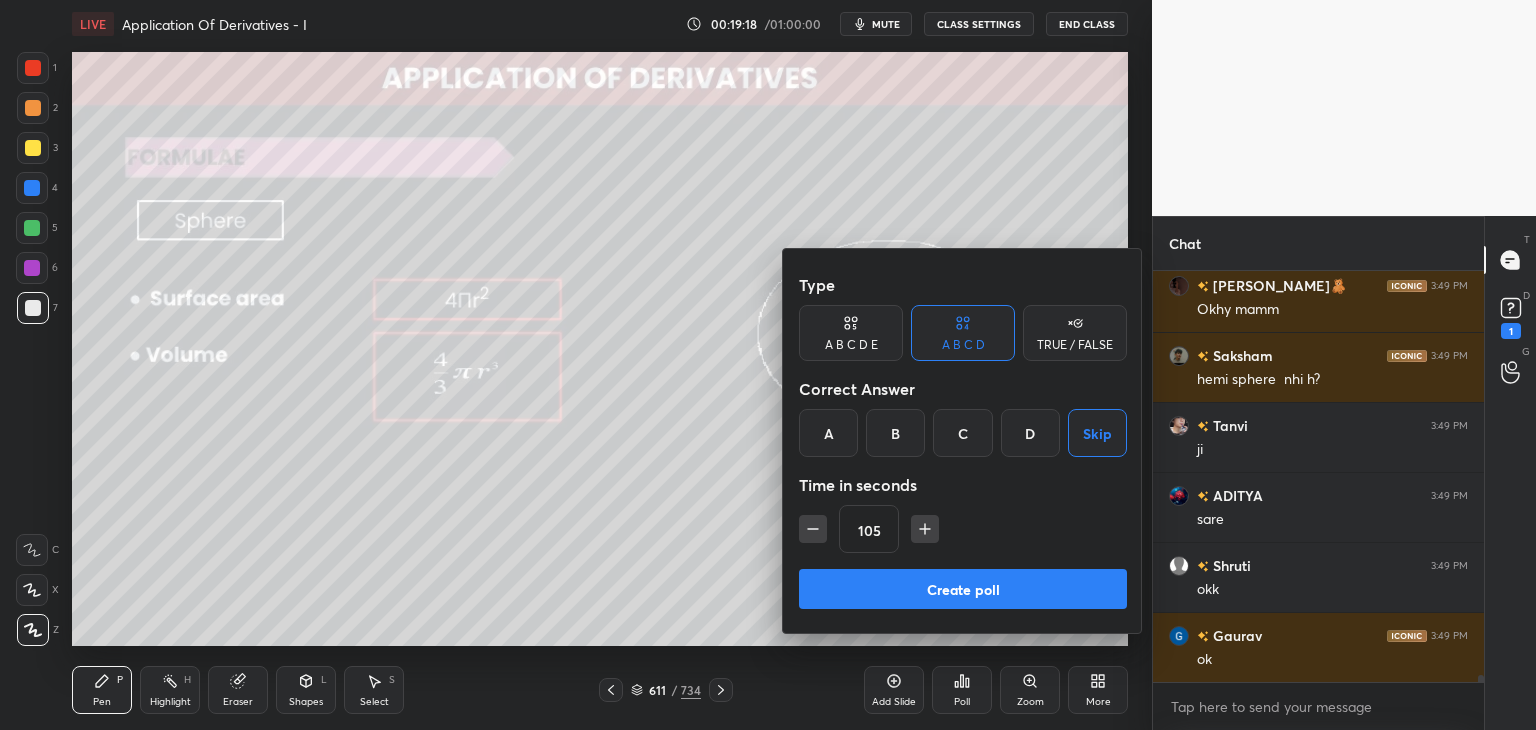 scroll, scrollTop: 24450, scrollLeft: 0, axis: vertical 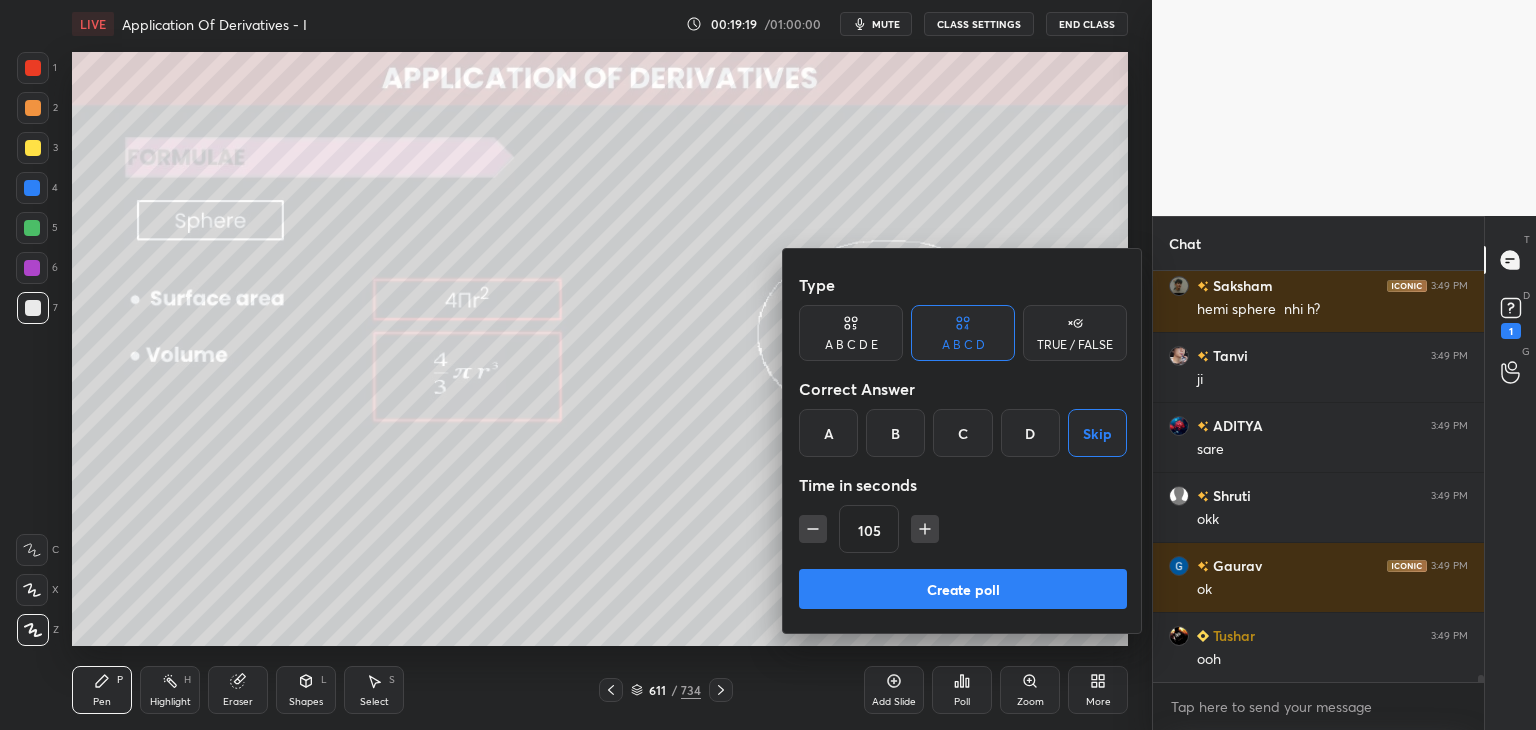 click 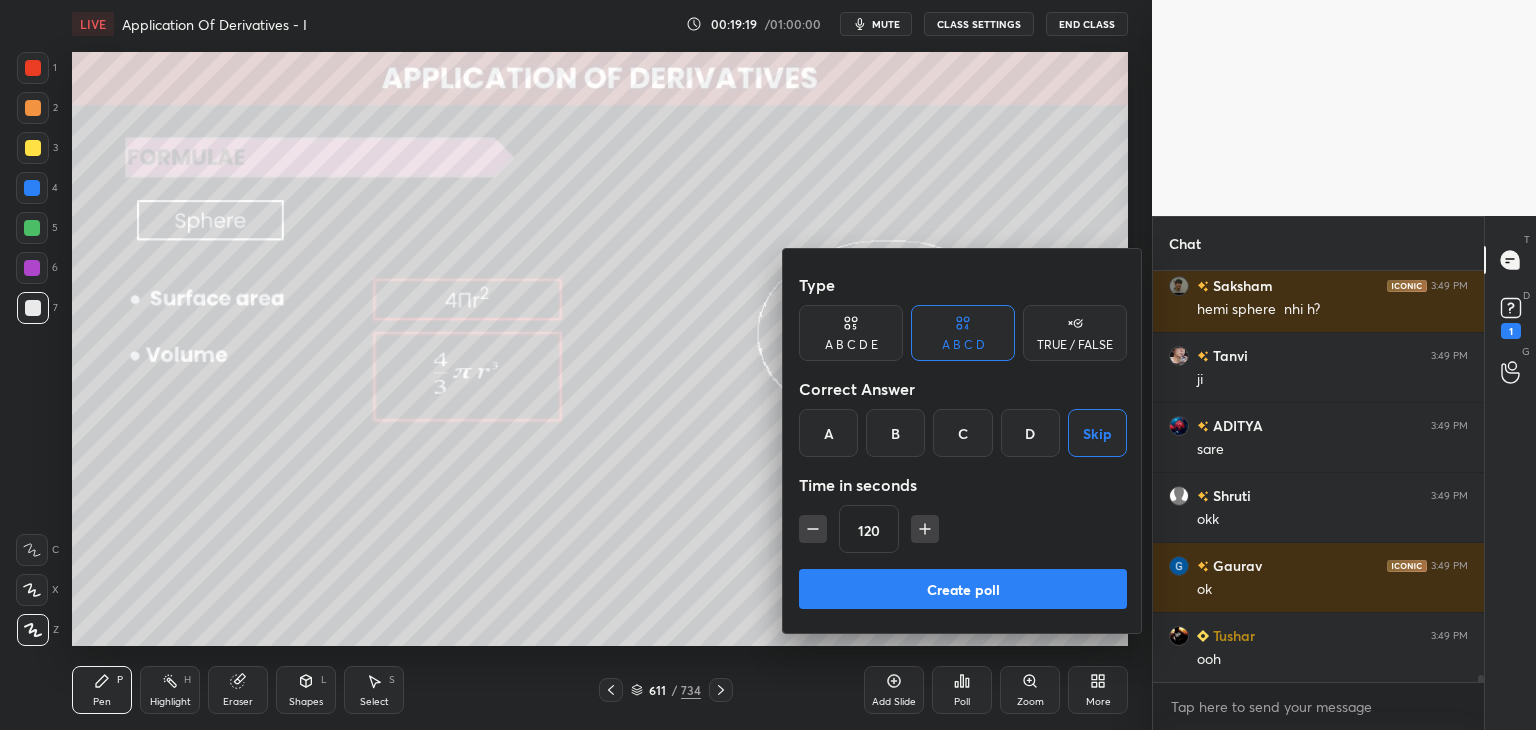 click on "Create poll" at bounding box center (963, 589) 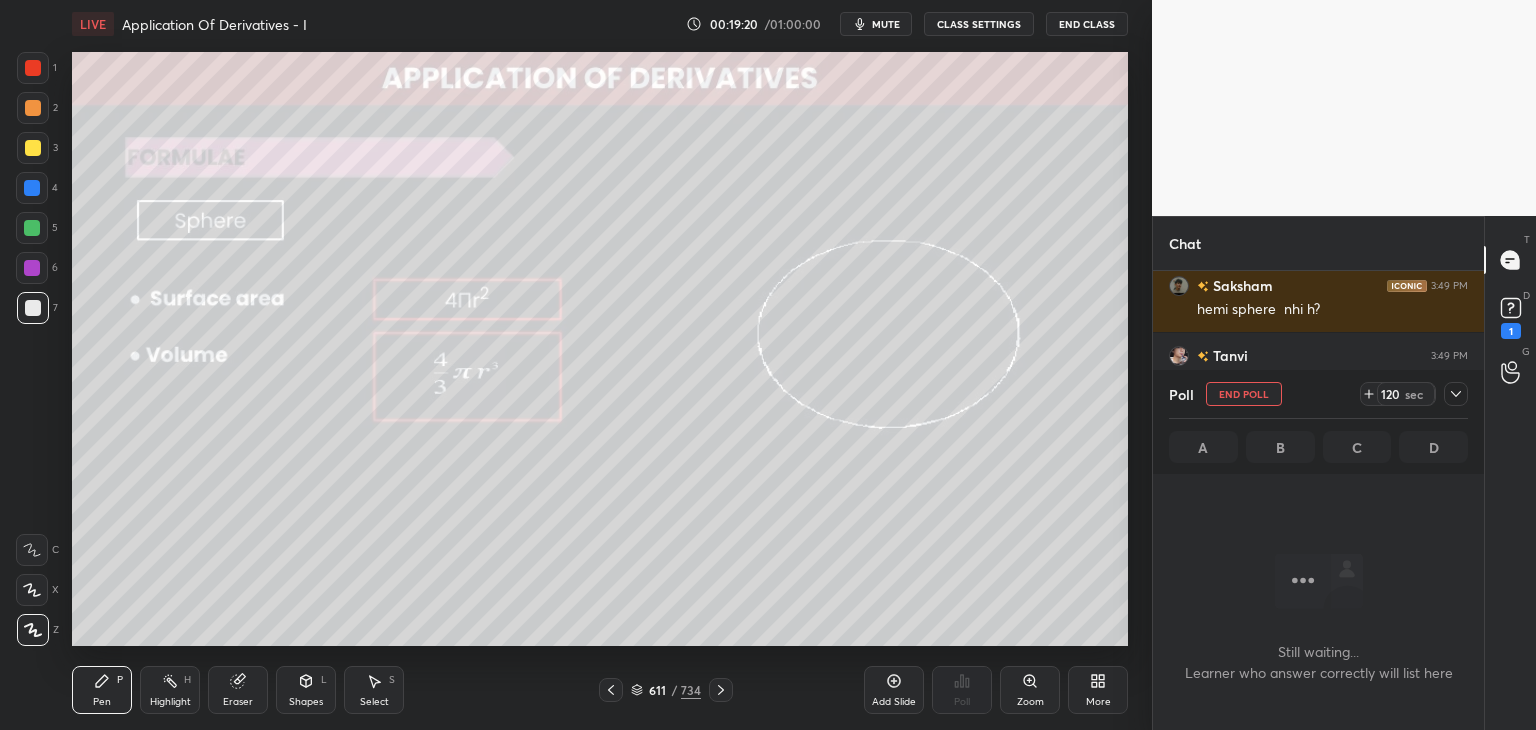 scroll, scrollTop: 364, scrollLeft: 325, axis: both 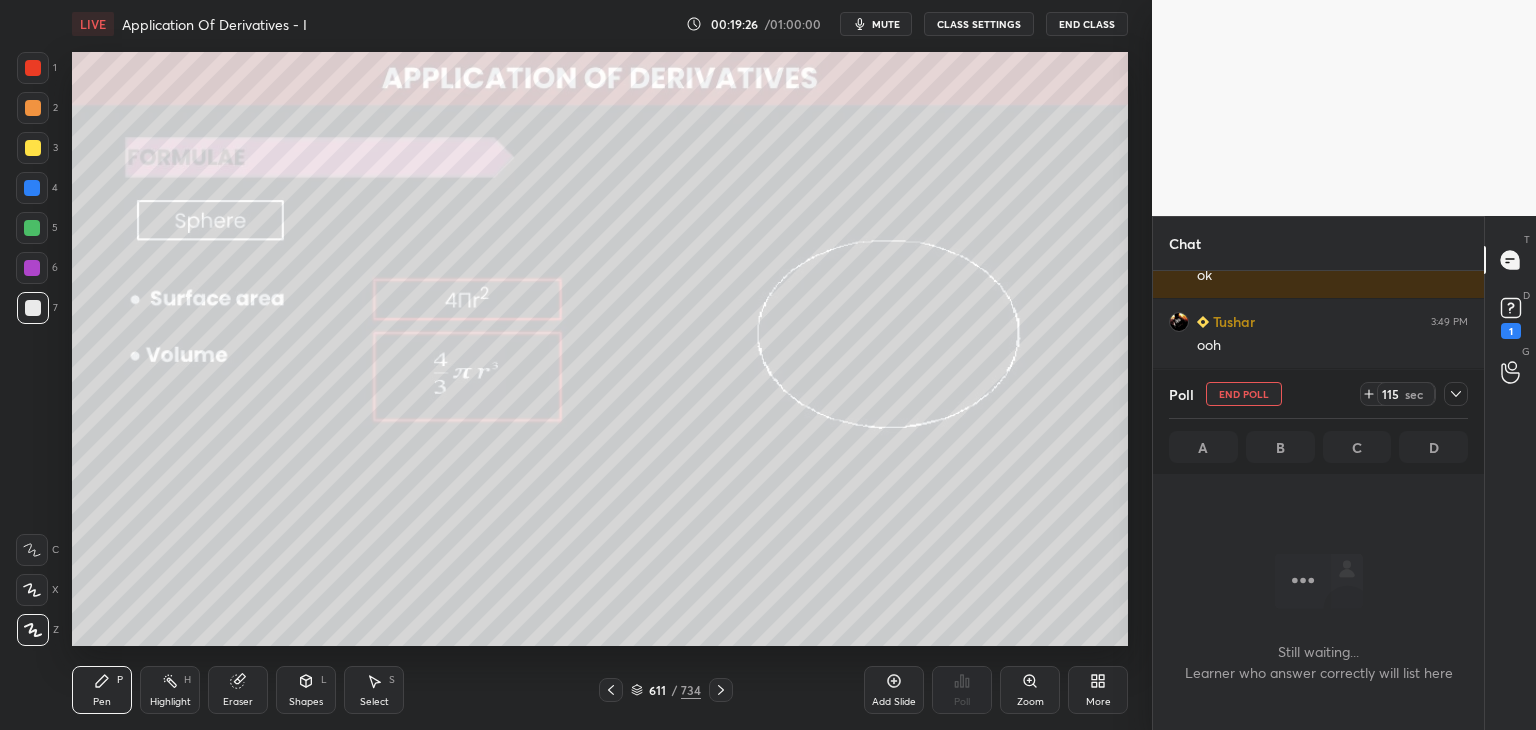 click 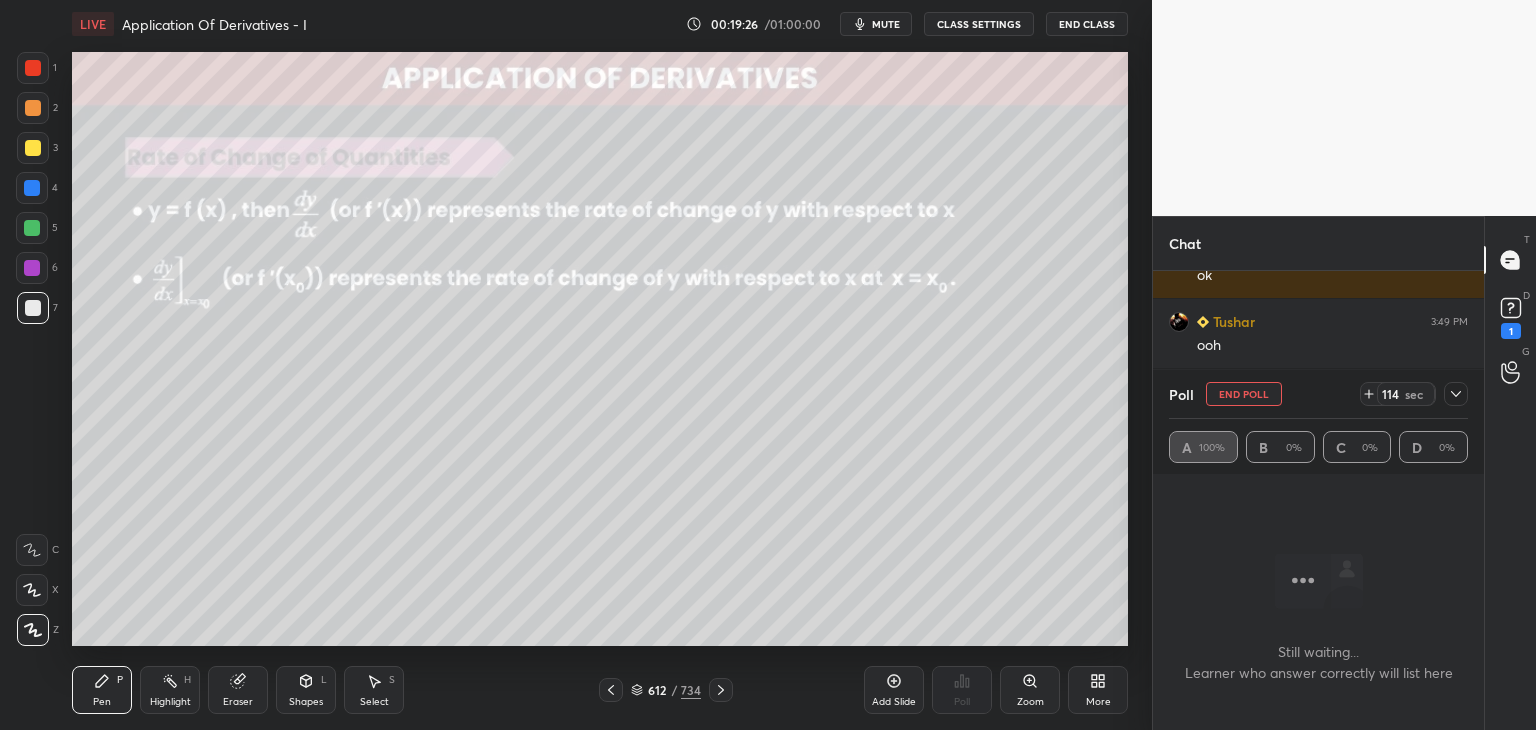 click 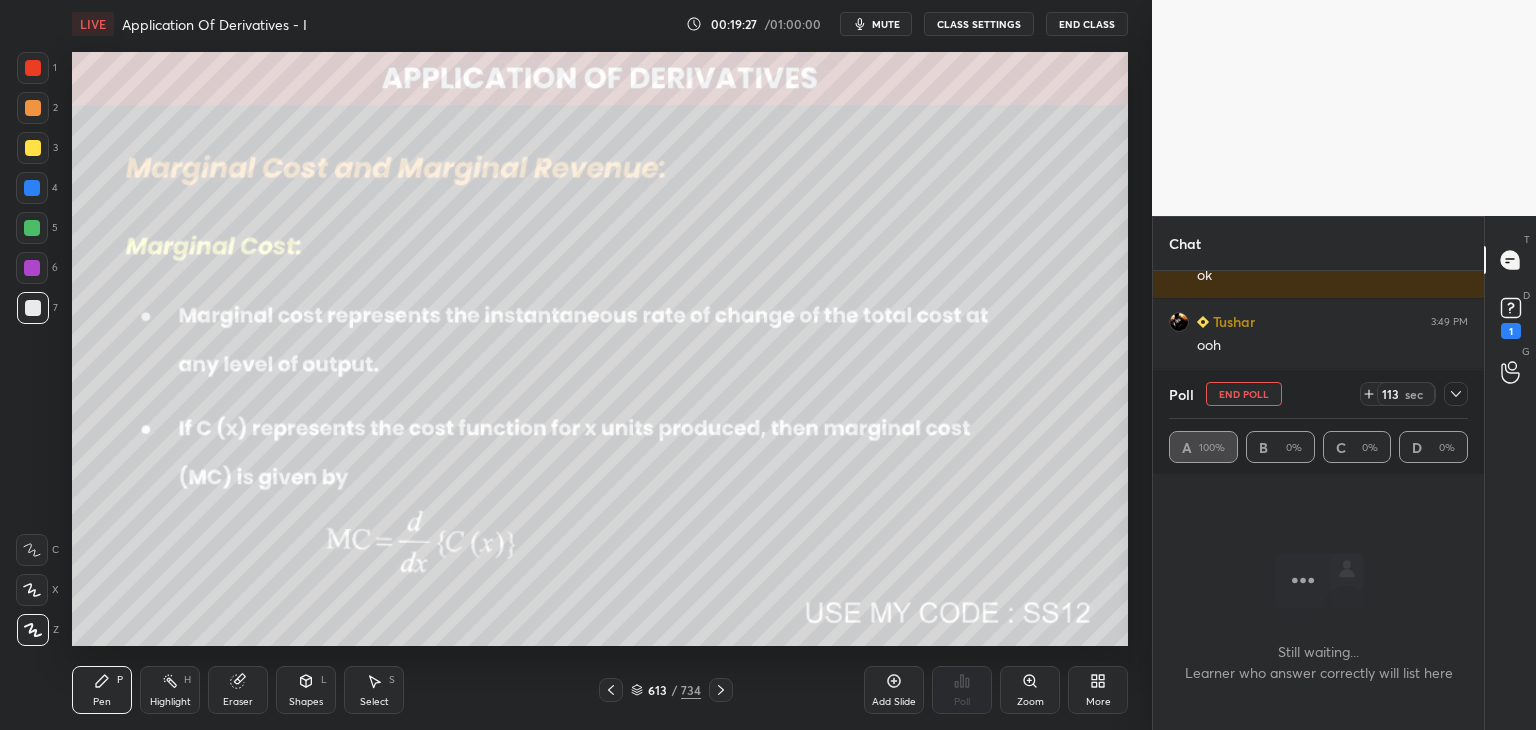 click 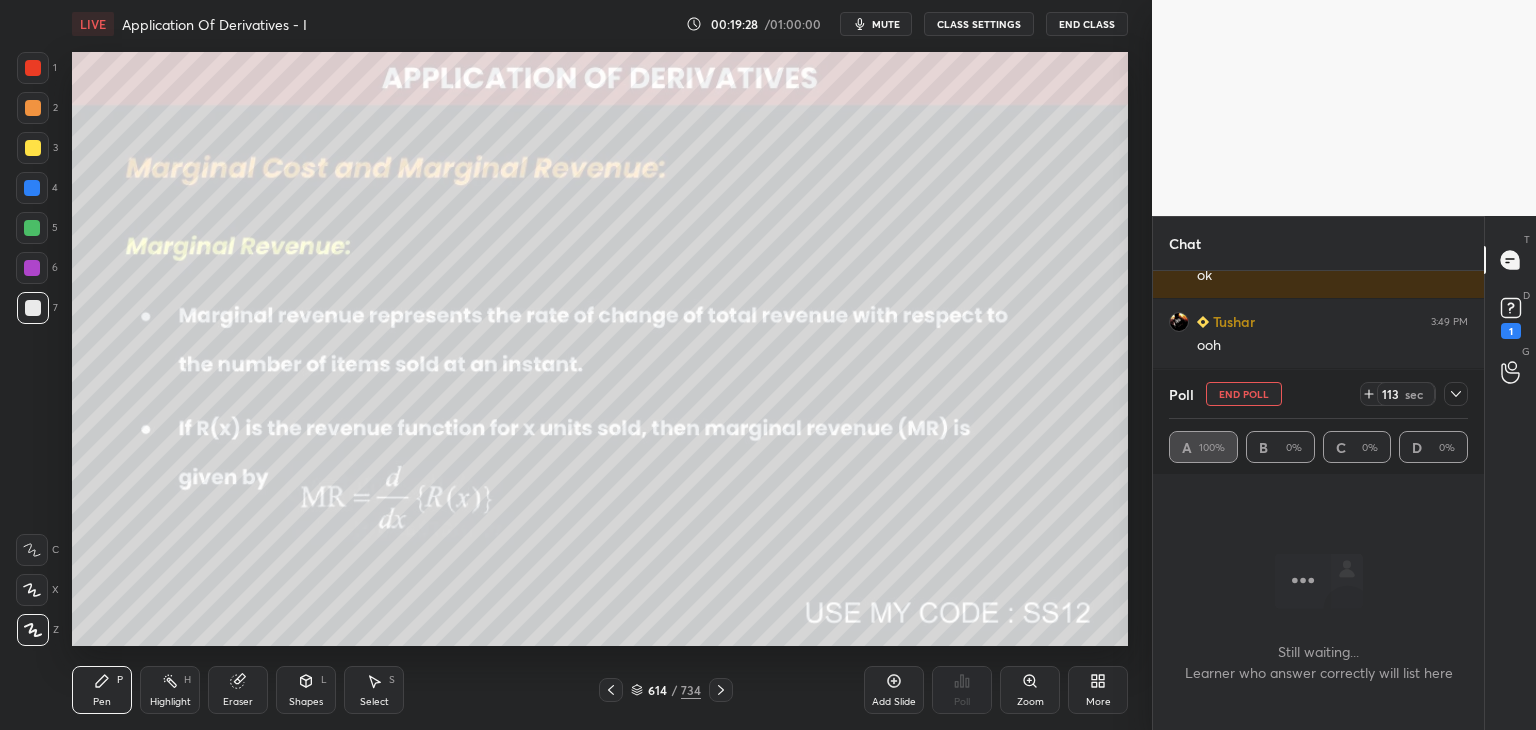click 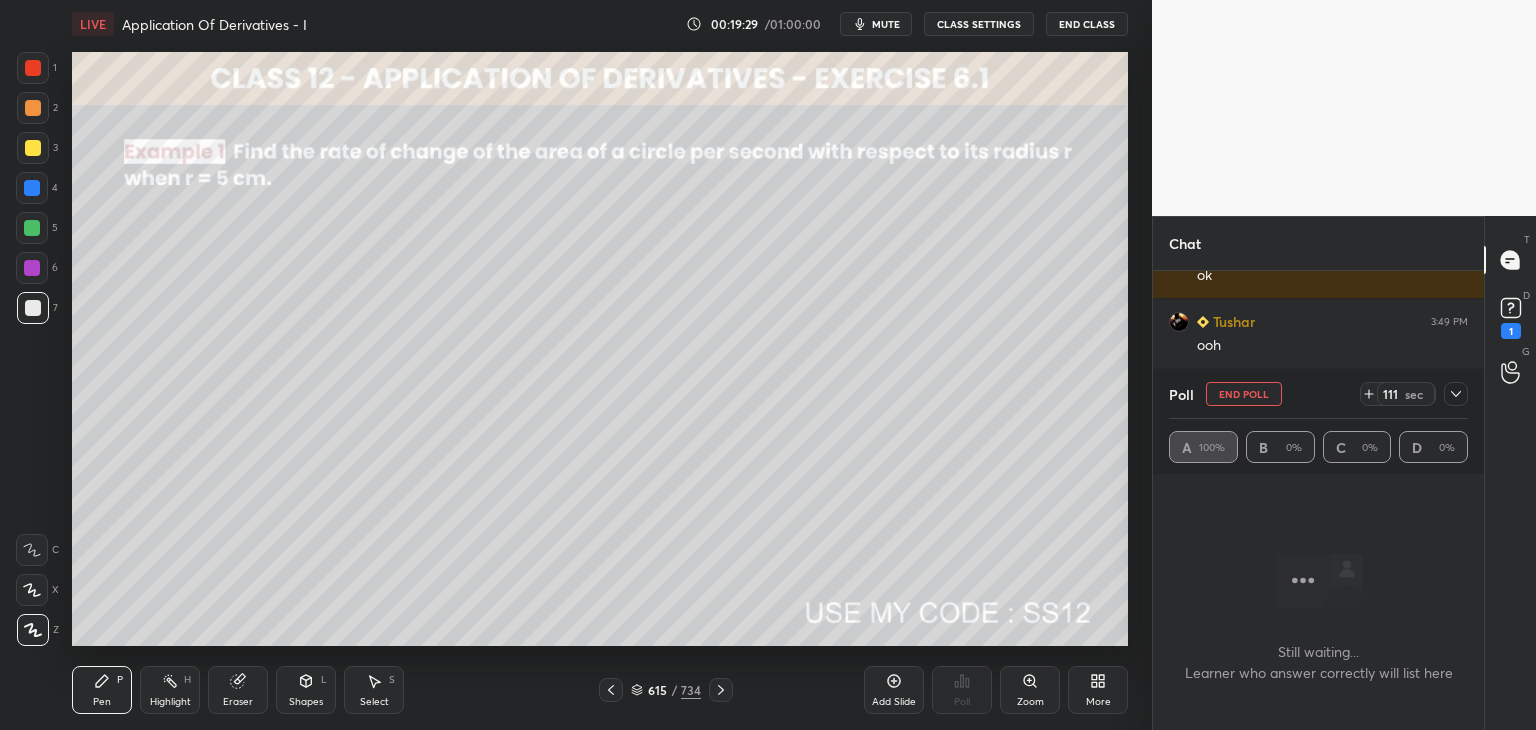 click 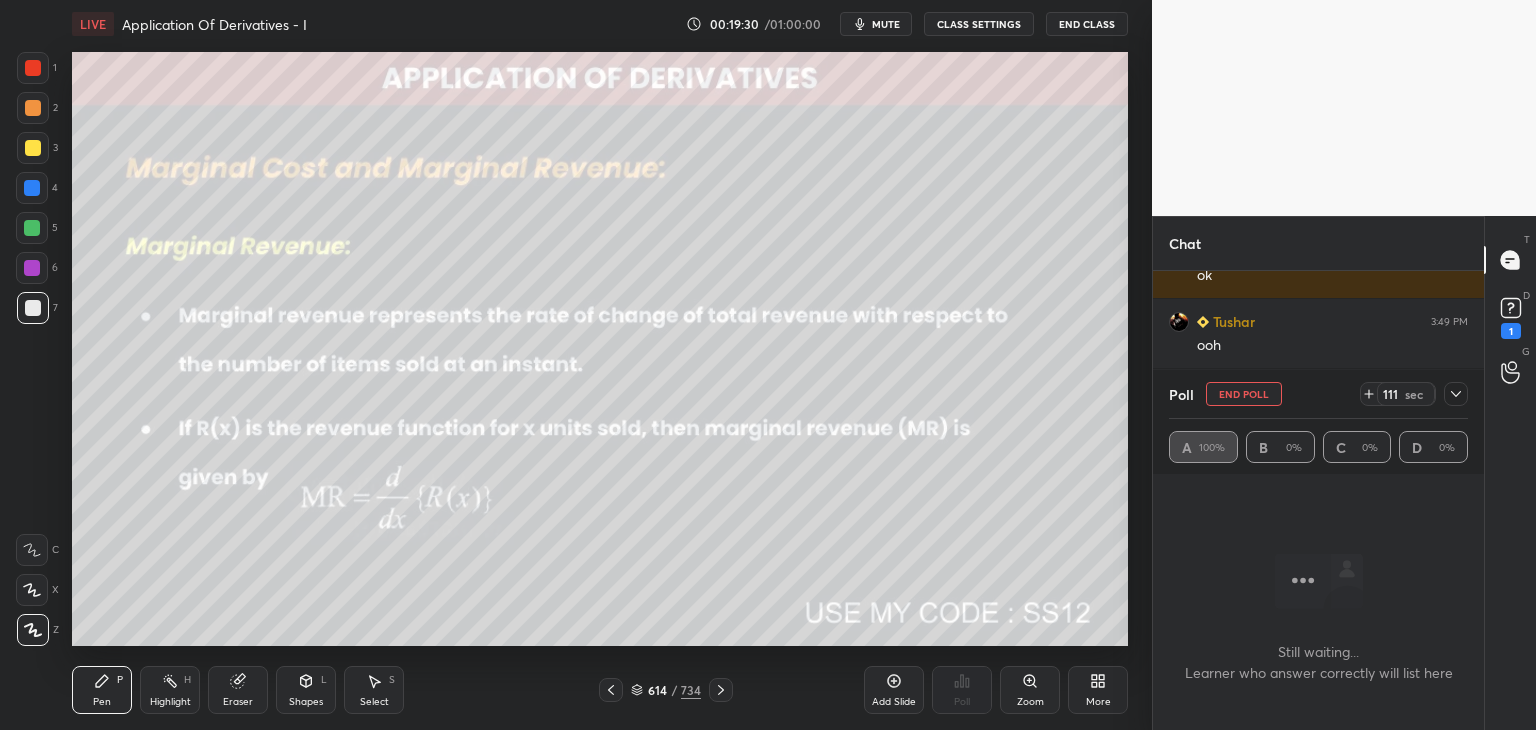 click 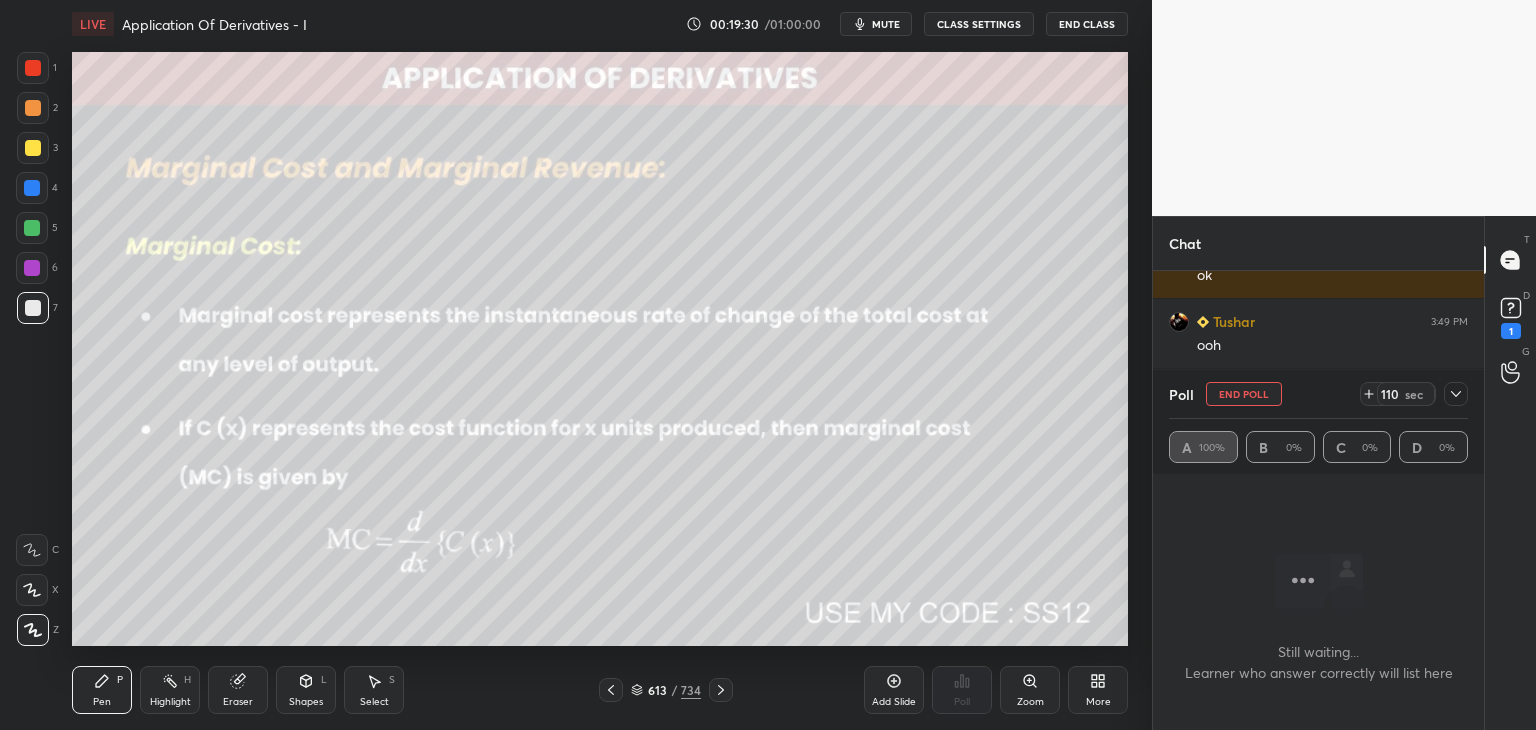 click 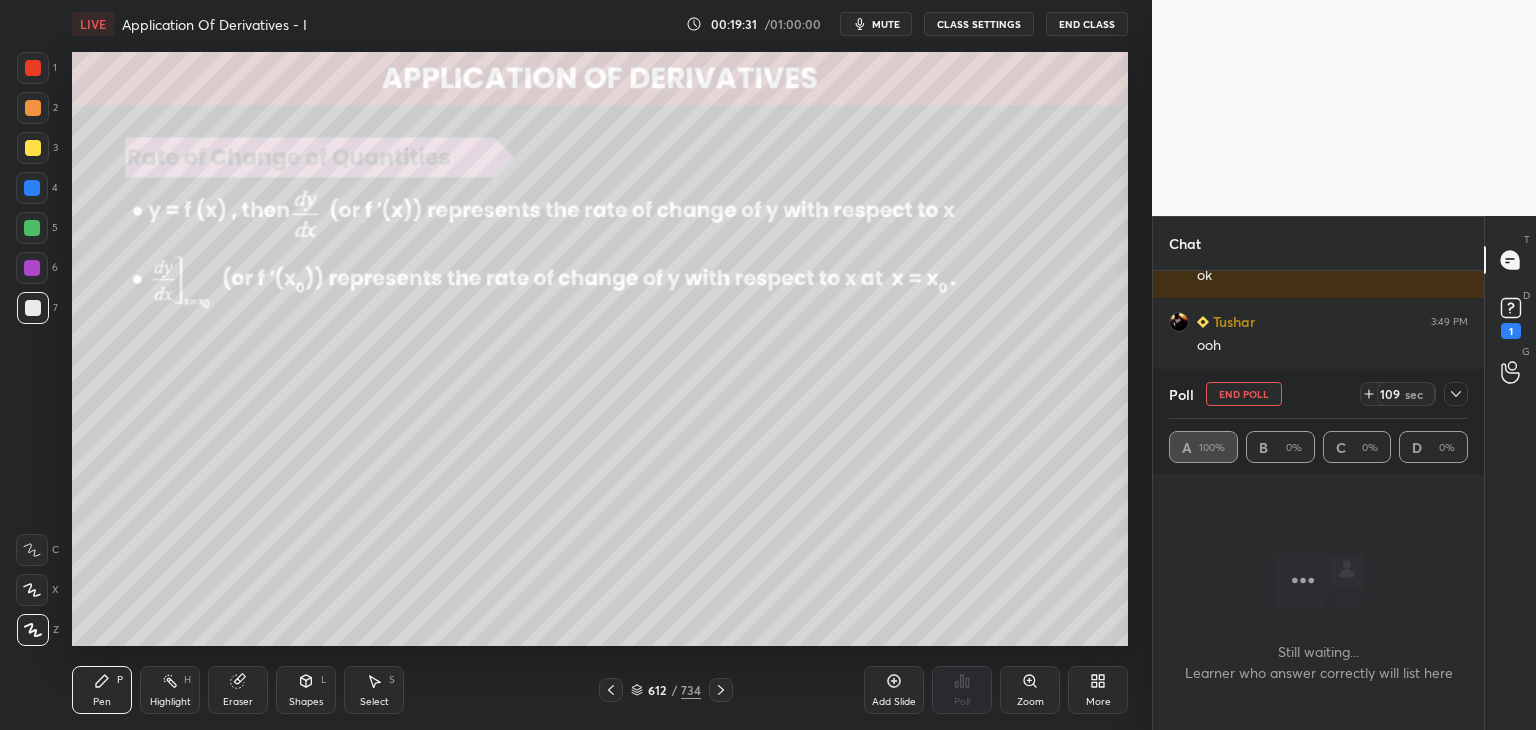 scroll, scrollTop: 24852, scrollLeft: 0, axis: vertical 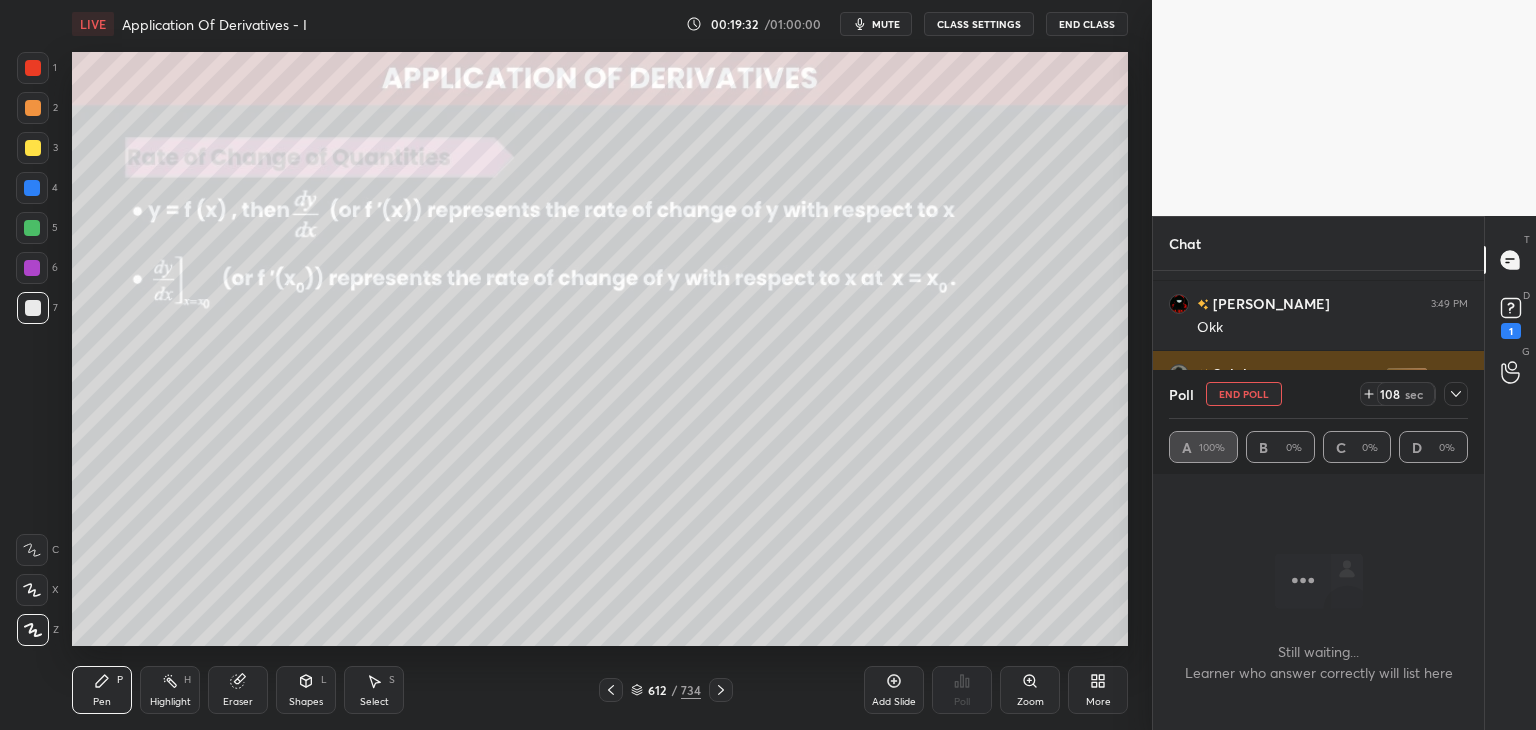 drag, startPoint x: 1456, startPoint y: 389, endPoint x: 1433, endPoint y: 387, distance: 23.086792 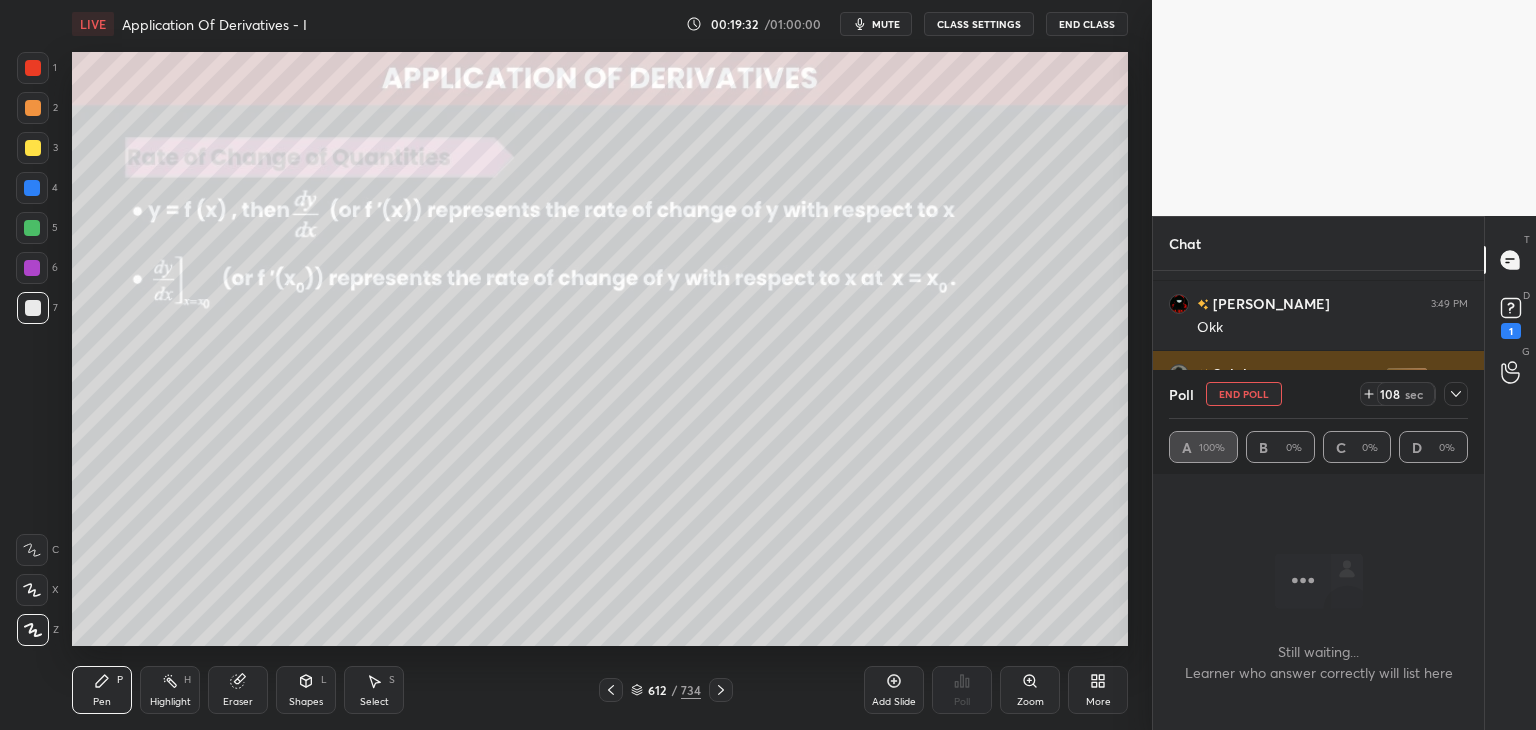 click 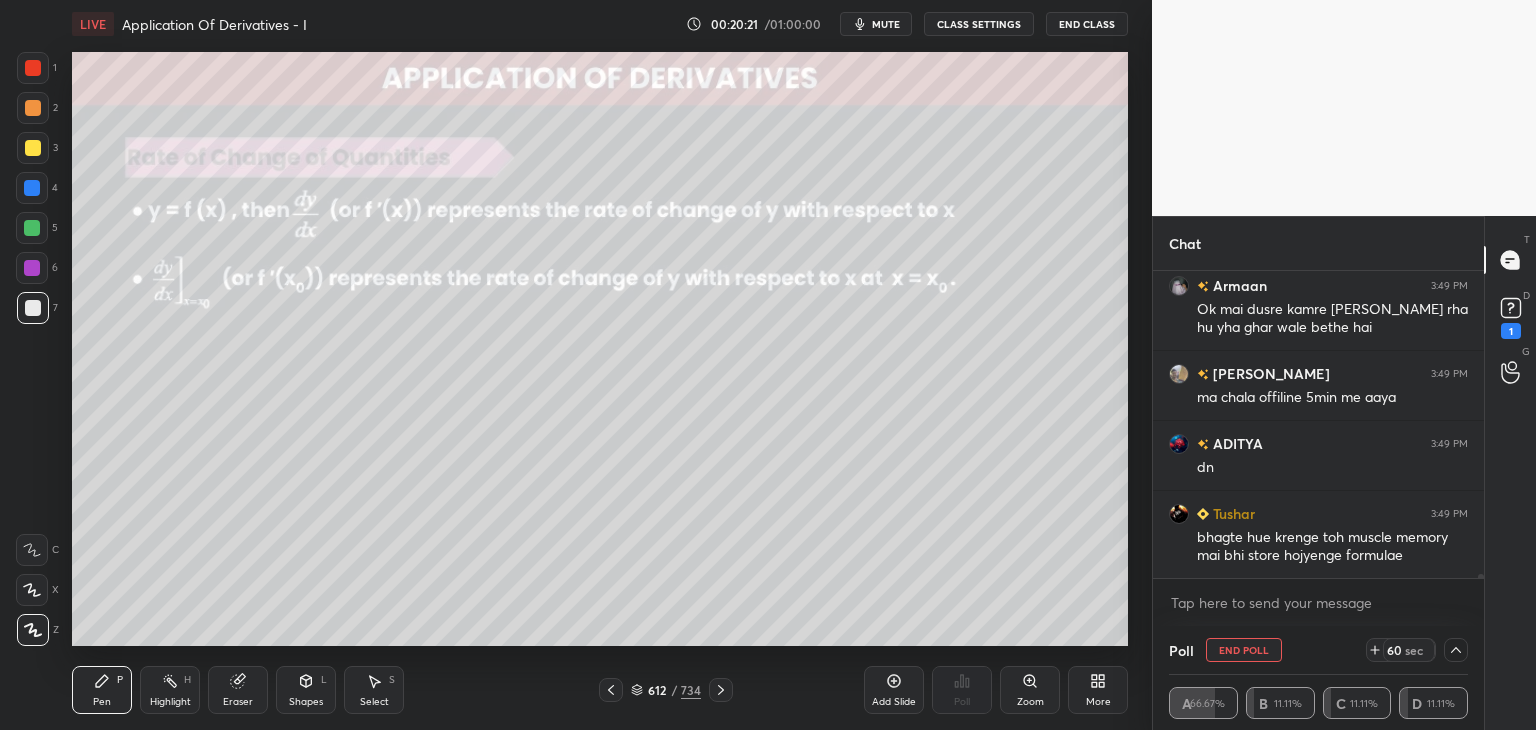 scroll, scrollTop: 25150, scrollLeft: 0, axis: vertical 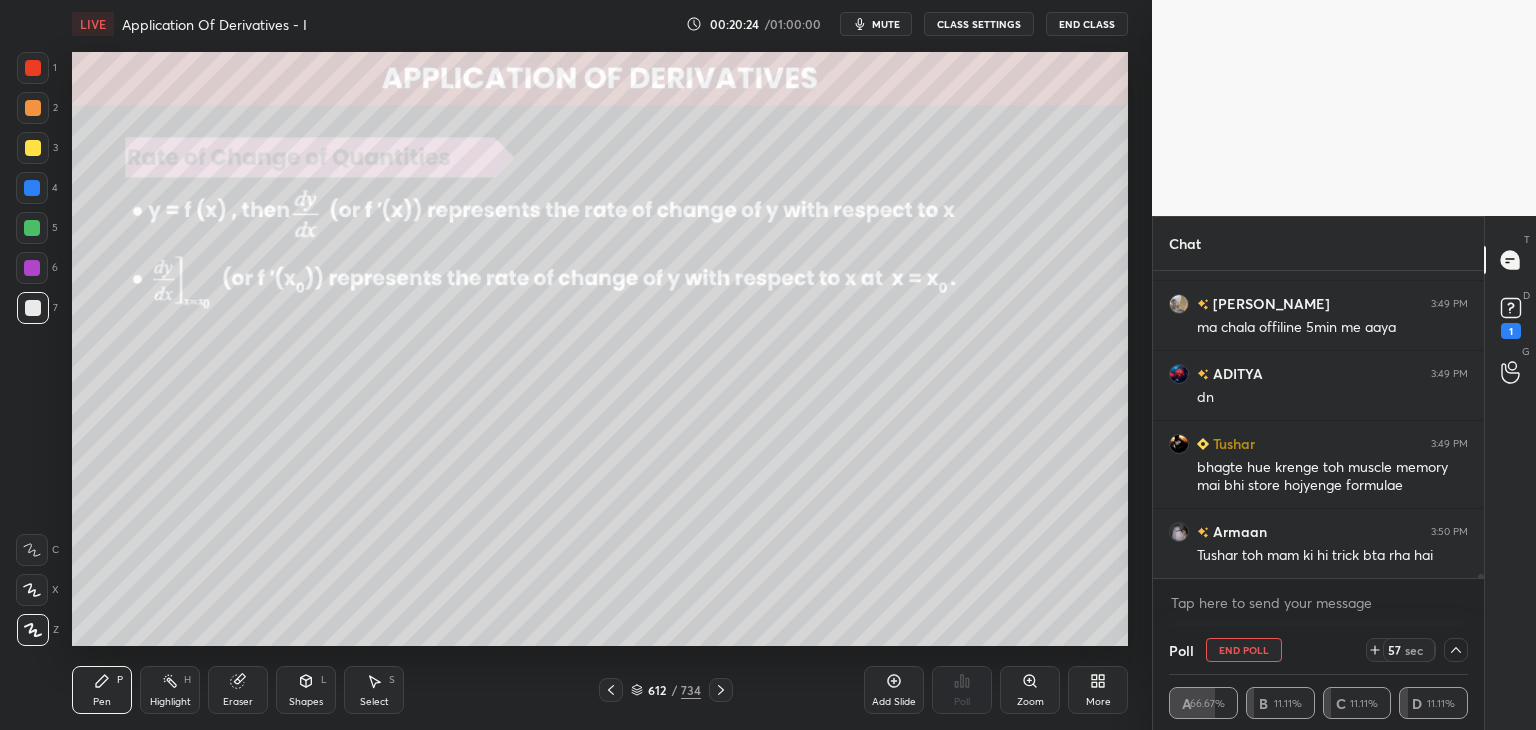 click on "mute" at bounding box center (886, 24) 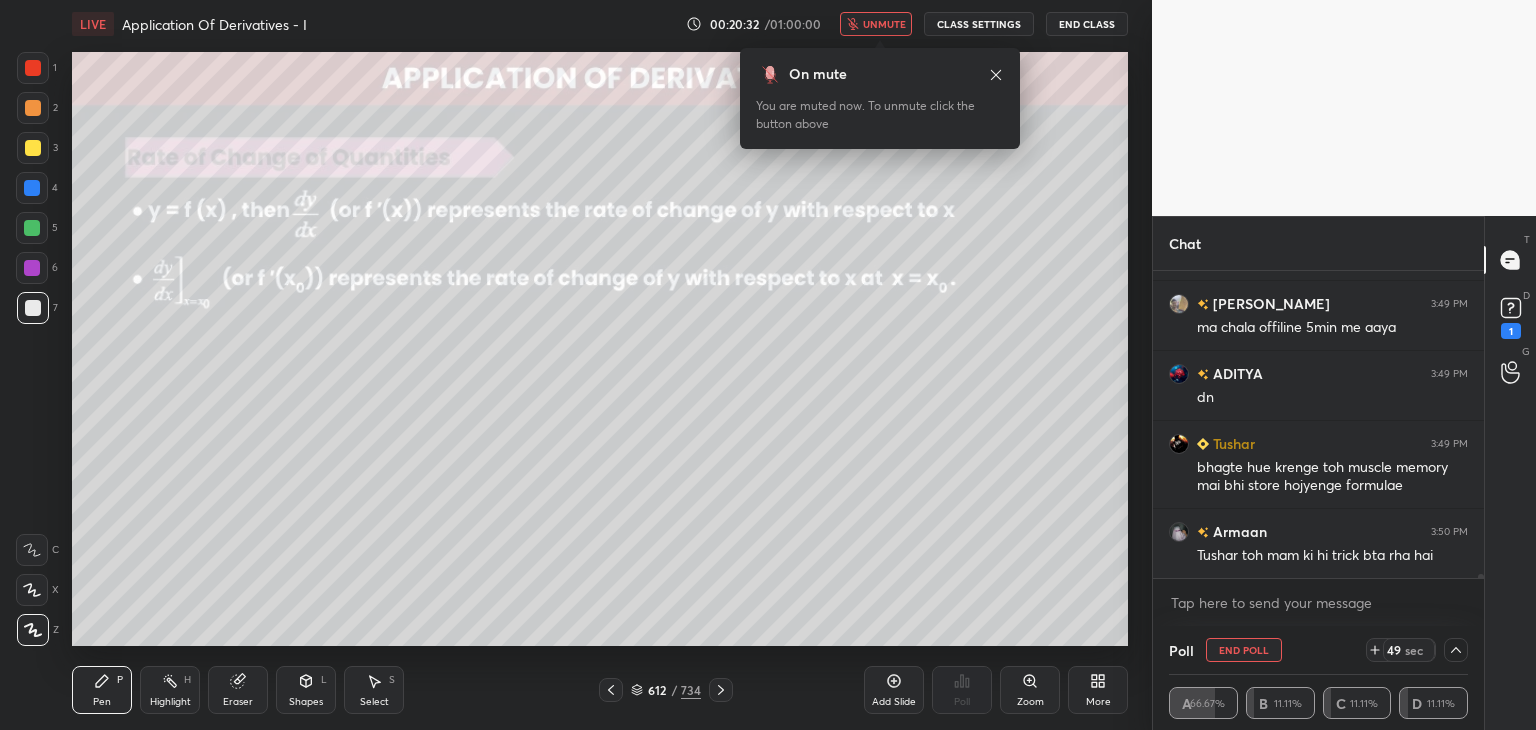 scroll, scrollTop: 25220, scrollLeft: 0, axis: vertical 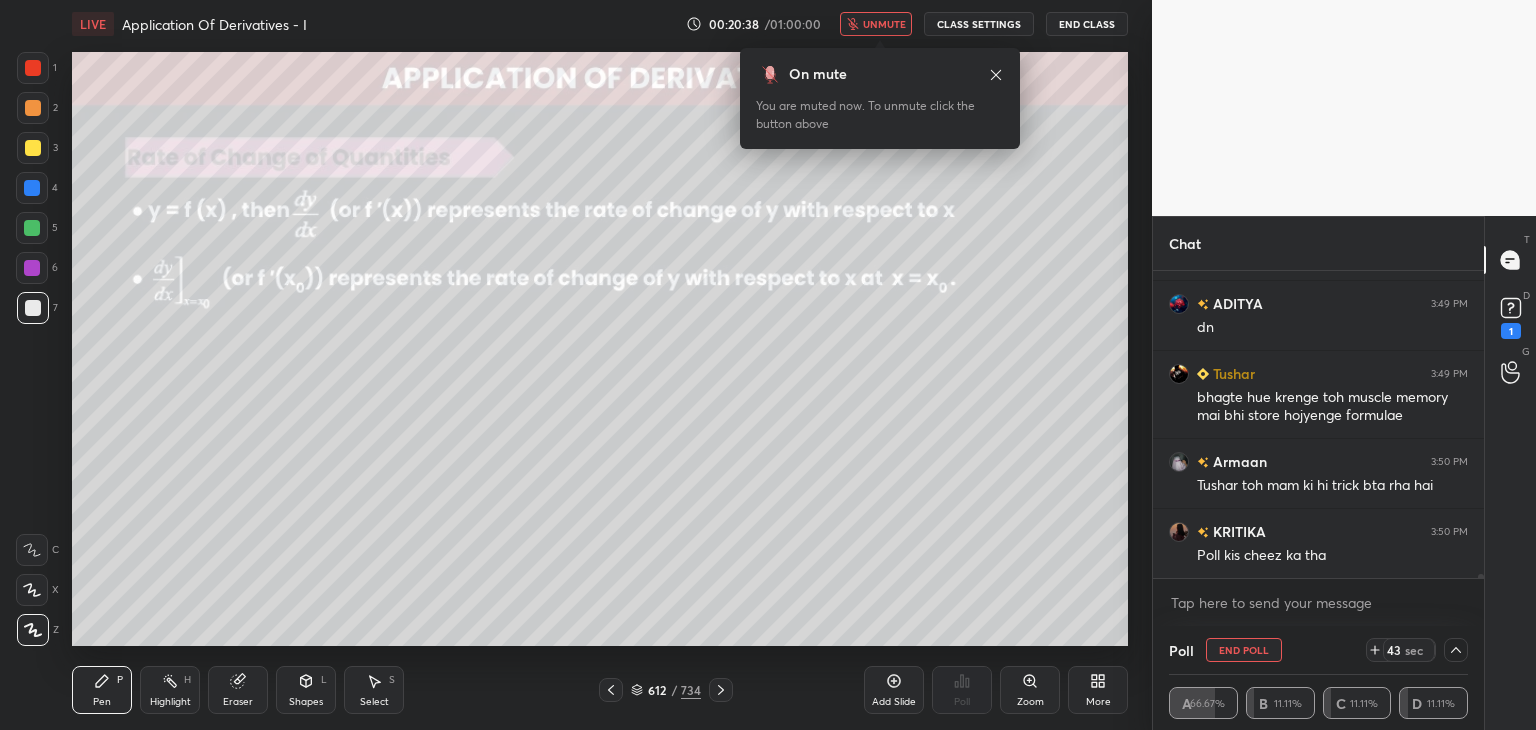 drag, startPoint x: 892, startPoint y: 28, endPoint x: 892, endPoint y: 43, distance: 15 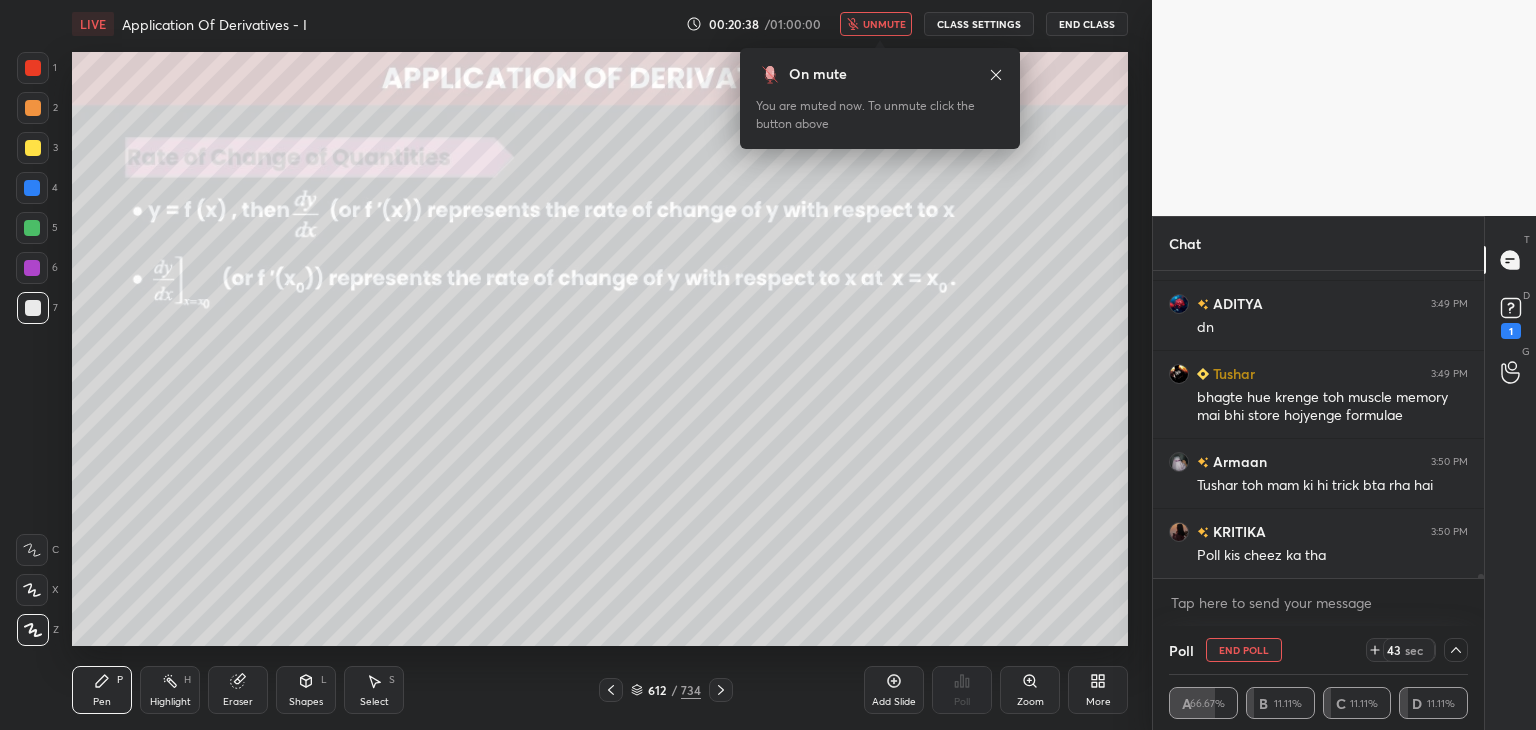 click on "unmute" at bounding box center (884, 24) 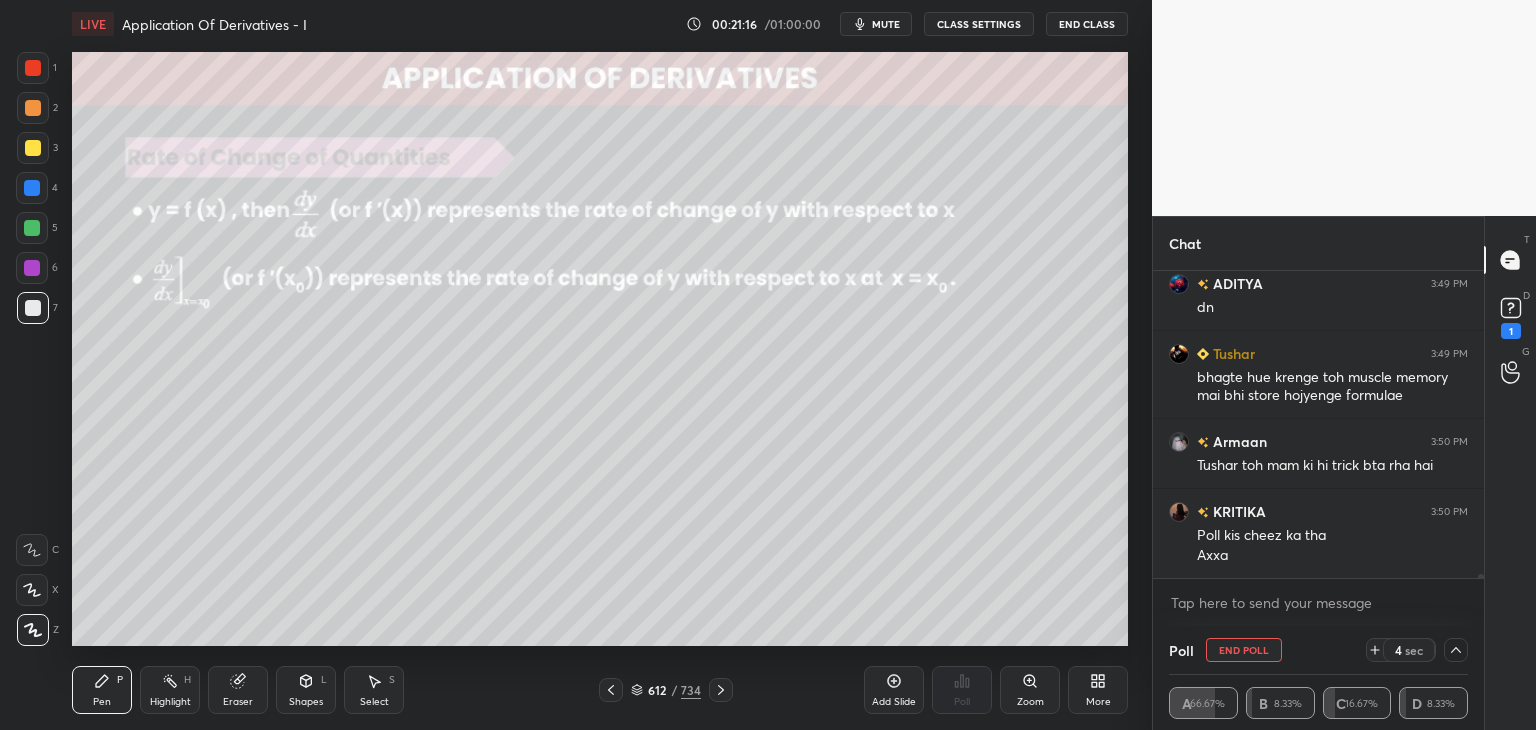 scroll, scrollTop: 25310, scrollLeft: 0, axis: vertical 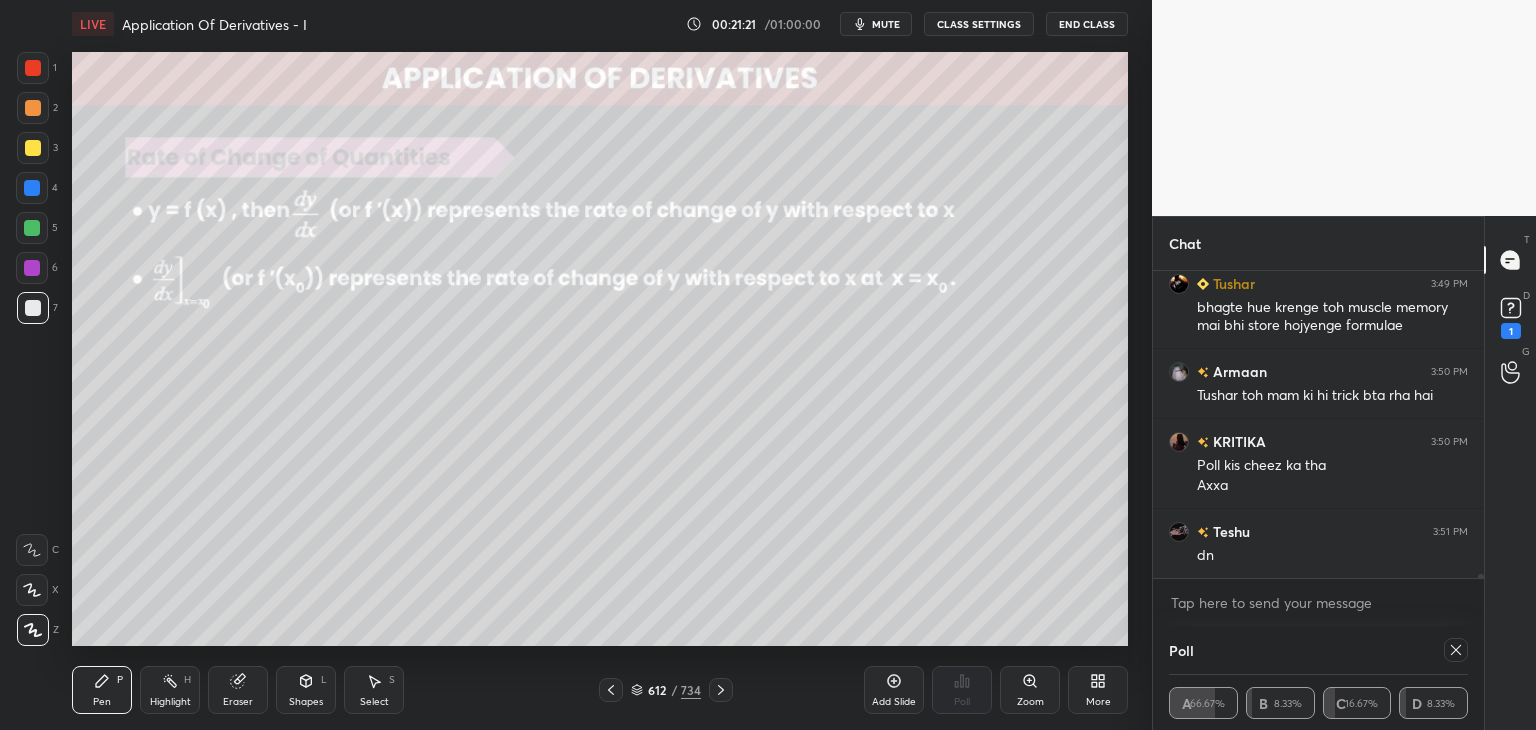 click 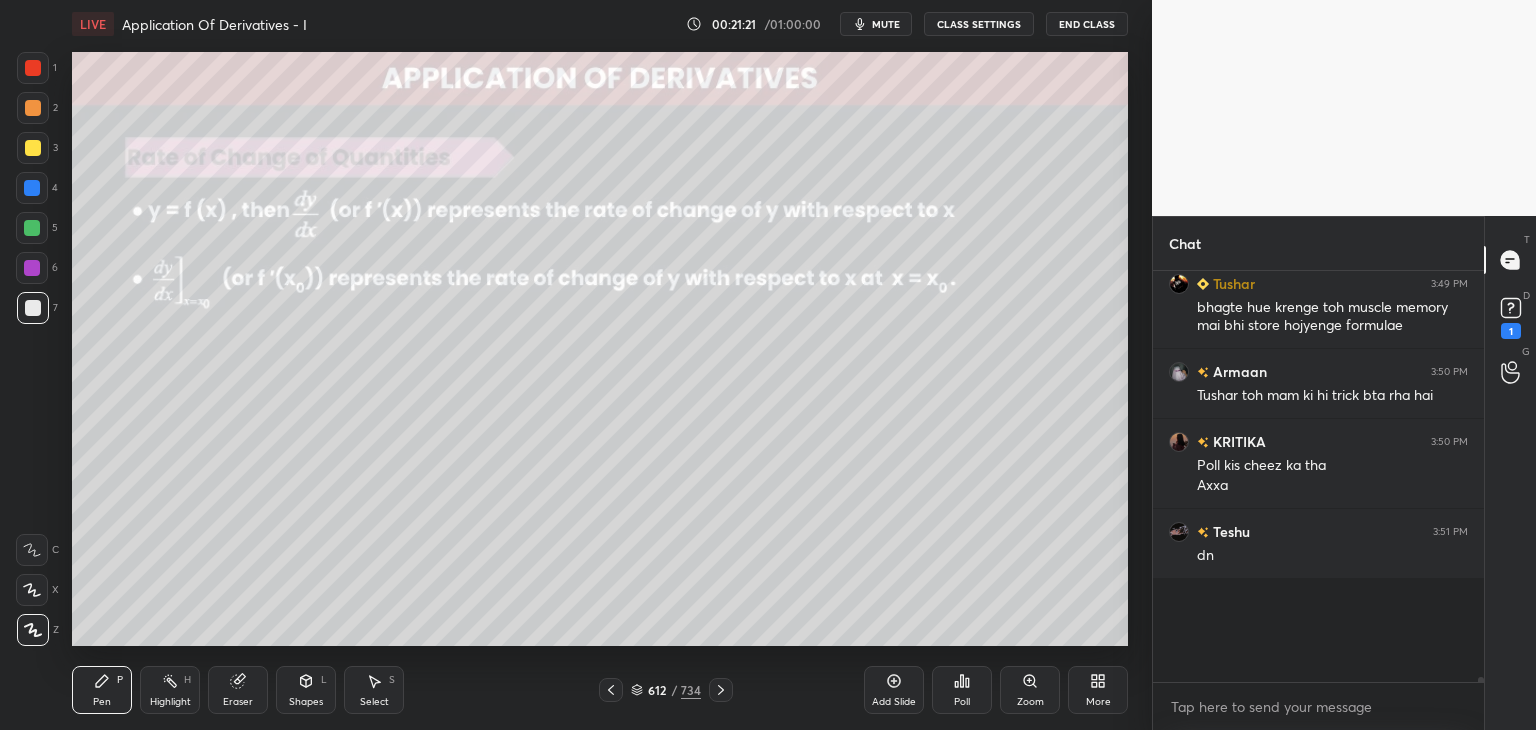 scroll, scrollTop: 396, scrollLeft: 325, axis: both 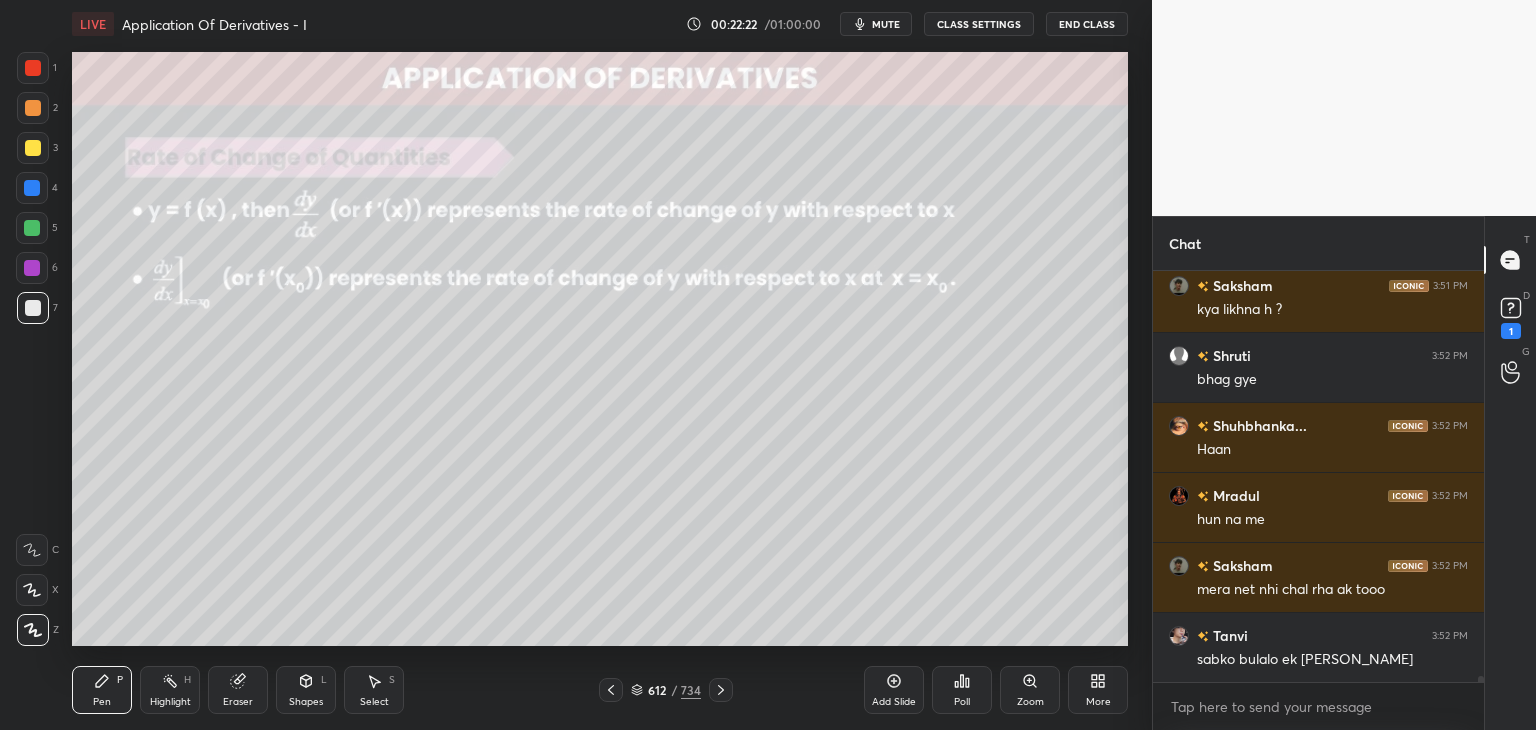 click at bounding box center (33, 148) 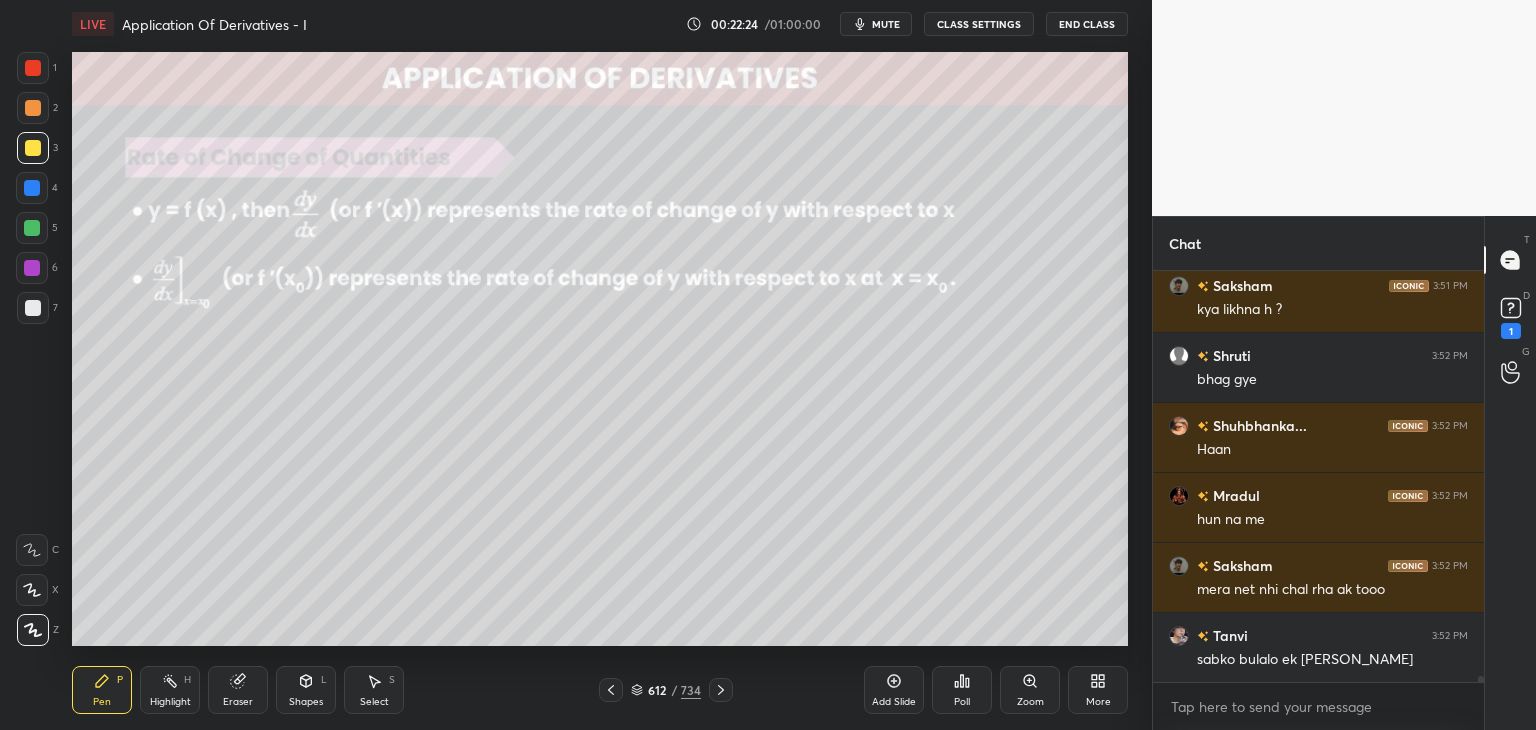 click on "Shapes" at bounding box center [306, 702] 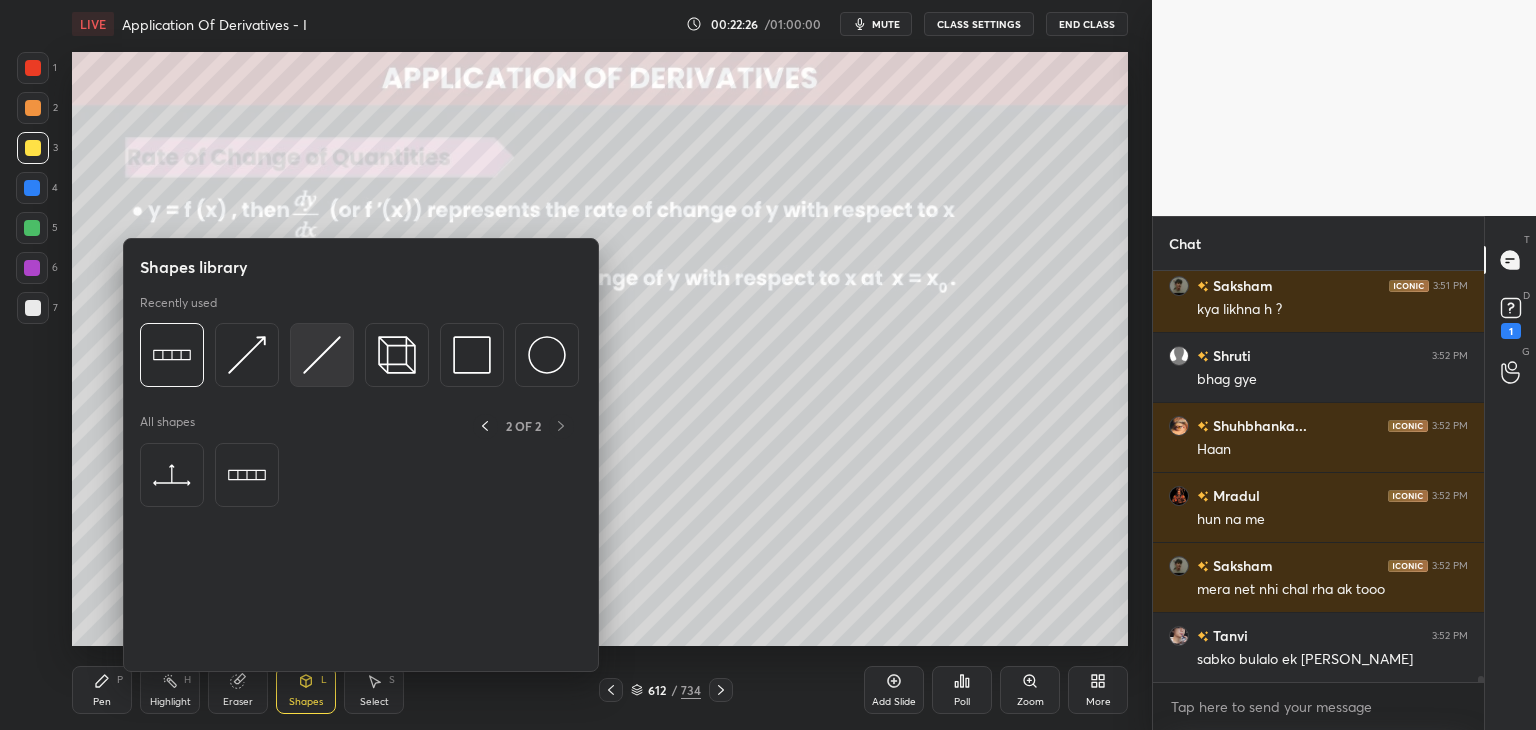 click at bounding box center (322, 355) 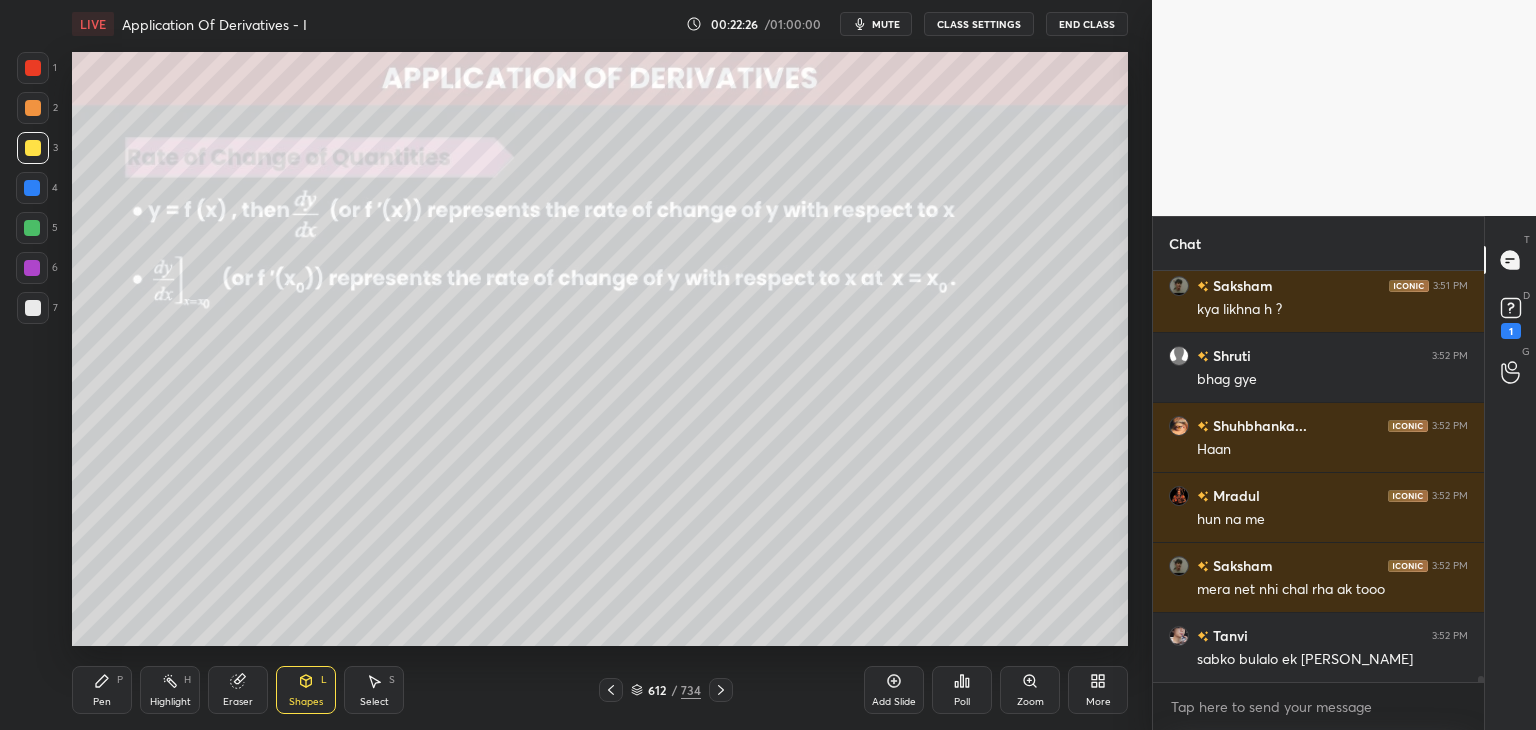 scroll, scrollTop: 26694, scrollLeft: 0, axis: vertical 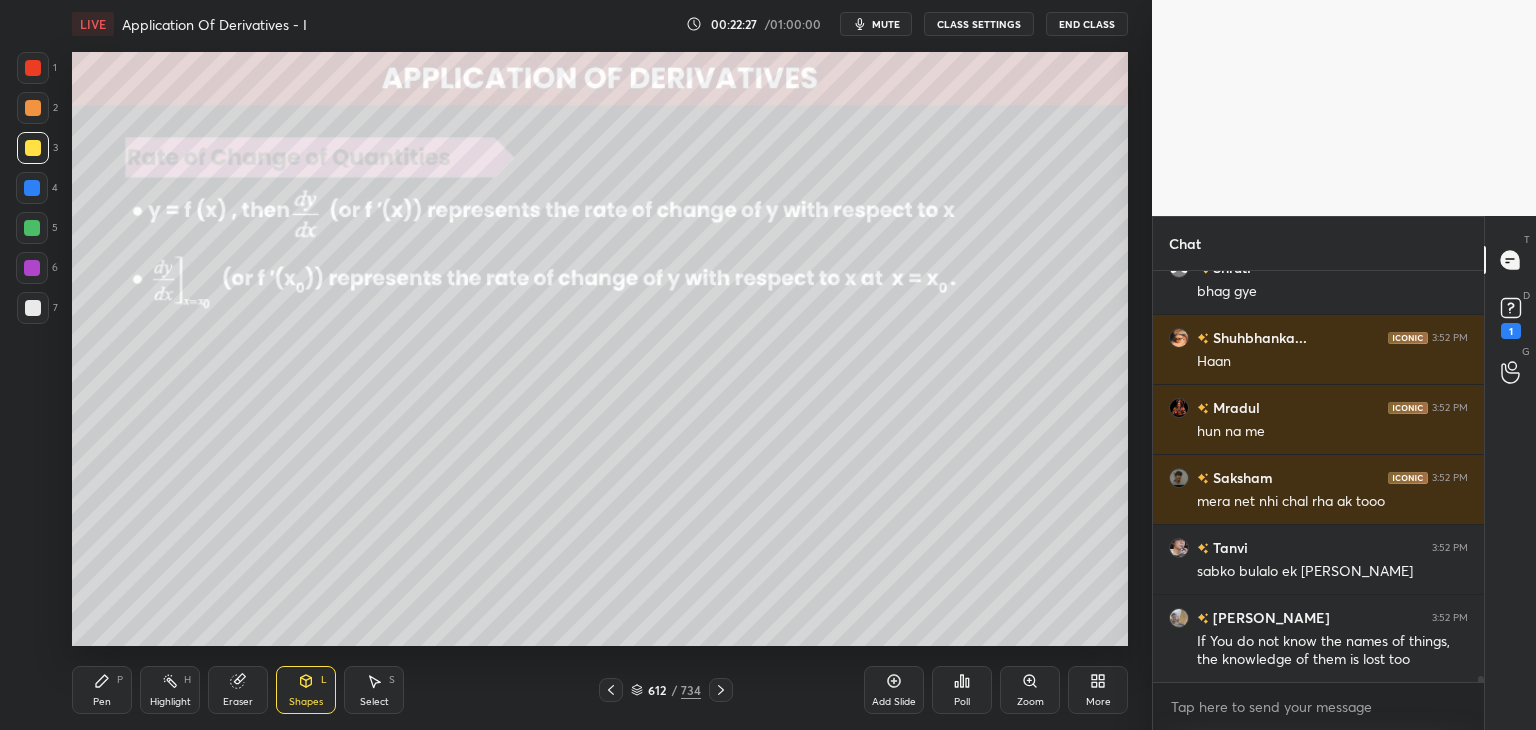 drag, startPoint x: 316, startPoint y: 695, endPoint x: 325, endPoint y: 686, distance: 12.727922 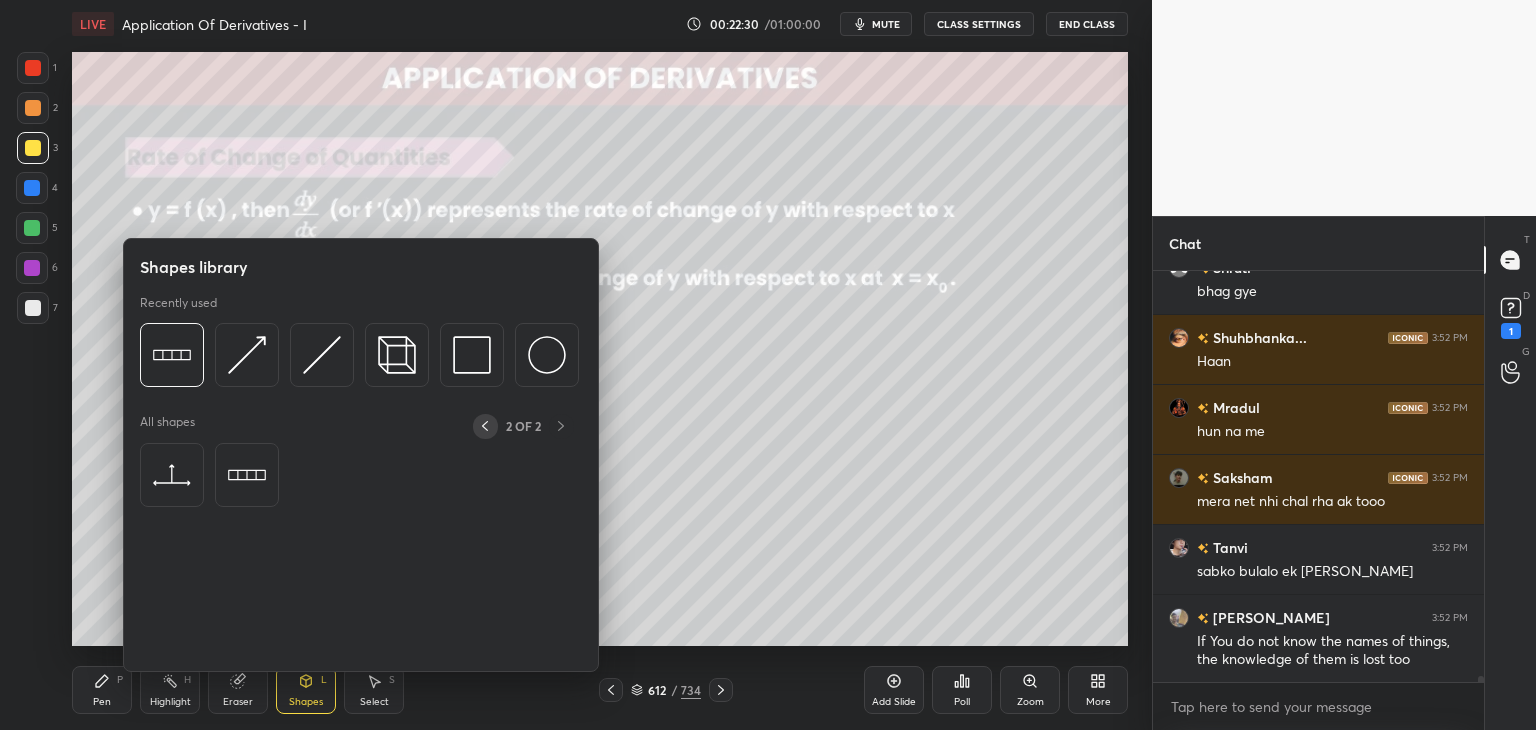 click 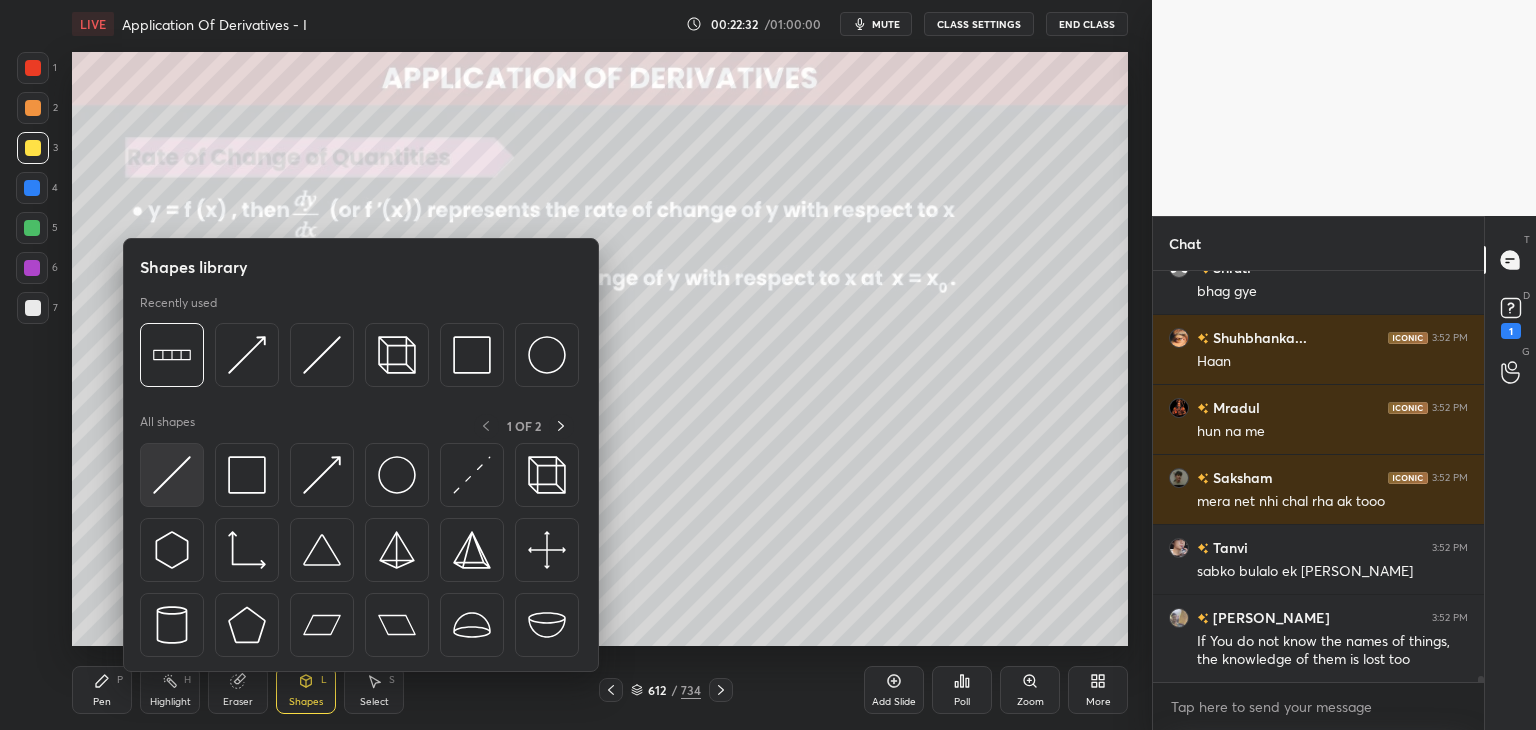 click at bounding box center [172, 475] 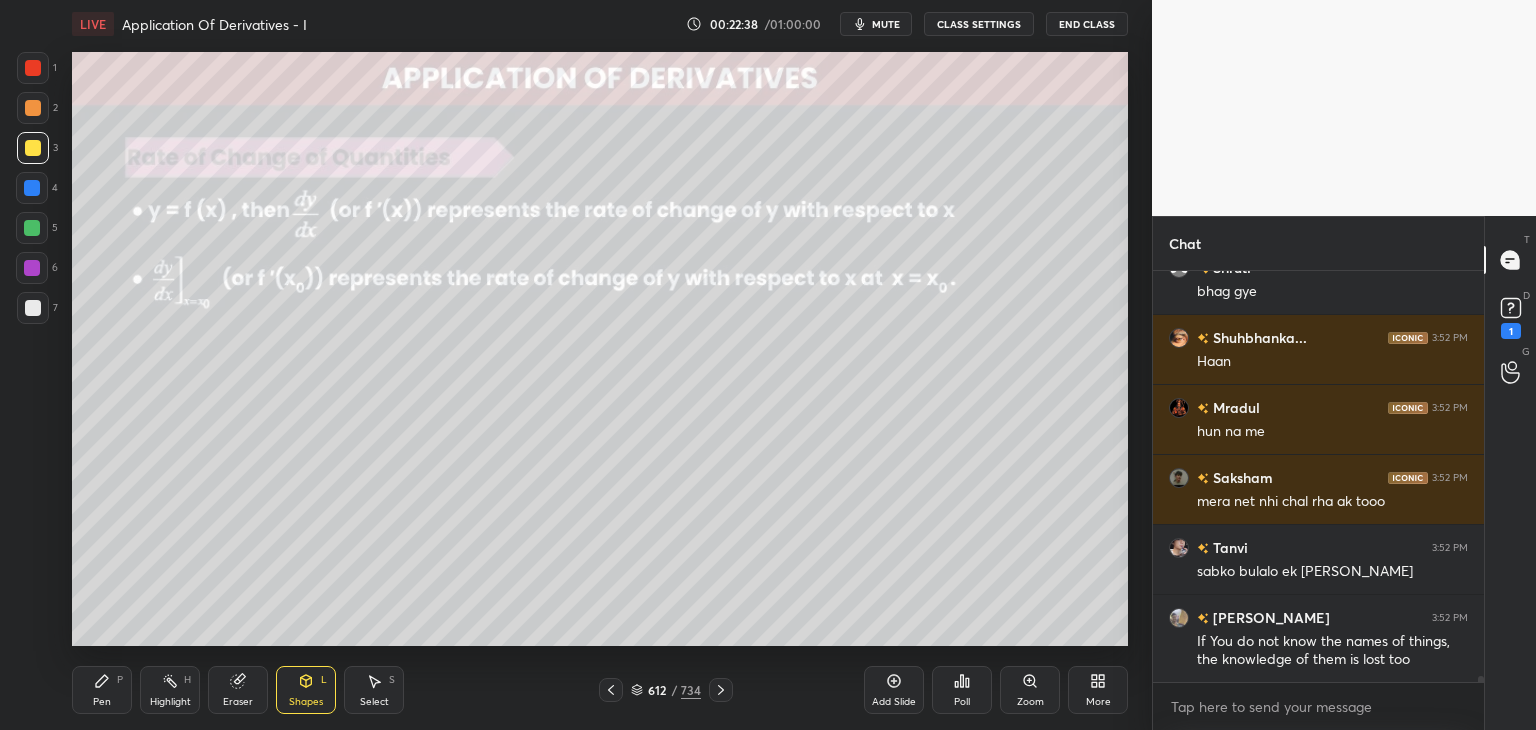 scroll, scrollTop: 26764, scrollLeft: 0, axis: vertical 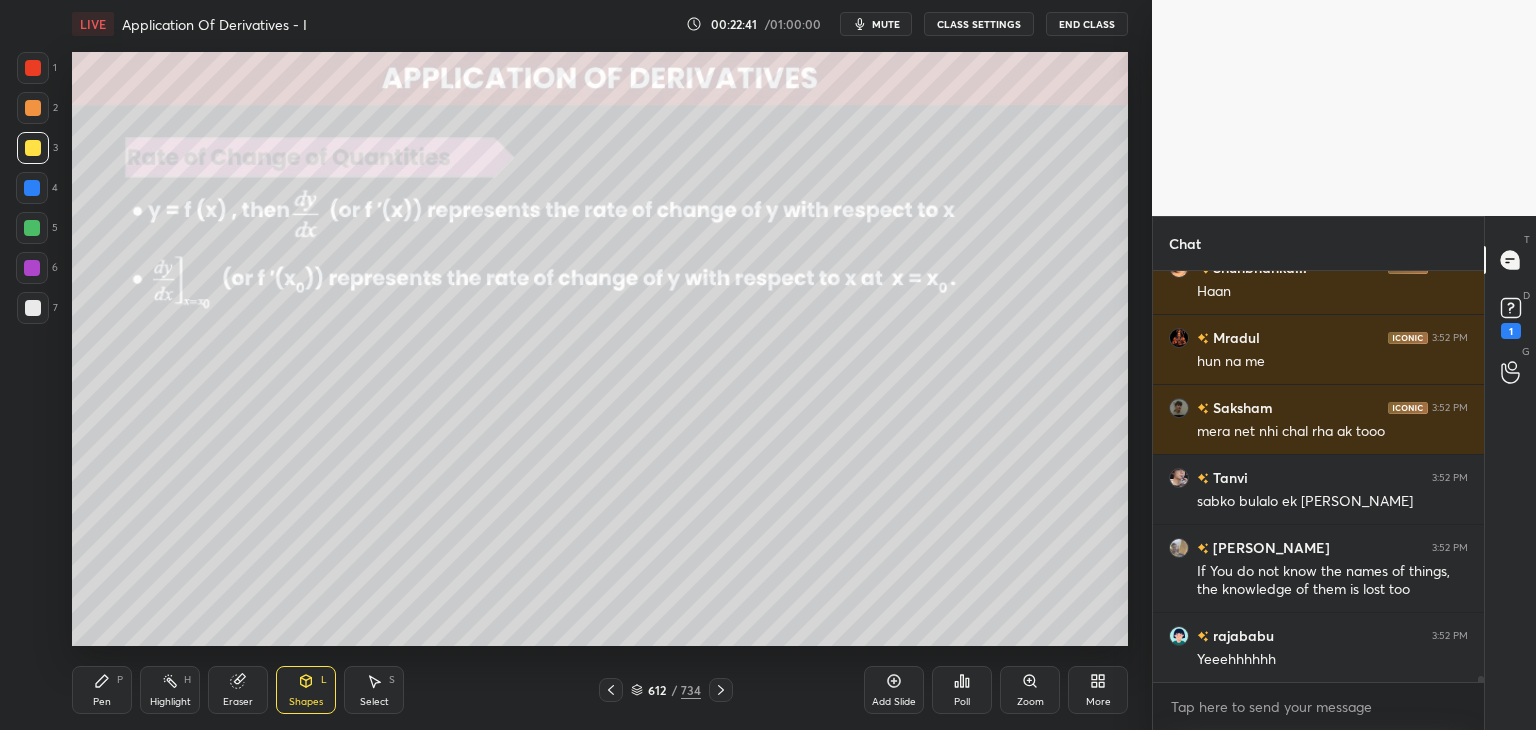click on "Pen P" at bounding box center (102, 690) 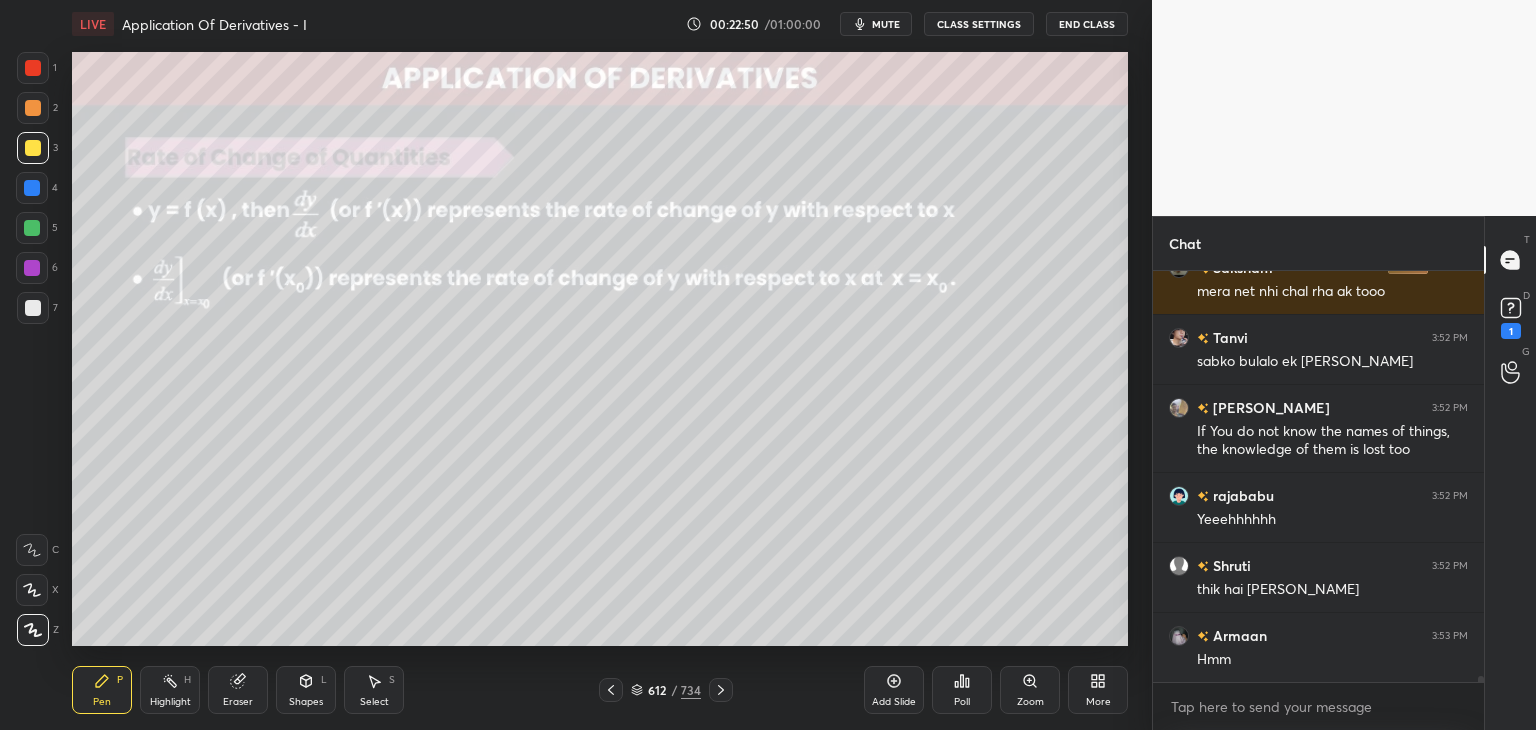 scroll, scrollTop: 26974, scrollLeft: 0, axis: vertical 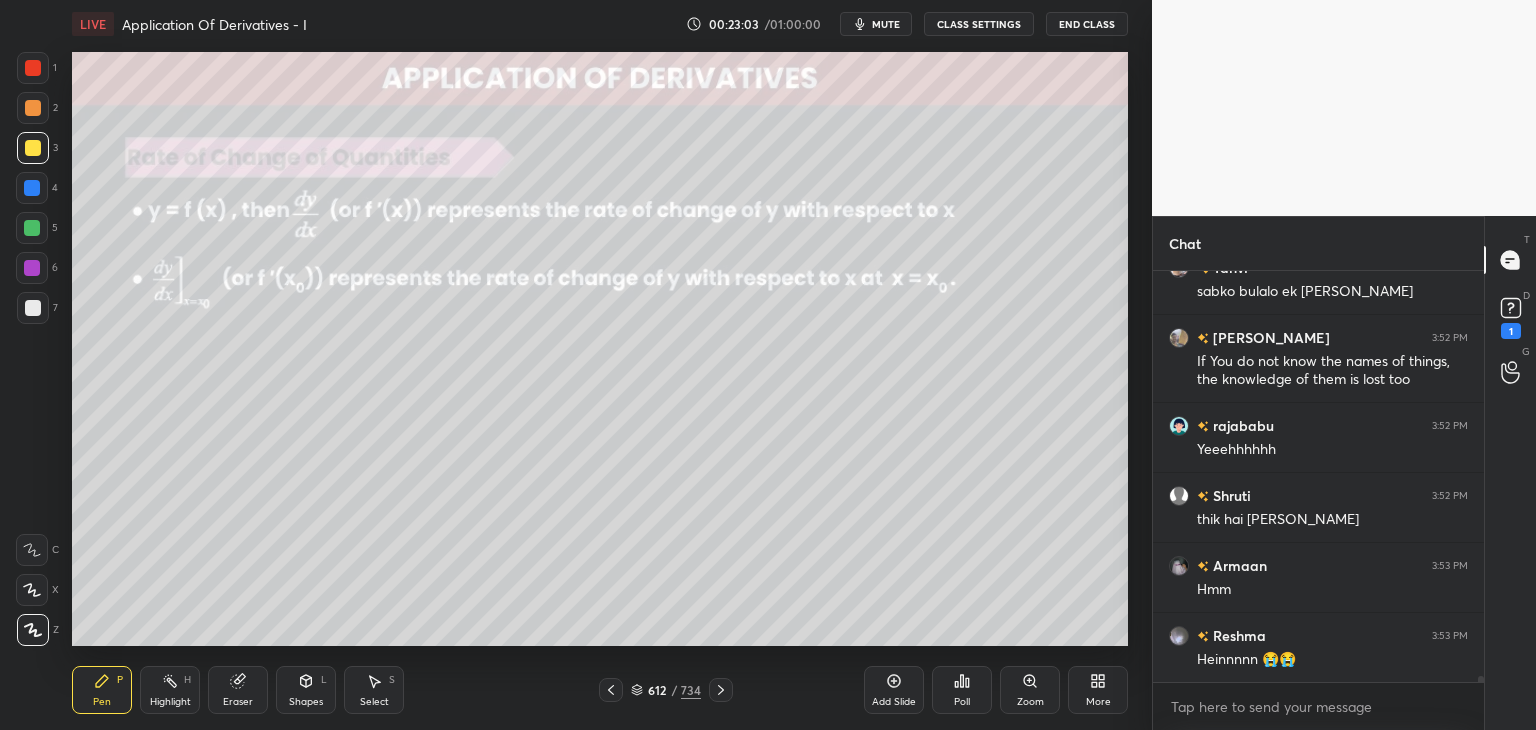 click on "Pen P" at bounding box center [102, 690] 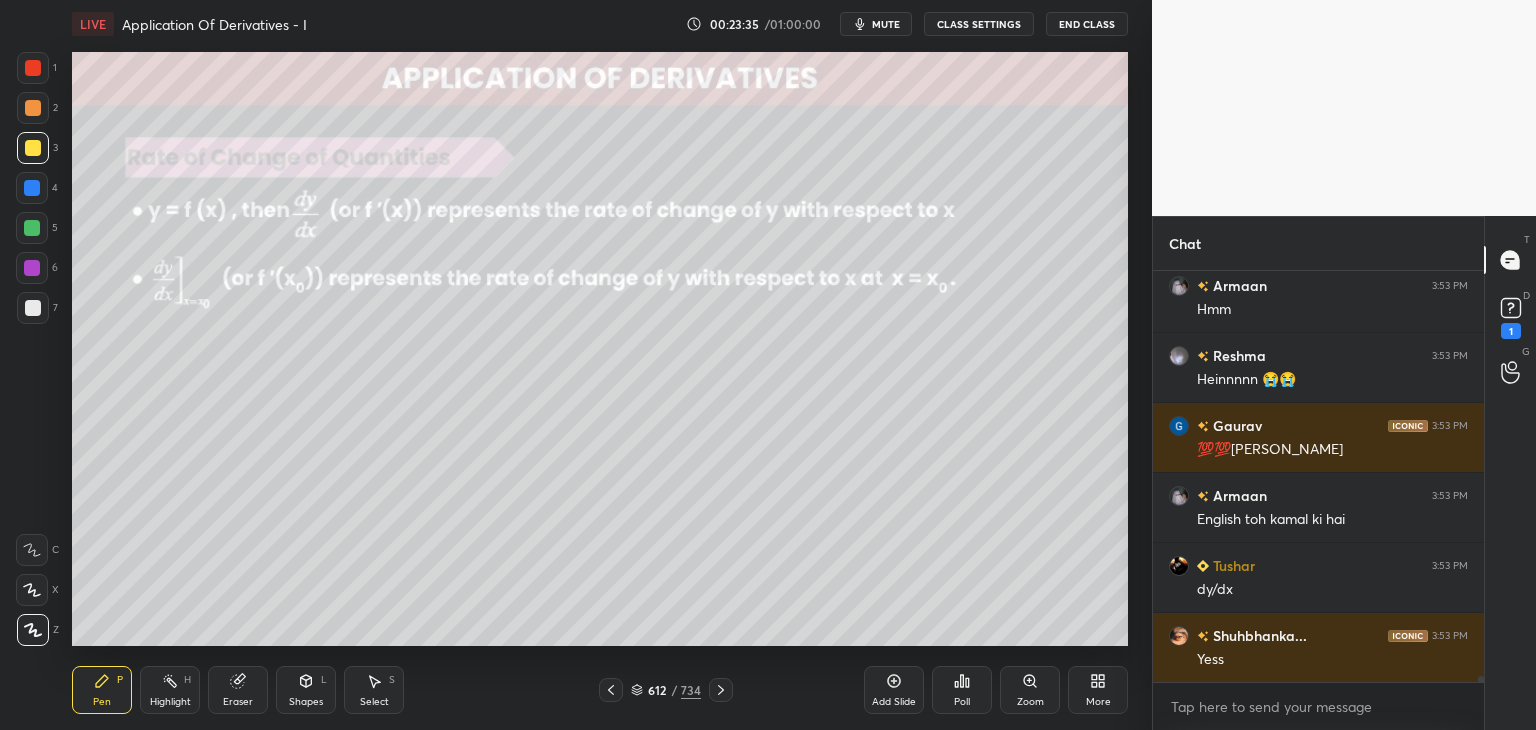 scroll, scrollTop: 27324, scrollLeft: 0, axis: vertical 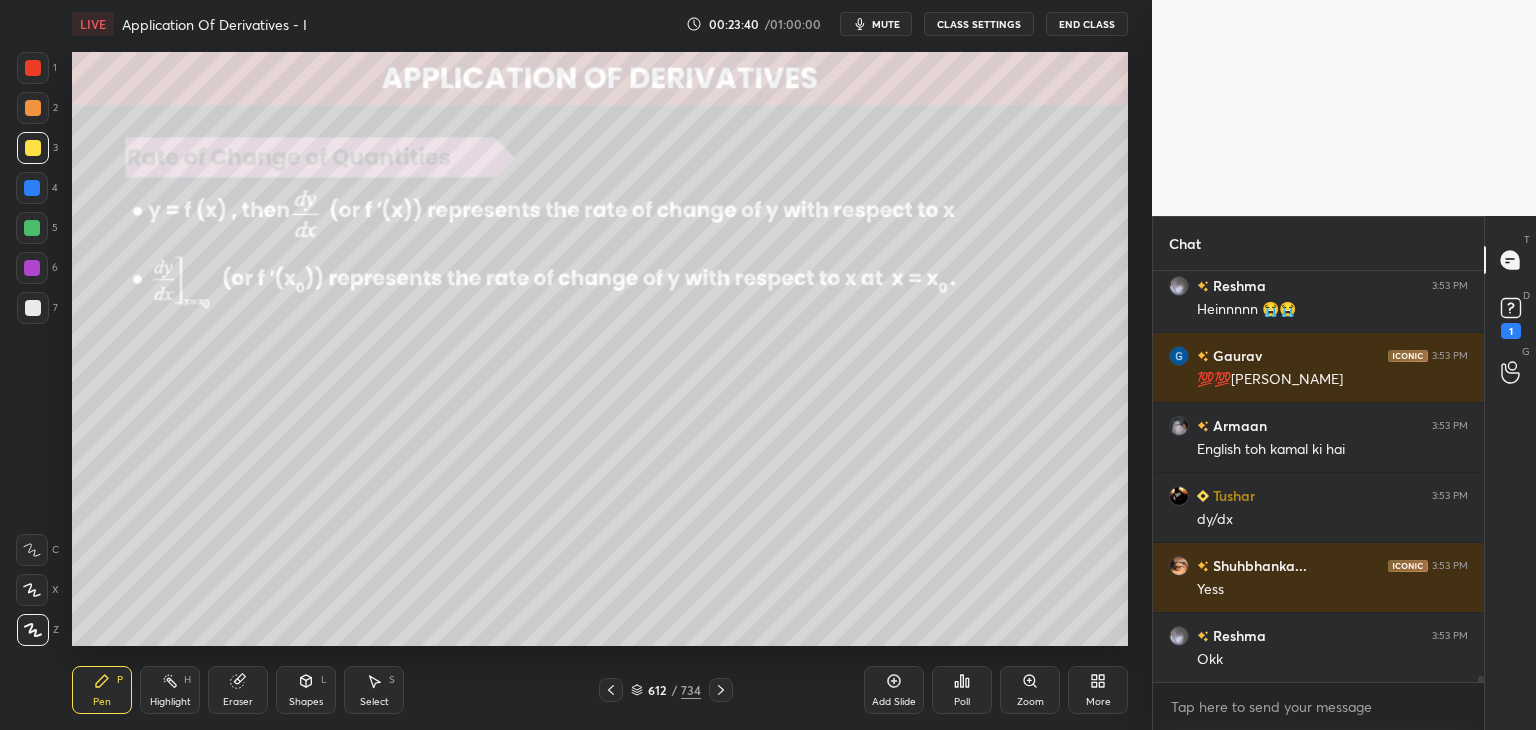 click 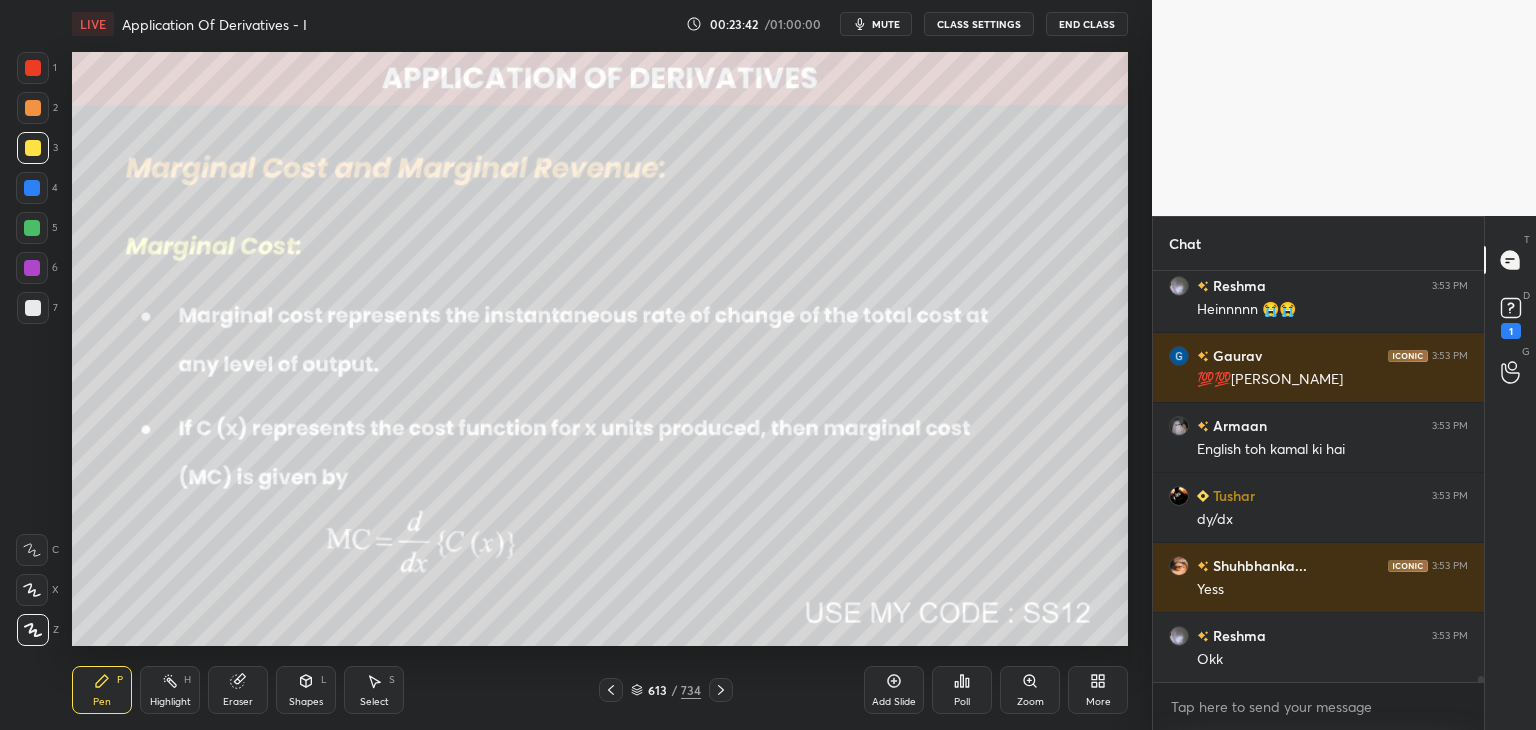 click 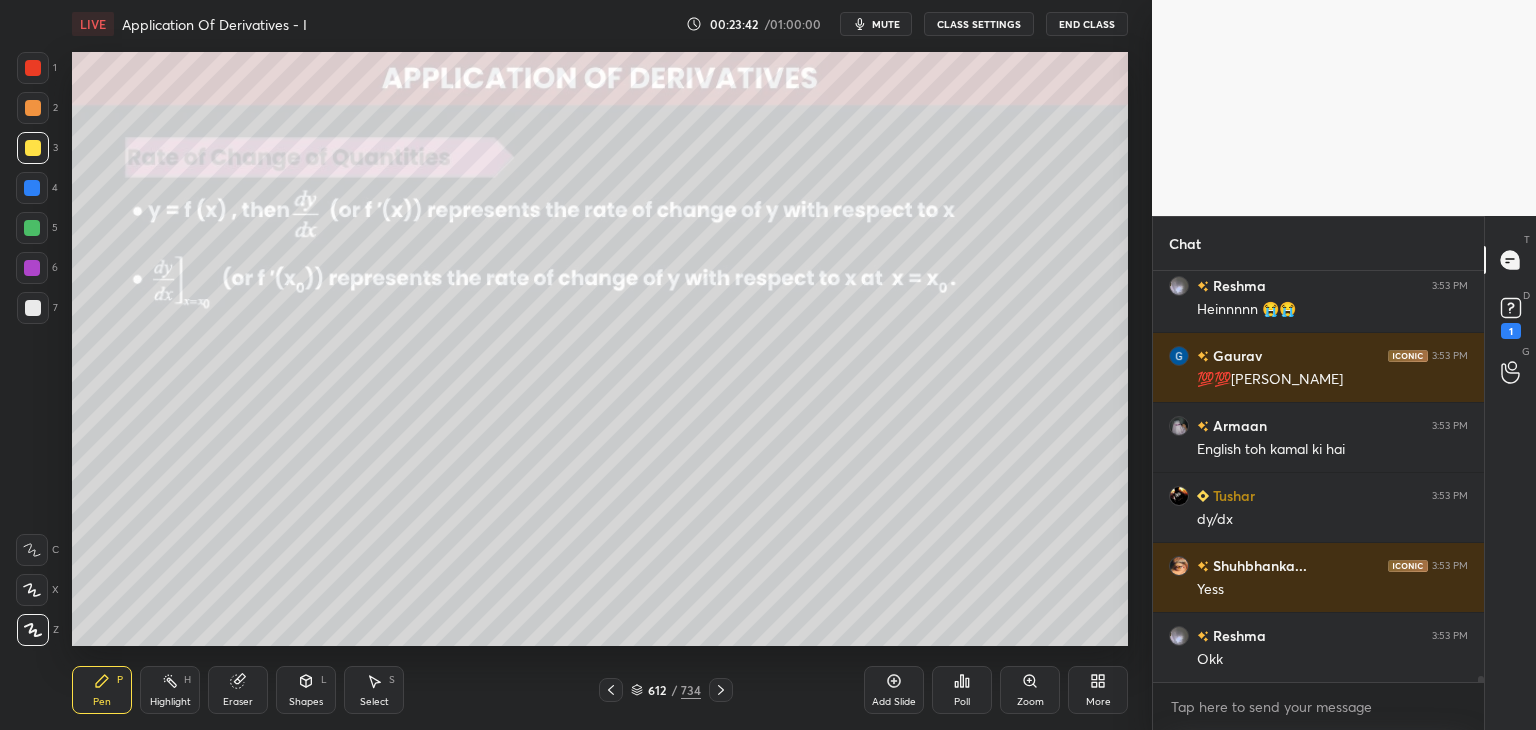 click on "Select" at bounding box center [374, 702] 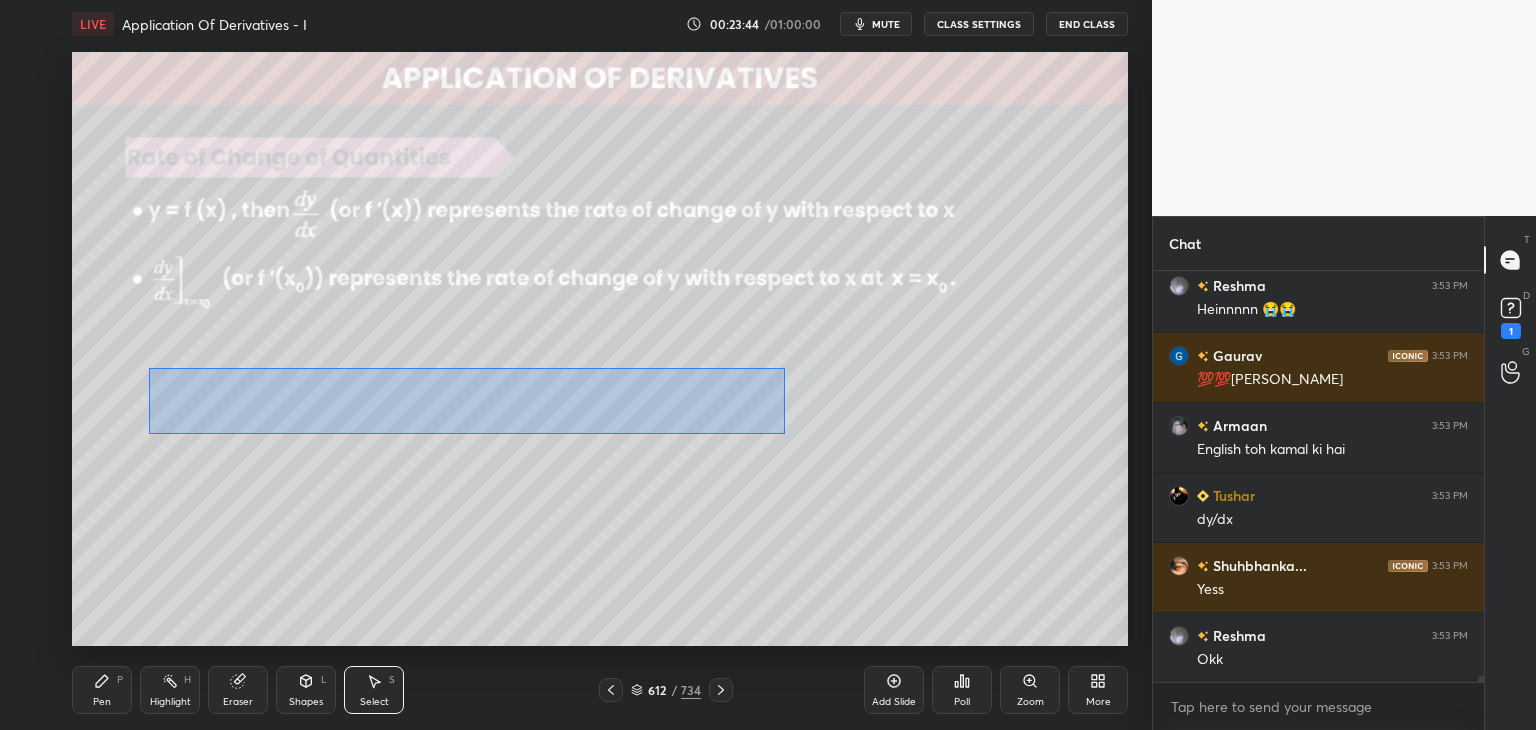 drag, startPoint x: 148, startPoint y: 368, endPoint x: 784, endPoint y: 433, distance: 639.3129 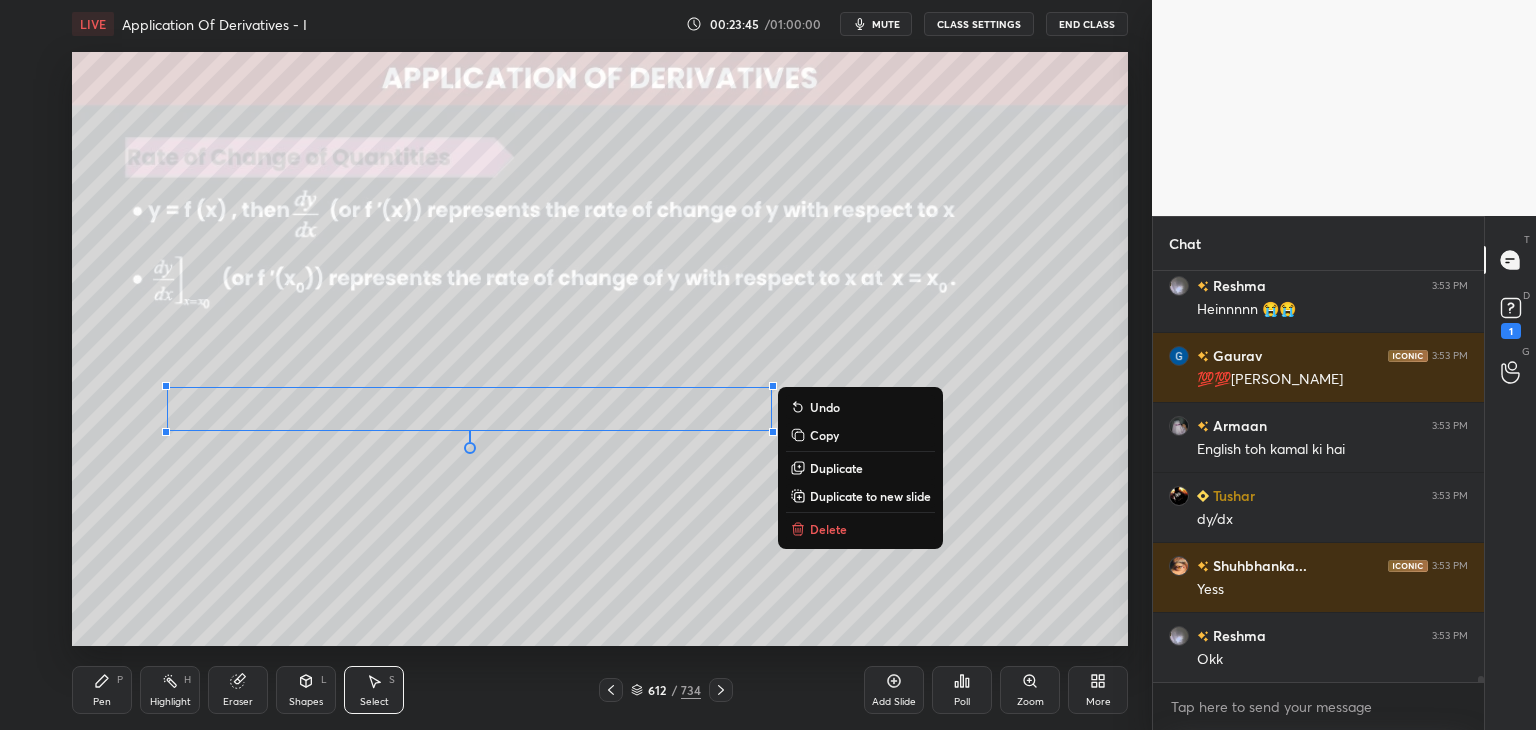 click 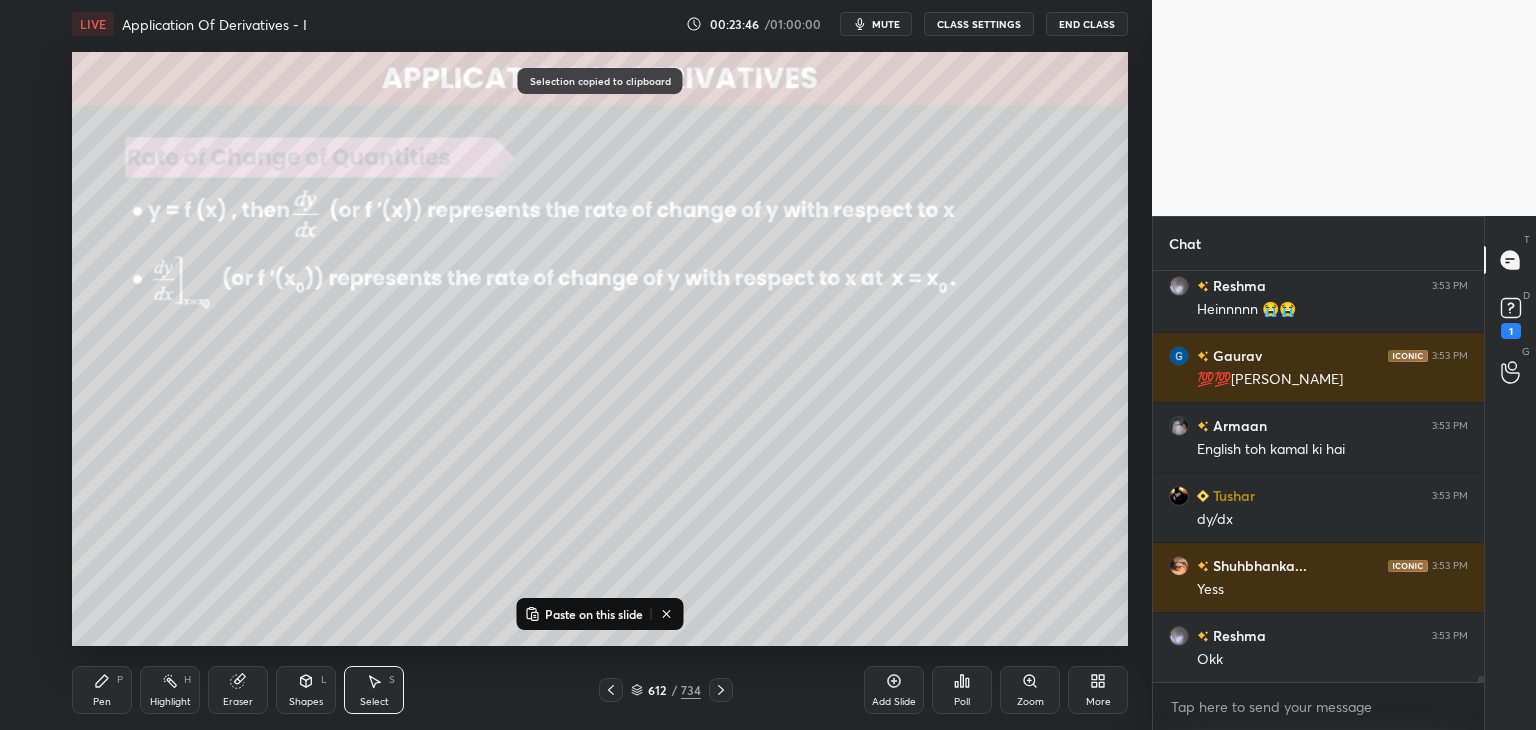 click on "Paste on this slide" at bounding box center [594, 614] 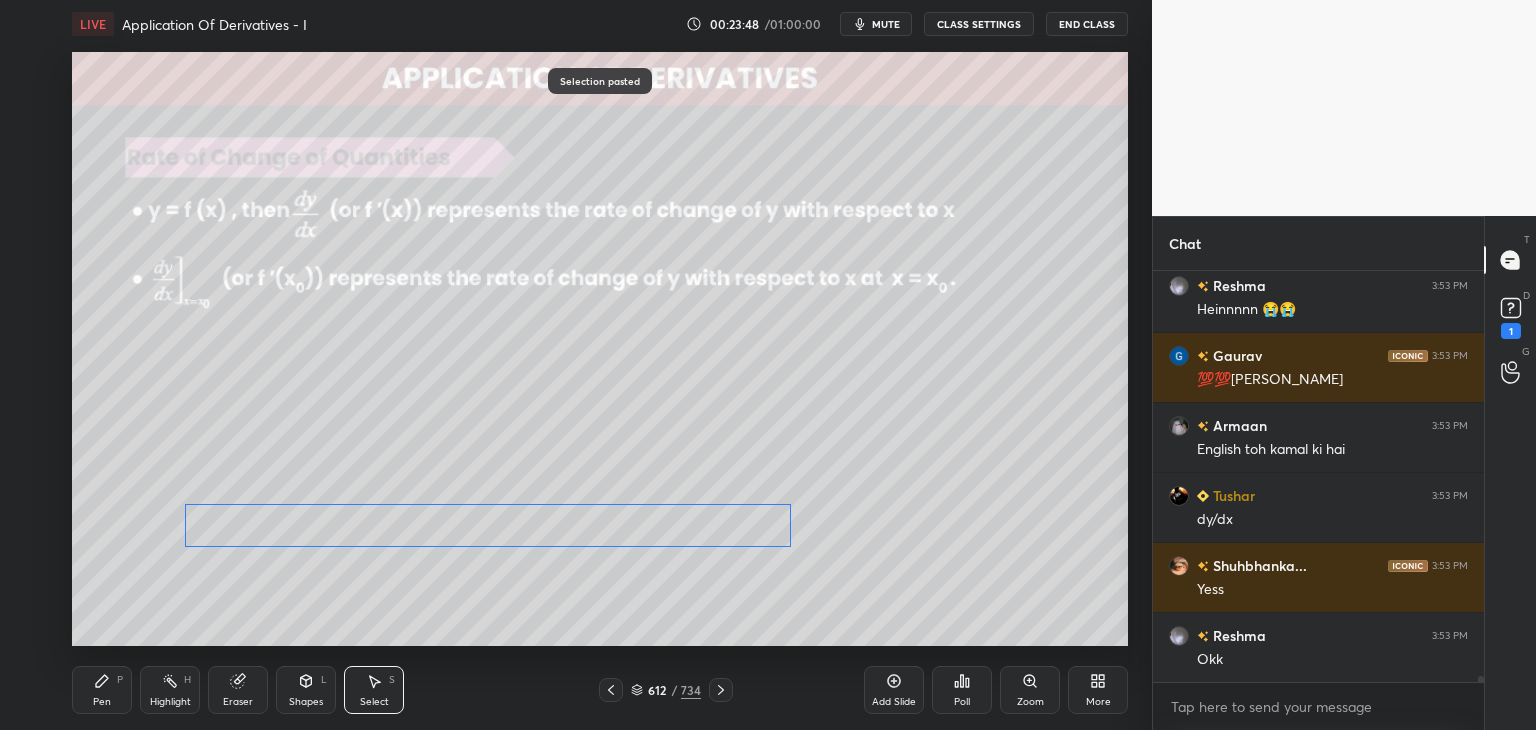 drag, startPoint x: 468, startPoint y: 437, endPoint x: 418, endPoint y: 547, distance: 120.83046 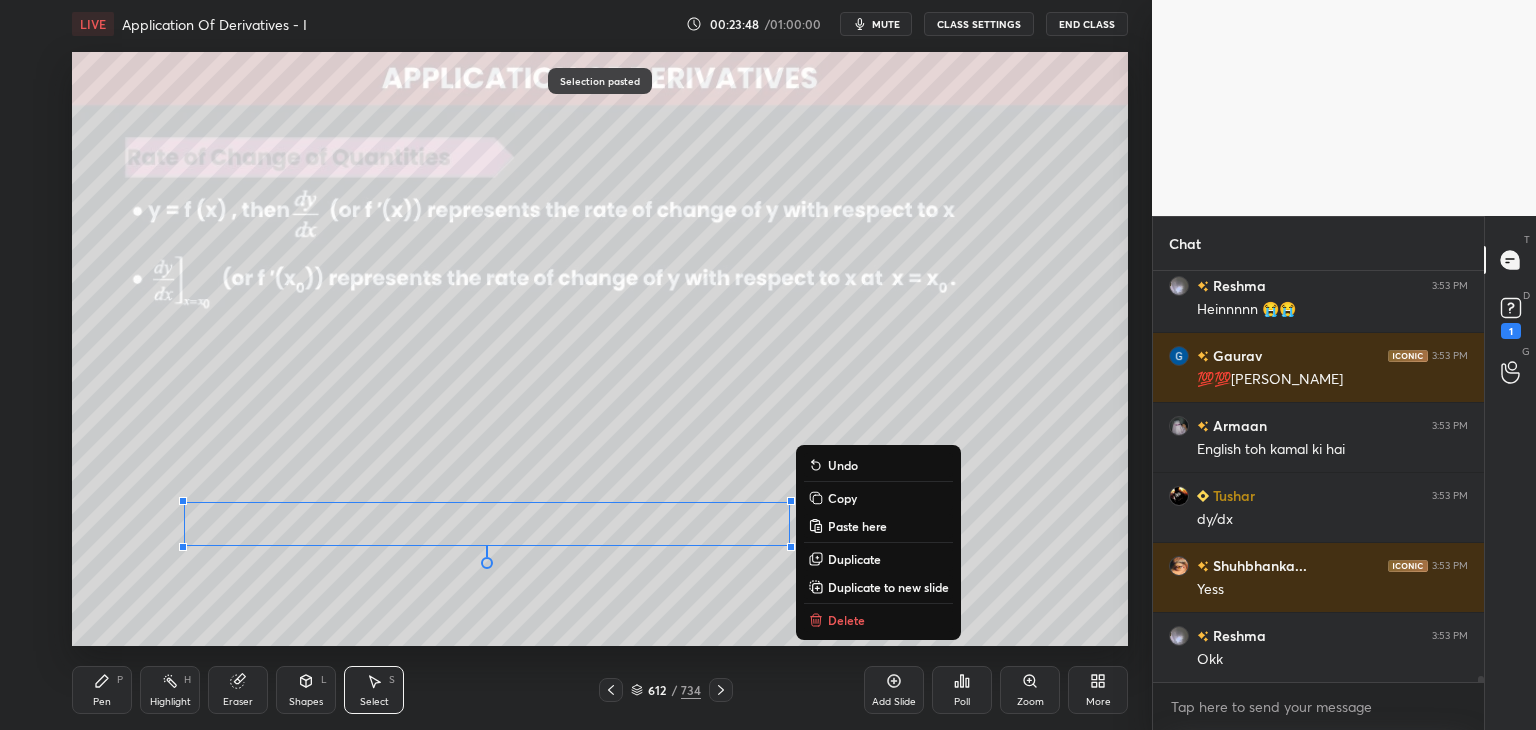 click on "0 ° Undo Copy Paste here Duplicate Duplicate to new slide Delete" at bounding box center (600, 349) 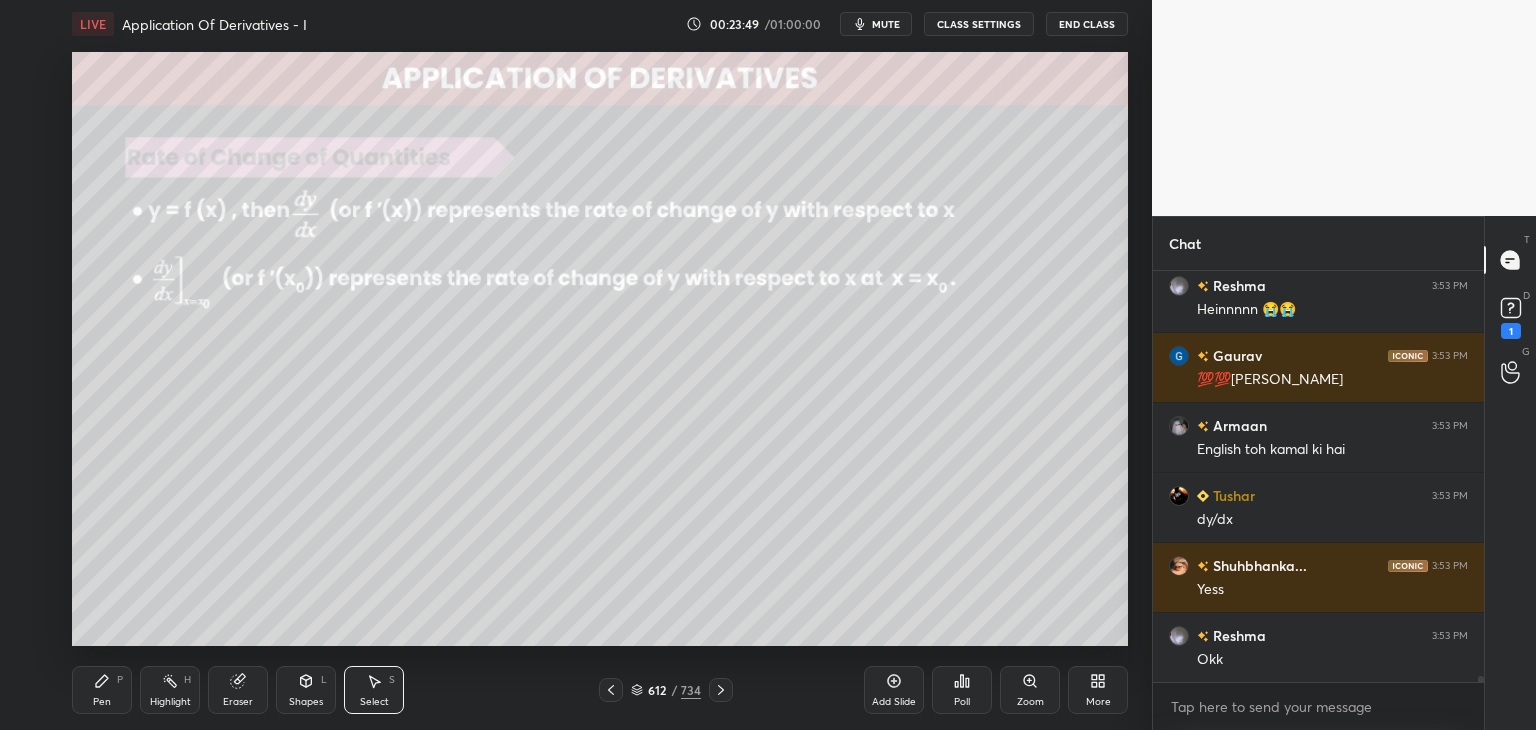 drag, startPoint x: 105, startPoint y: 698, endPoint x: 144, endPoint y: 678, distance: 43.829212 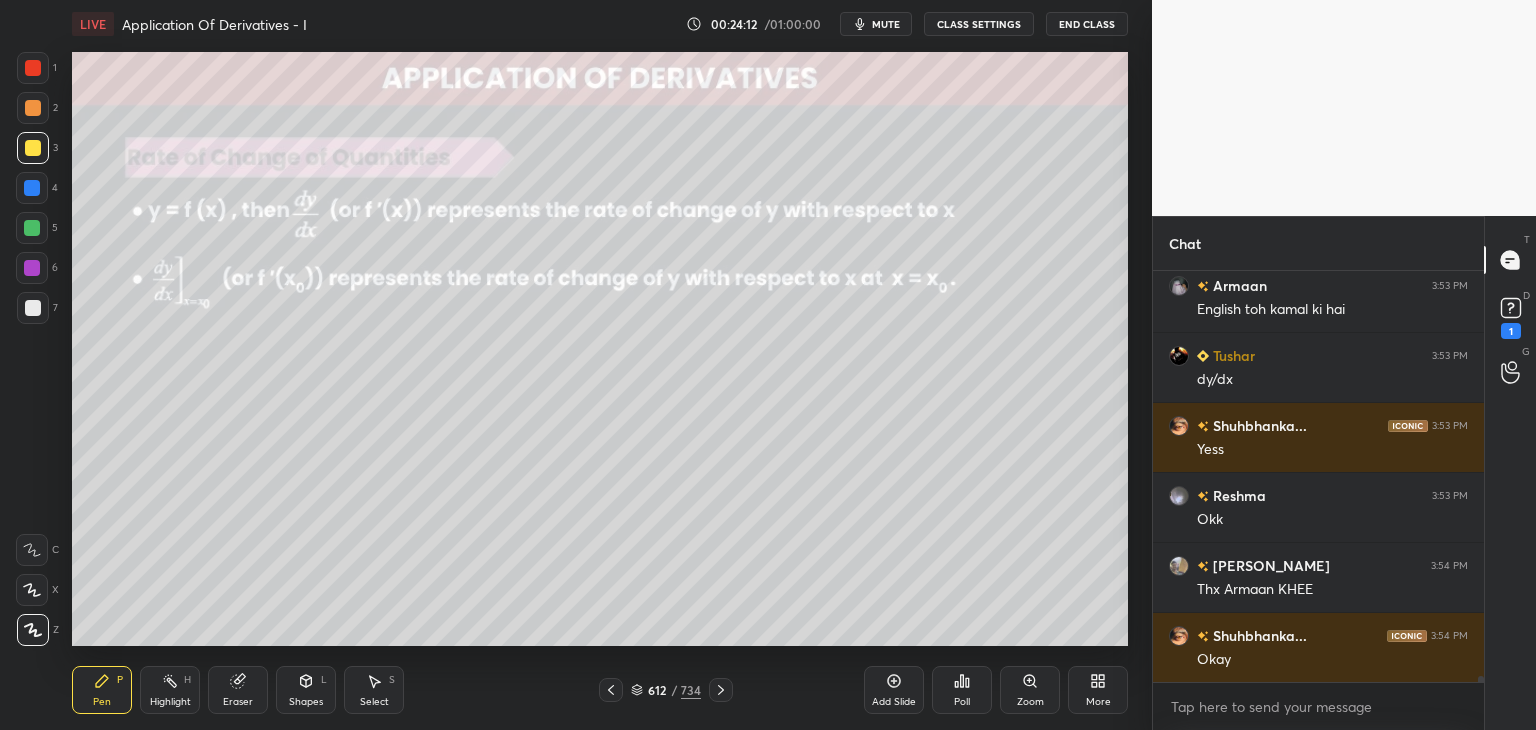 scroll, scrollTop: 27534, scrollLeft: 0, axis: vertical 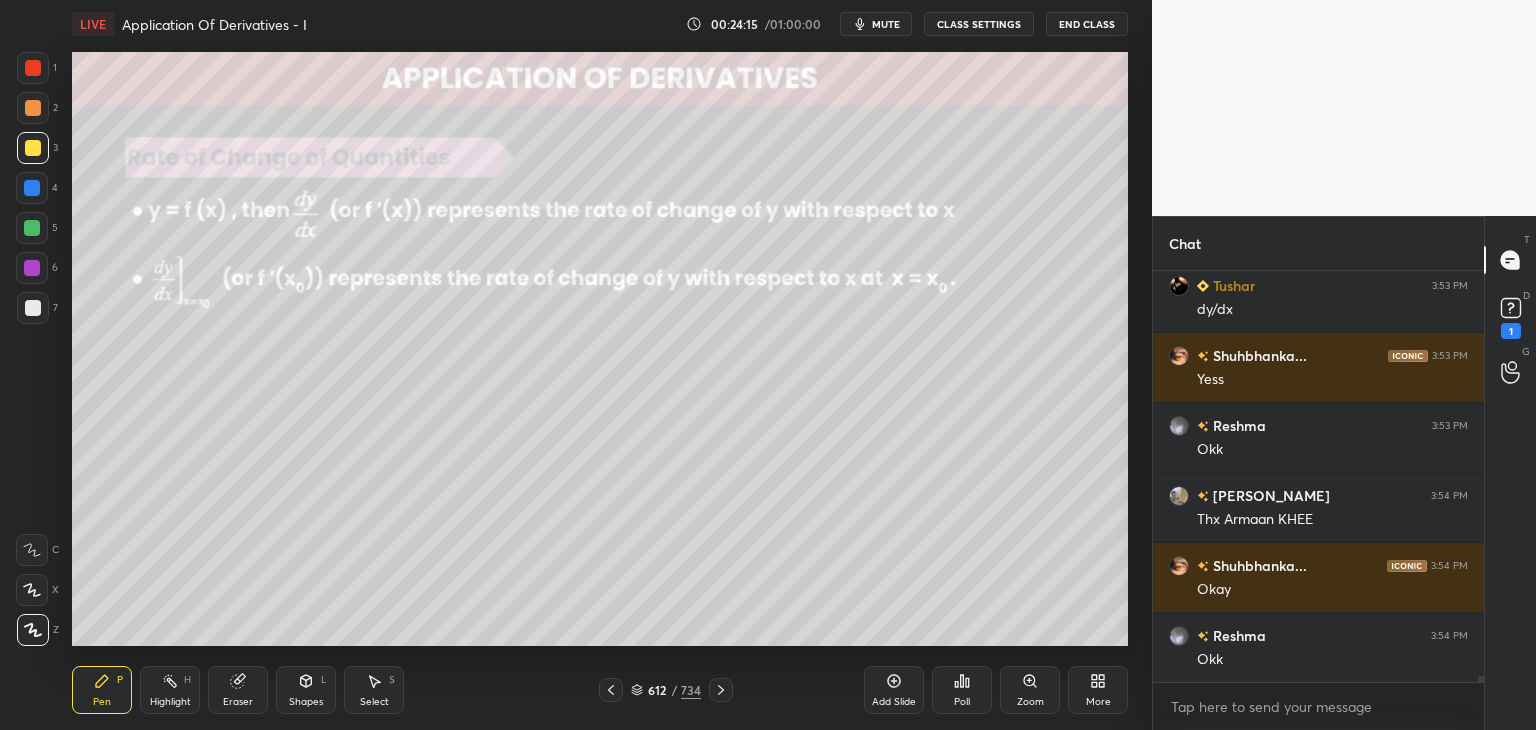 click on "Add Slide" at bounding box center (894, 702) 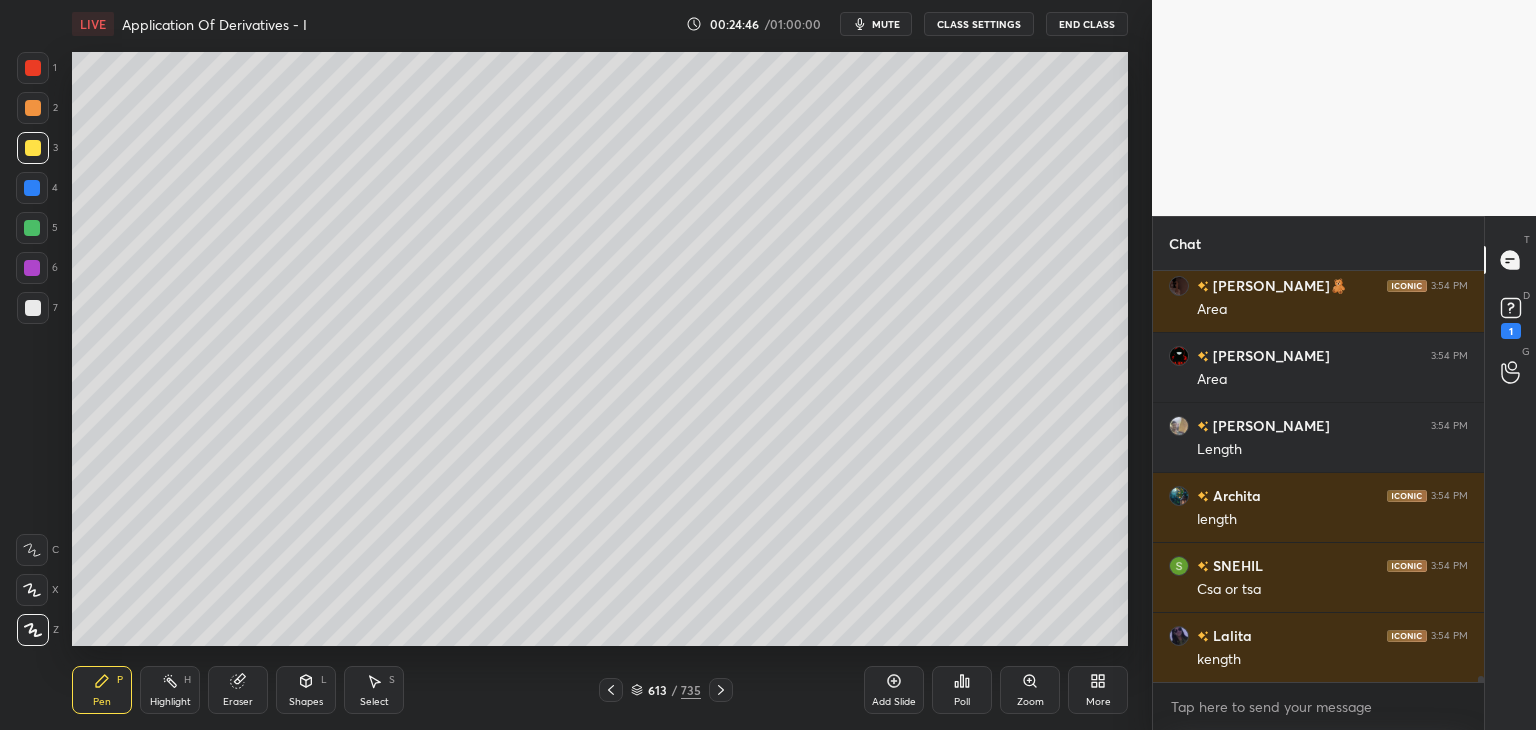 scroll, scrollTop: 29424, scrollLeft: 0, axis: vertical 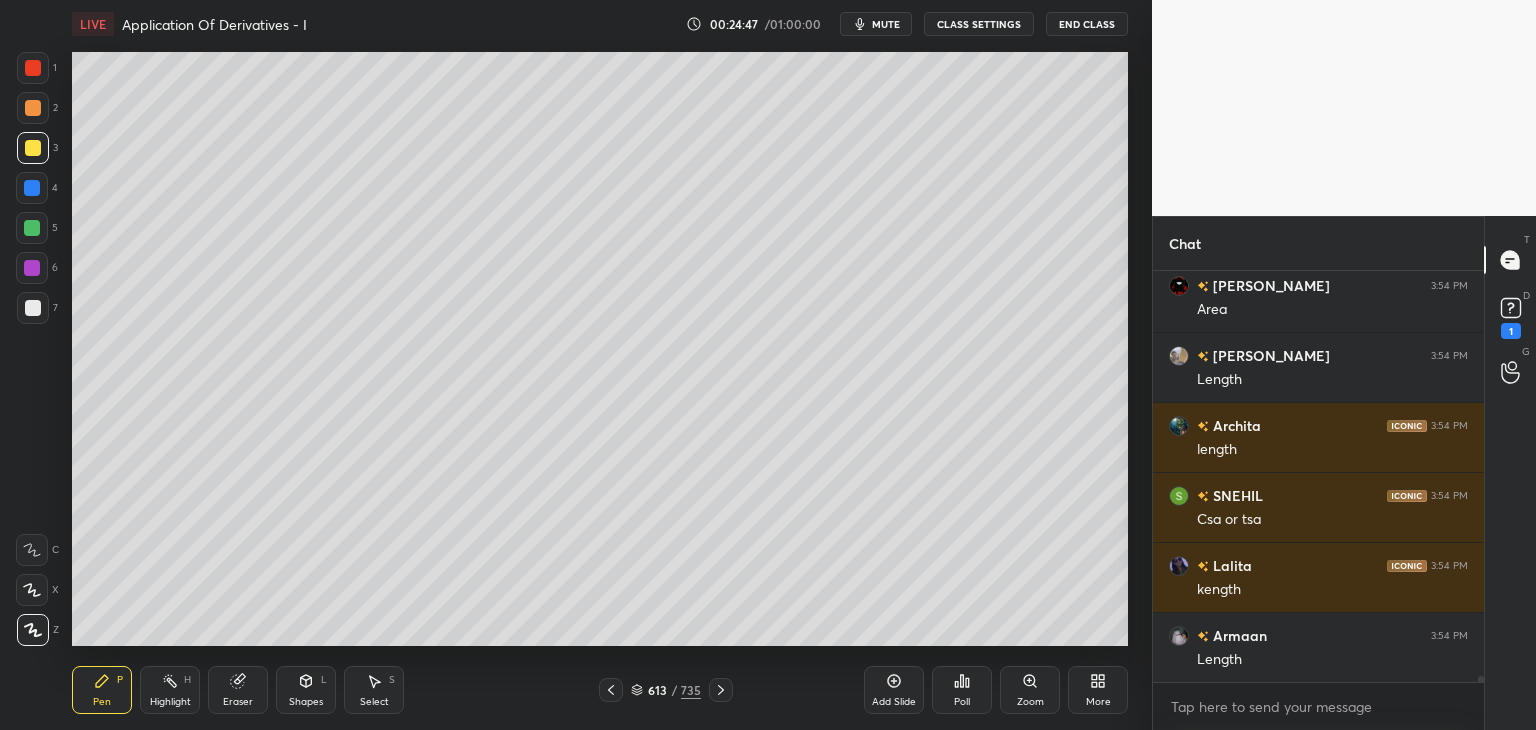 click on "Eraser" at bounding box center (238, 690) 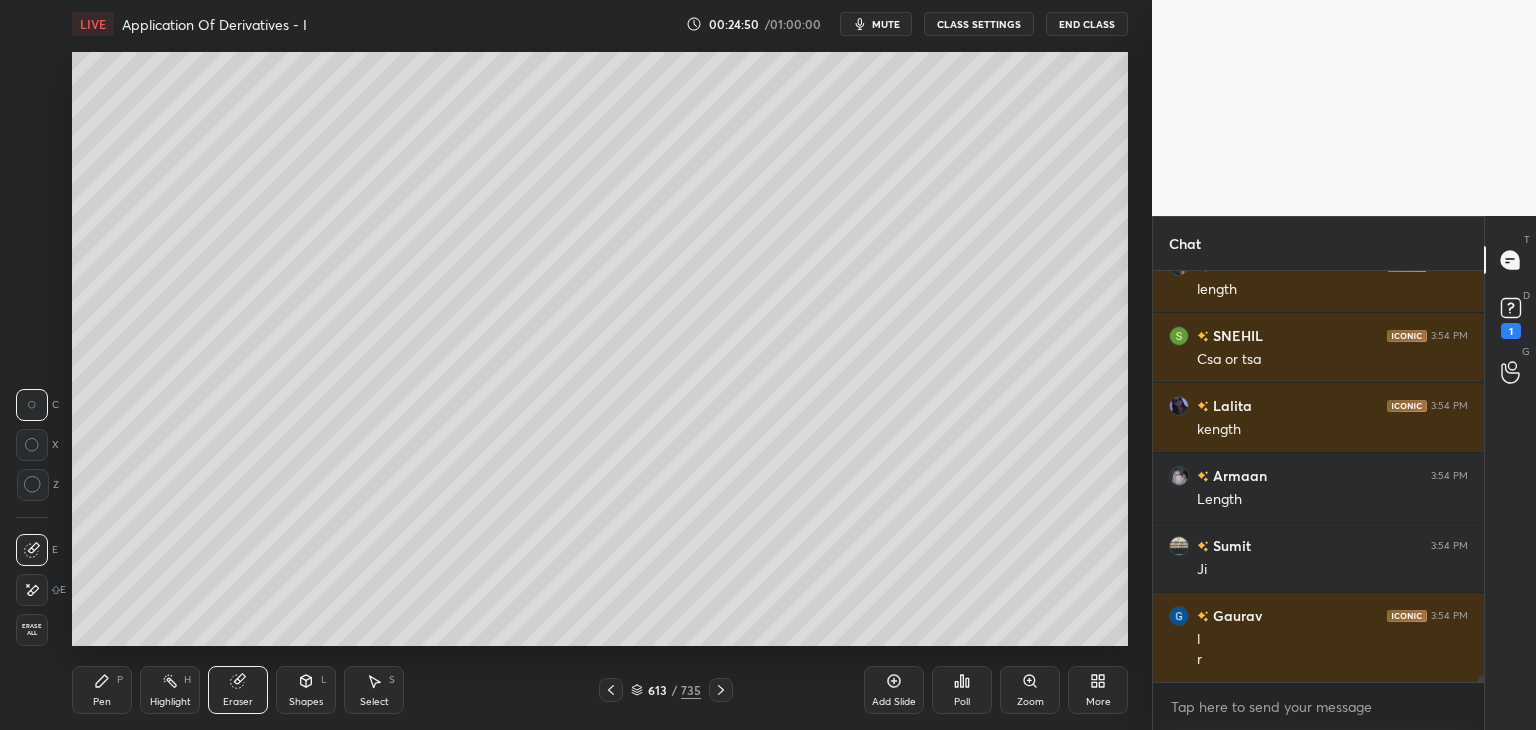 scroll, scrollTop: 29654, scrollLeft: 0, axis: vertical 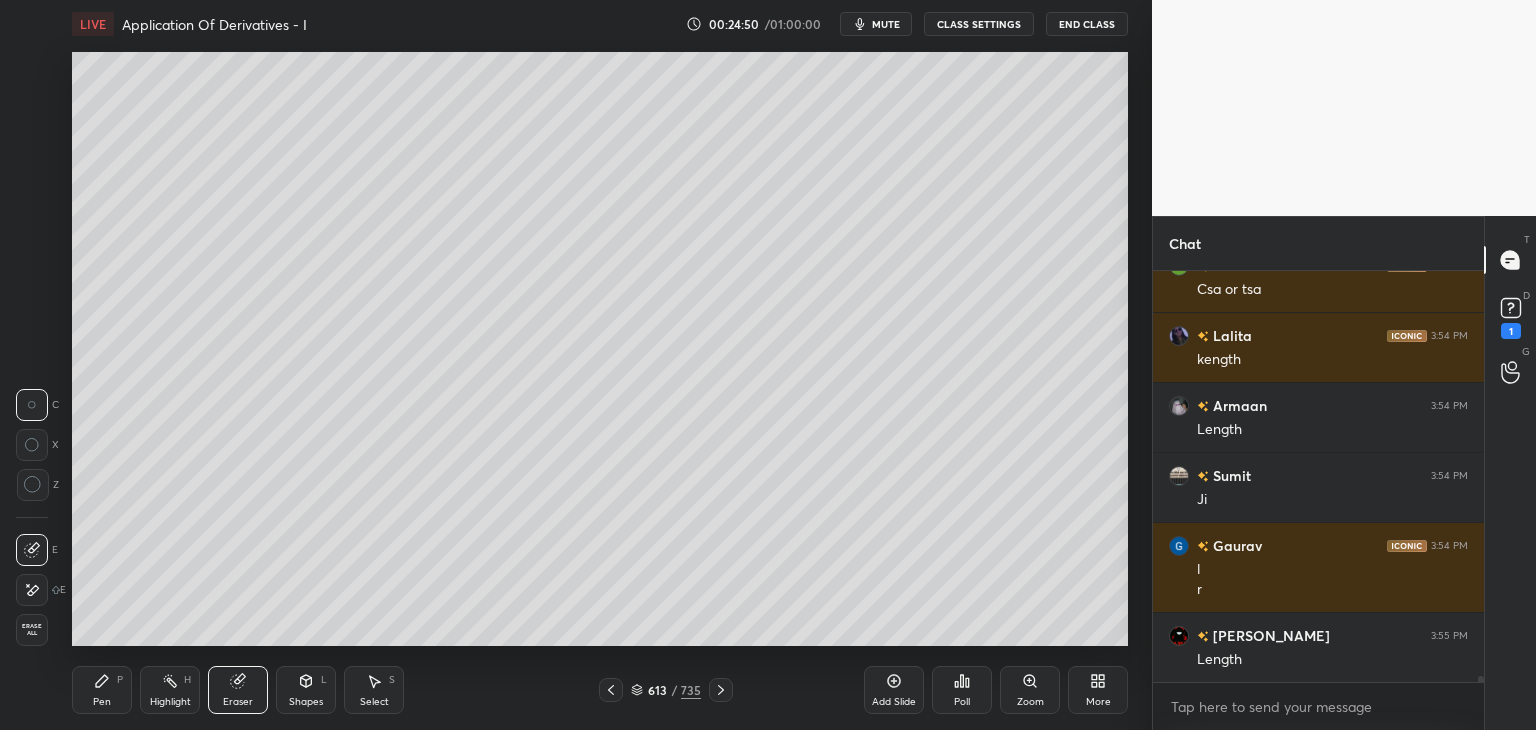 click on "Pen P" at bounding box center [102, 690] 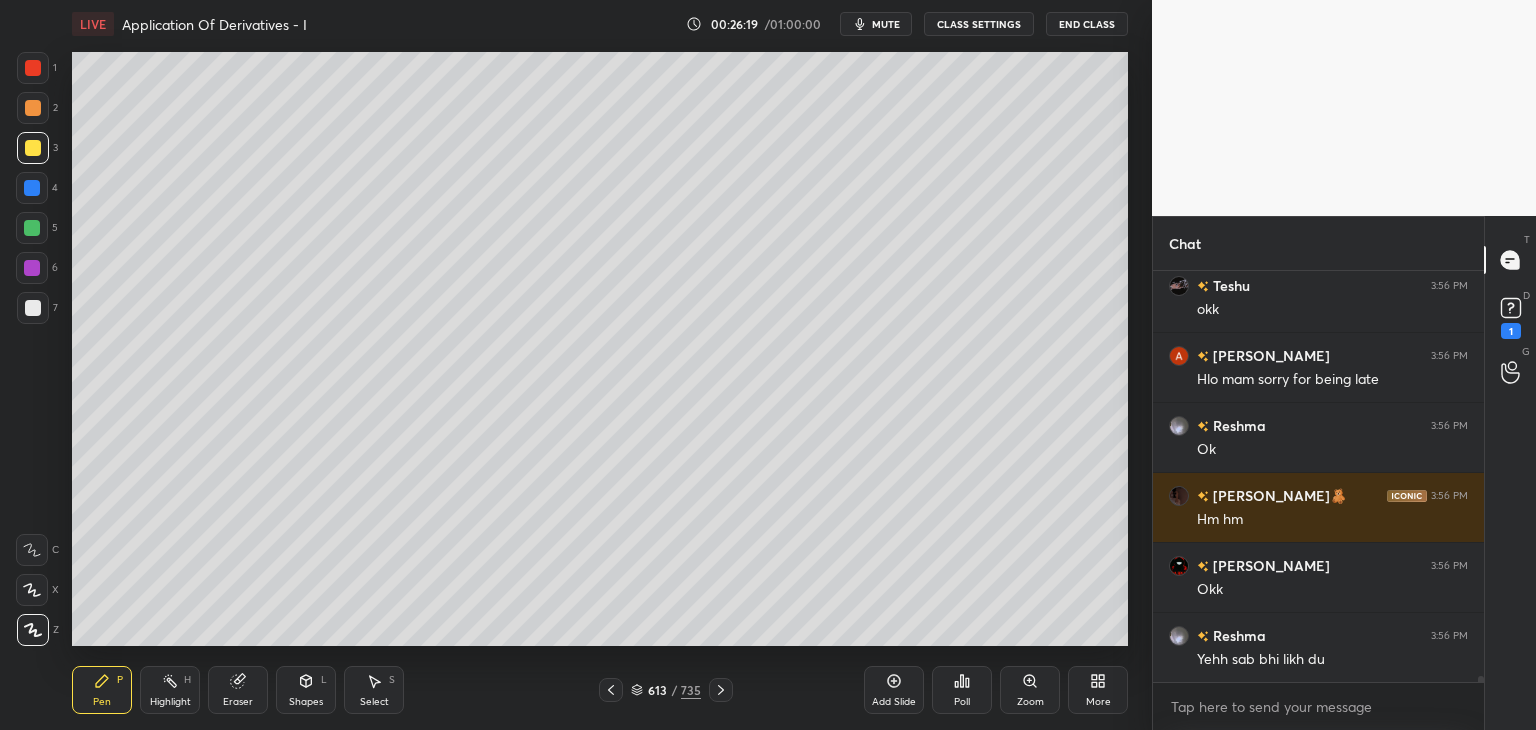 scroll, scrollTop: 28506, scrollLeft: 0, axis: vertical 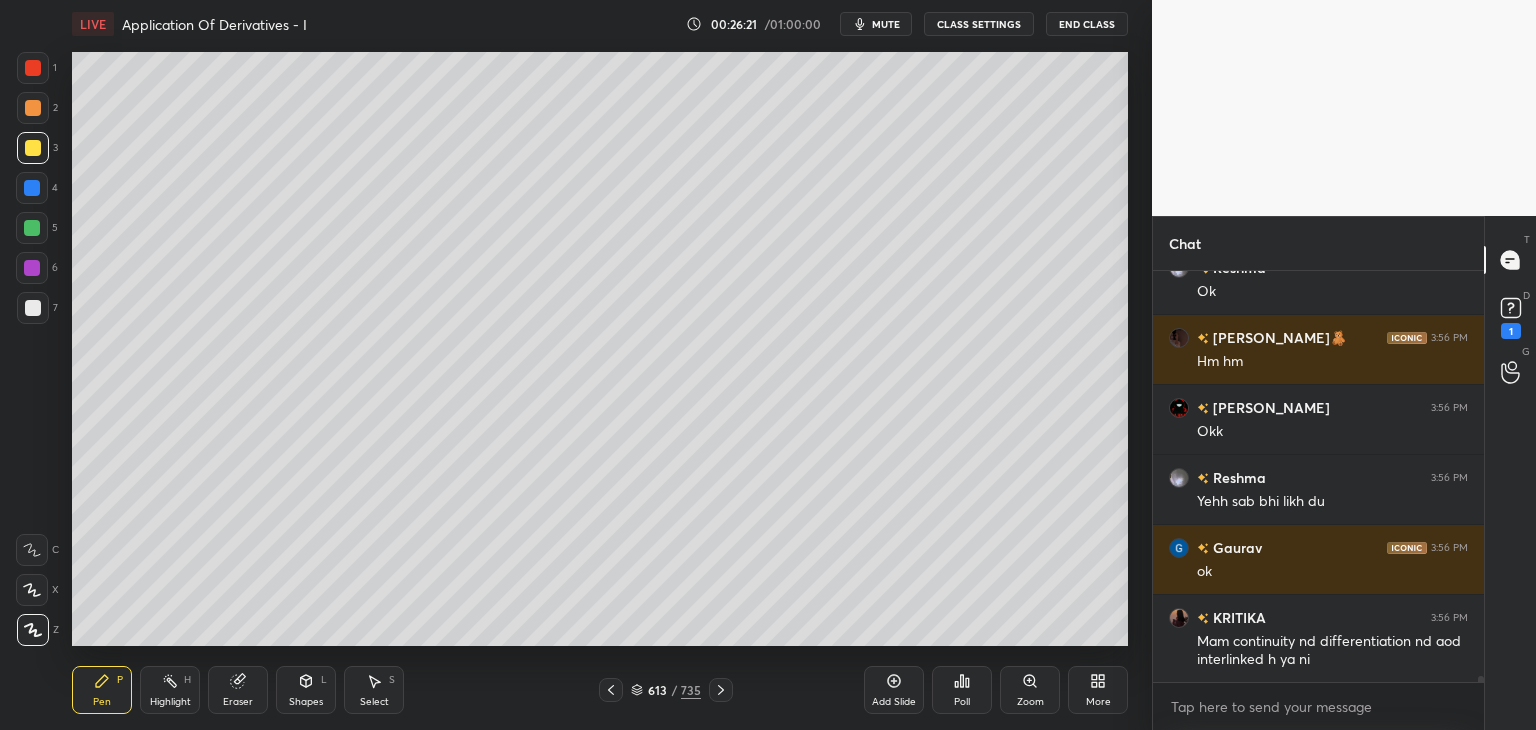 click 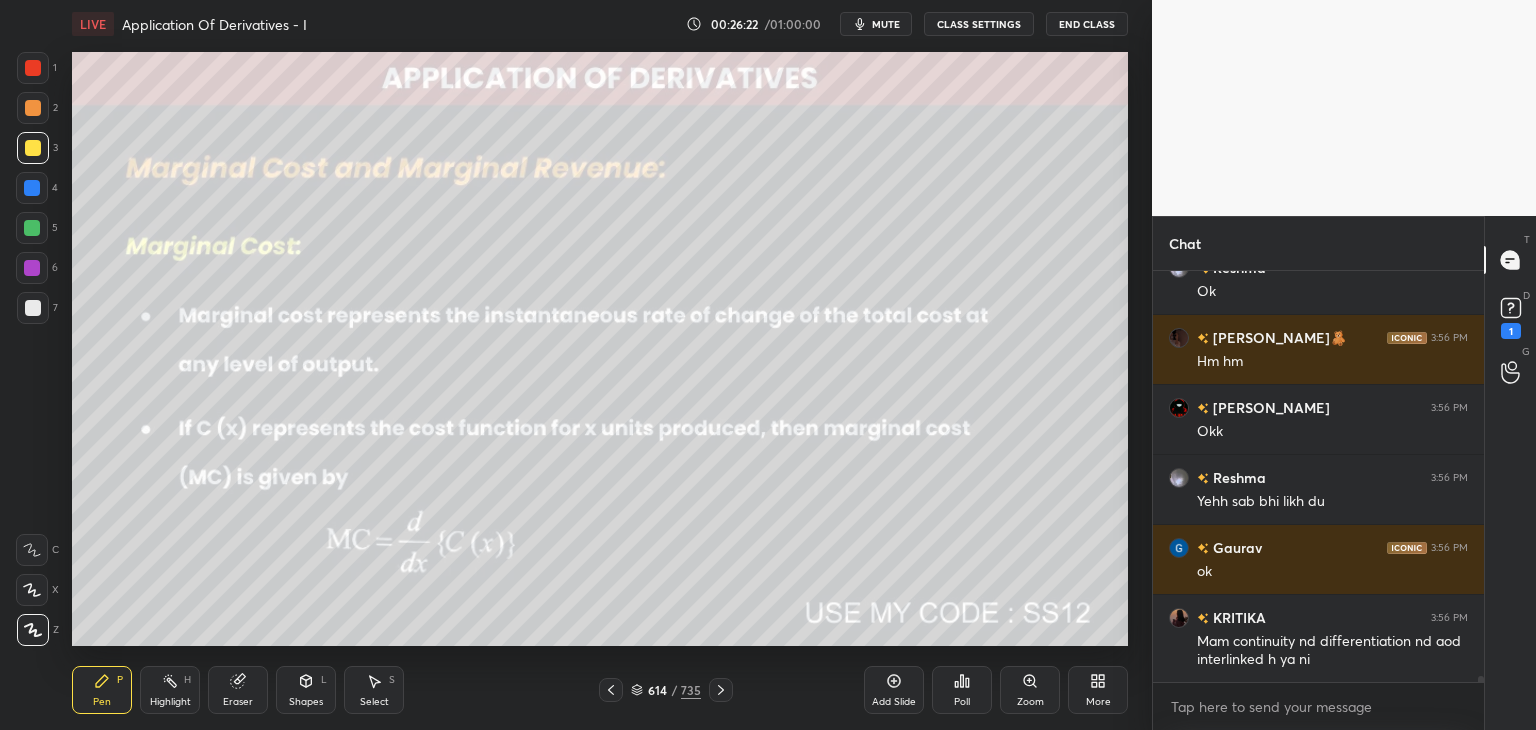 scroll, scrollTop: 28664, scrollLeft: 0, axis: vertical 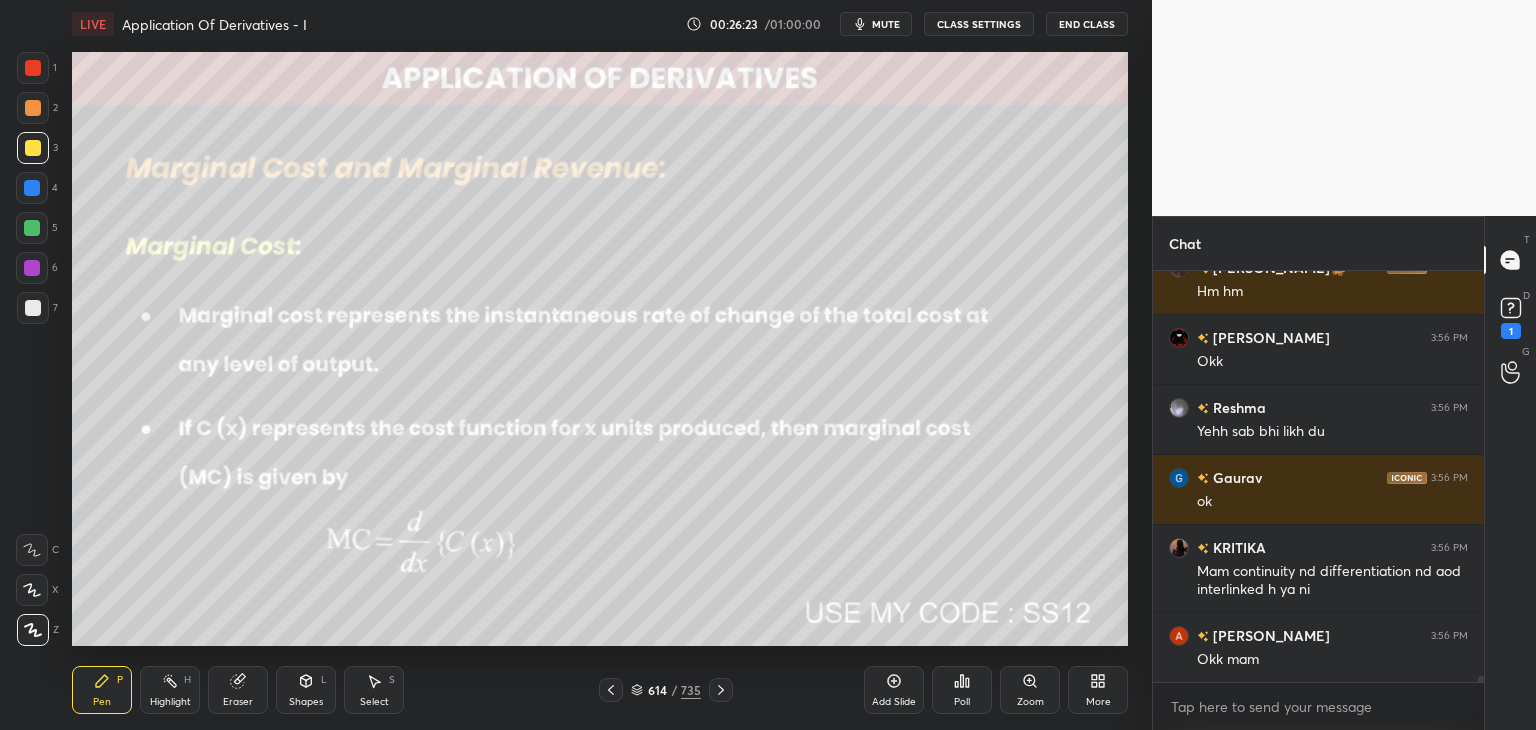 click 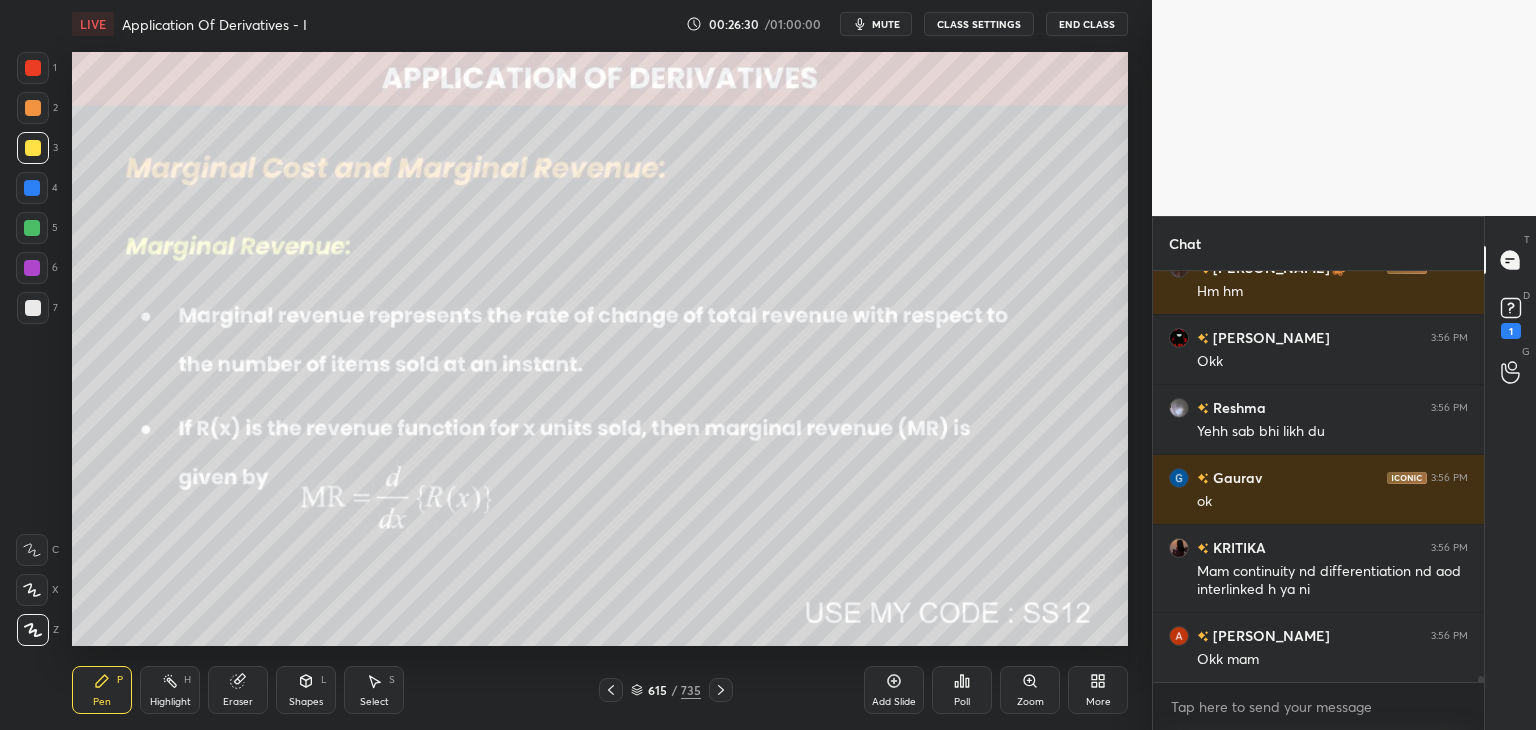 scroll, scrollTop: 28734, scrollLeft: 0, axis: vertical 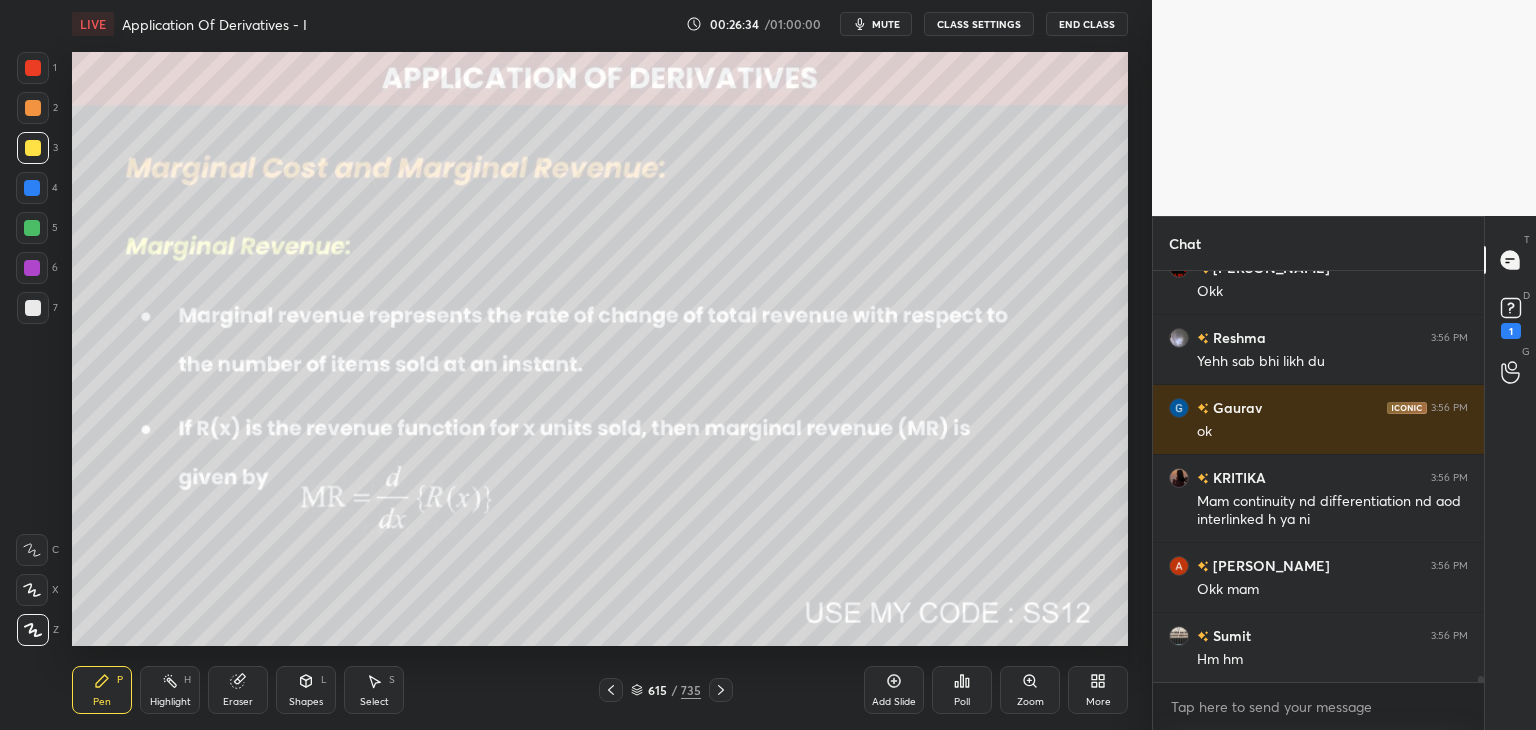 click 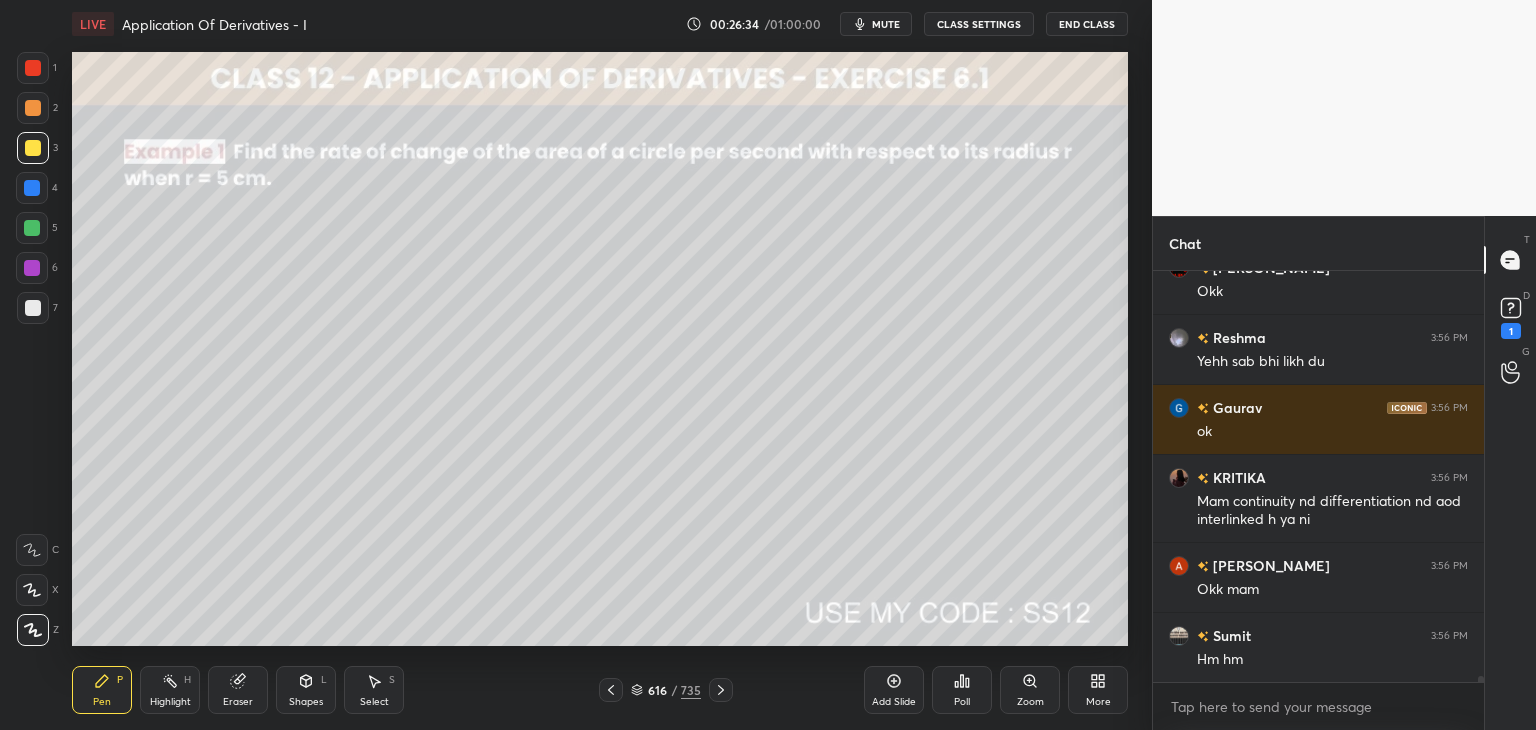 click 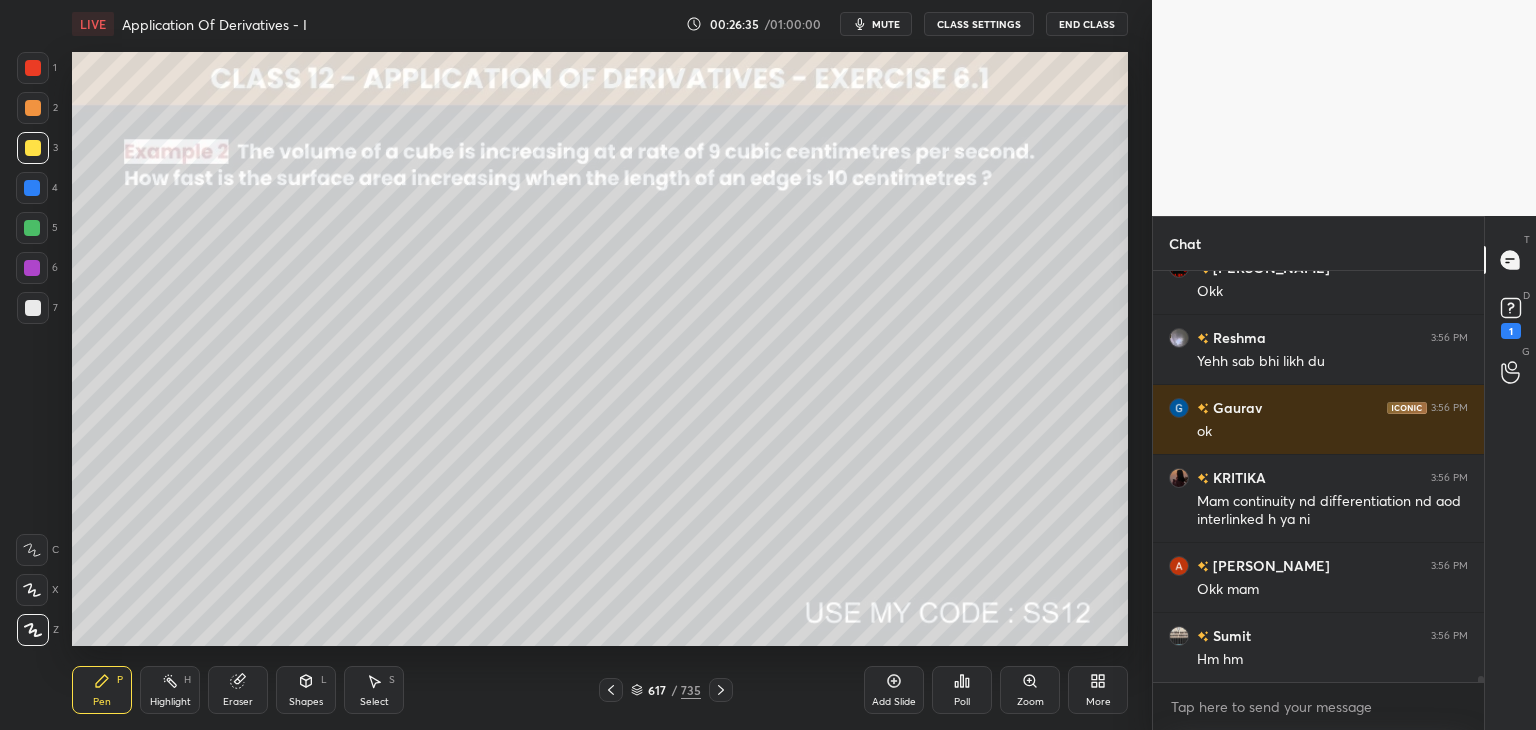 drag, startPoint x: 612, startPoint y: 690, endPoint x: 623, endPoint y: 668, distance: 24.596748 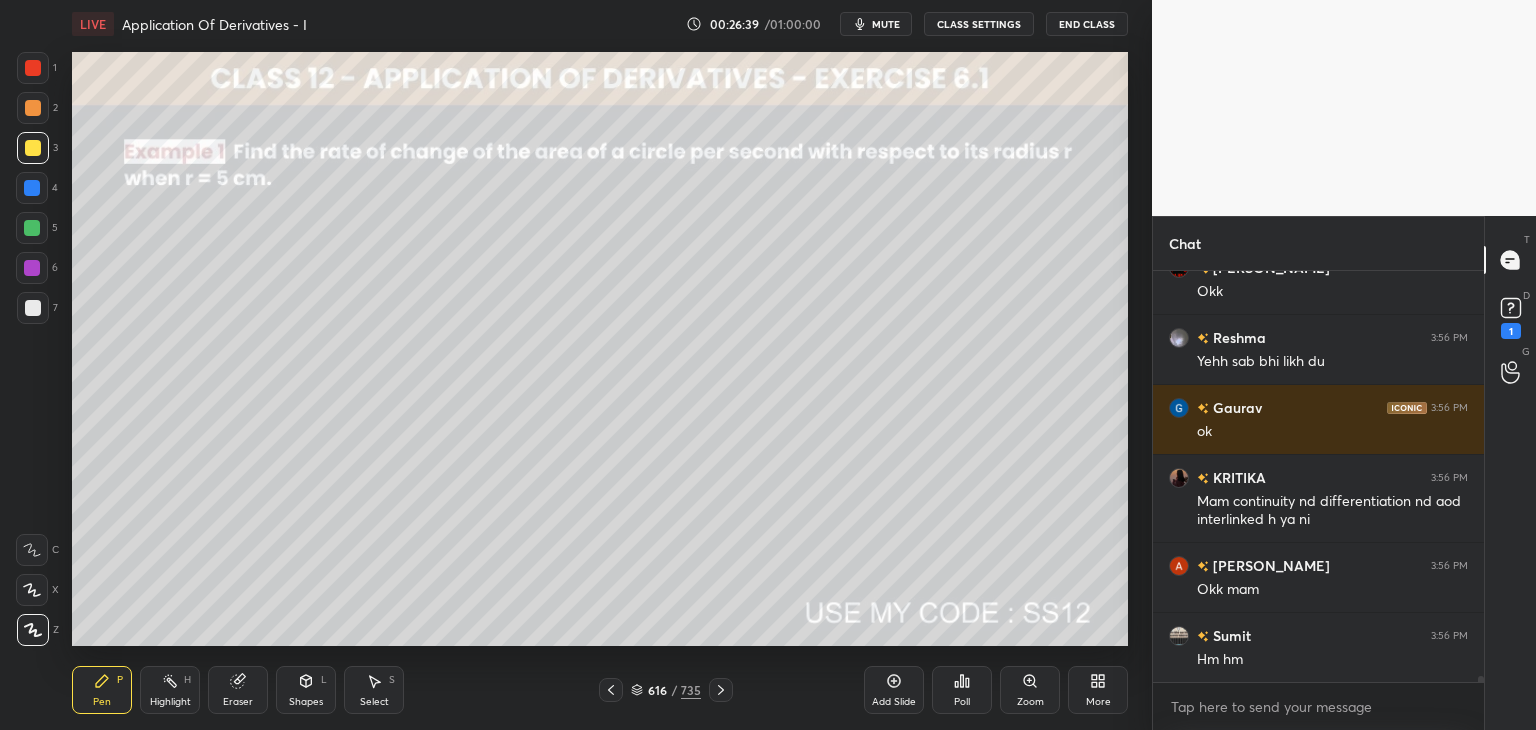 scroll, scrollTop: 28804, scrollLeft: 0, axis: vertical 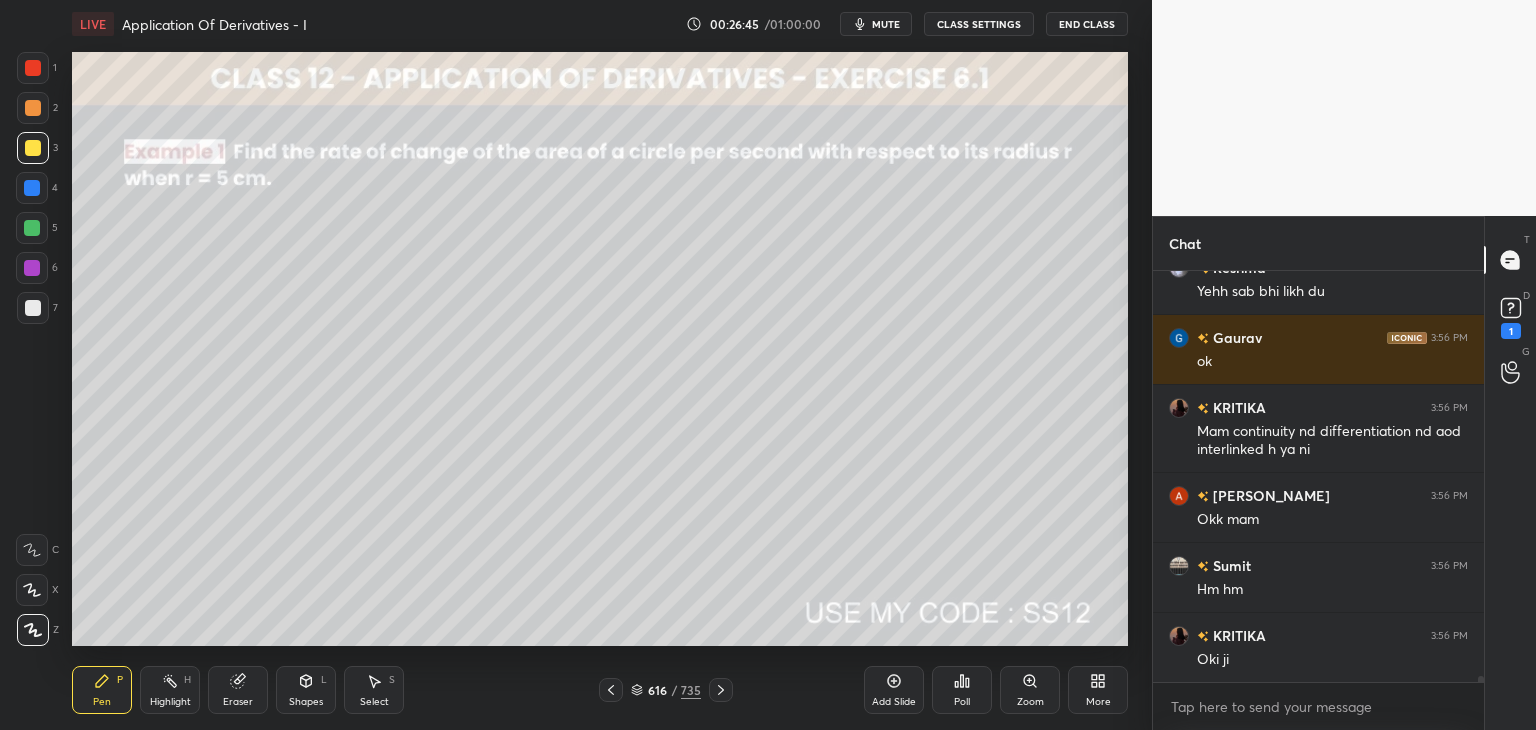 drag, startPoint x: 308, startPoint y: 700, endPoint x: 322, endPoint y: 679, distance: 25.23886 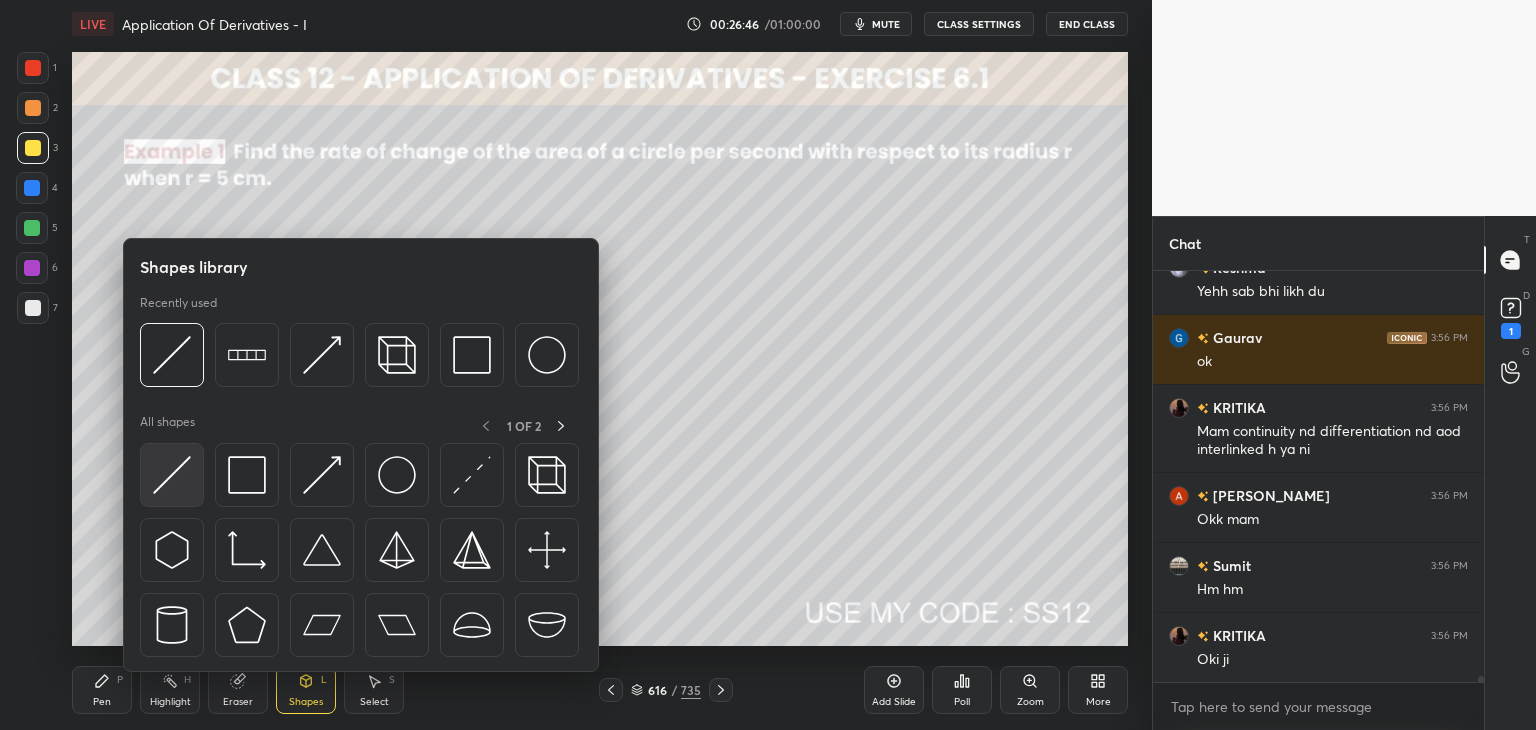 click at bounding box center [172, 475] 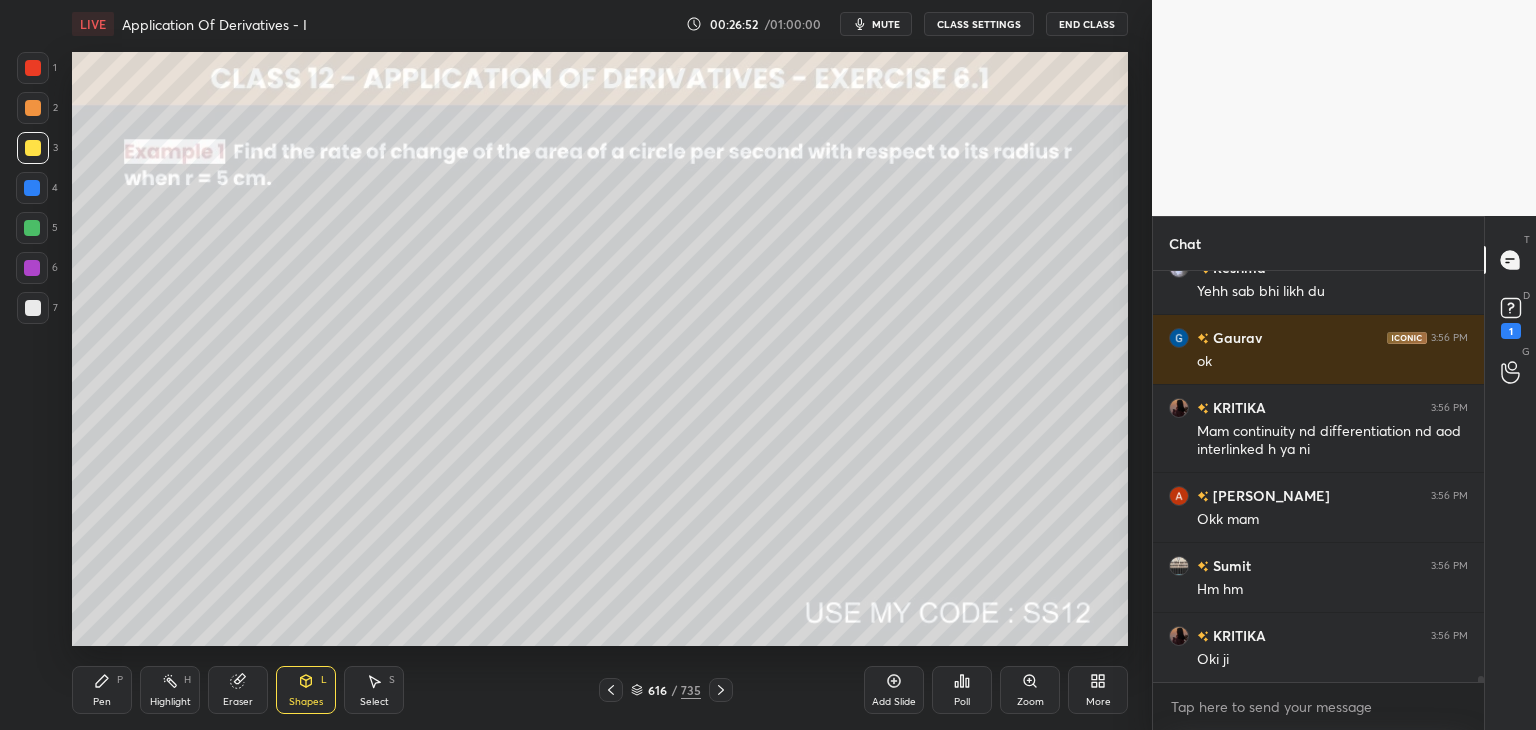 click on "Pen" at bounding box center [102, 702] 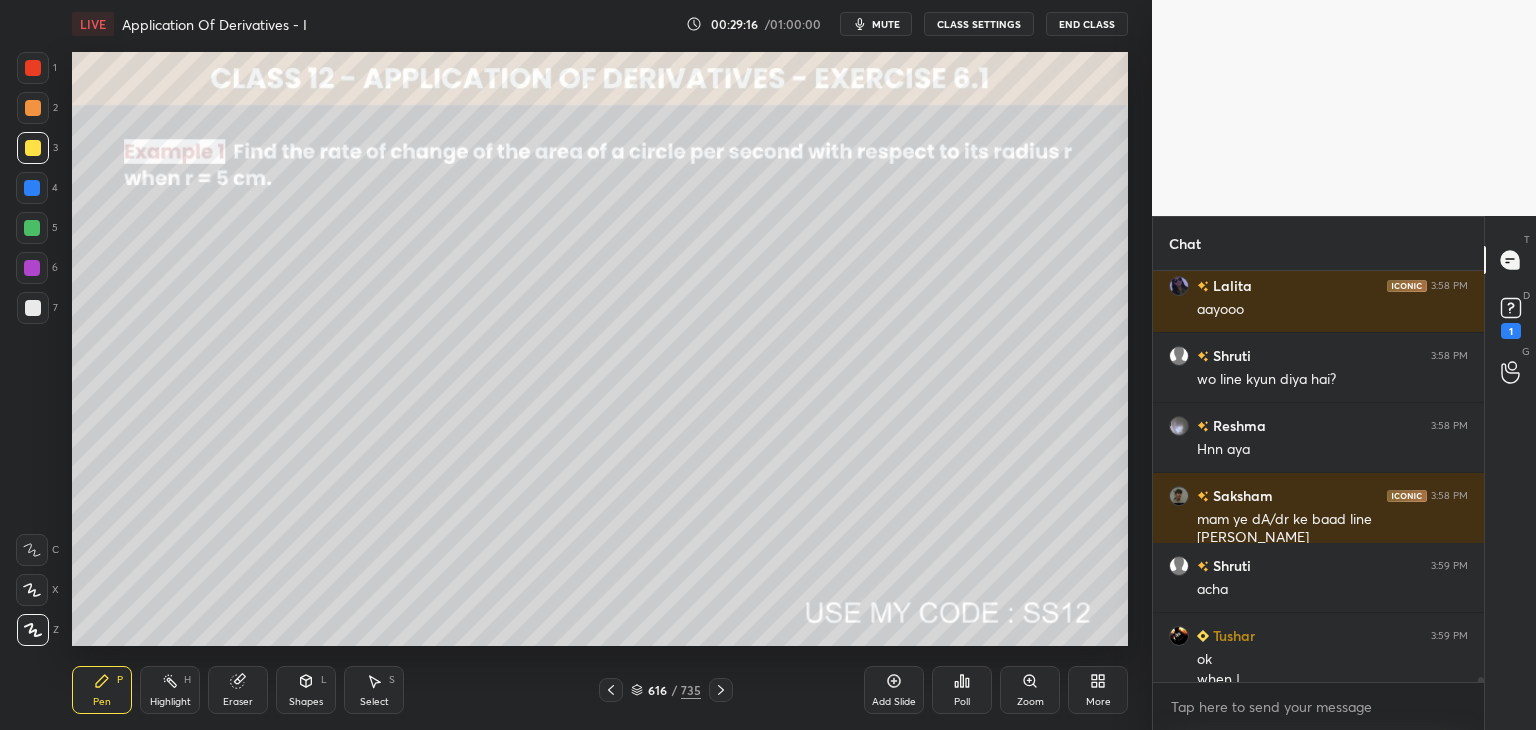 scroll, scrollTop: 31802, scrollLeft: 0, axis: vertical 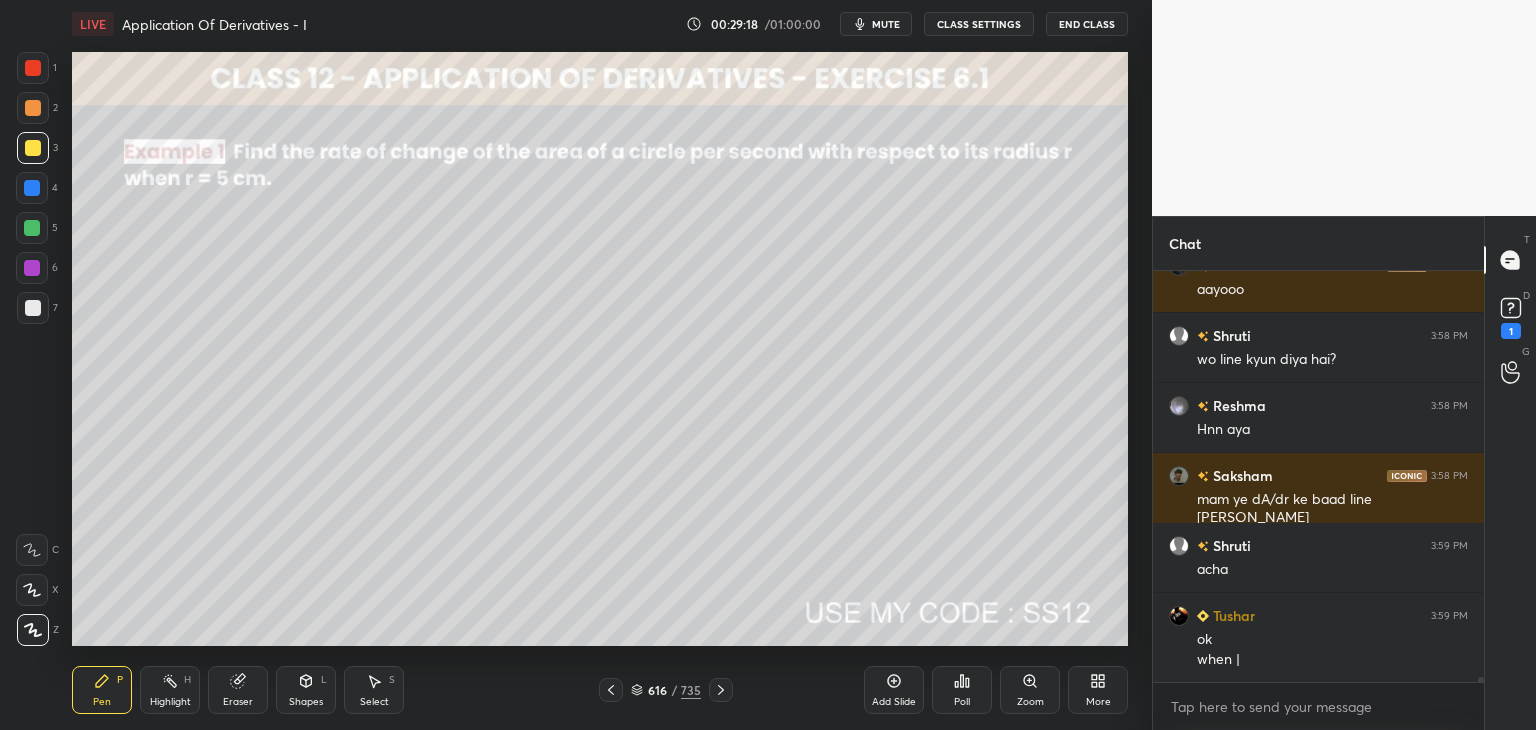 click 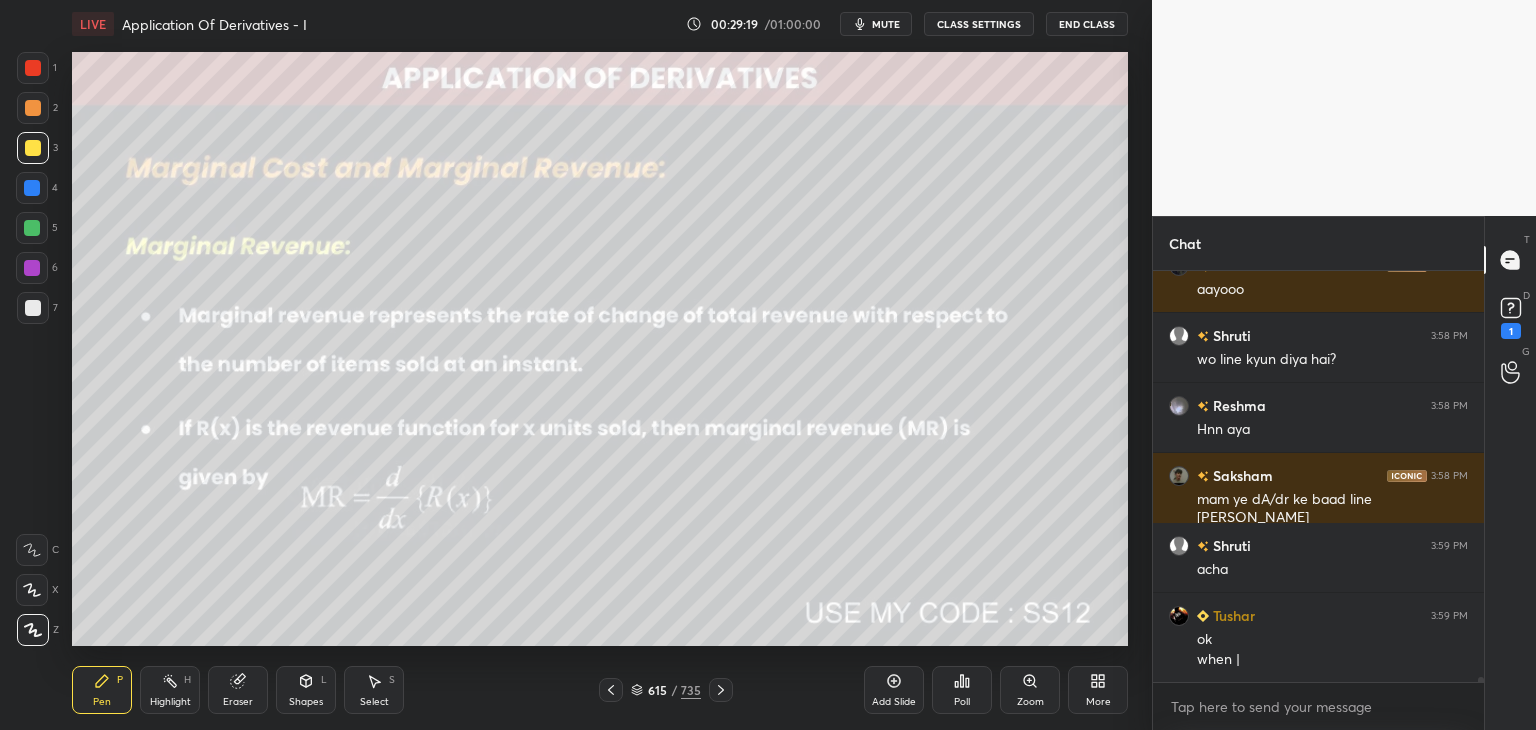 click 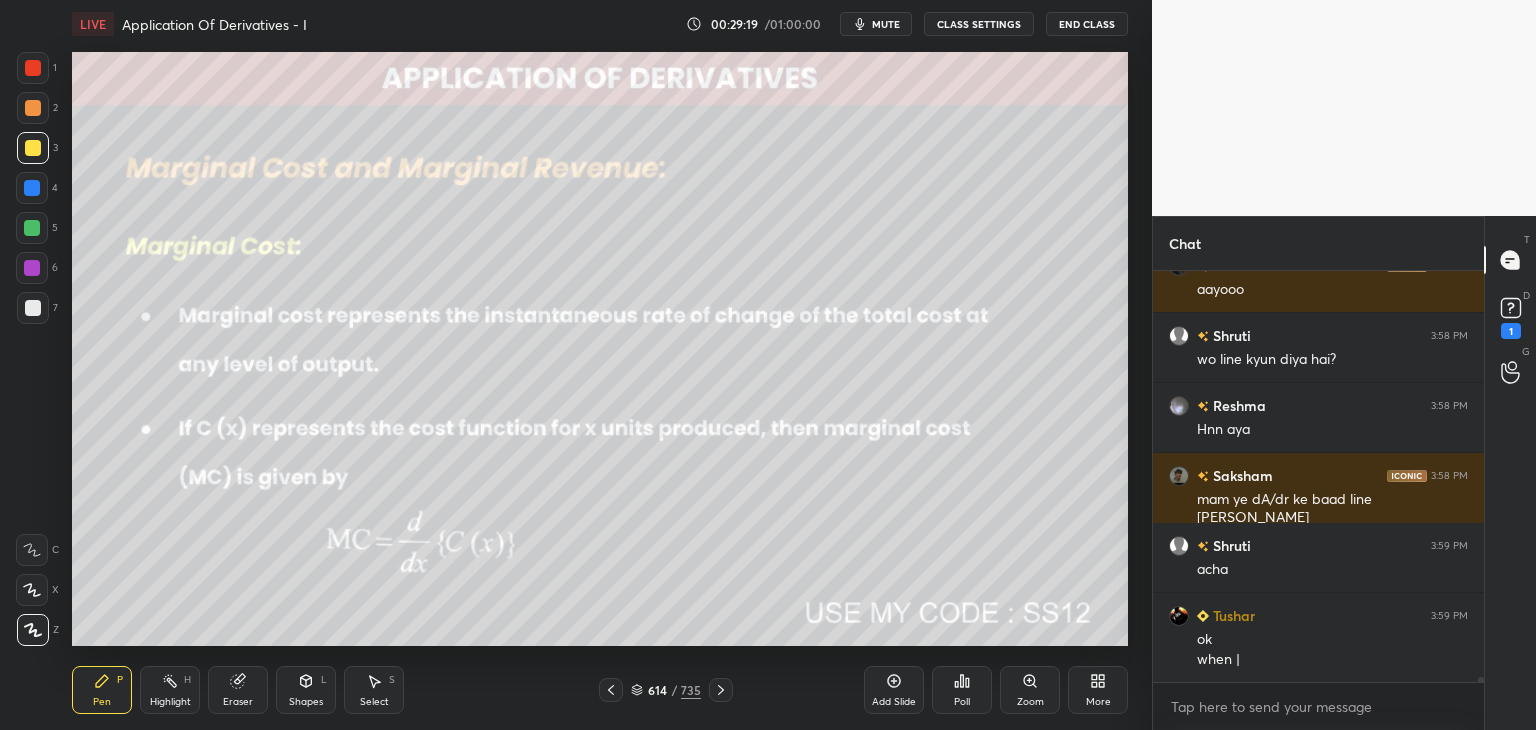 click 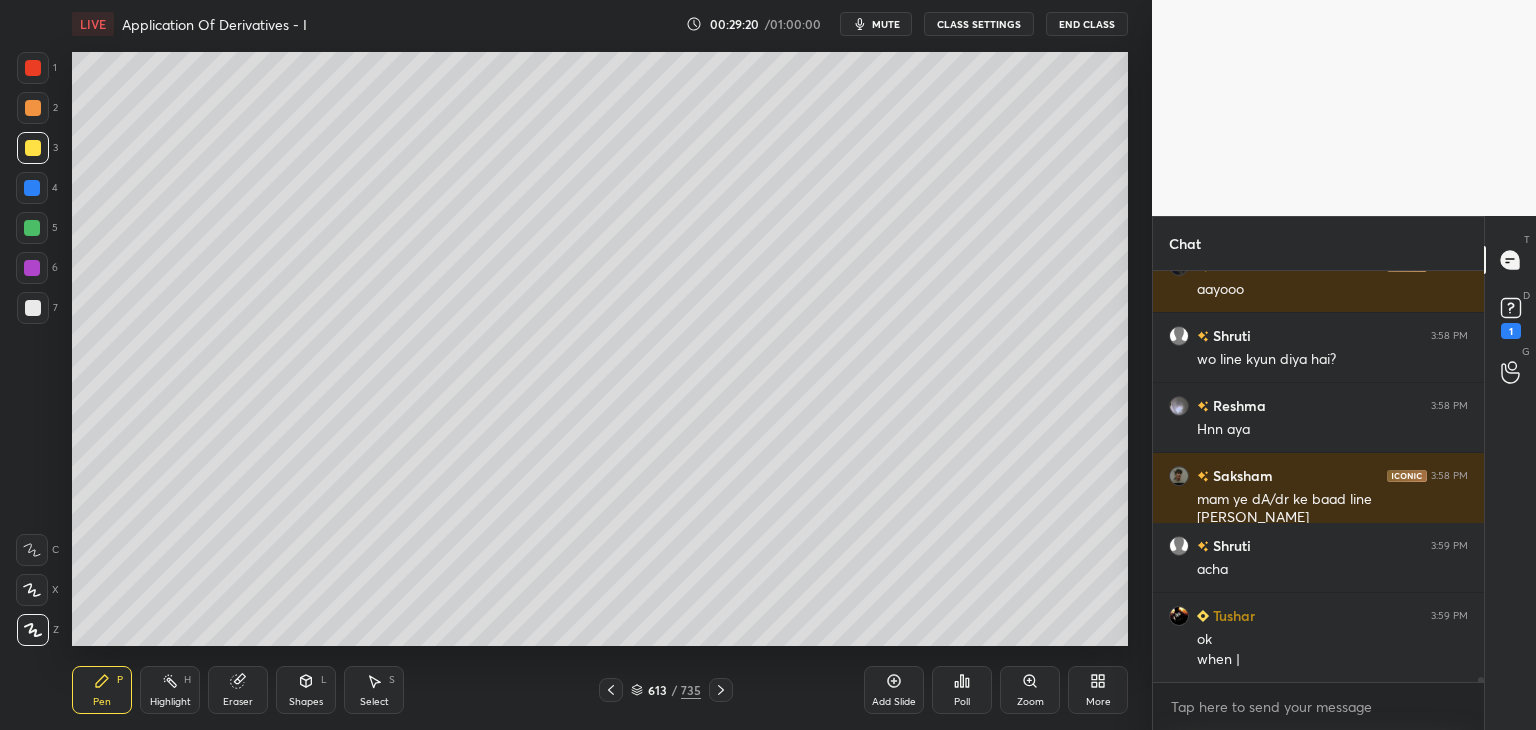 click 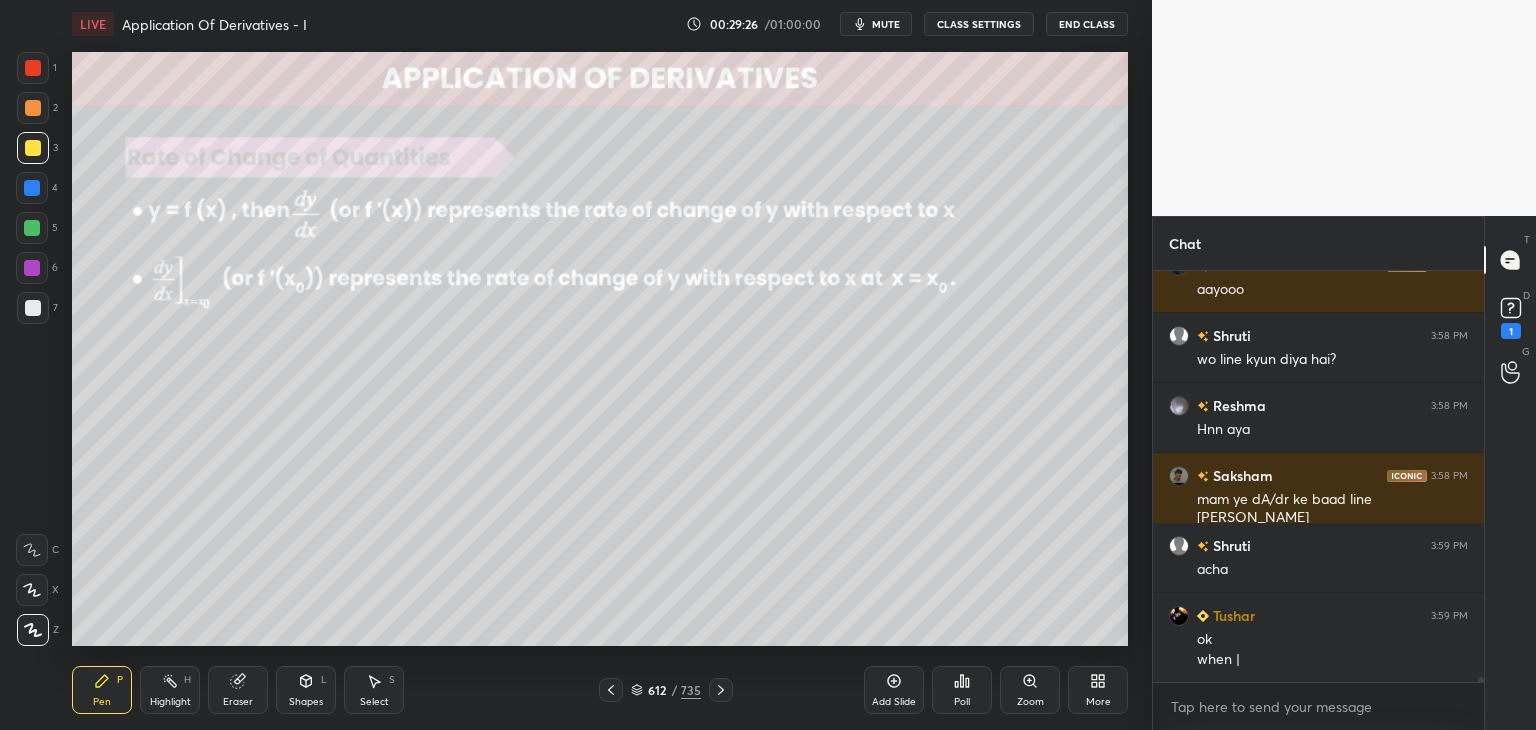 click 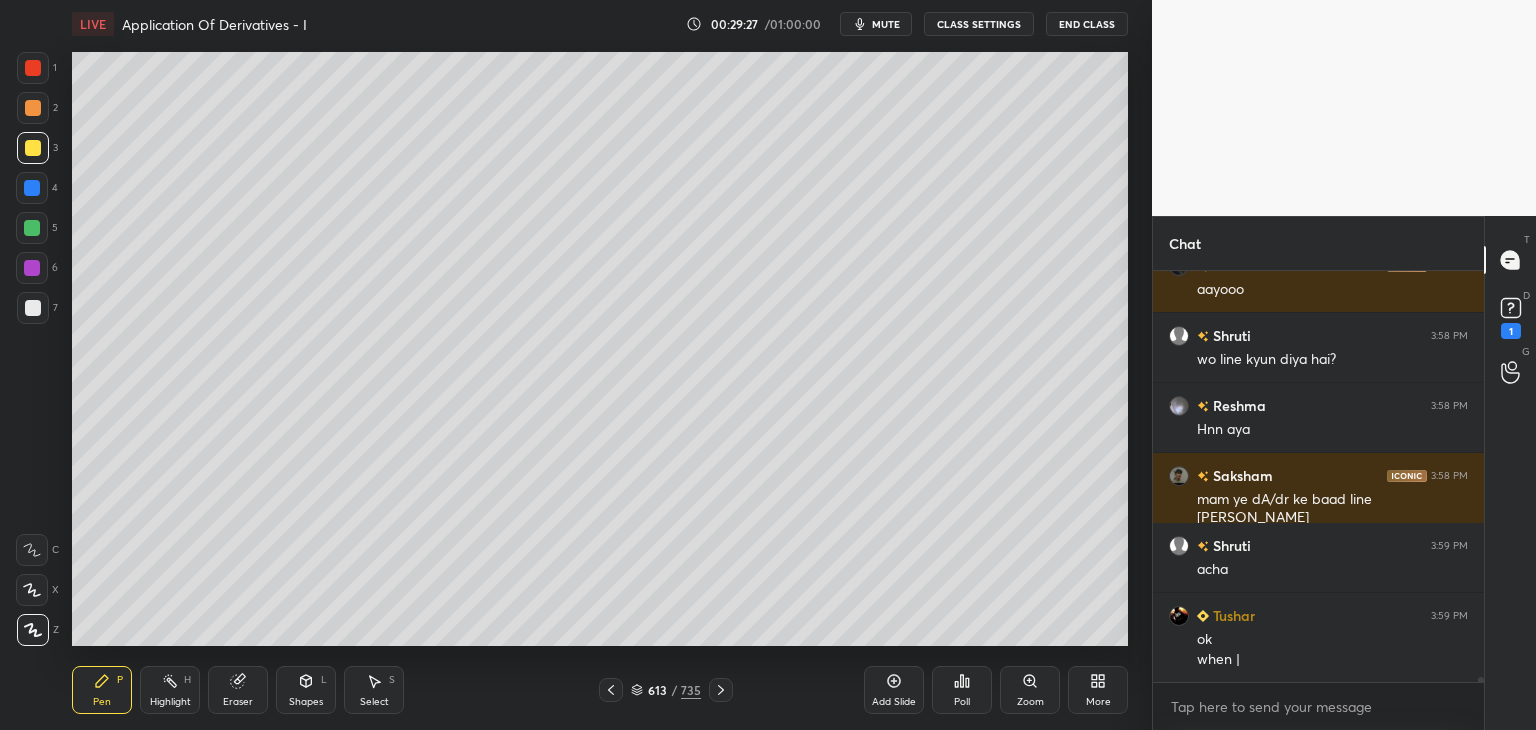 click 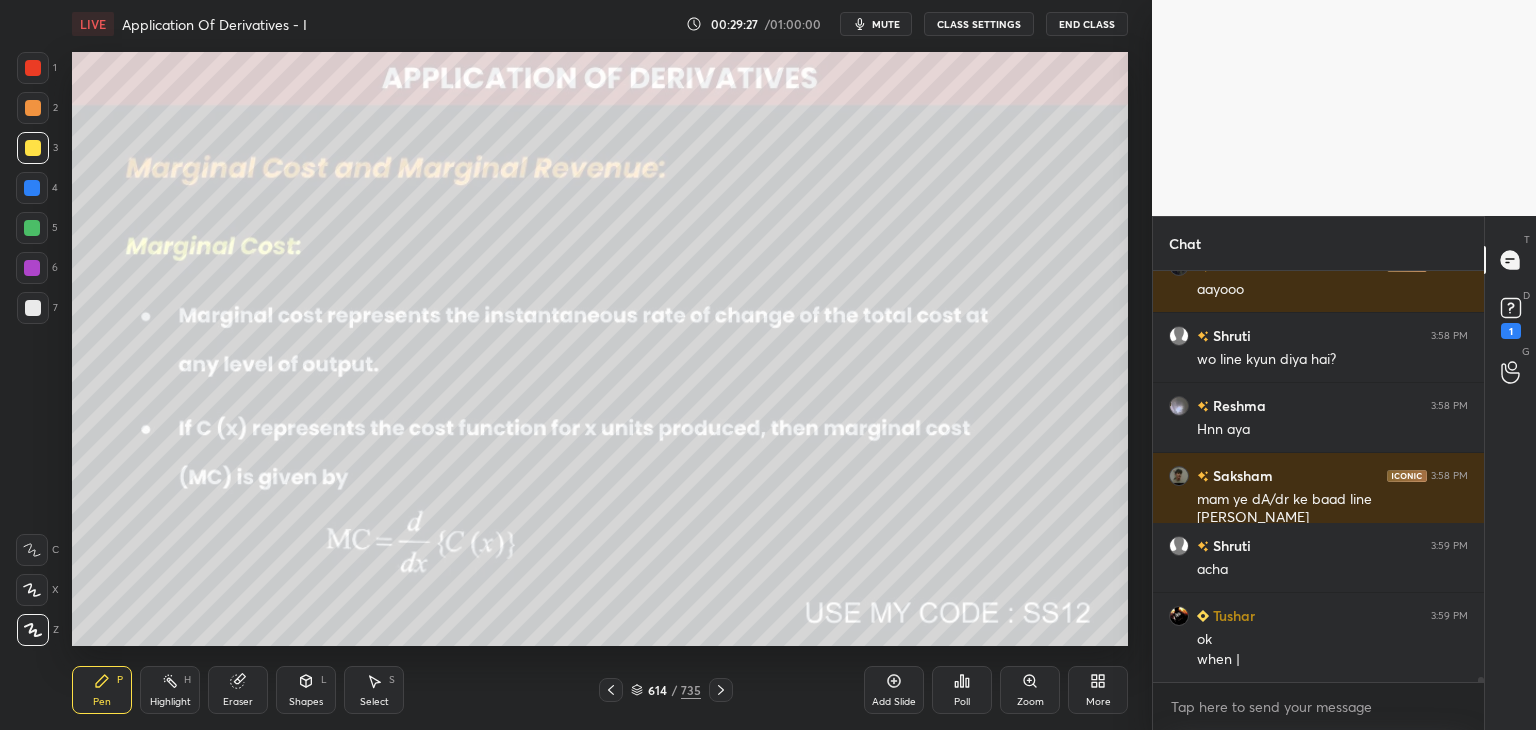 click at bounding box center (721, 690) 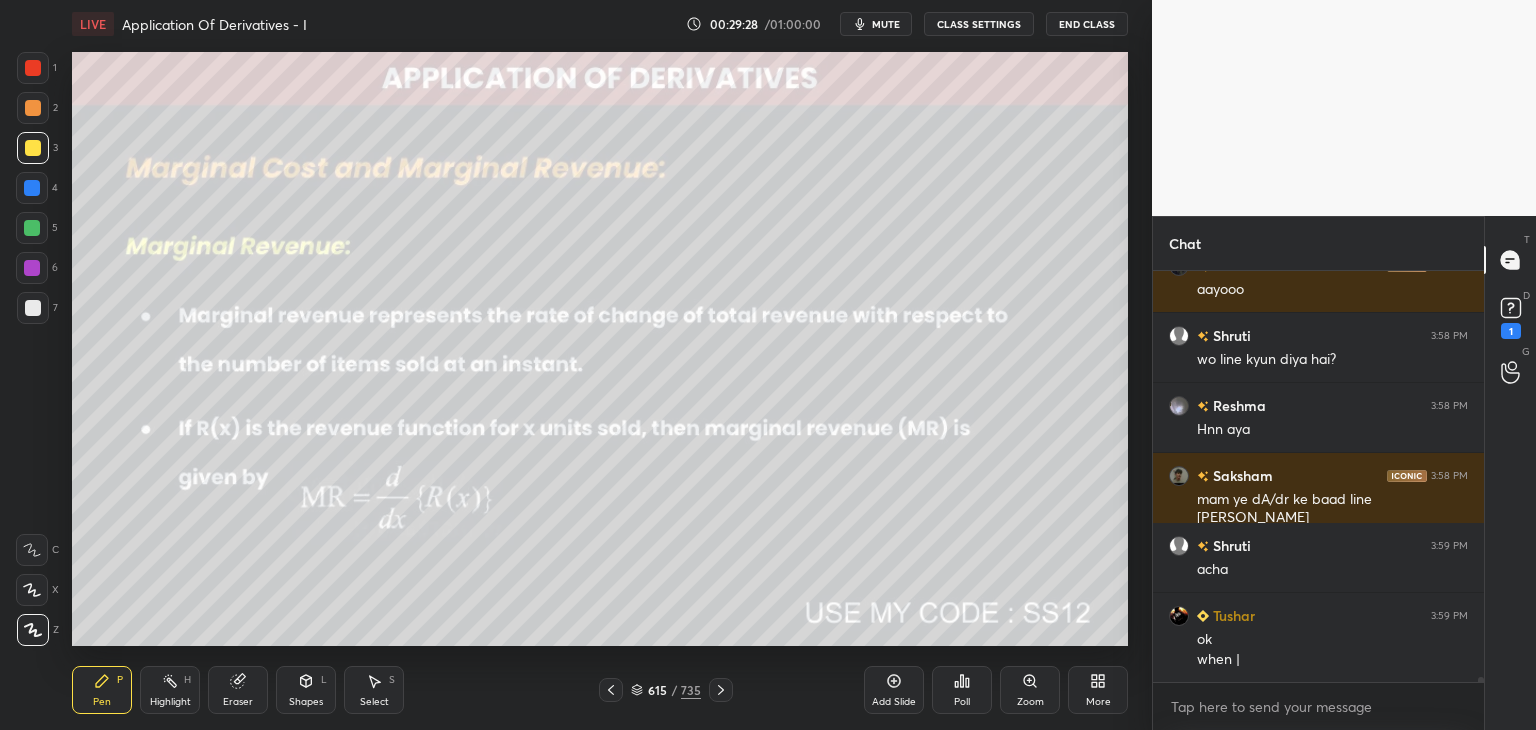 click at bounding box center (721, 690) 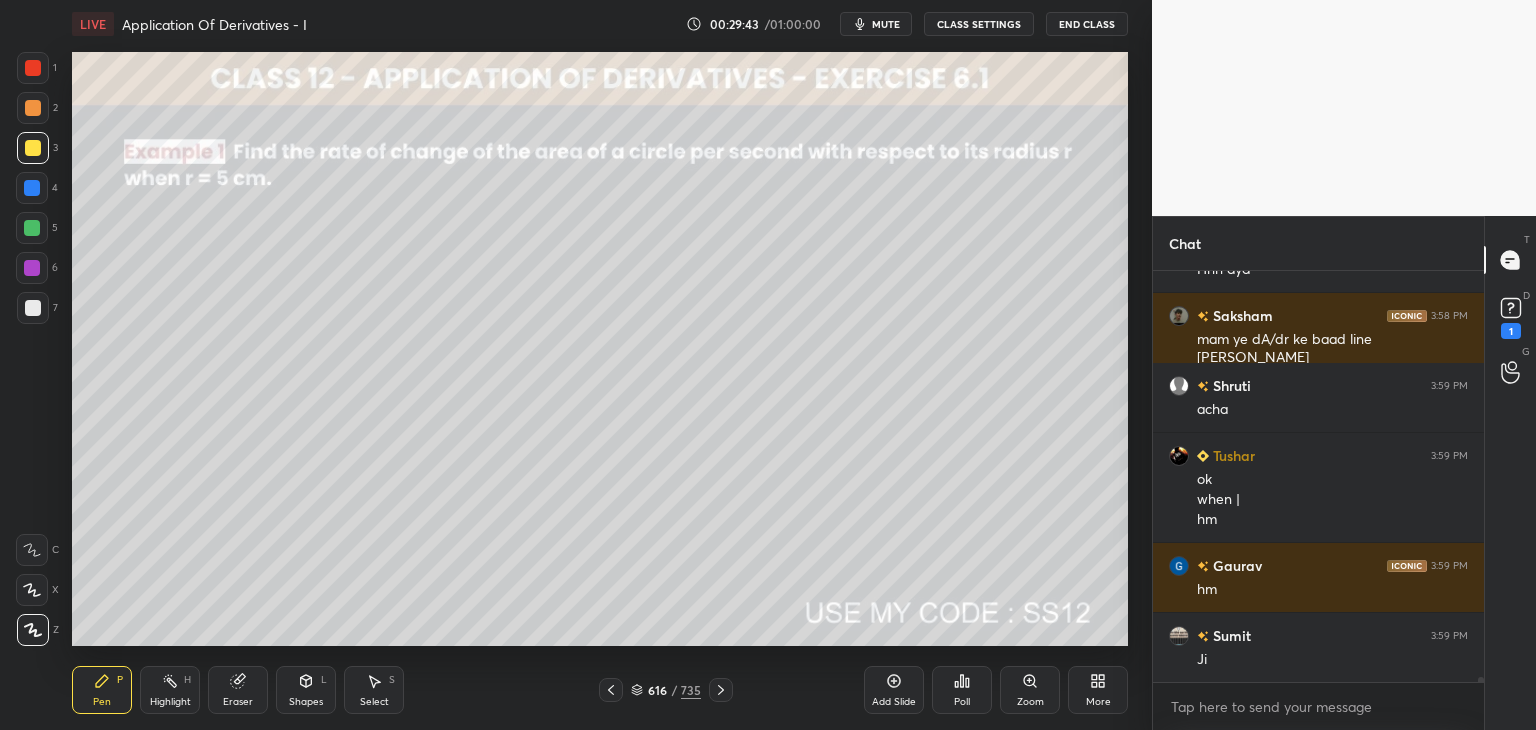 scroll, scrollTop: 32032, scrollLeft: 0, axis: vertical 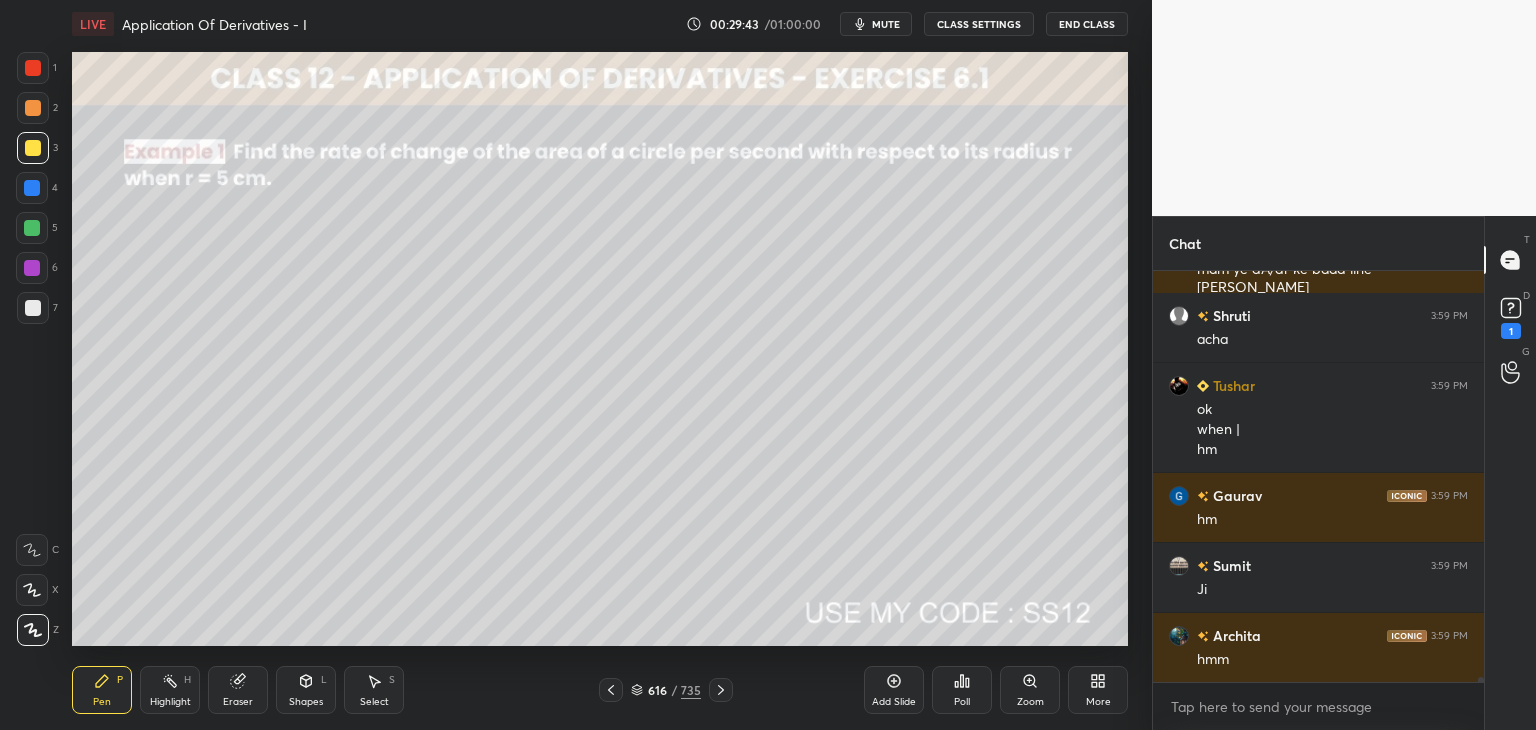 click 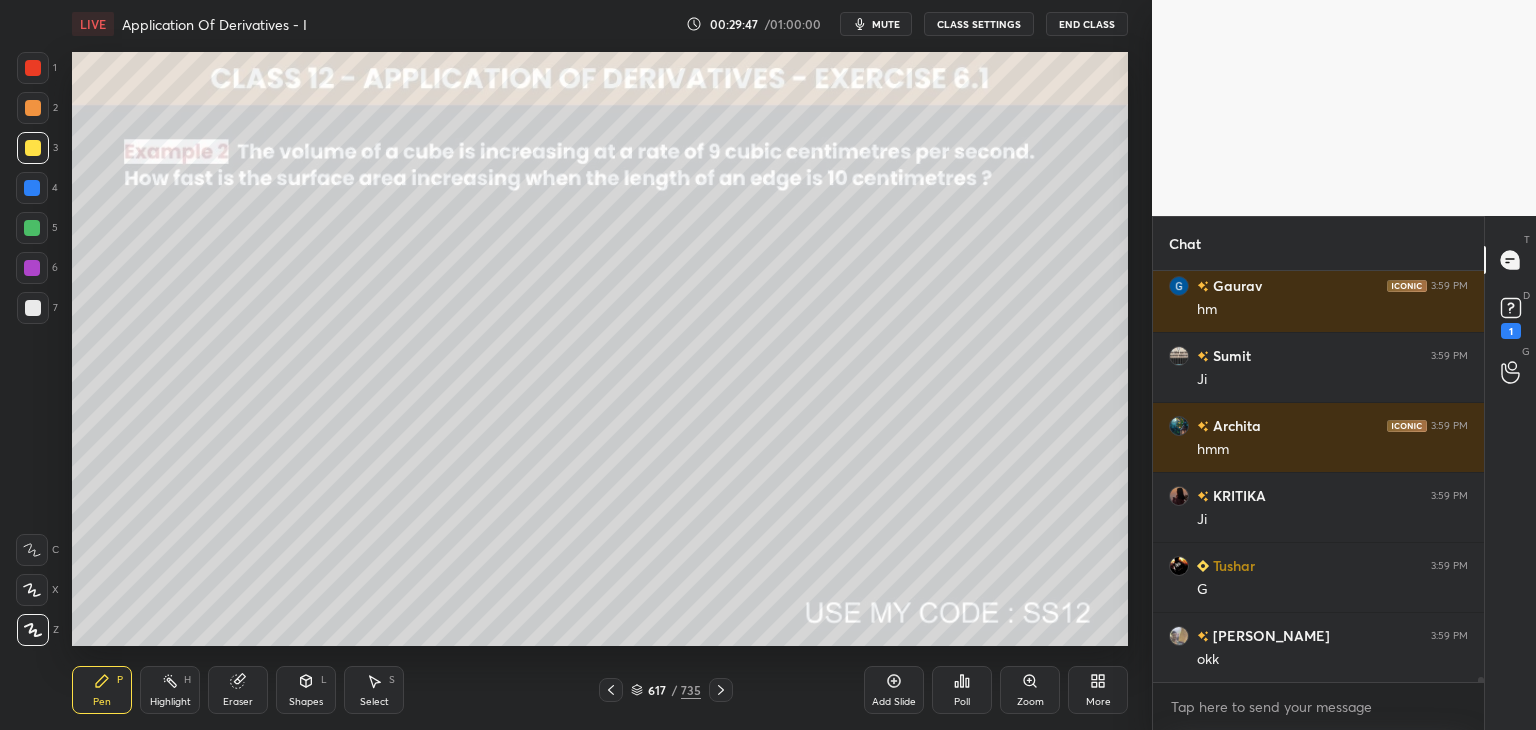 scroll, scrollTop: 32312, scrollLeft: 0, axis: vertical 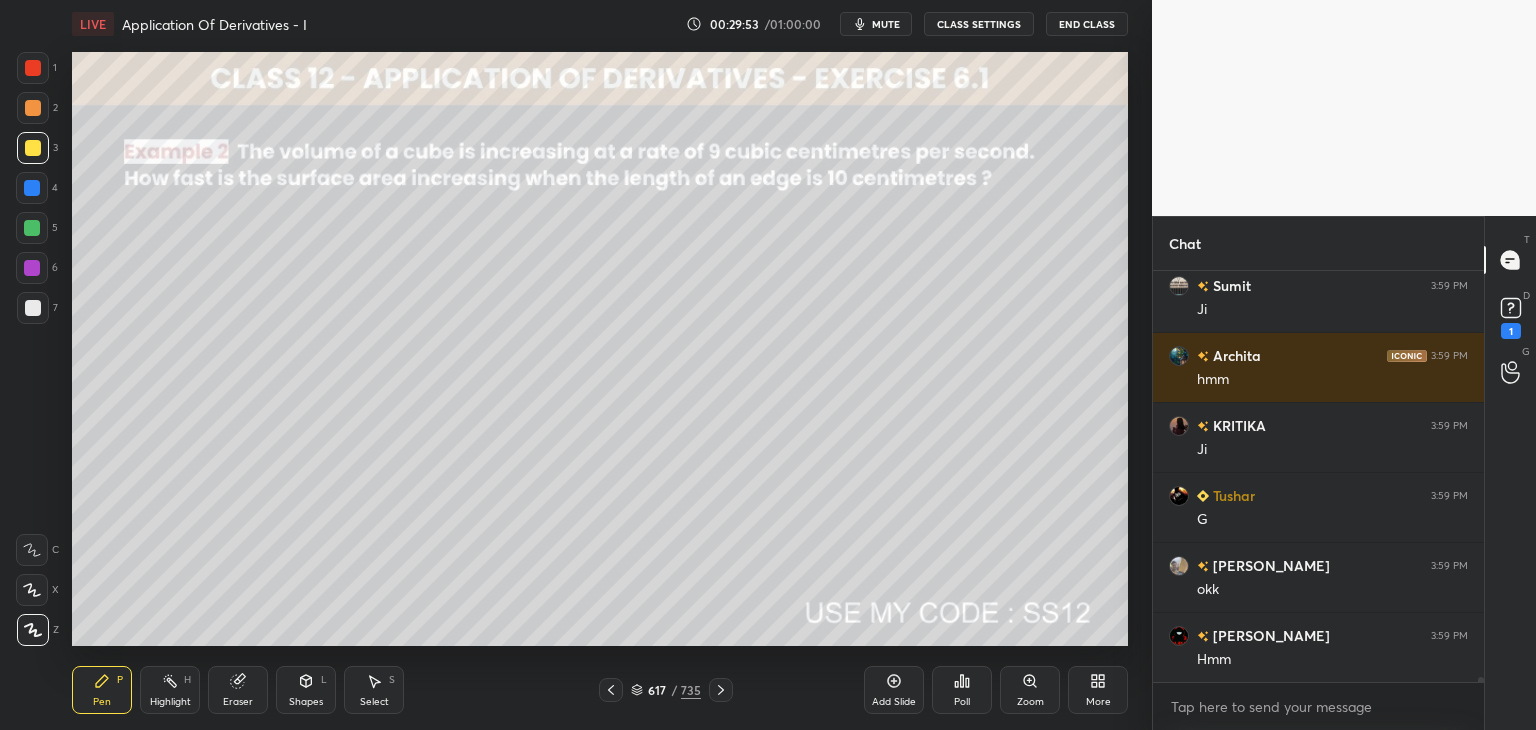 click 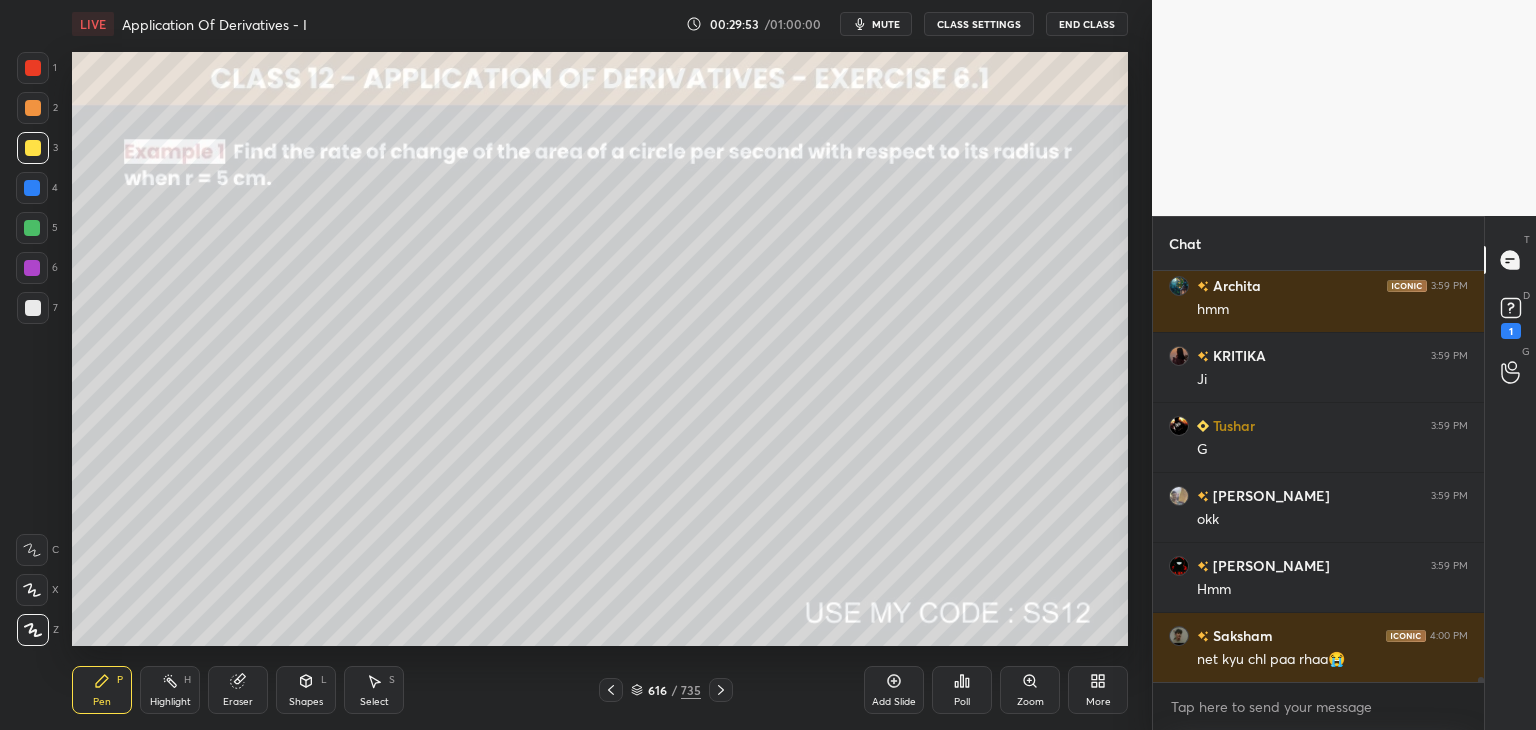 click at bounding box center (611, 690) 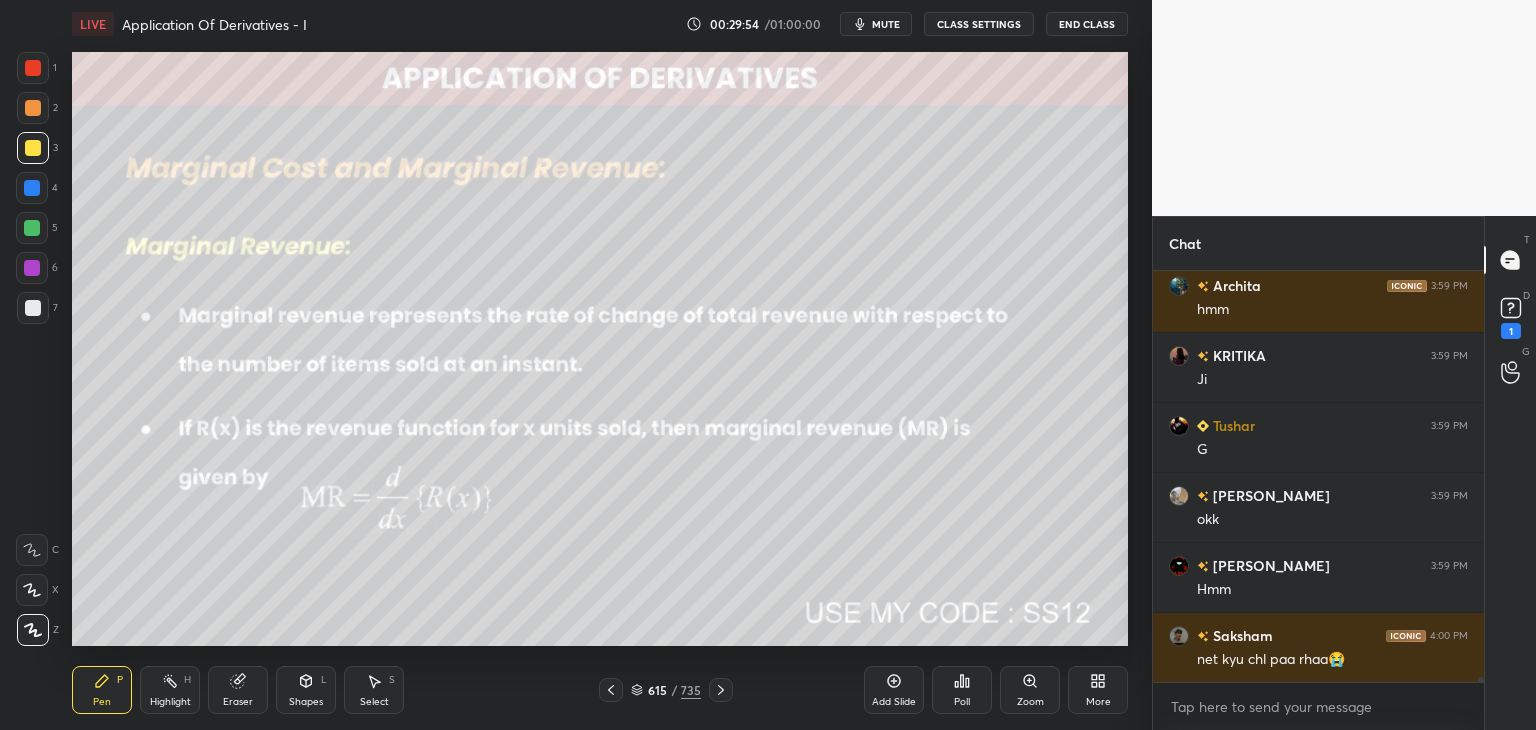 click at bounding box center [611, 690] 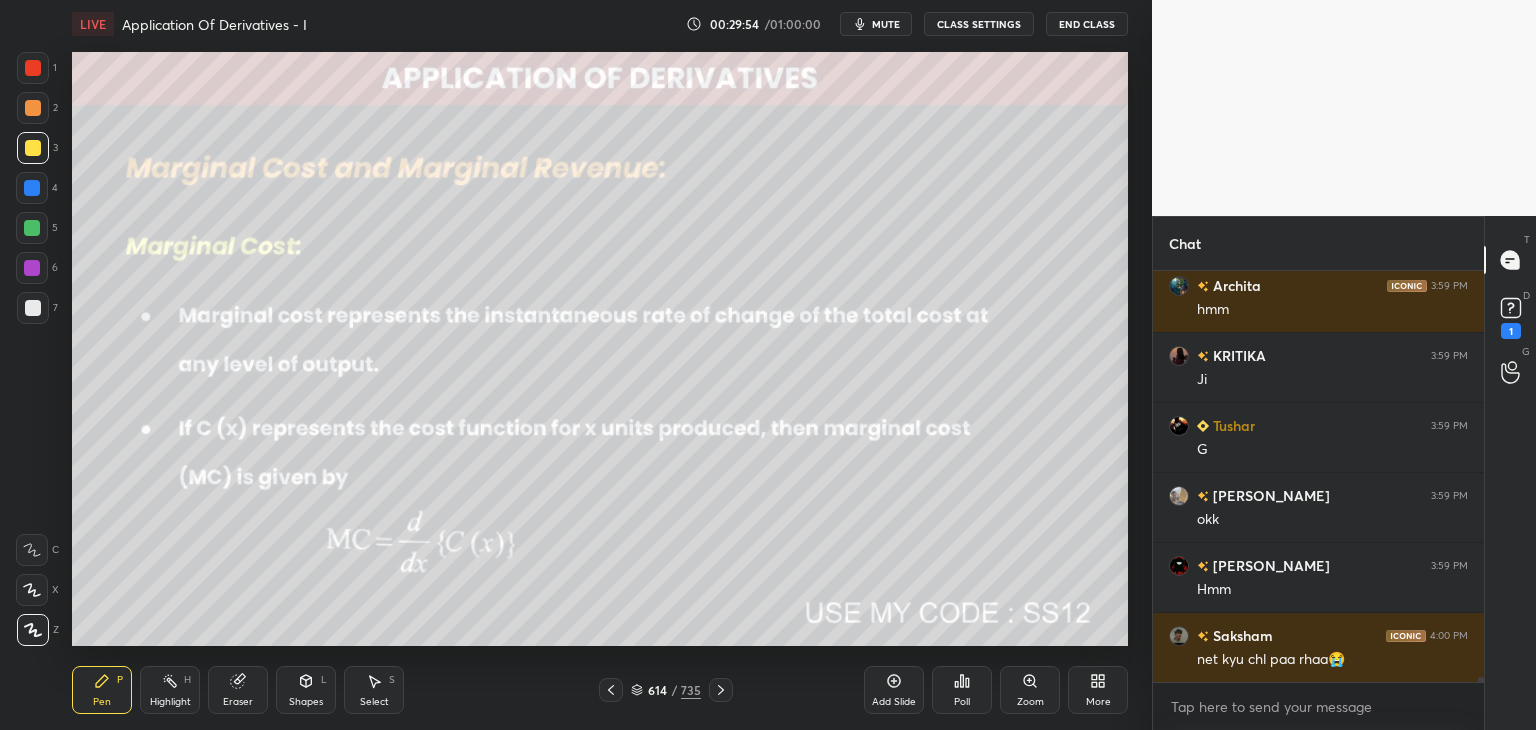 click at bounding box center (611, 690) 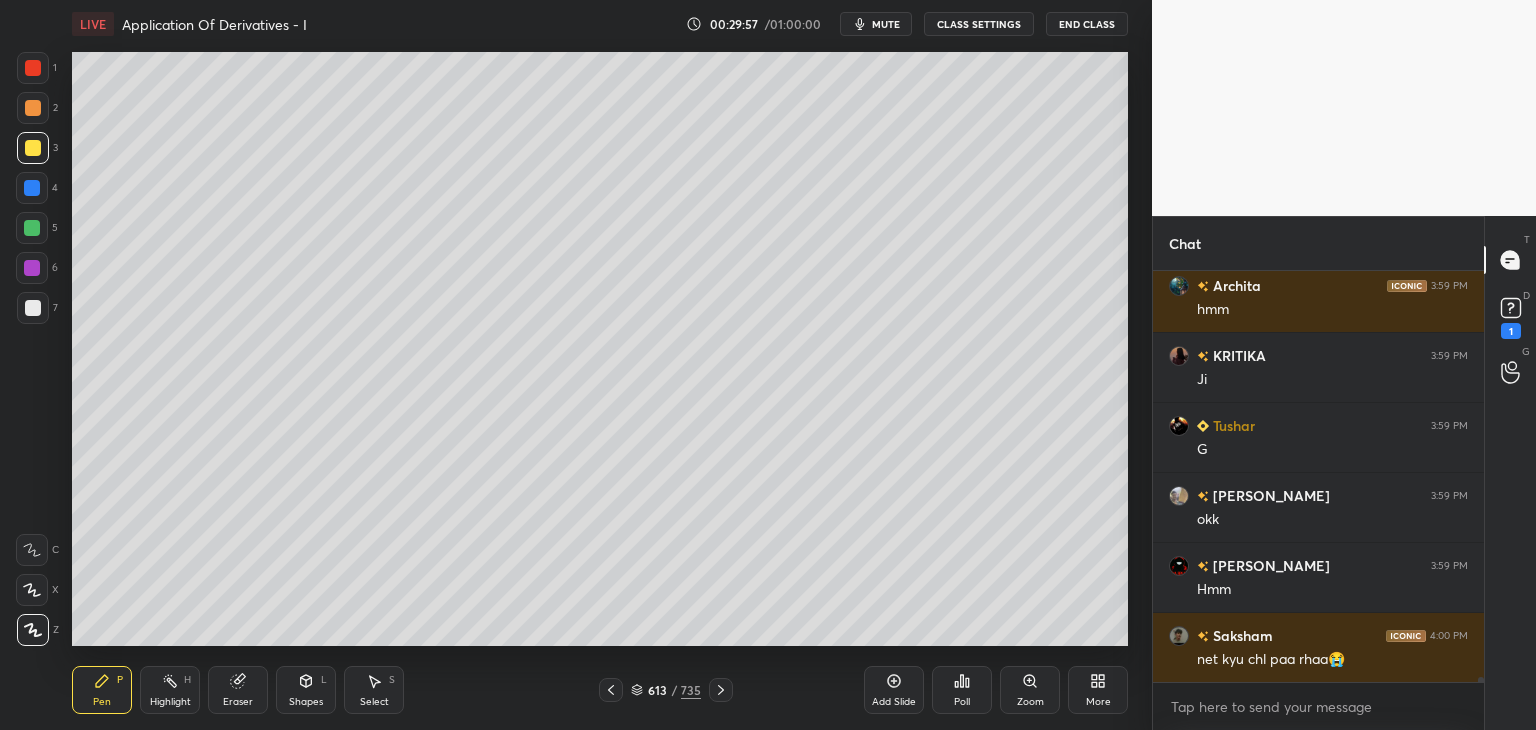 click at bounding box center (33, 308) 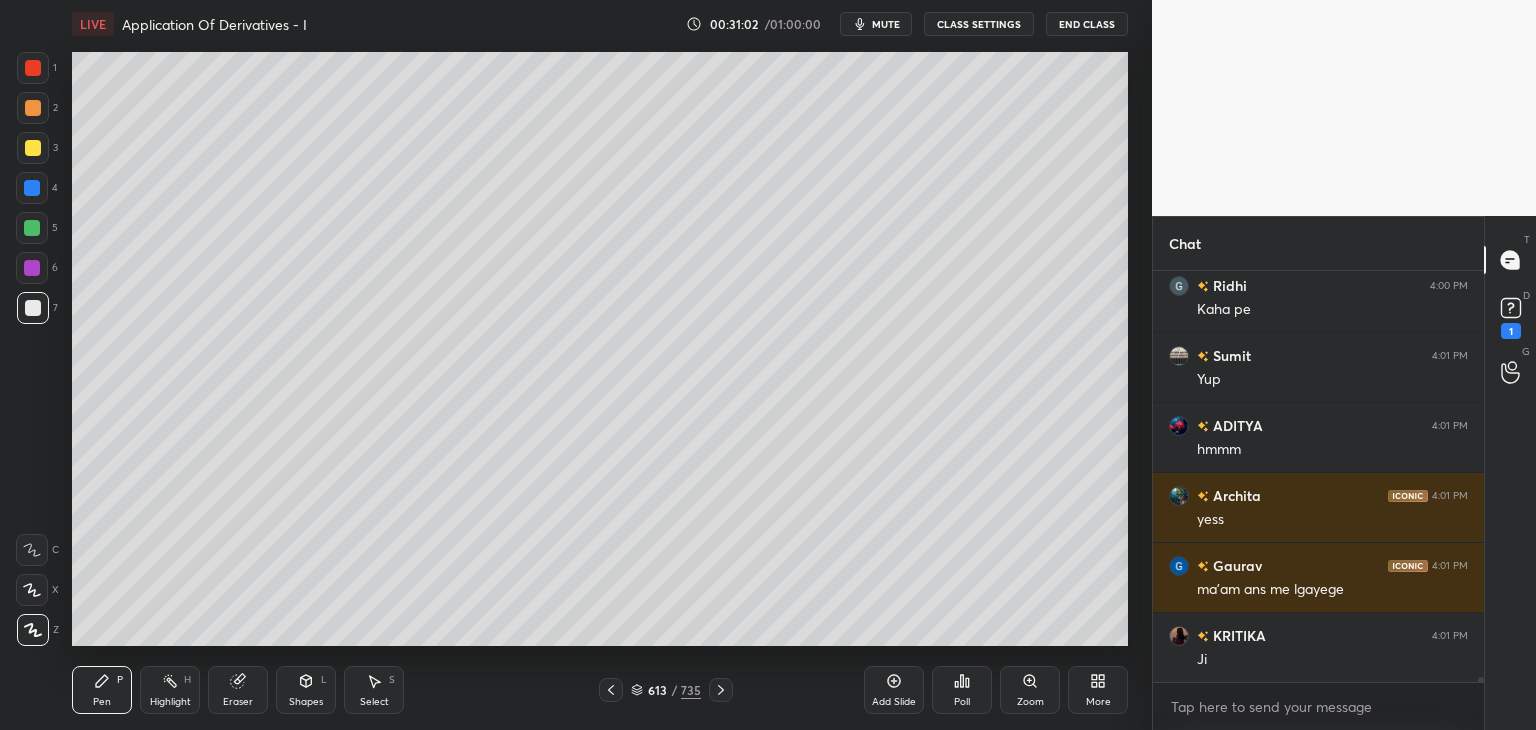 scroll, scrollTop: 33610, scrollLeft: 0, axis: vertical 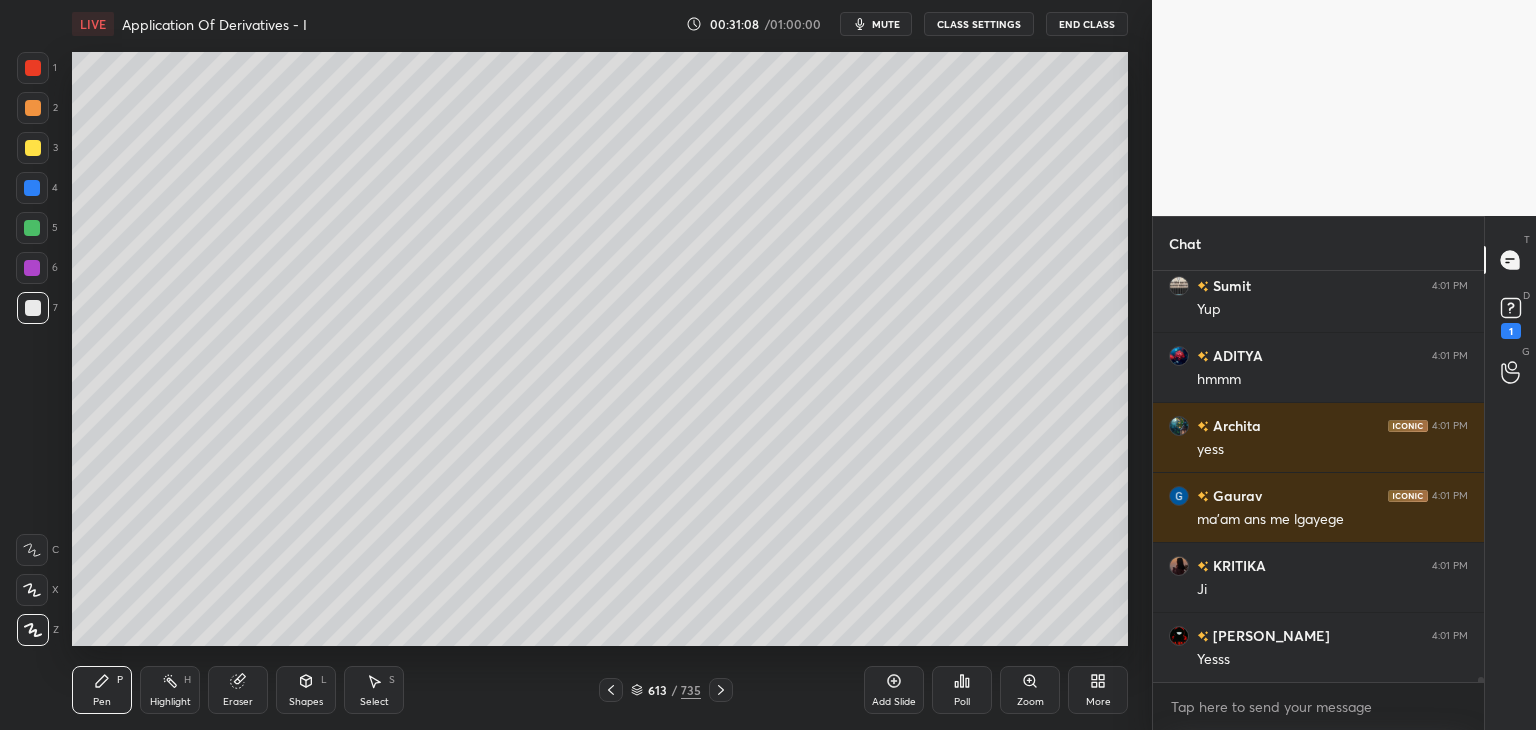 click 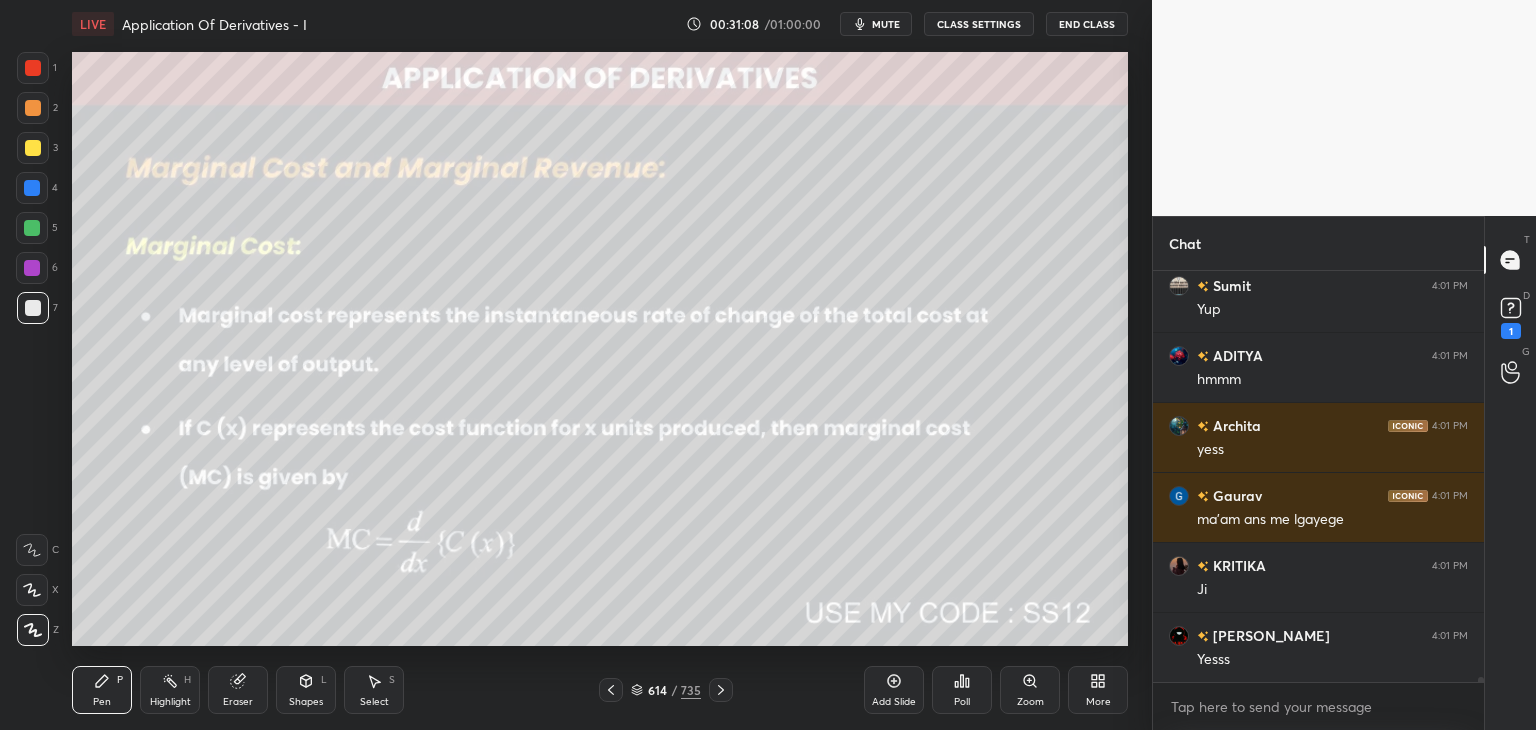 scroll, scrollTop: 33680, scrollLeft: 0, axis: vertical 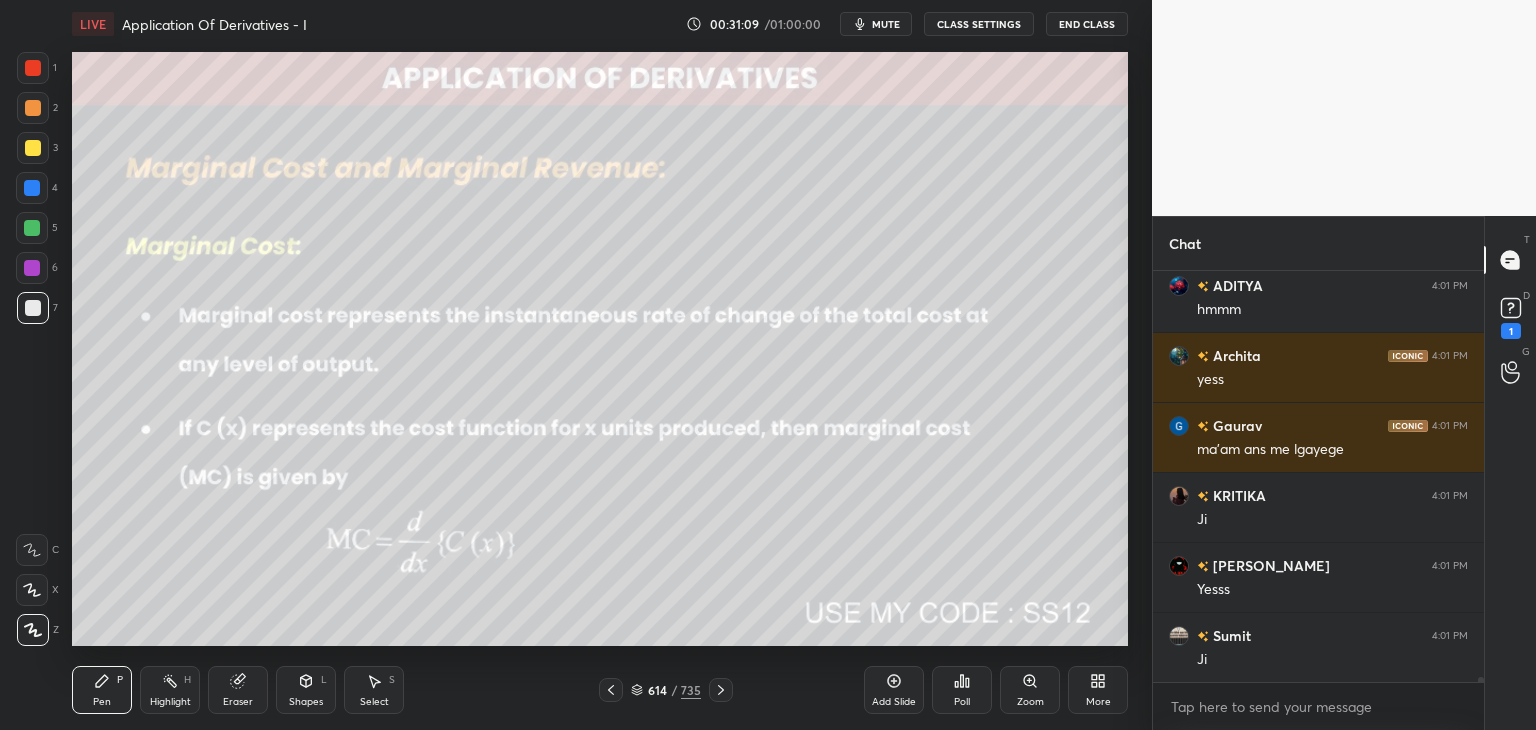 click 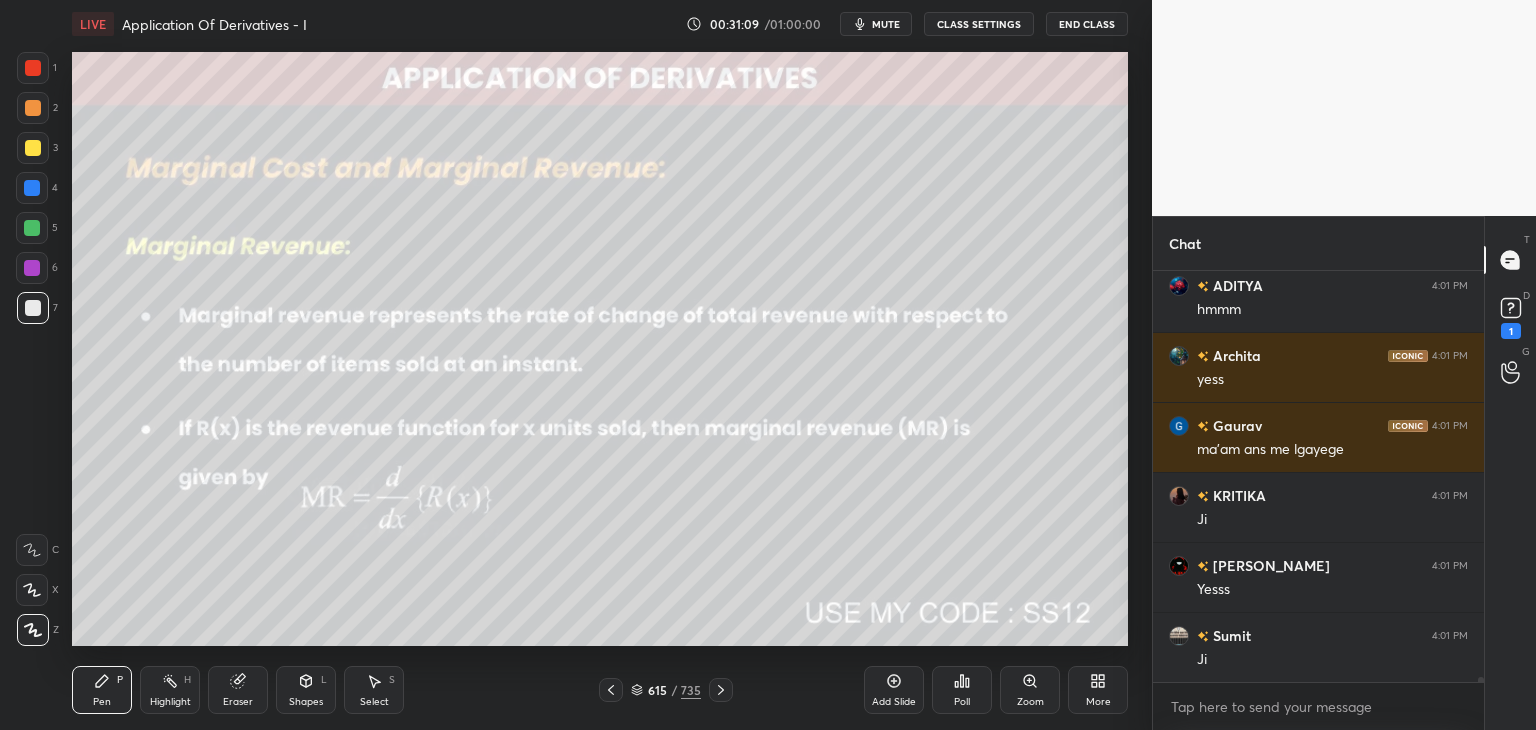 click 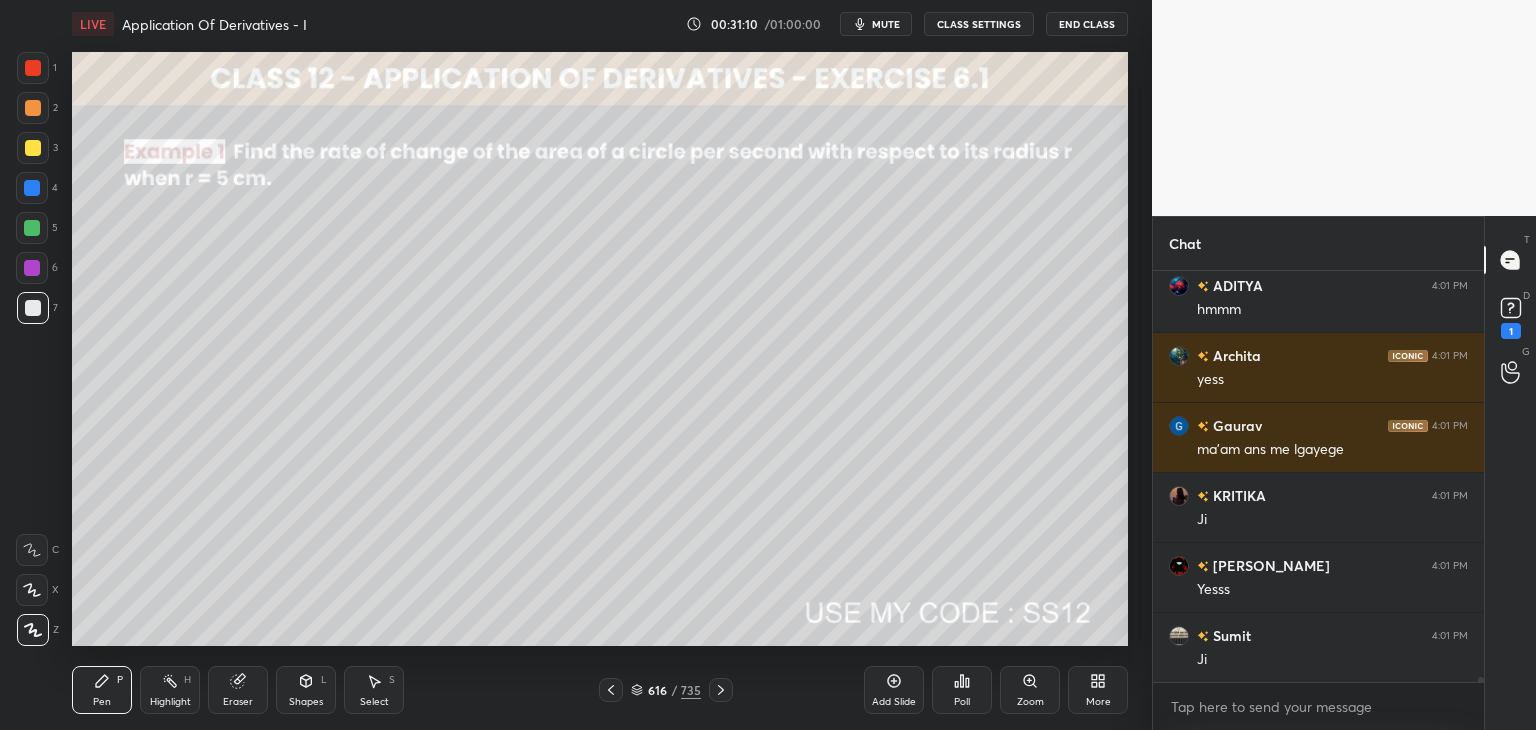 click at bounding box center [721, 690] 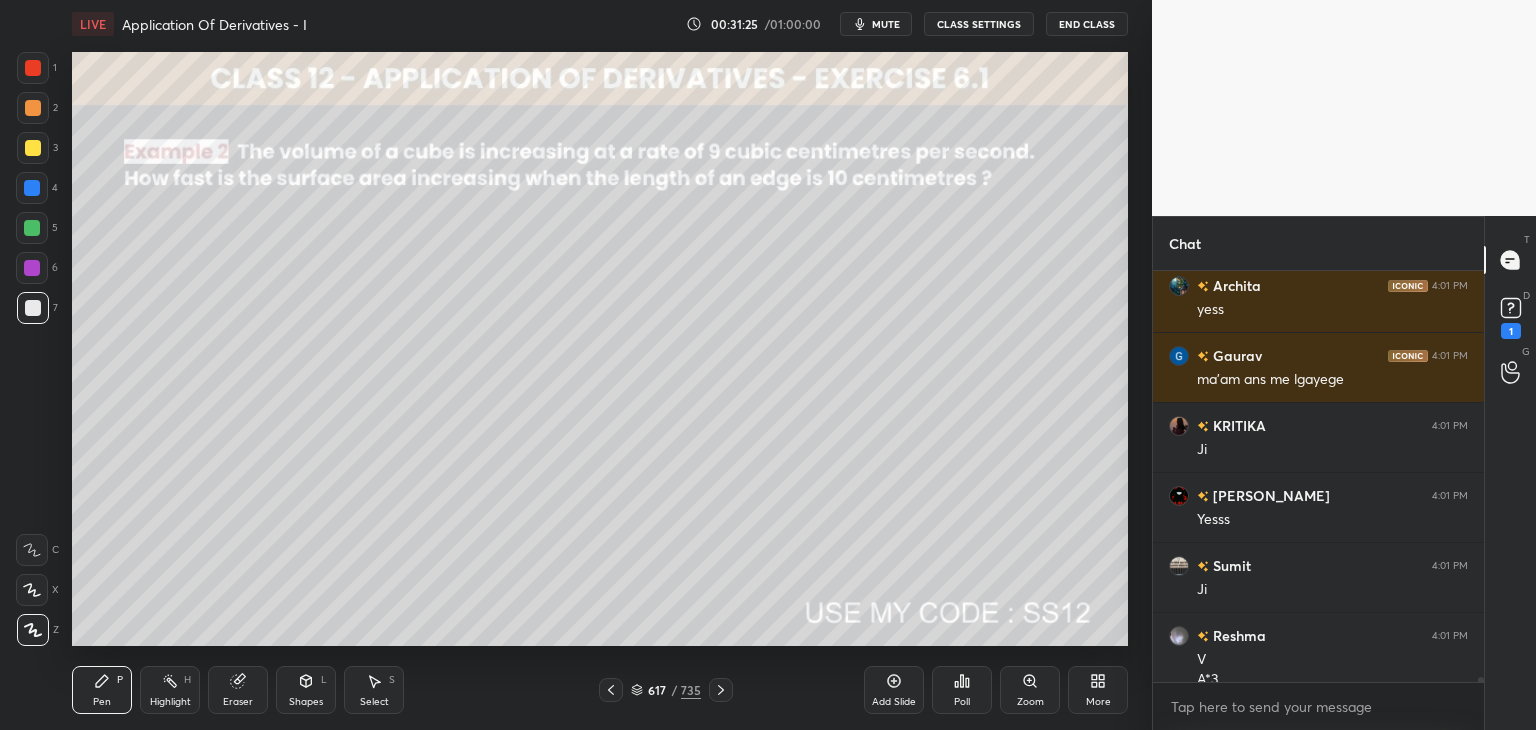 scroll, scrollTop: 33770, scrollLeft: 0, axis: vertical 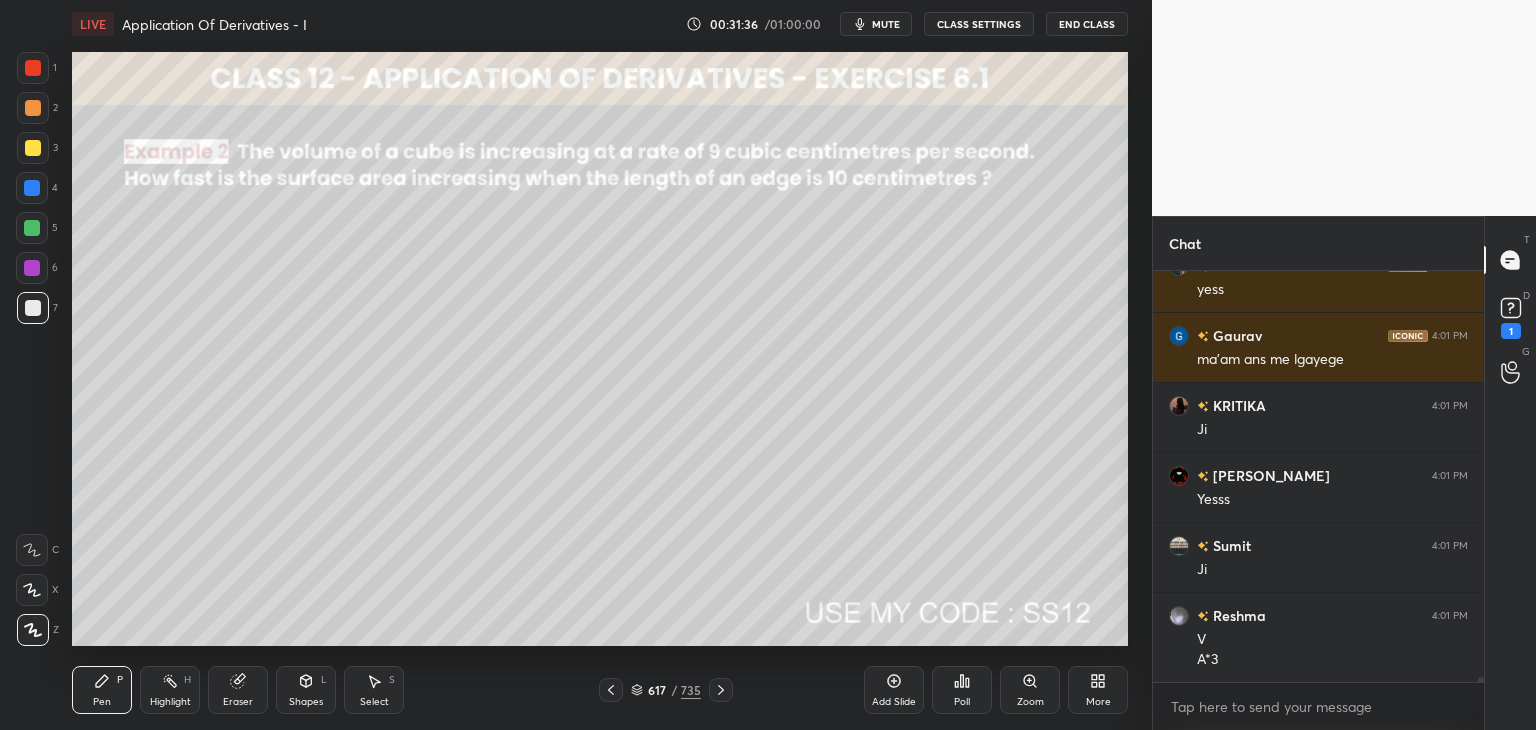 click on "CLASS SETTINGS" at bounding box center (979, 24) 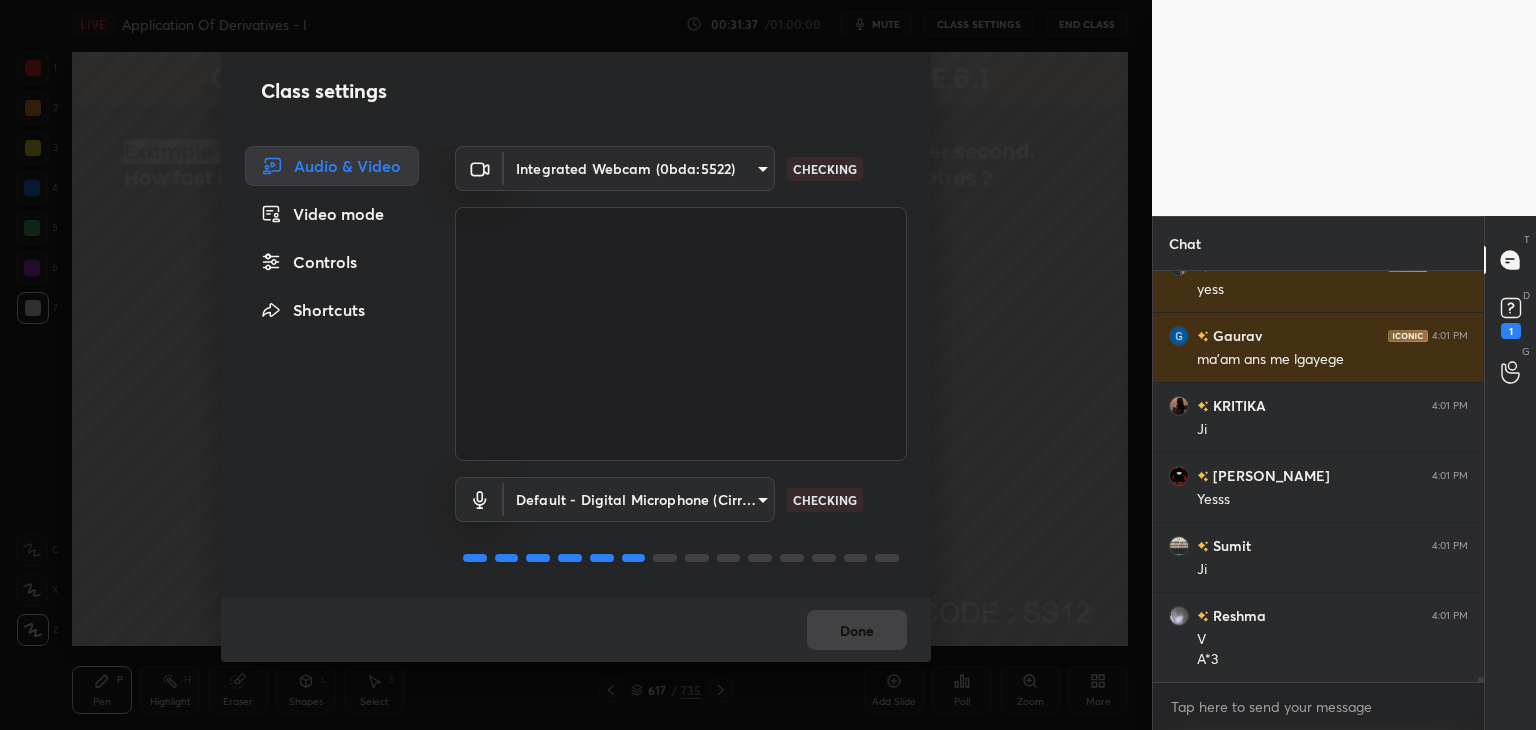 drag, startPoint x: 340, startPoint y: 265, endPoint x: 353, endPoint y: 262, distance: 13.341664 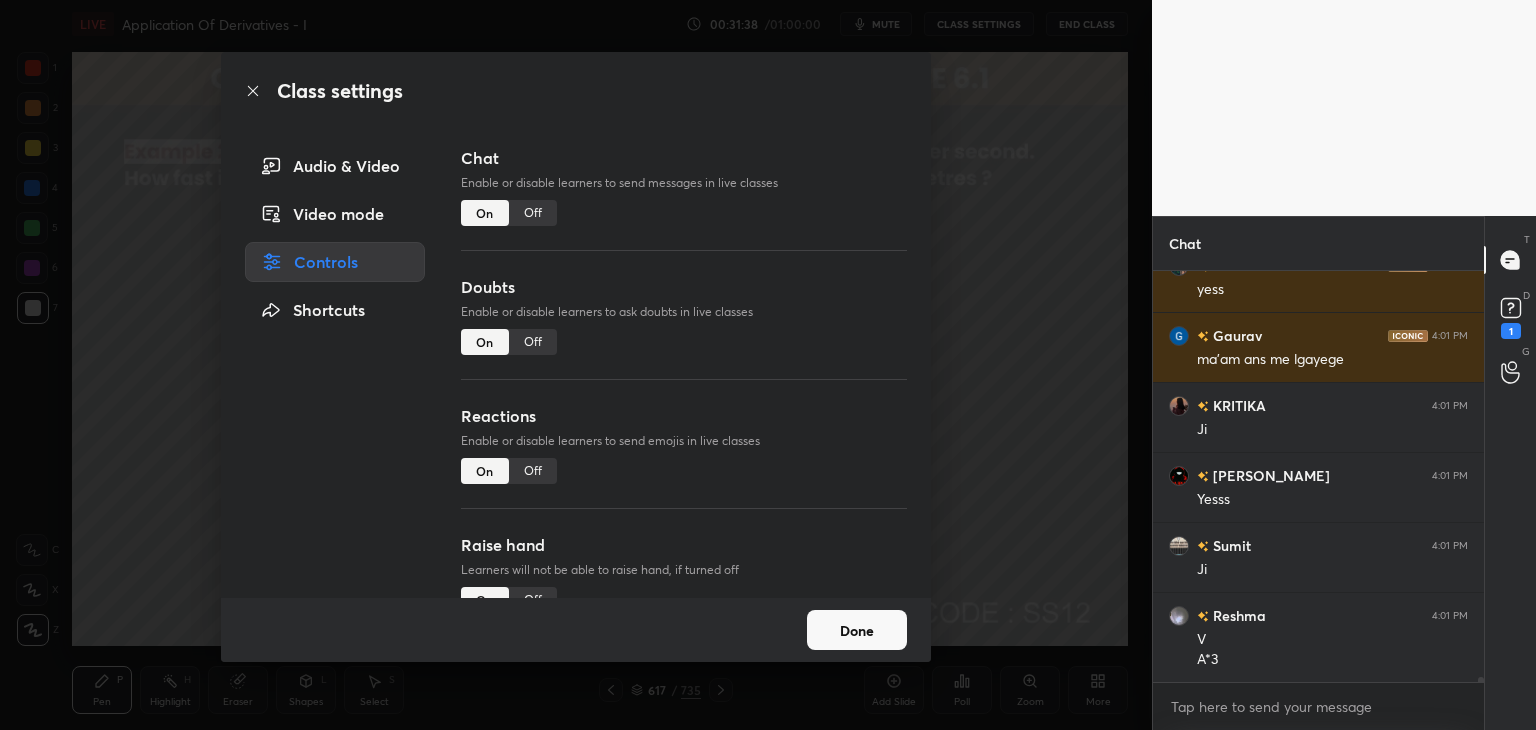 click on "Off" at bounding box center [533, 213] 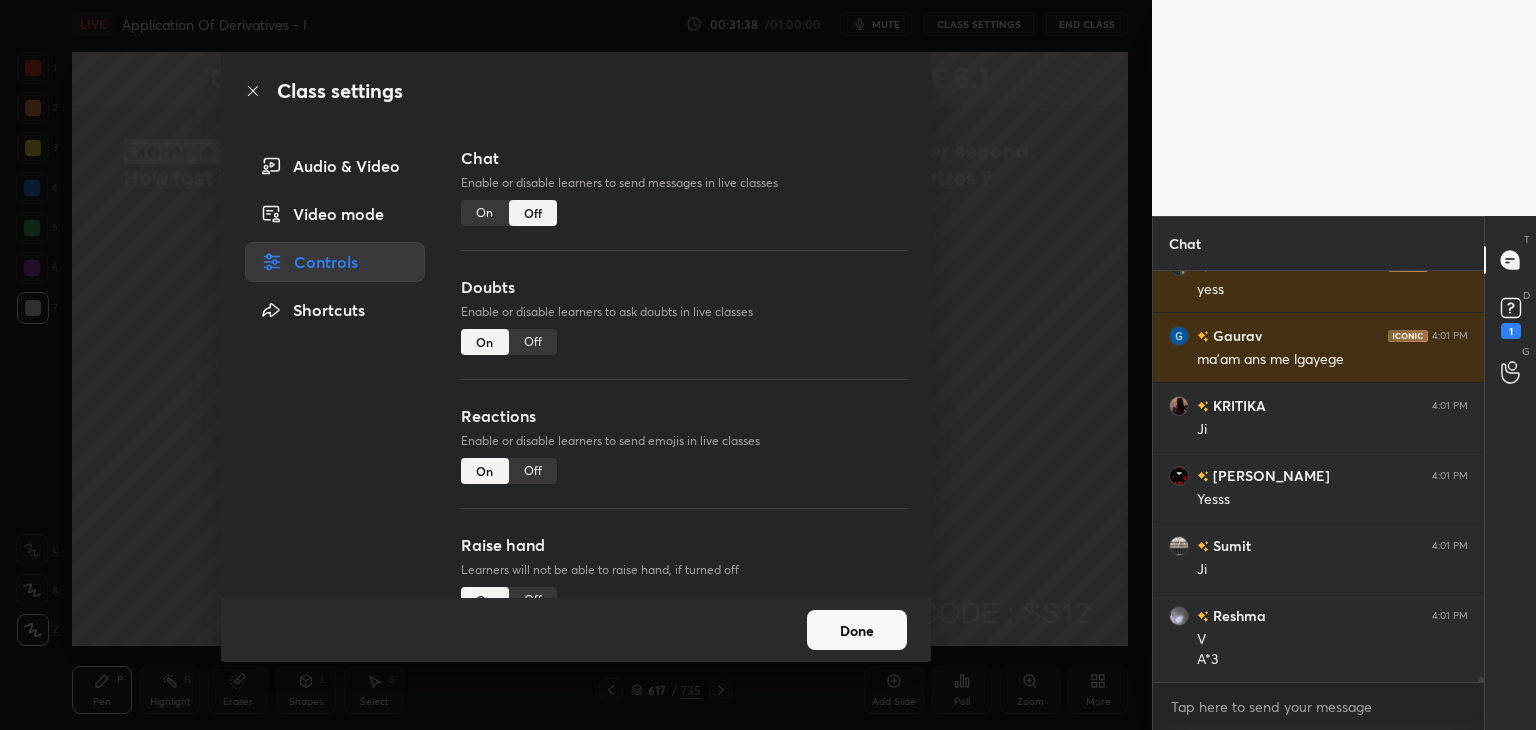 scroll, scrollTop: 31638, scrollLeft: 0, axis: vertical 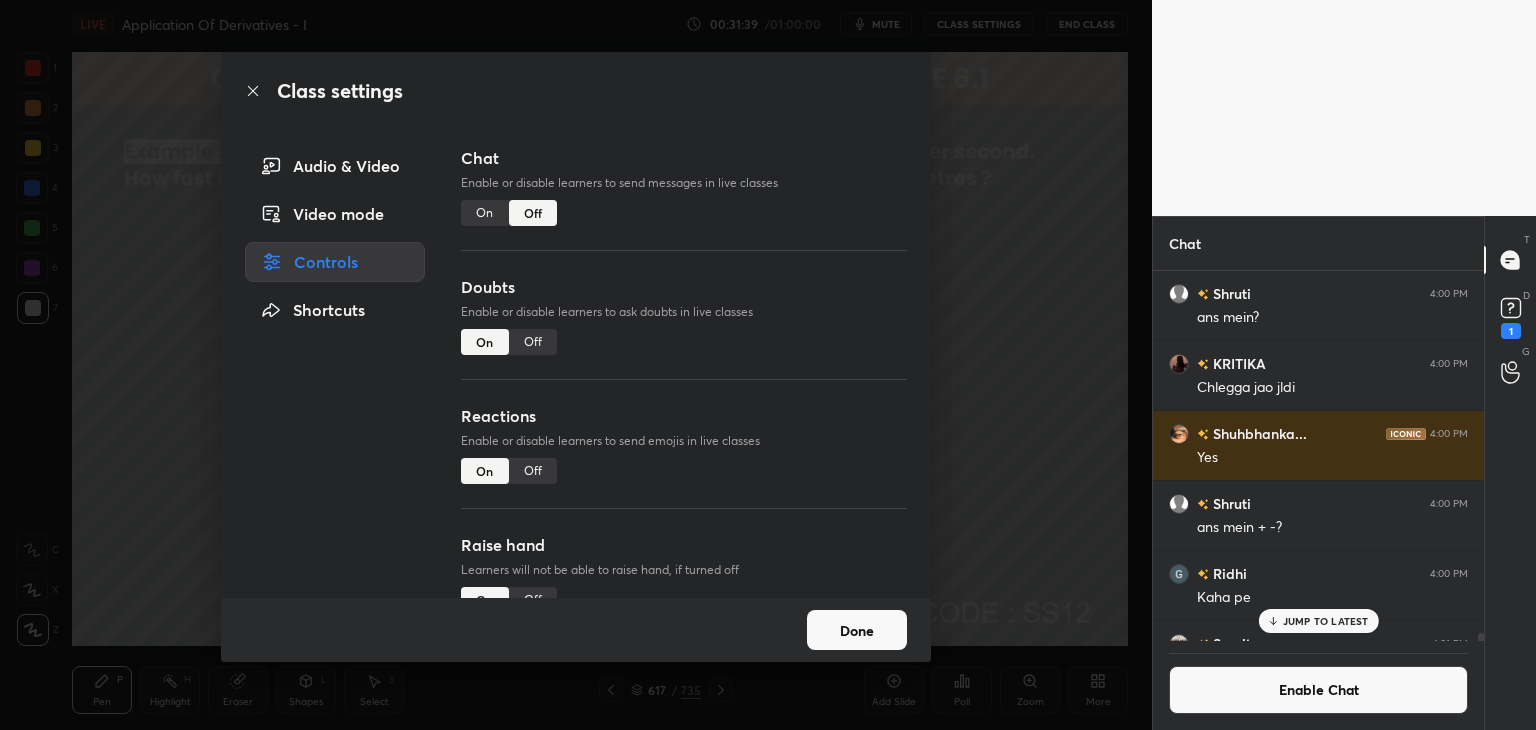 drag, startPoint x: 832, startPoint y: 636, endPoint x: 835, endPoint y: 623, distance: 13.341664 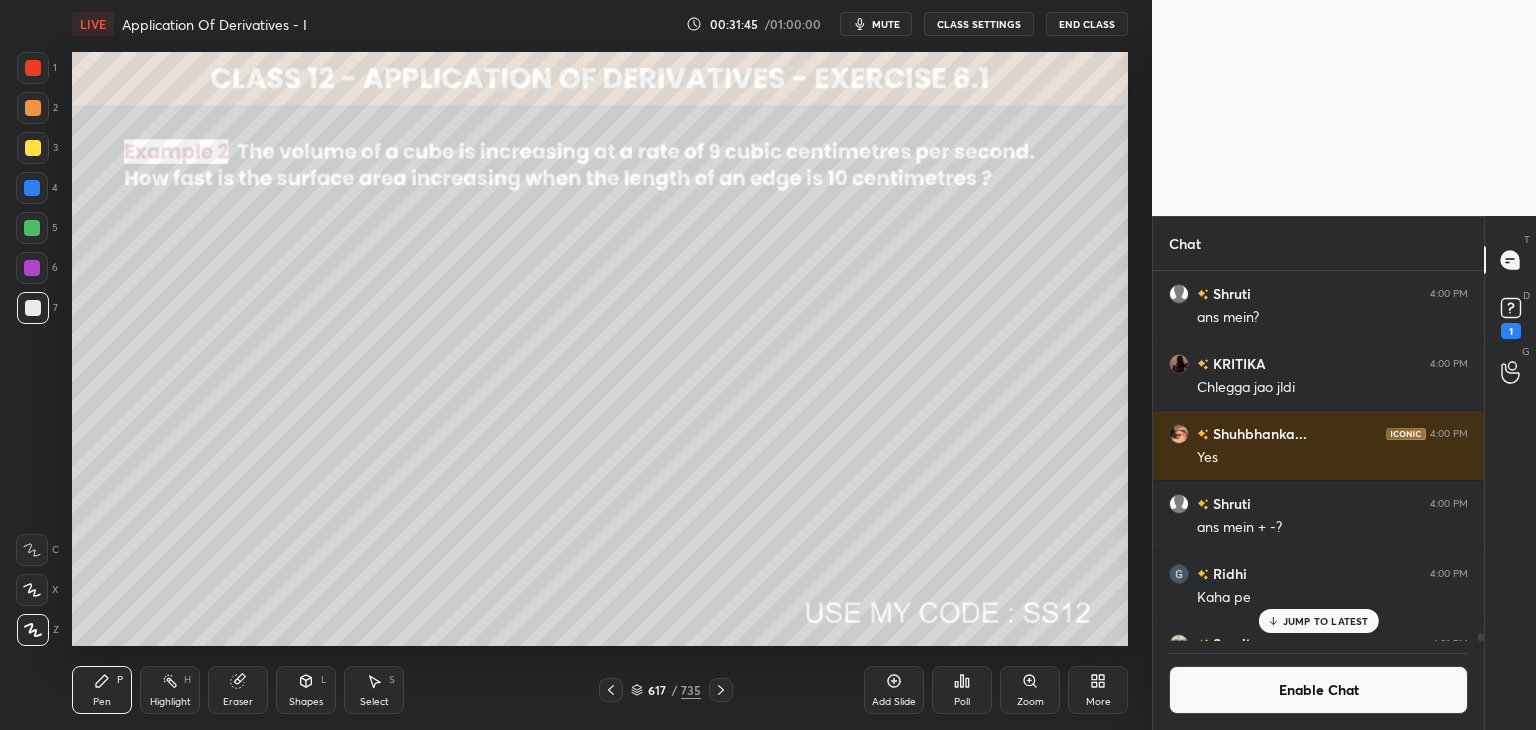 click on "Shapes L" at bounding box center [306, 690] 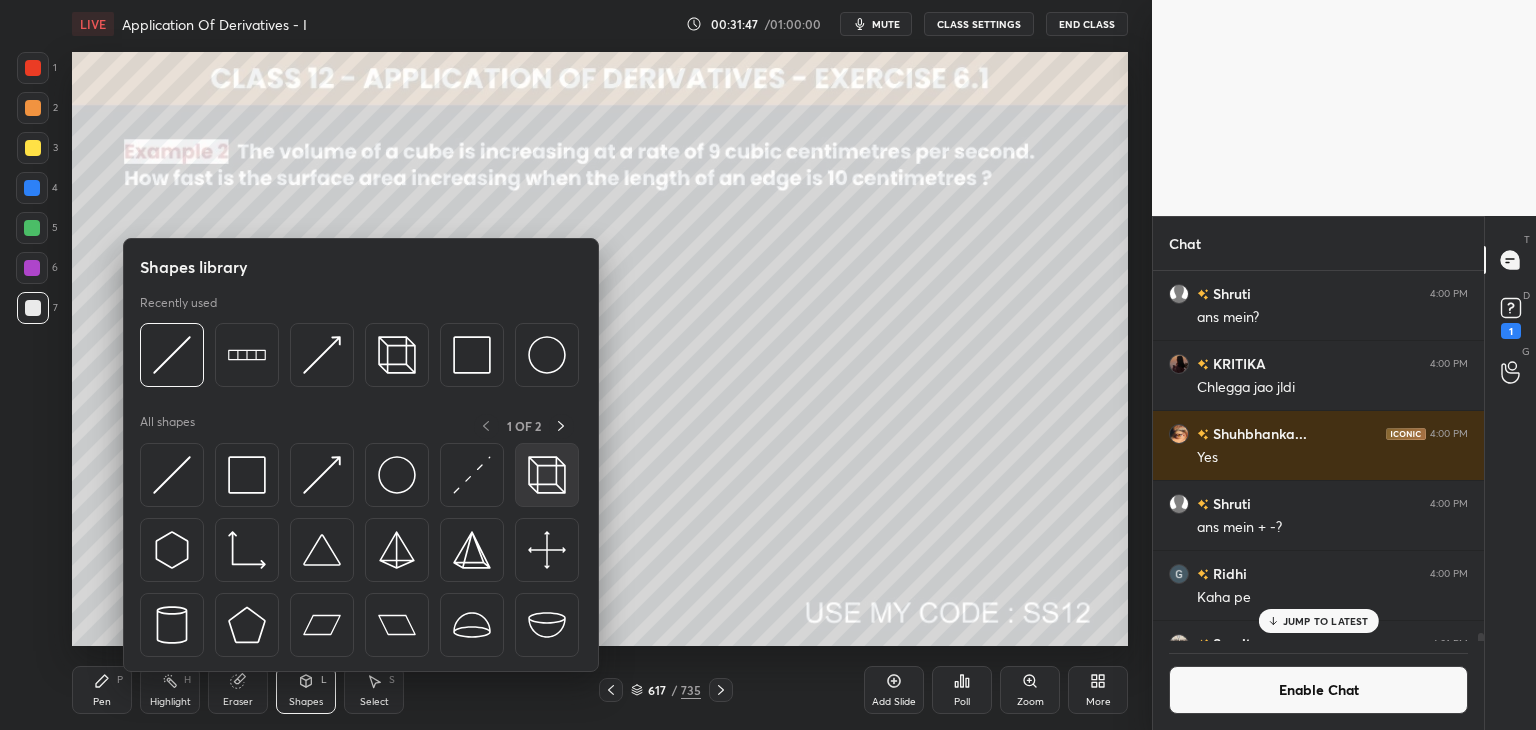 click at bounding box center (547, 475) 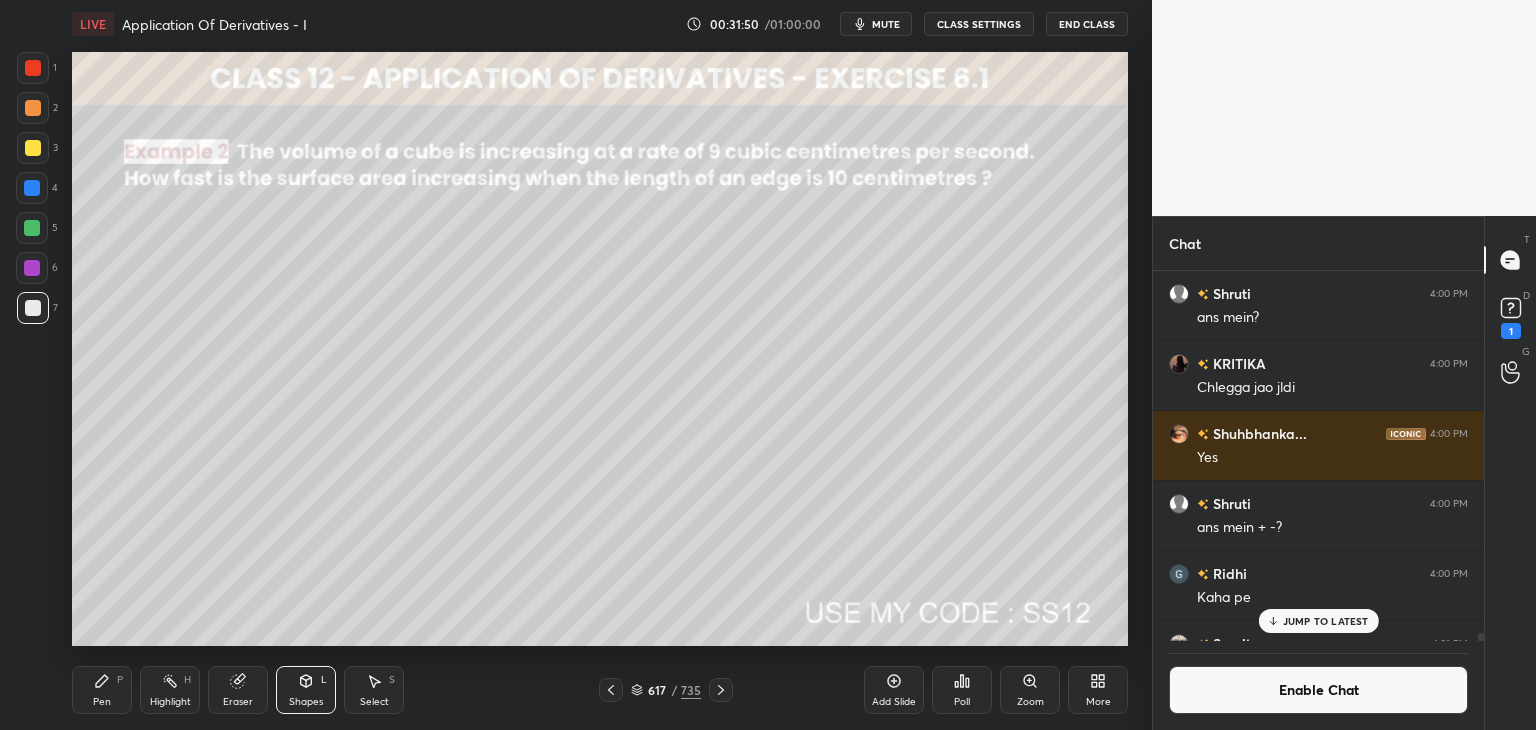 click on "Pen P" at bounding box center (102, 690) 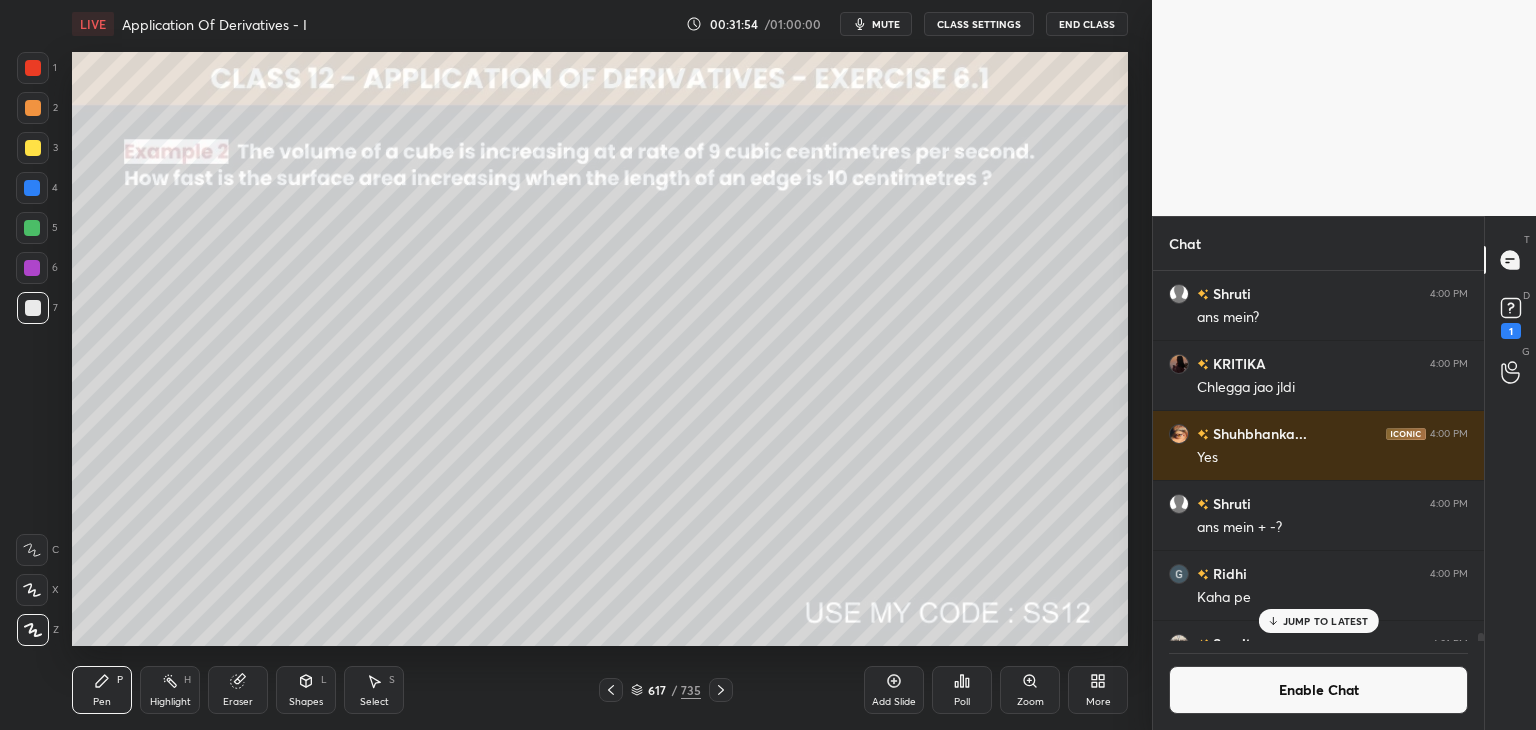 drag, startPoint x: 307, startPoint y: 695, endPoint x: 306, endPoint y: 685, distance: 10.049875 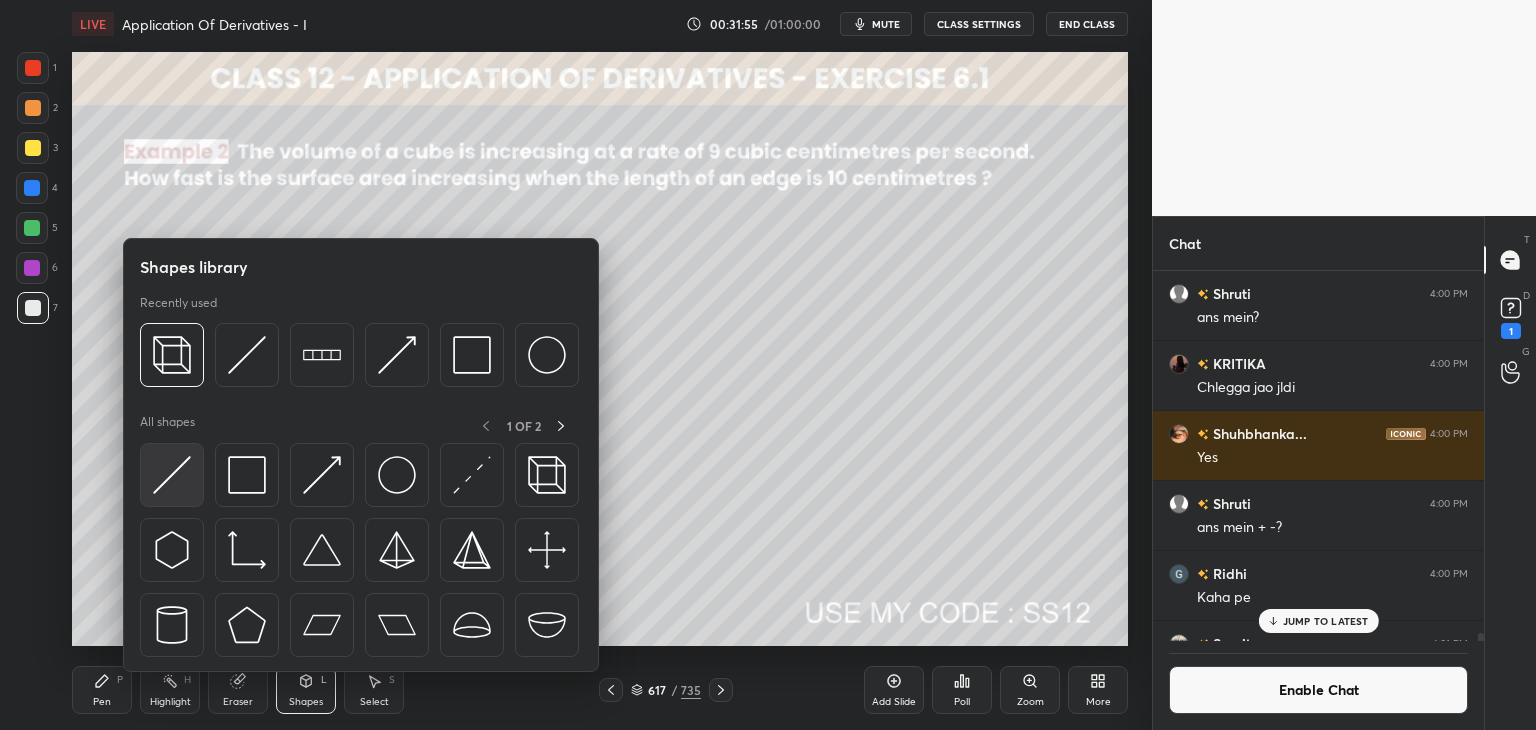 click at bounding box center (172, 475) 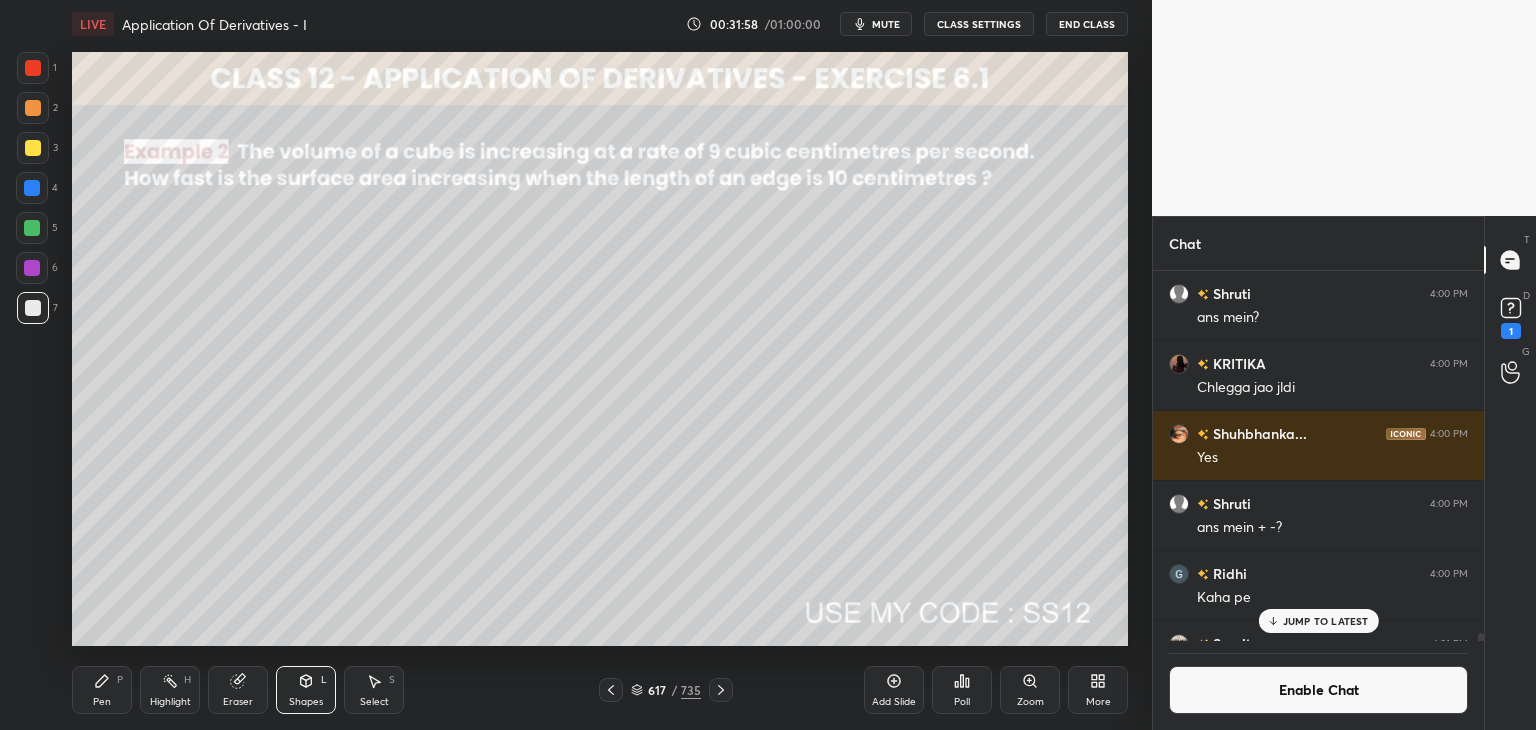 click on "JUMP TO LATEST" at bounding box center [1326, 621] 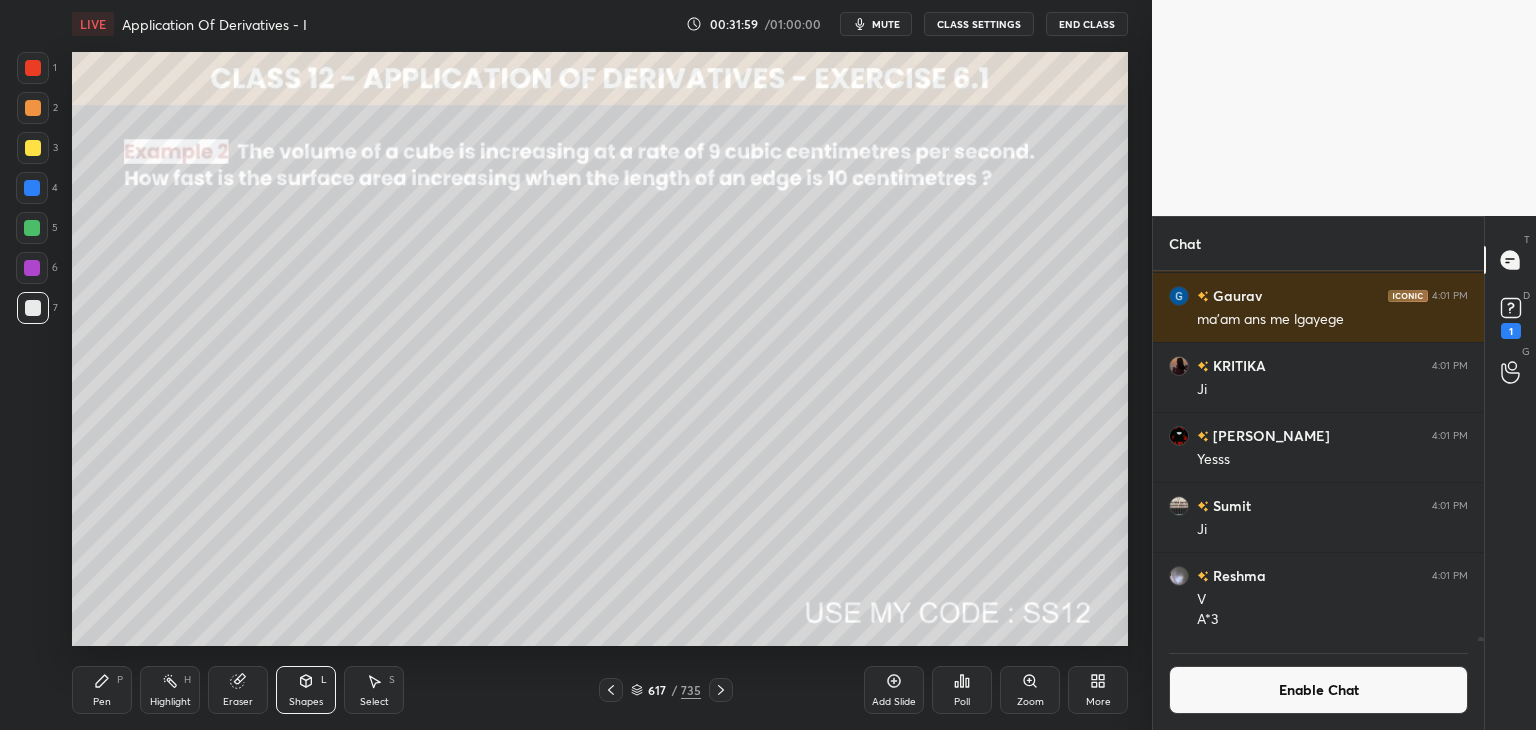 click on "Enable Chat" at bounding box center [1318, 690] 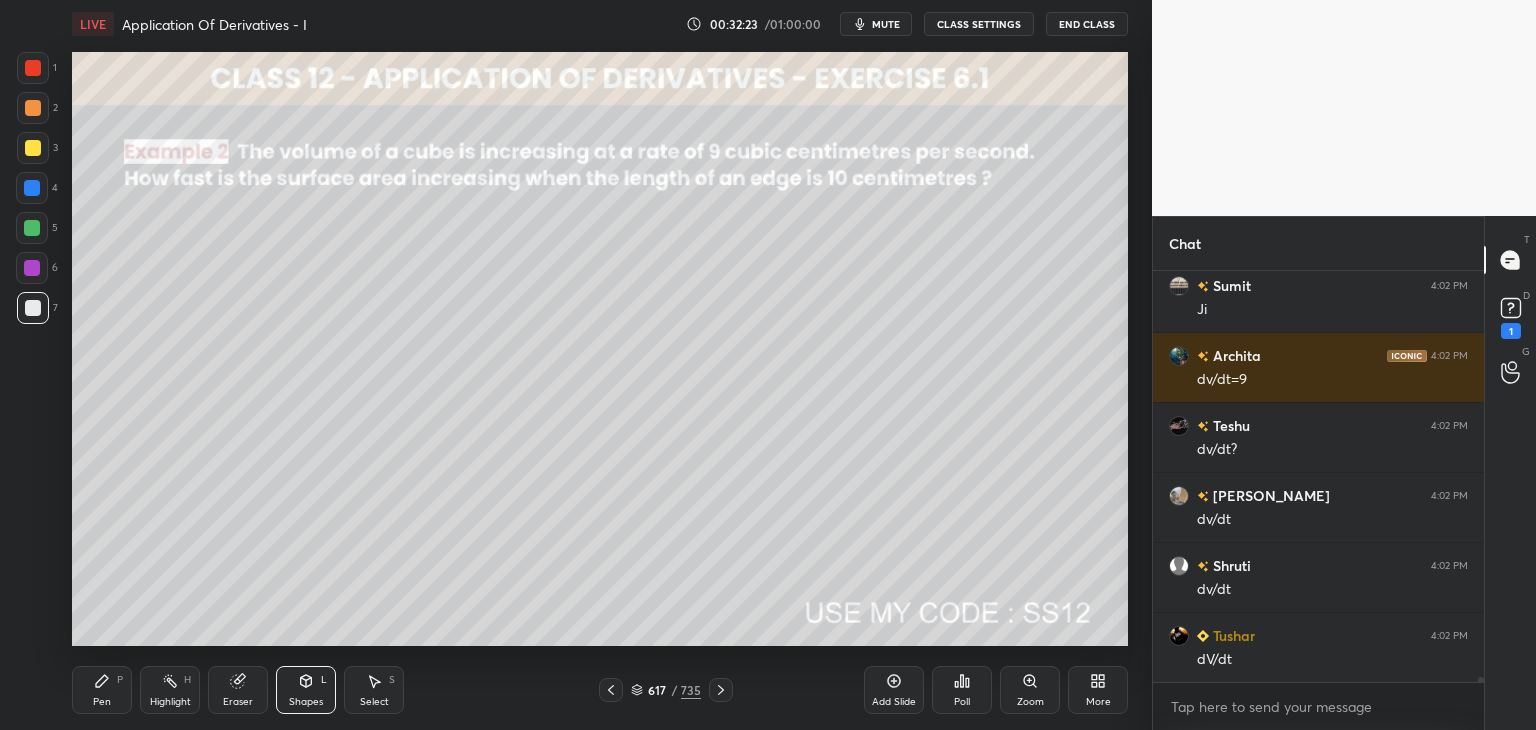 scroll, scrollTop: 32886, scrollLeft: 0, axis: vertical 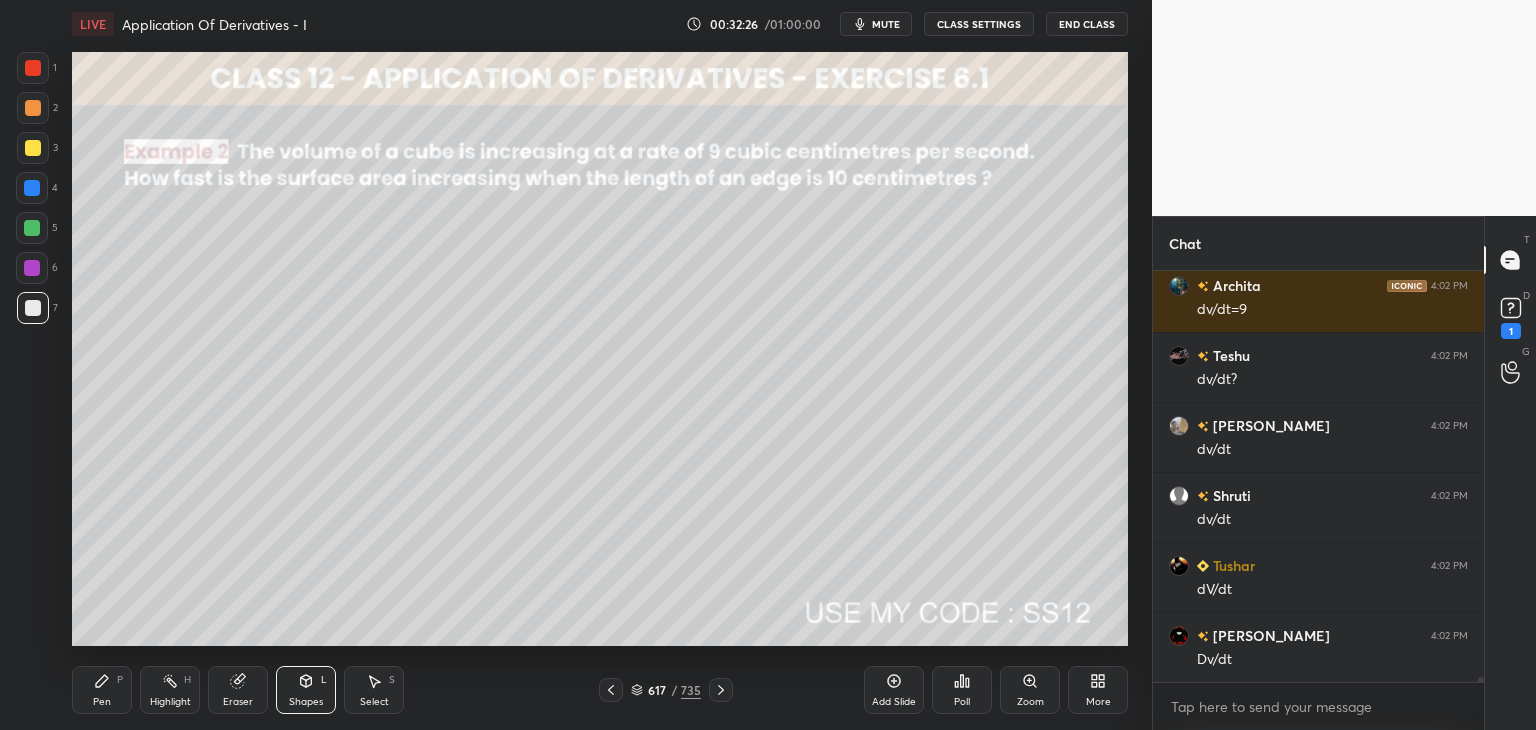 drag, startPoint x: 107, startPoint y: 706, endPoint x: 108, endPoint y: 694, distance: 12.0415945 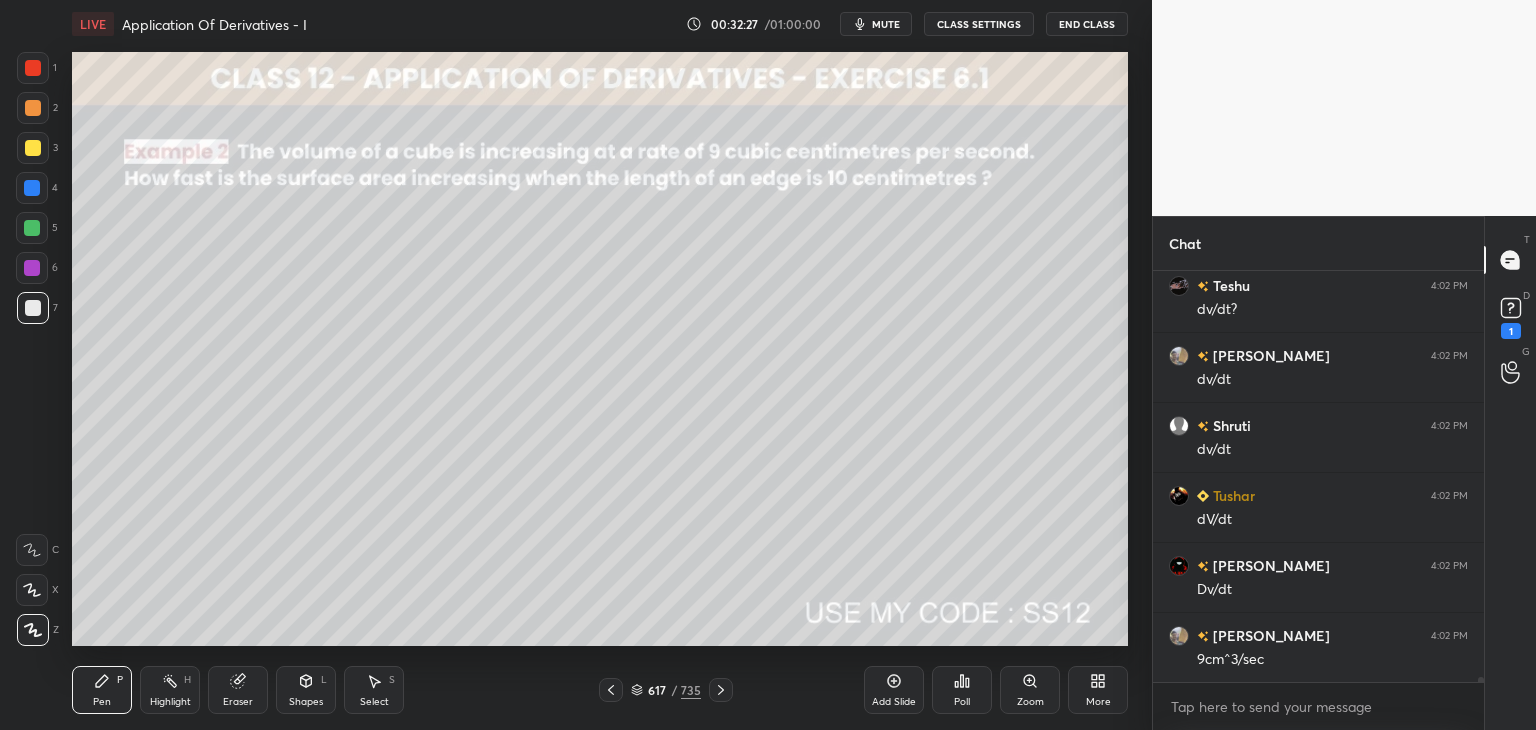 click at bounding box center [33, 148] 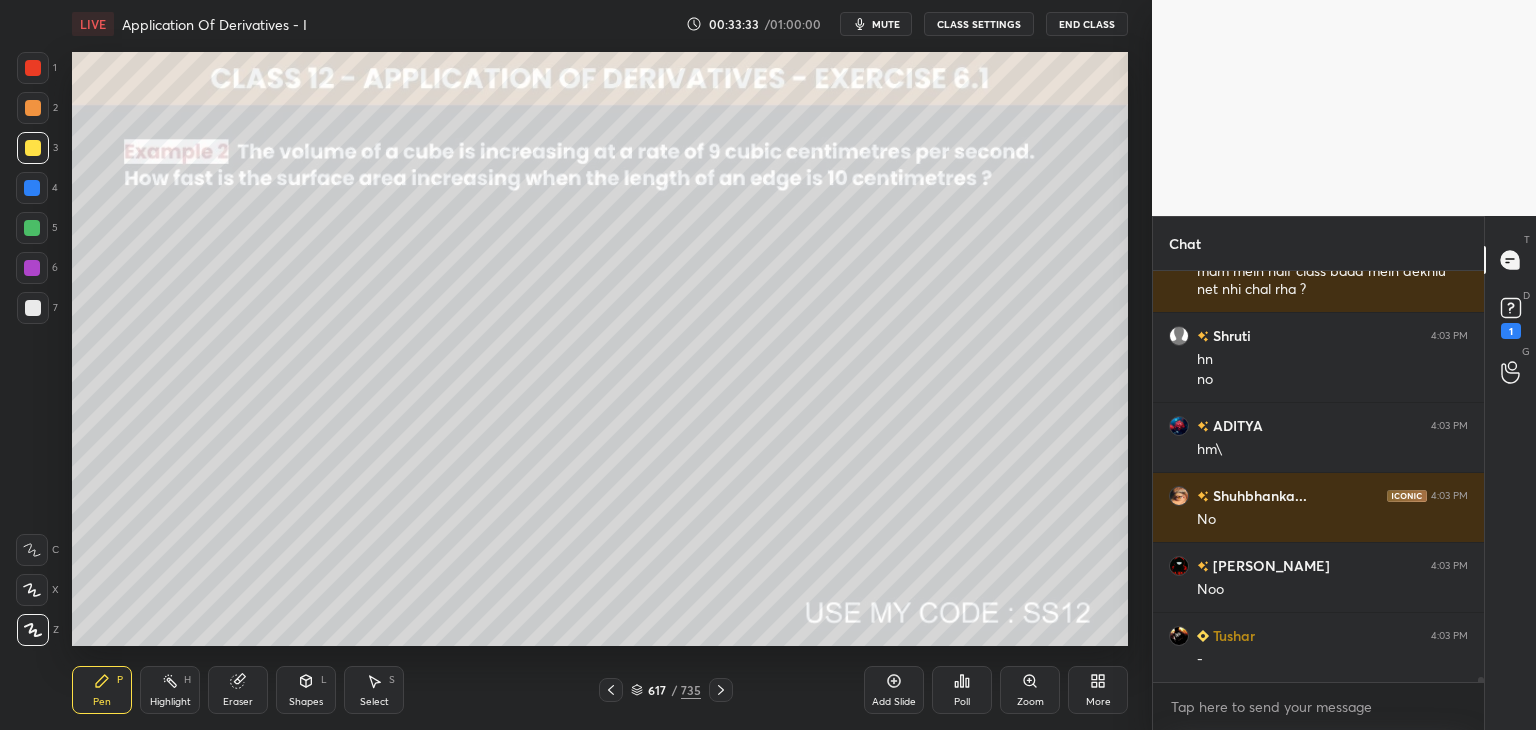scroll, scrollTop: 34464, scrollLeft: 0, axis: vertical 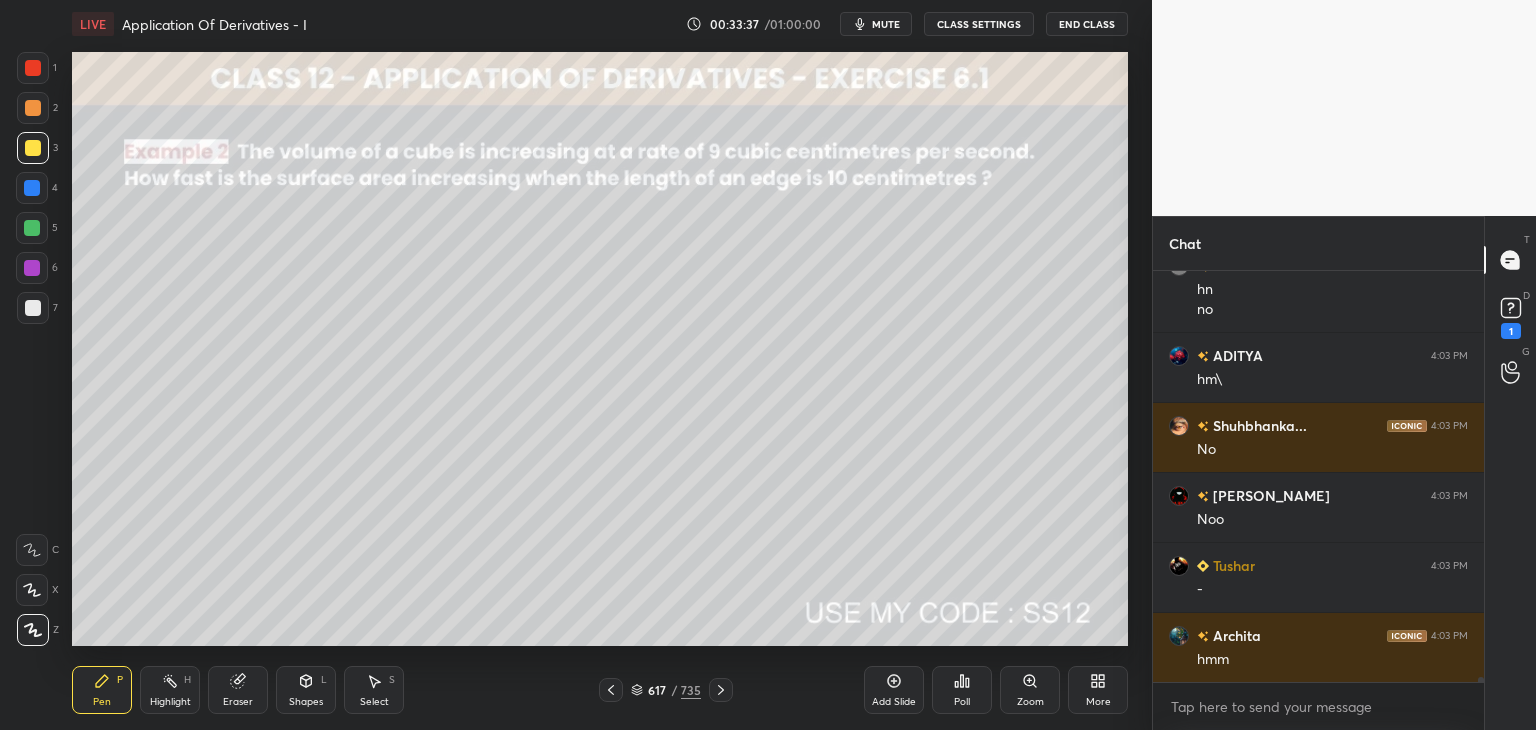 click on "Eraser" at bounding box center [238, 702] 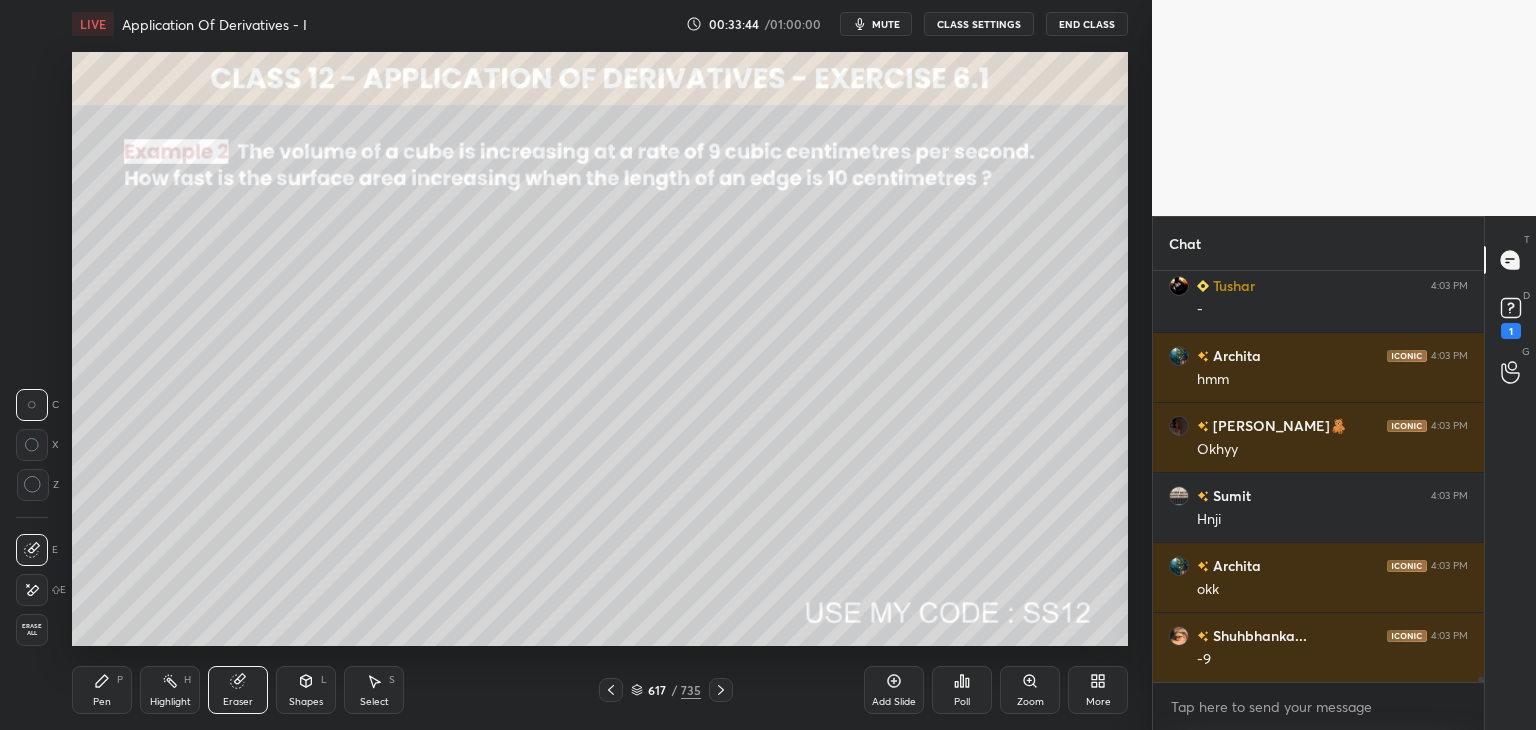 scroll, scrollTop: 34814, scrollLeft: 0, axis: vertical 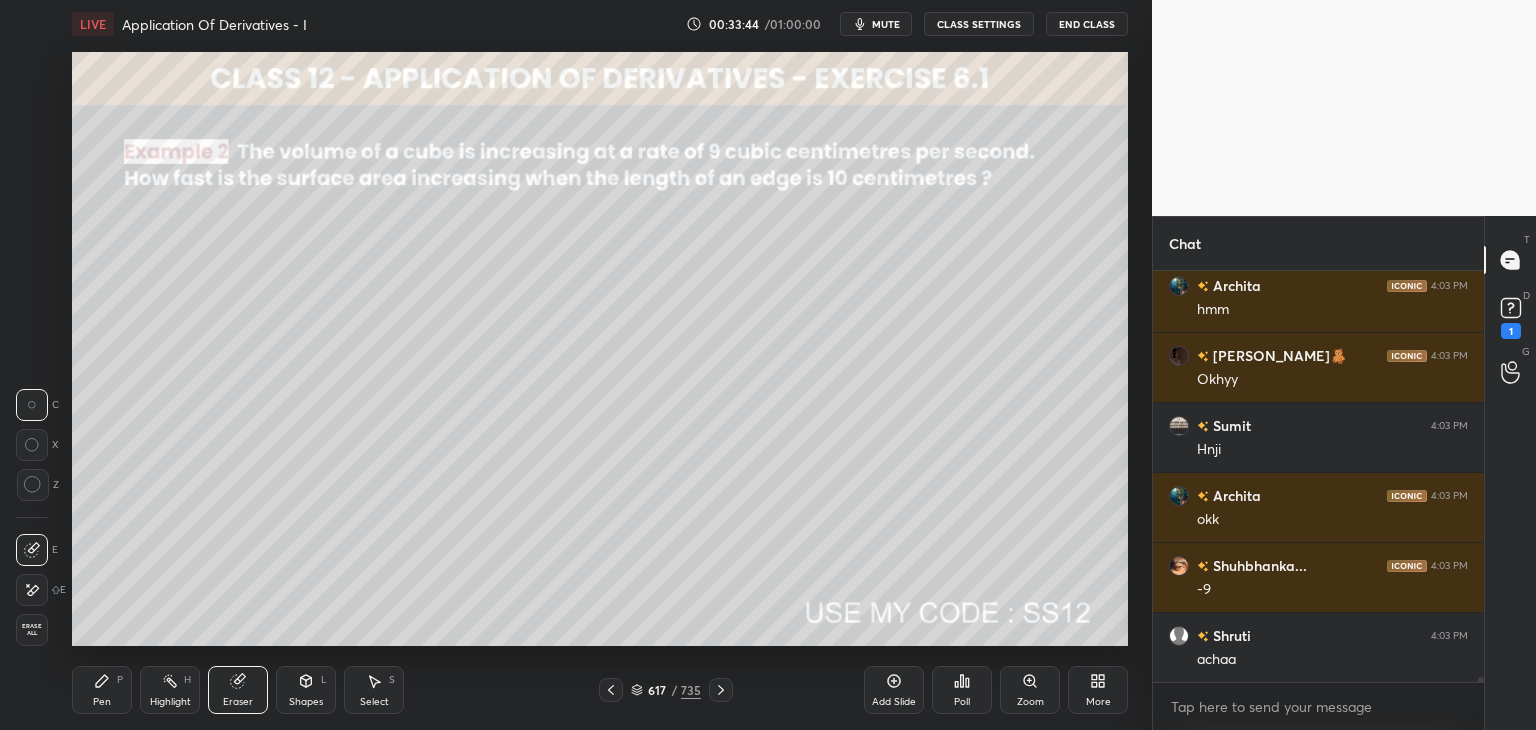 click on "Pen P" at bounding box center [102, 690] 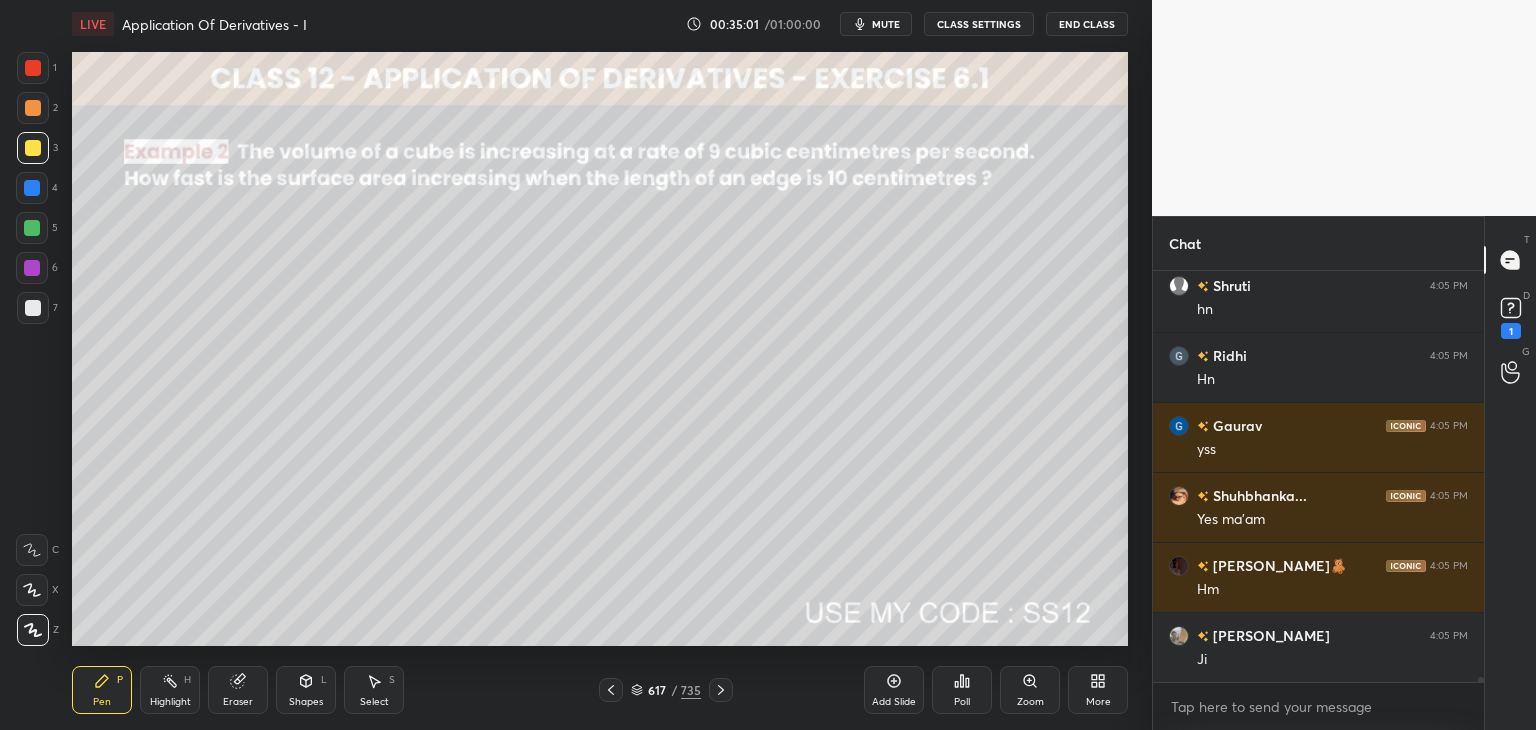 scroll, scrollTop: 35654, scrollLeft: 0, axis: vertical 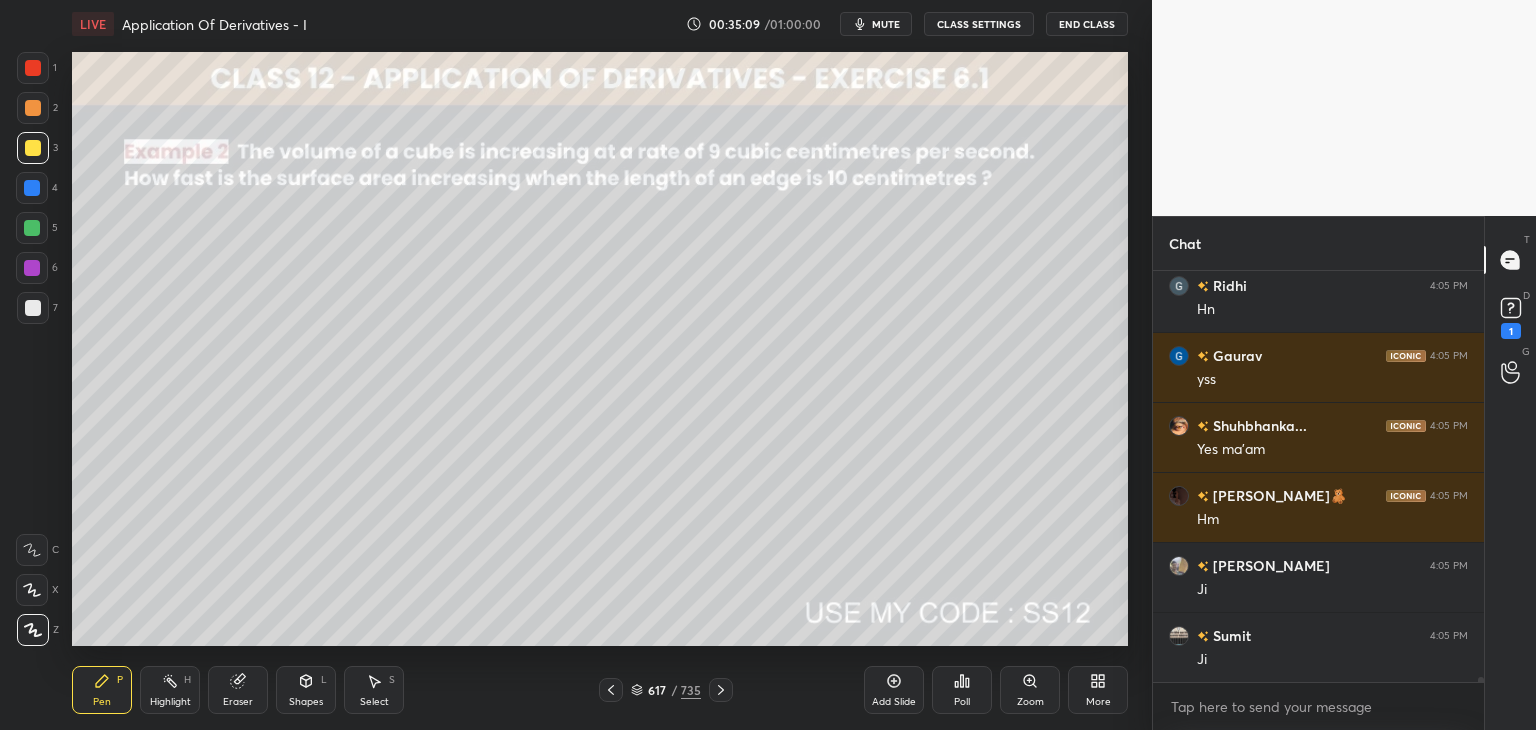 click at bounding box center [33, 68] 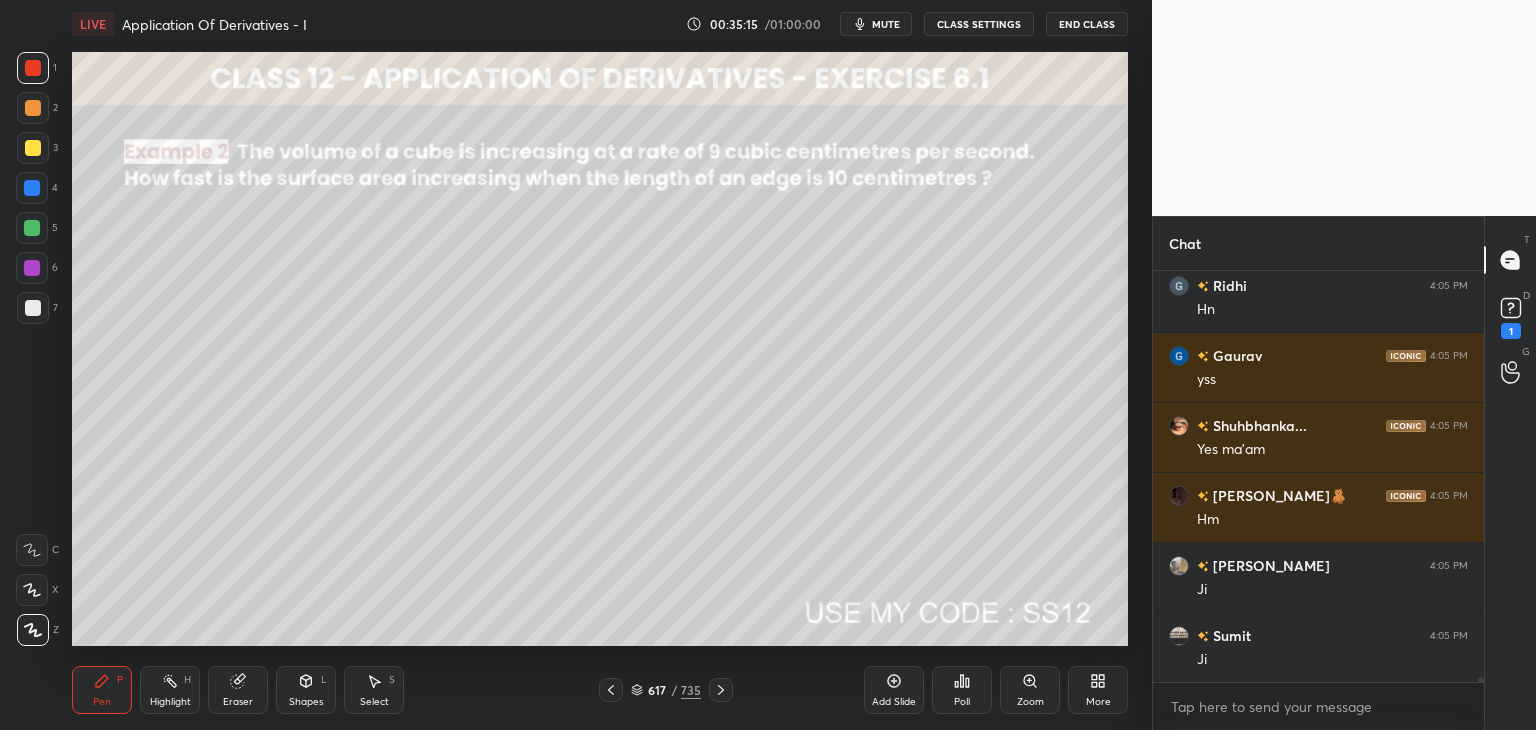 scroll, scrollTop: 35724, scrollLeft: 0, axis: vertical 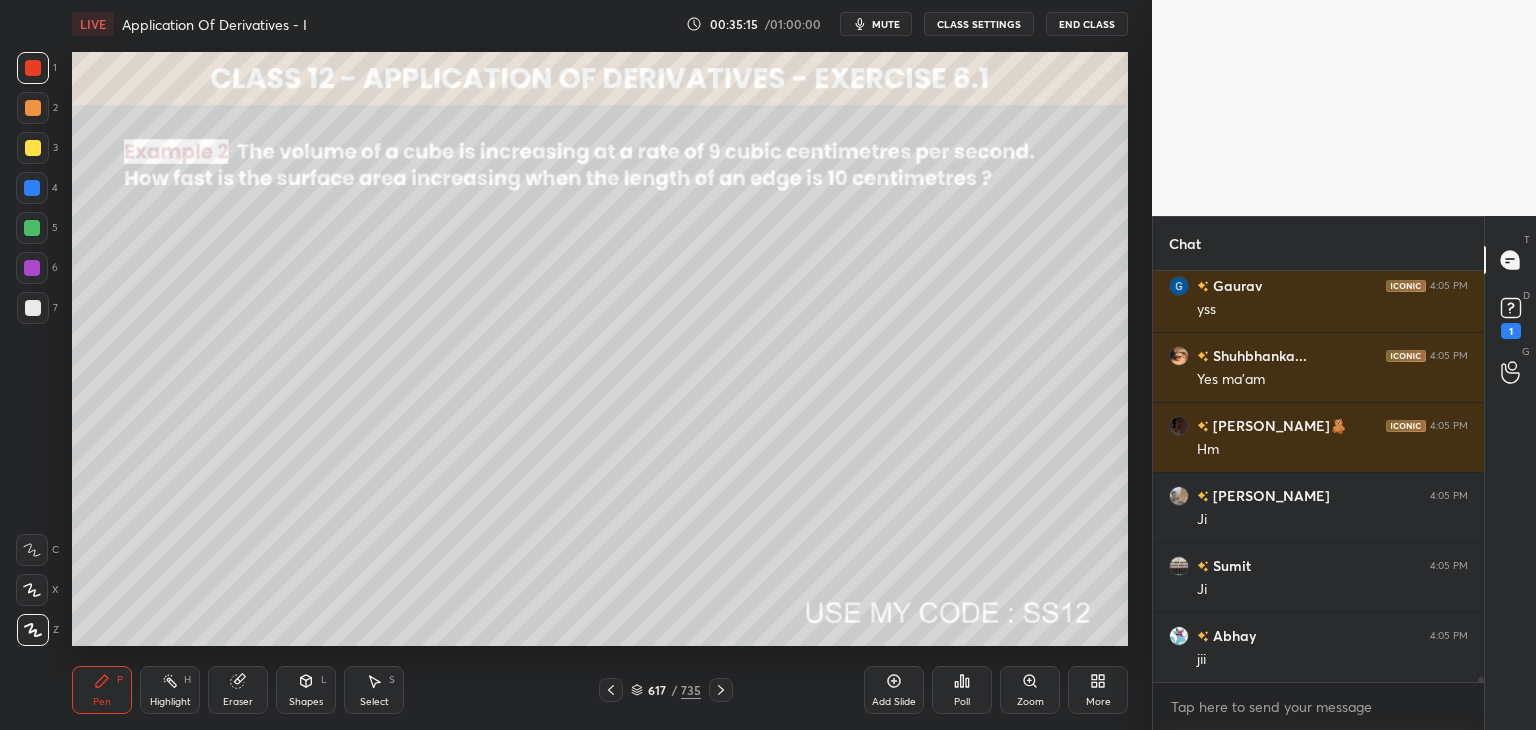 click on "Select S" at bounding box center [374, 690] 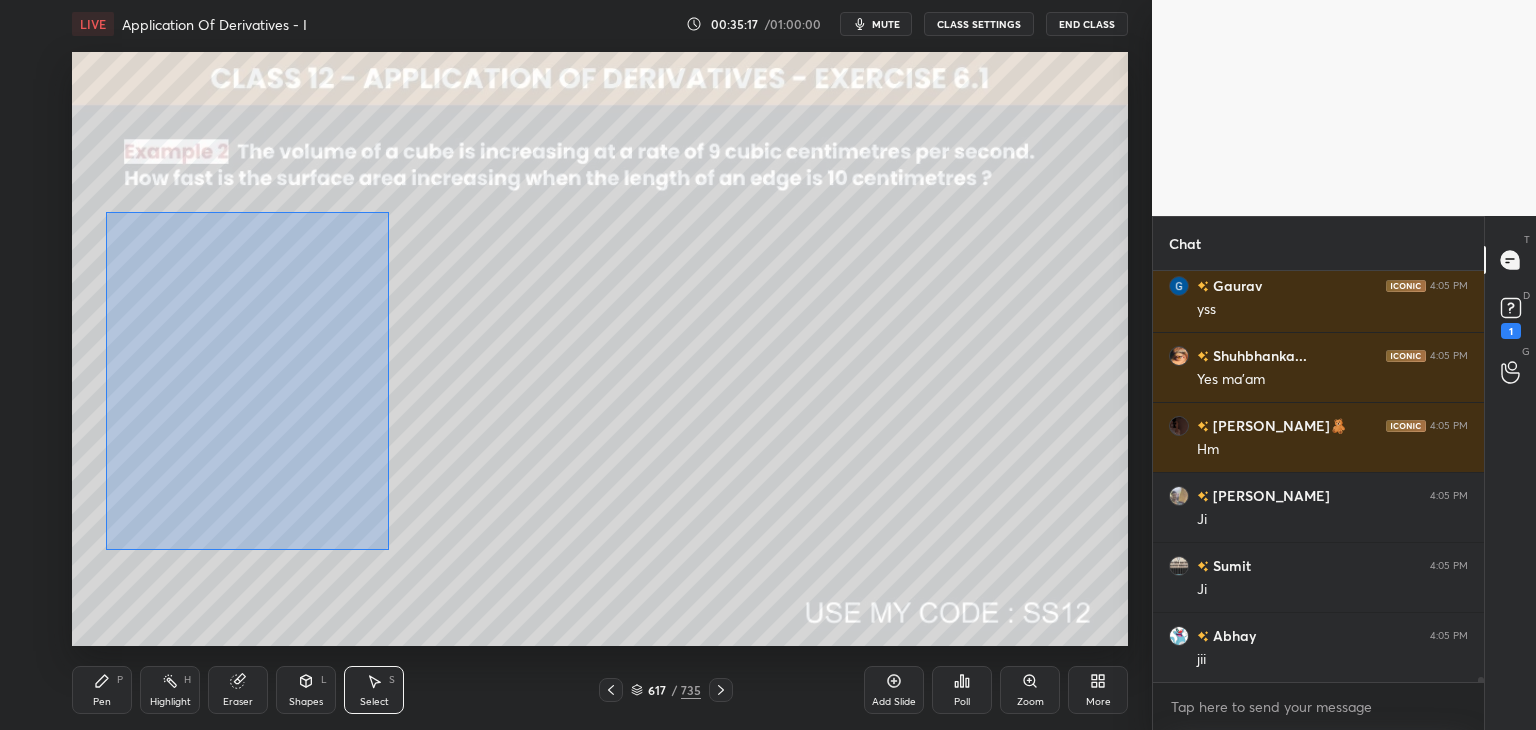 drag, startPoint x: 108, startPoint y: 224, endPoint x: 372, endPoint y: 517, distance: 394.39194 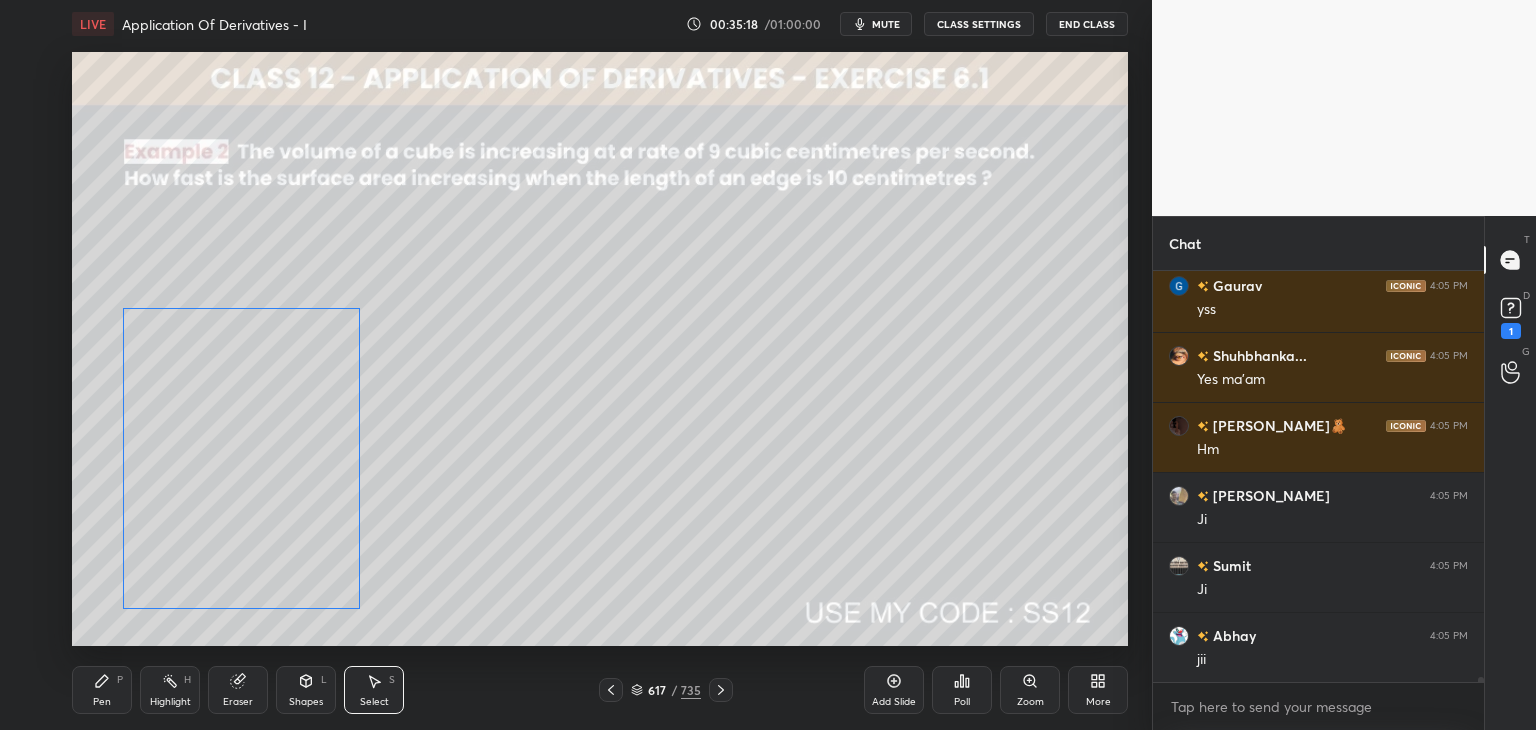 drag, startPoint x: 247, startPoint y: 410, endPoint x: 248, endPoint y: 465, distance: 55.00909 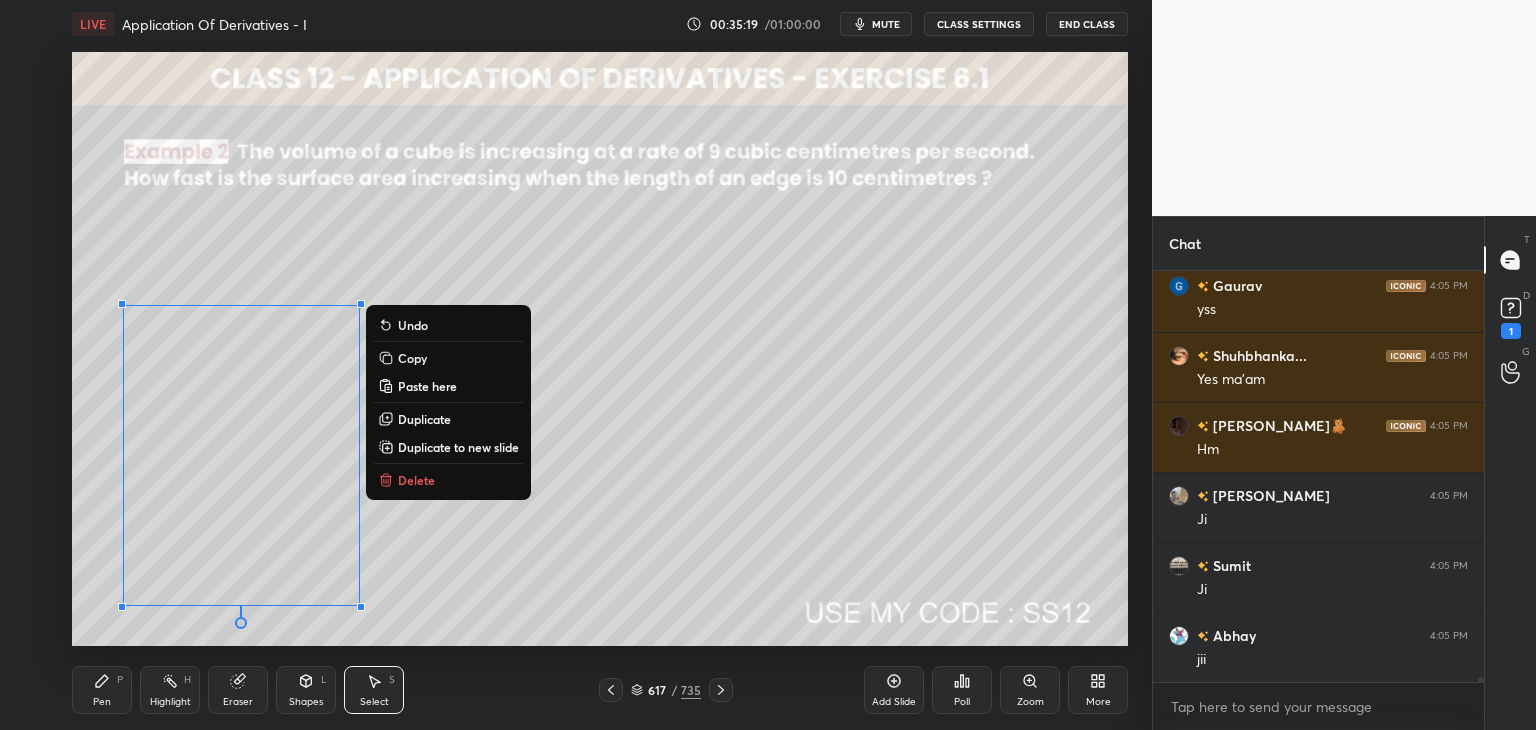 scroll, scrollTop: 35794, scrollLeft: 0, axis: vertical 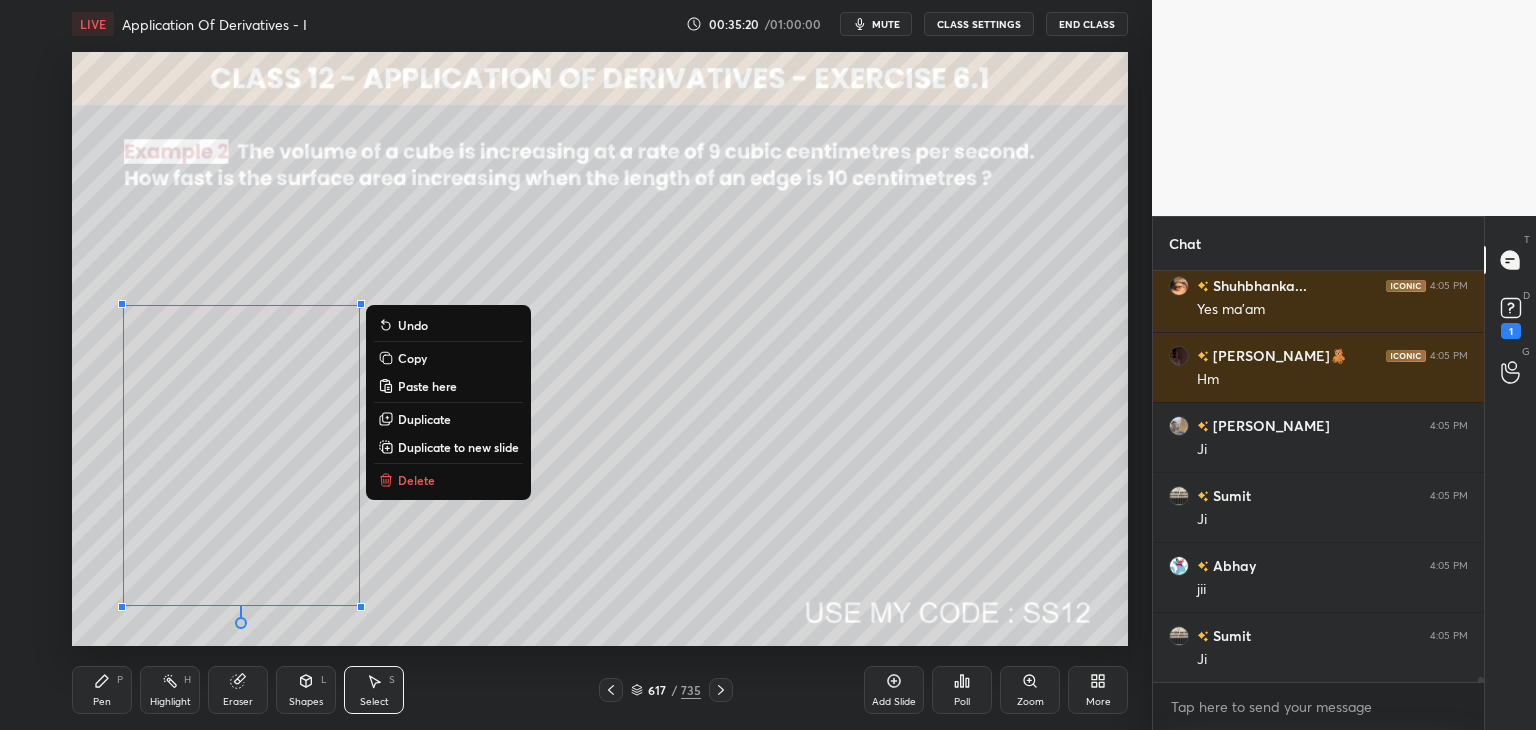 drag, startPoint x: 96, startPoint y: 701, endPoint x: 100, endPoint y: 659, distance: 42.190044 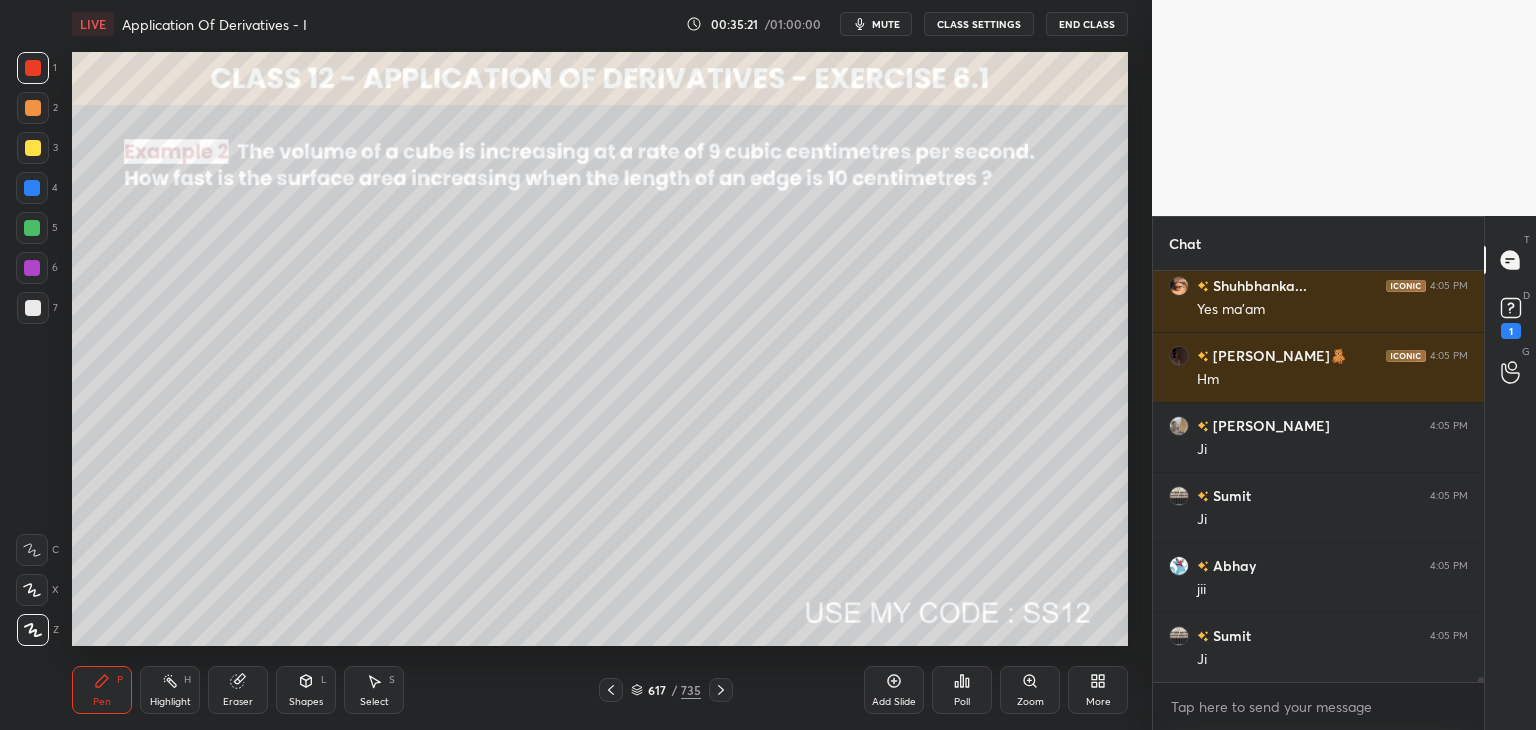 drag, startPoint x: 35, startPoint y: 145, endPoint x: 62, endPoint y: 165, distance: 33.600594 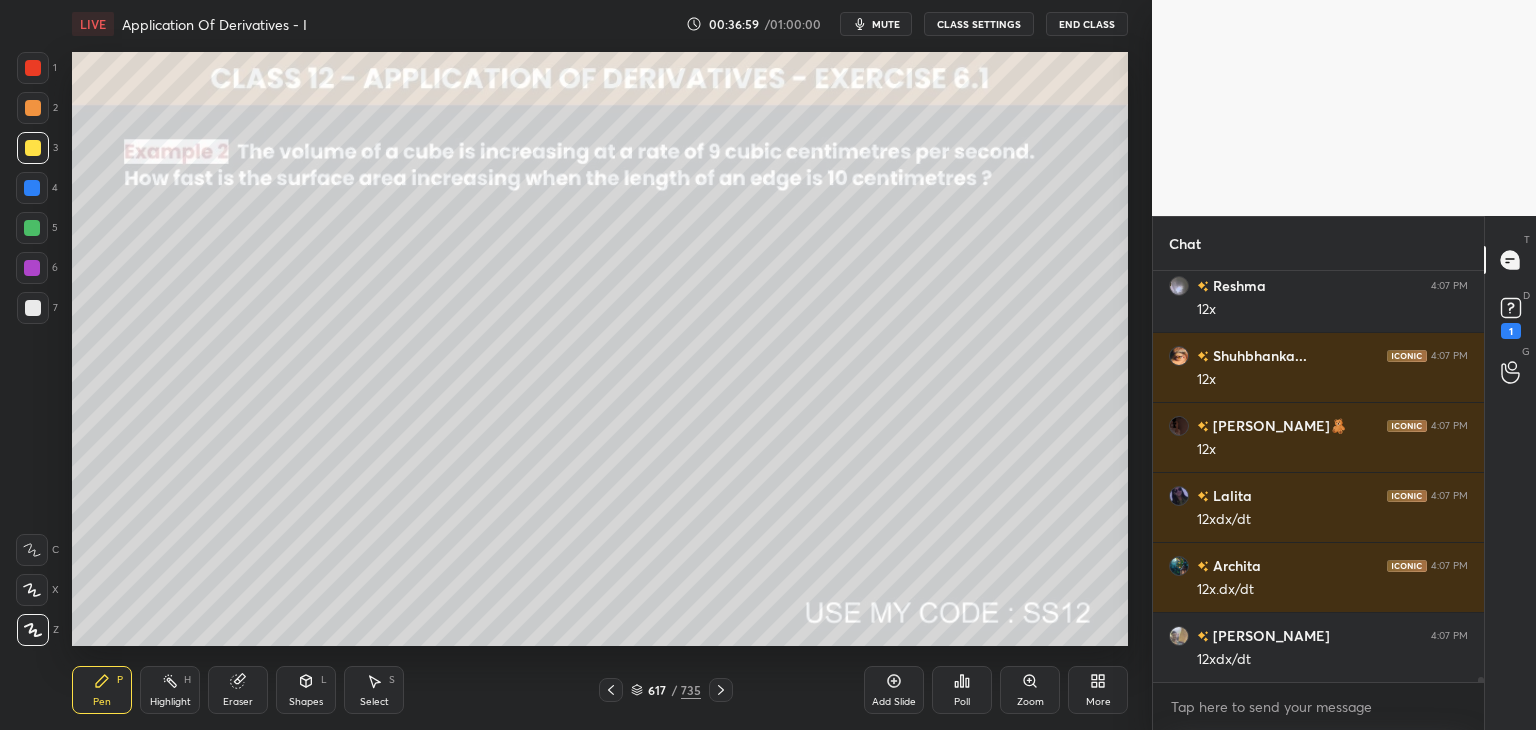 scroll, scrollTop: 36176, scrollLeft: 0, axis: vertical 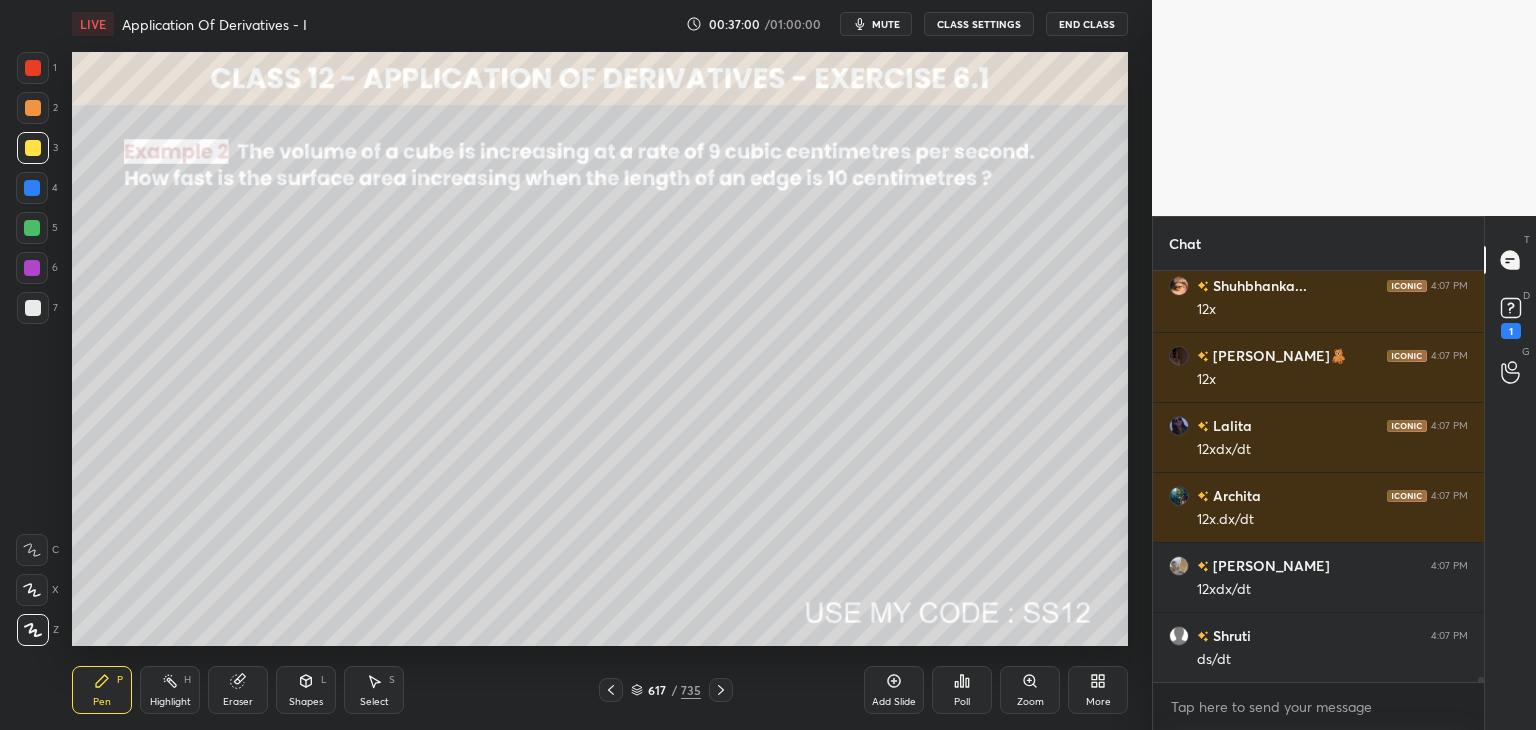 click at bounding box center [33, 68] 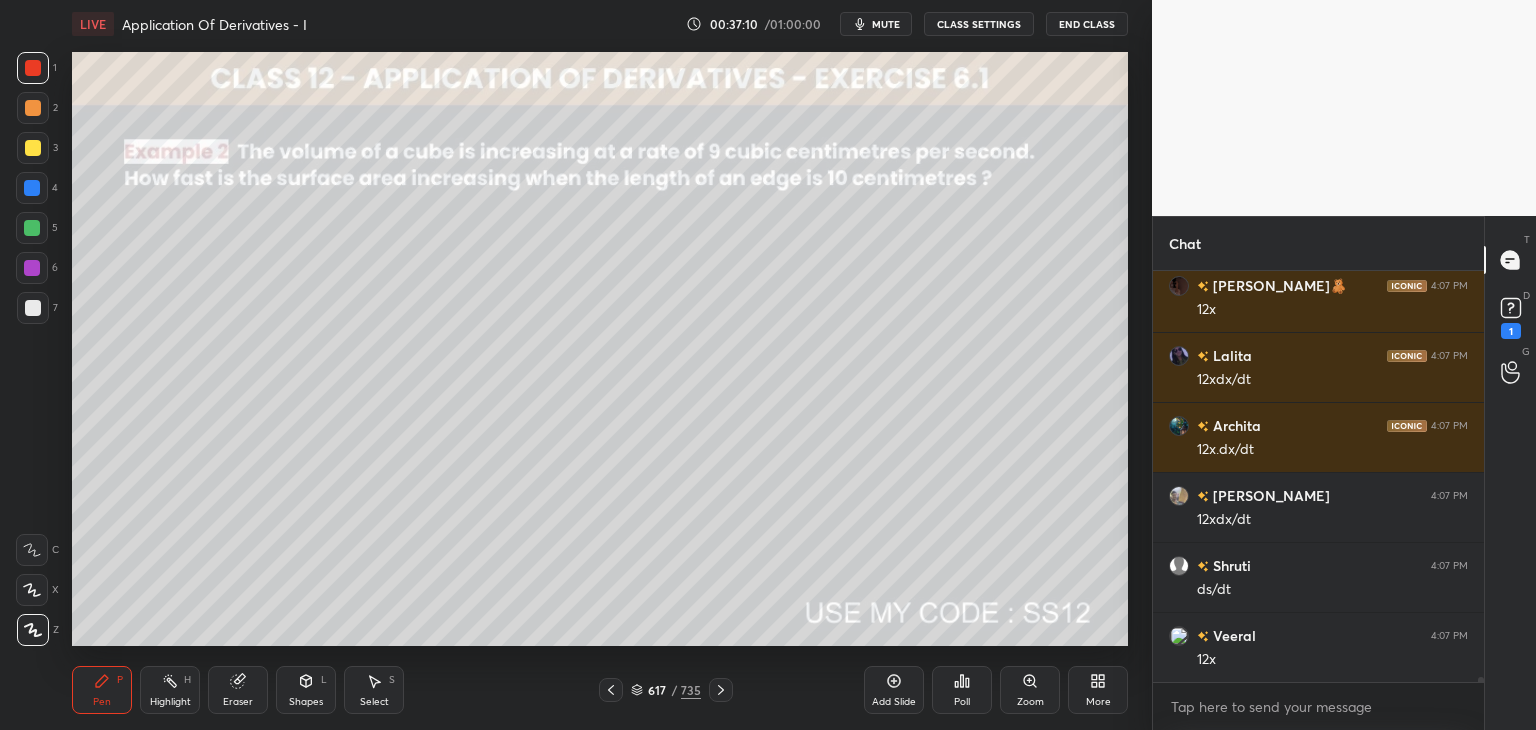 scroll, scrollTop: 36316, scrollLeft: 0, axis: vertical 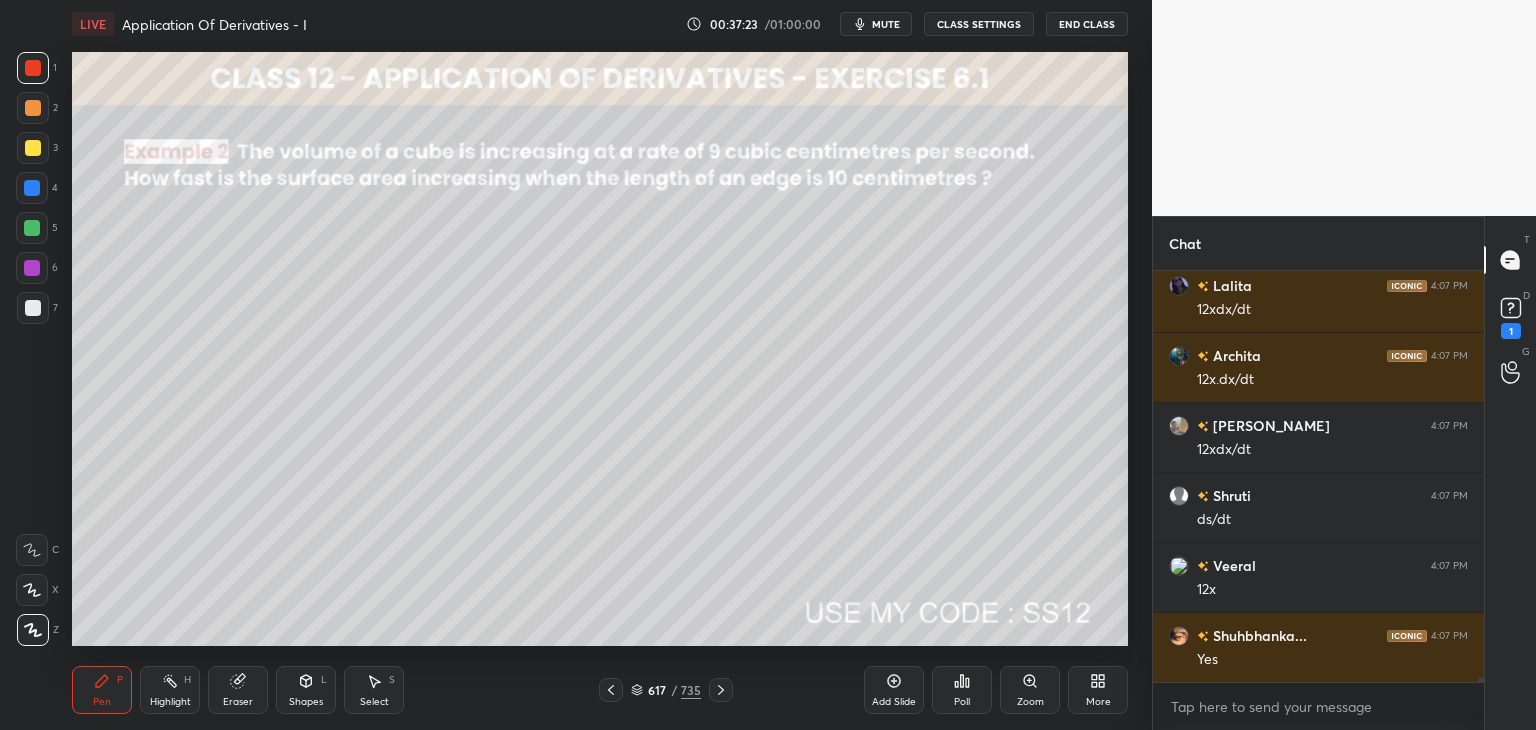 click on "Select" at bounding box center (374, 702) 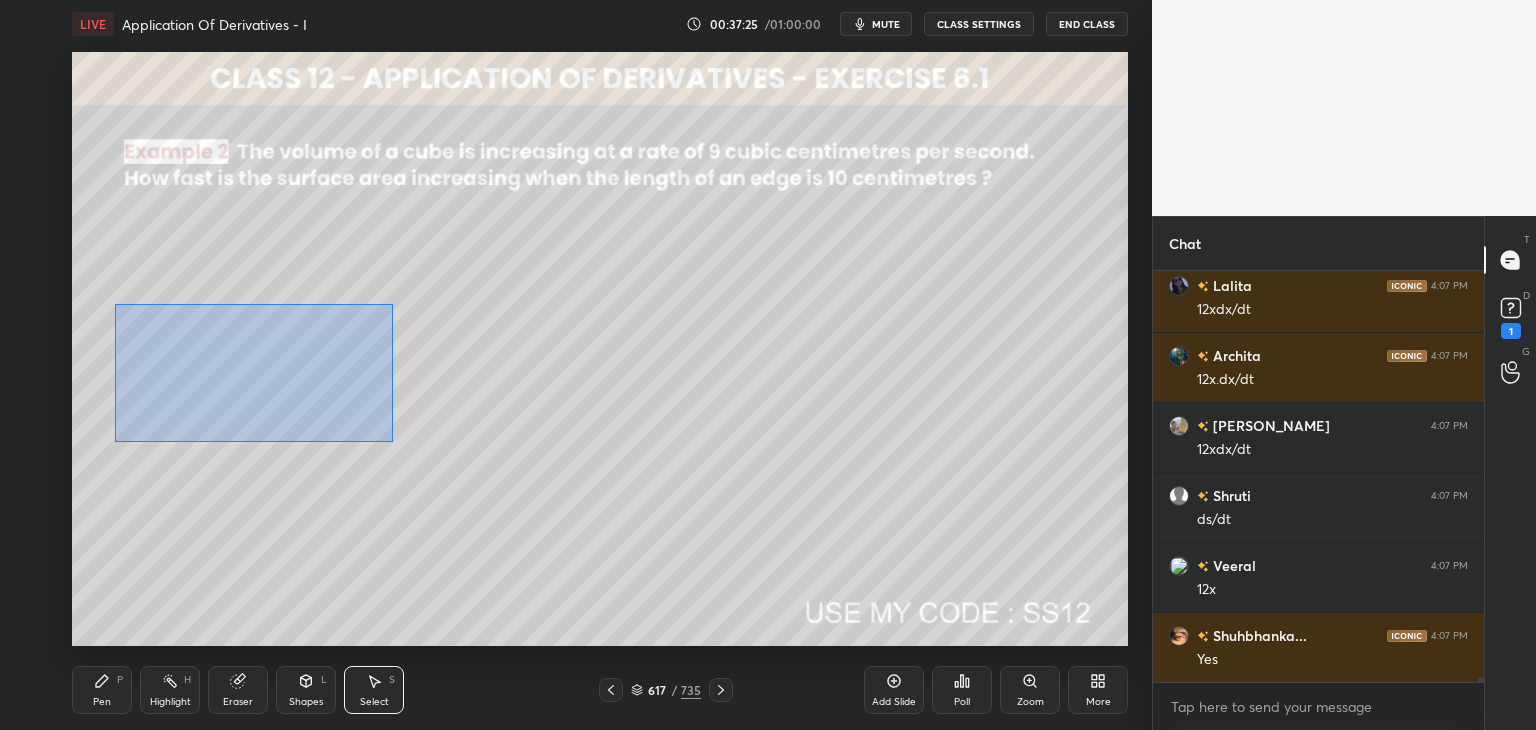 scroll, scrollTop: 36386, scrollLeft: 0, axis: vertical 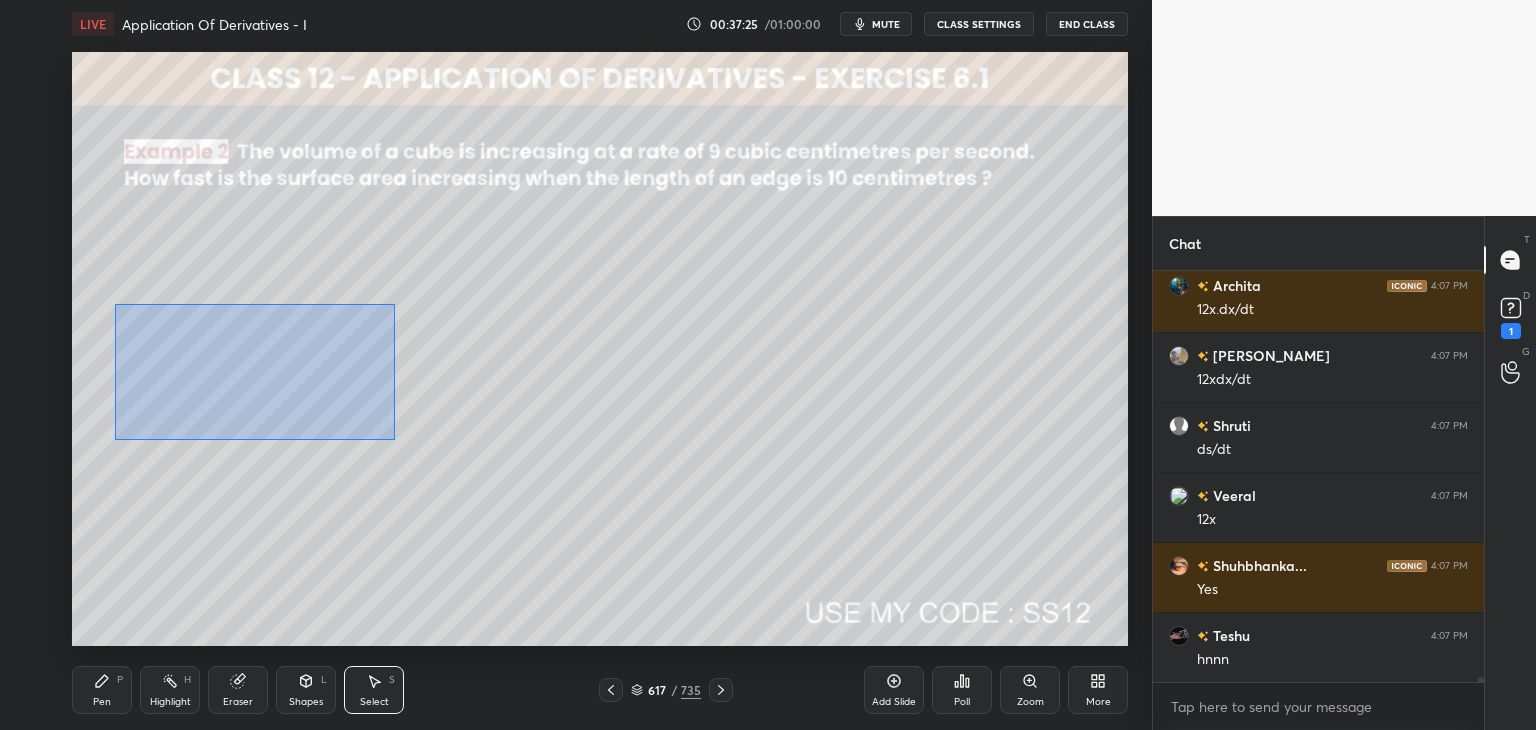 drag, startPoint x: 116, startPoint y: 305, endPoint x: 393, endPoint y: 439, distance: 307.7093 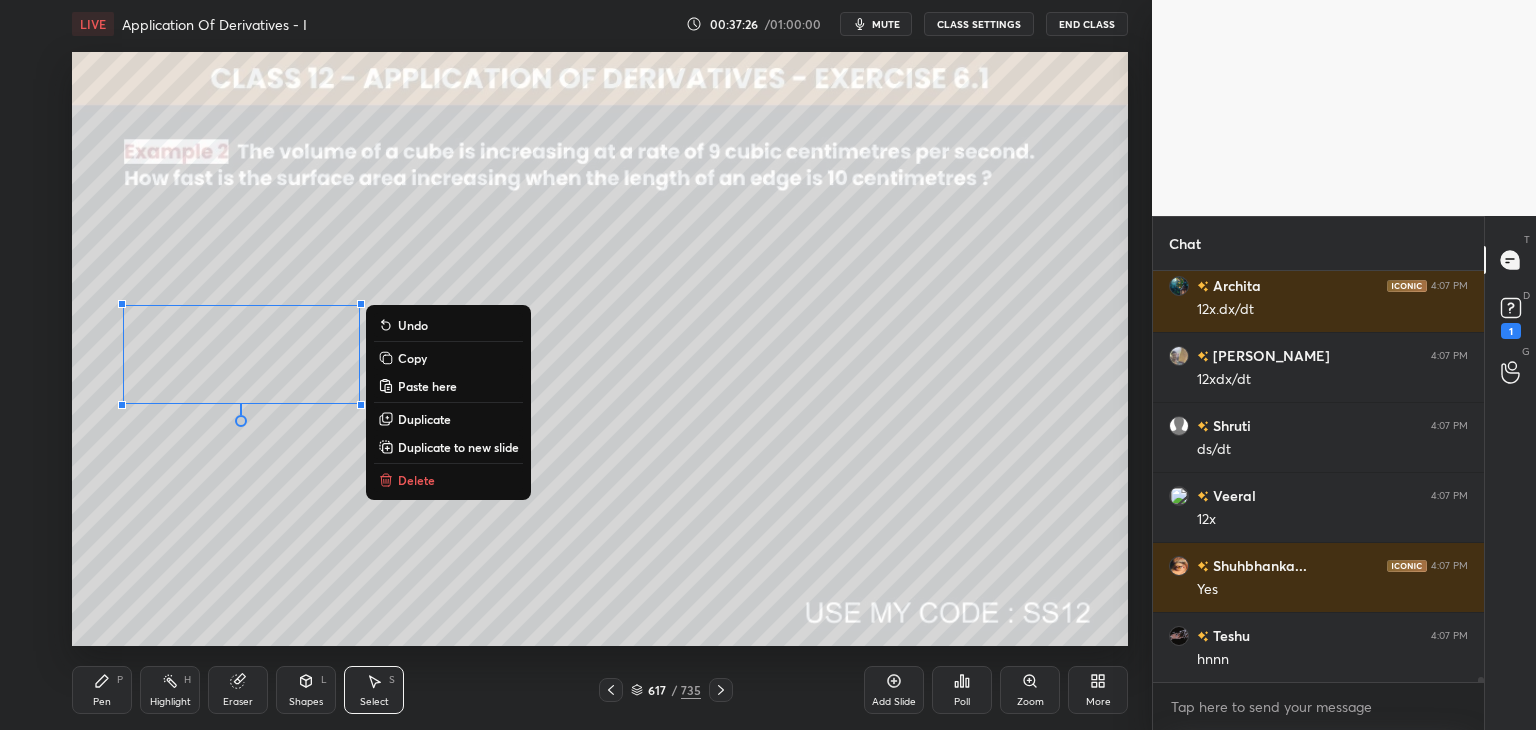 scroll, scrollTop: 36456, scrollLeft: 0, axis: vertical 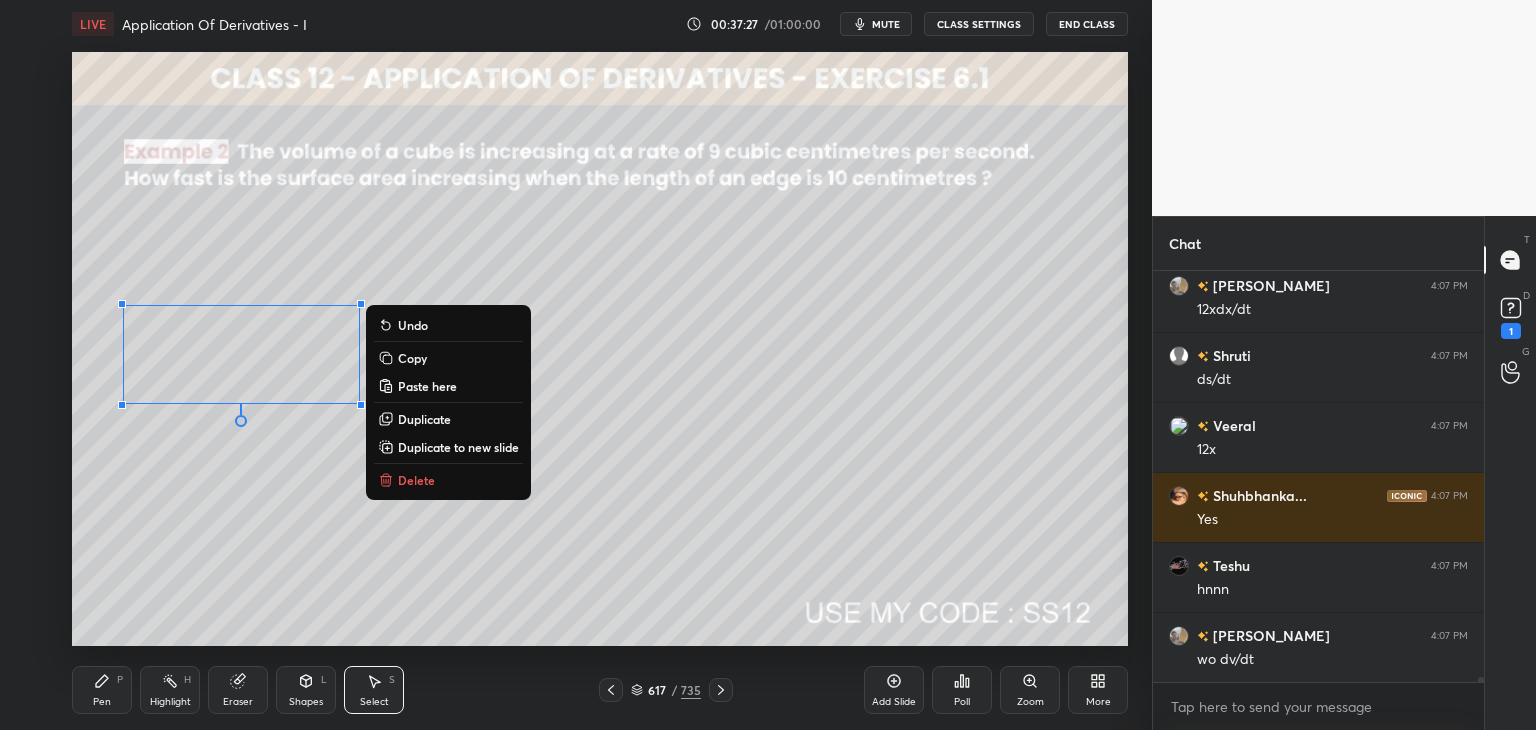 drag, startPoint x: 427, startPoint y: 361, endPoint x: 469, endPoint y: 388, distance: 49.92995 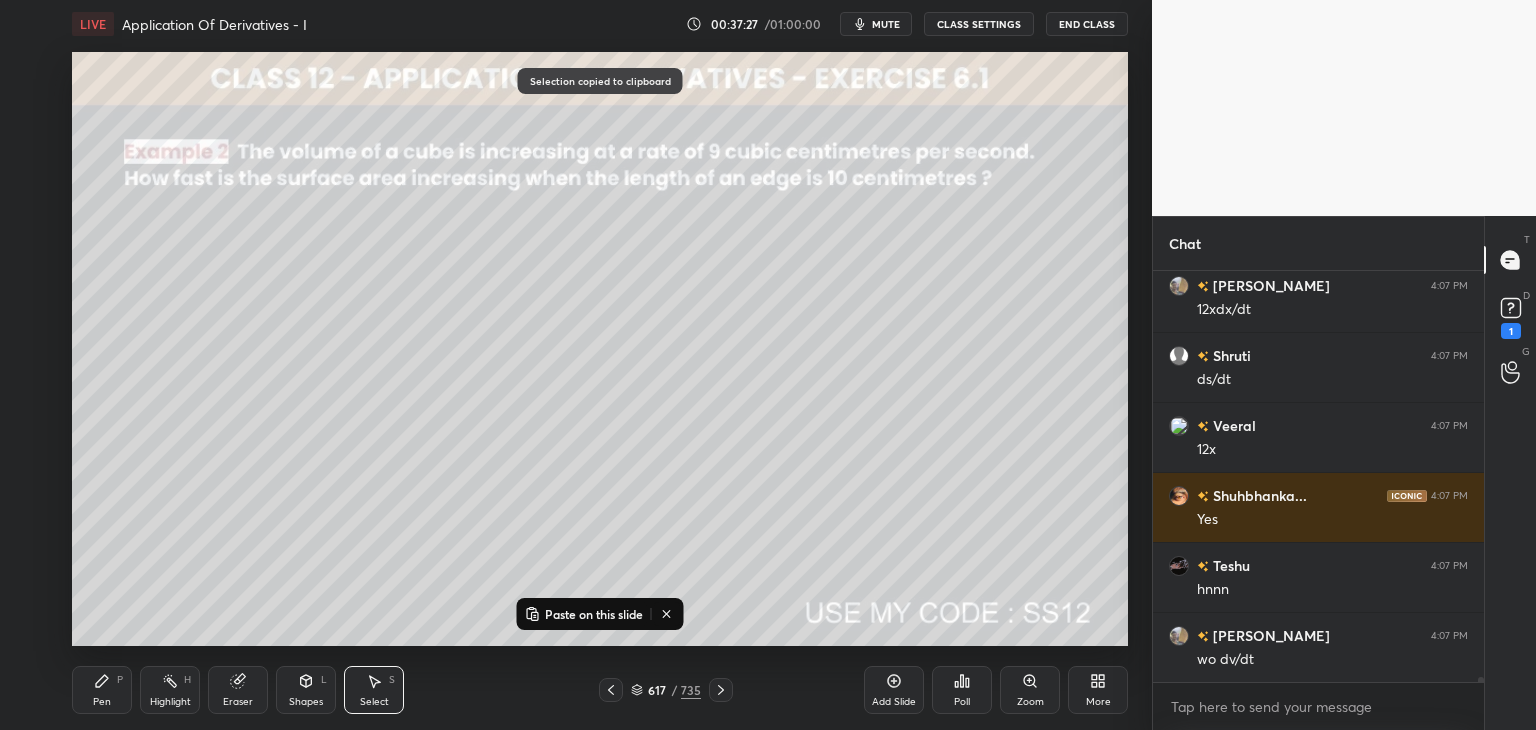 drag, startPoint x: 908, startPoint y: 703, endPoint x: 896, endPoint y: 673, distance: 32.31099 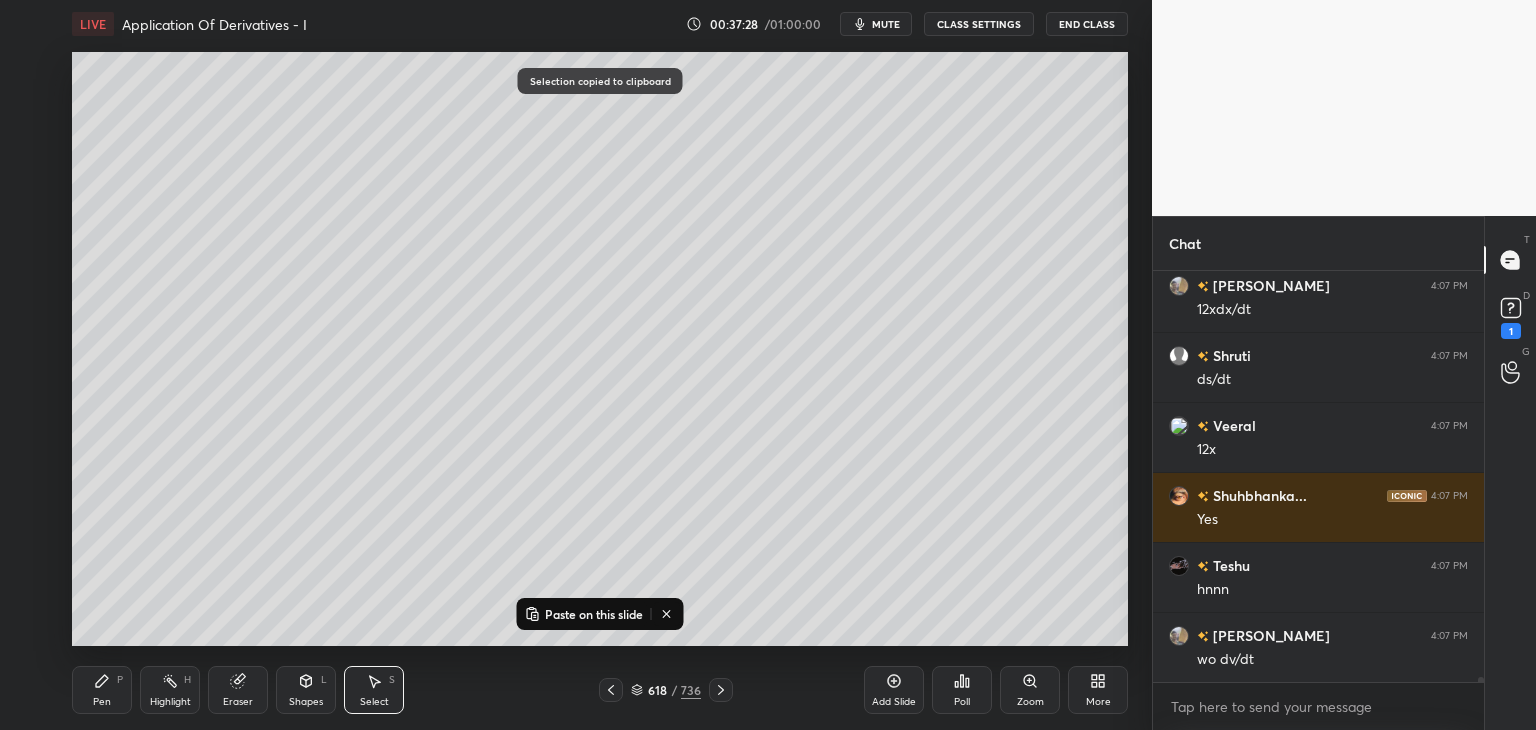 scroll, scrollTop: 36476, scrollLeft: 0, axis: vertical 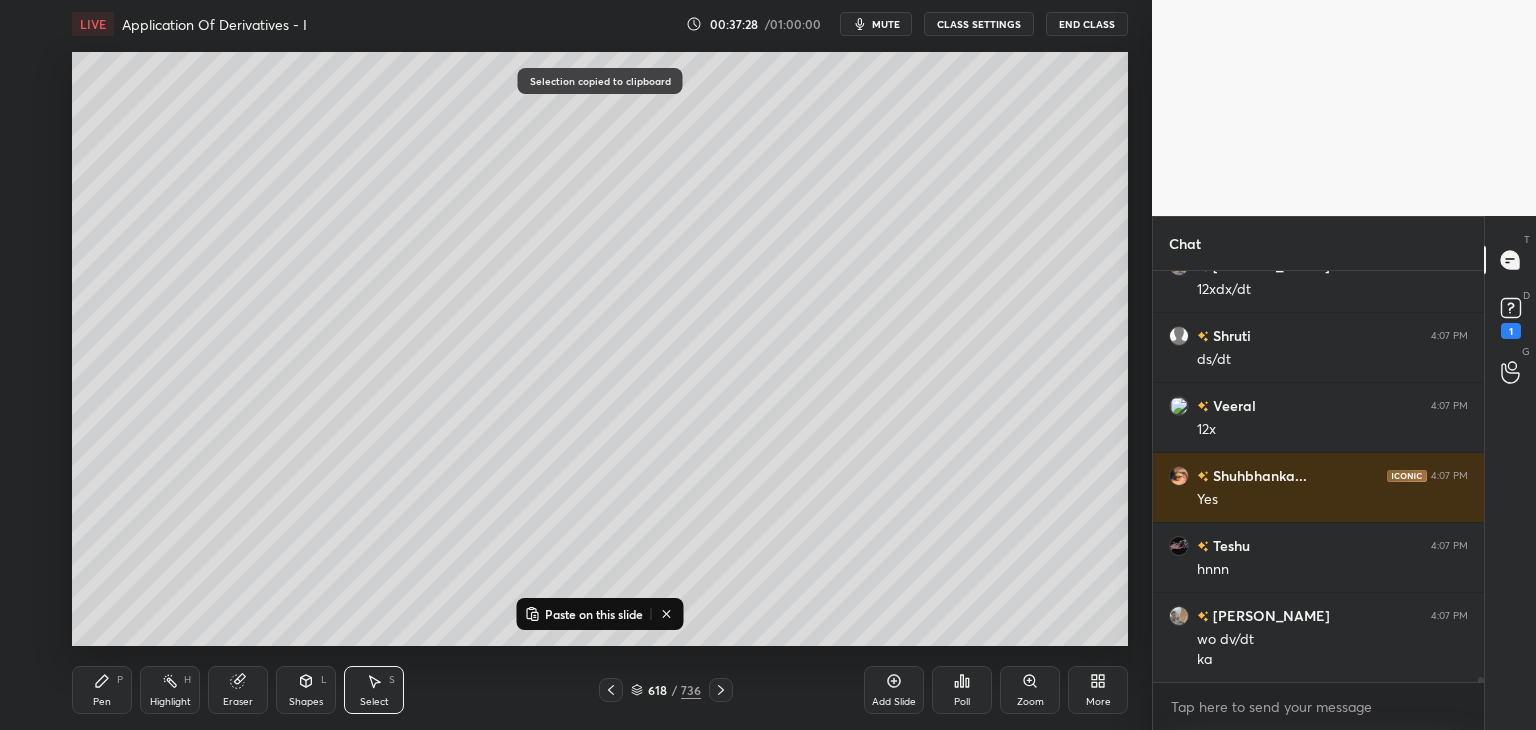 click on "Paste on this slide" at bounding box center [594, 614] 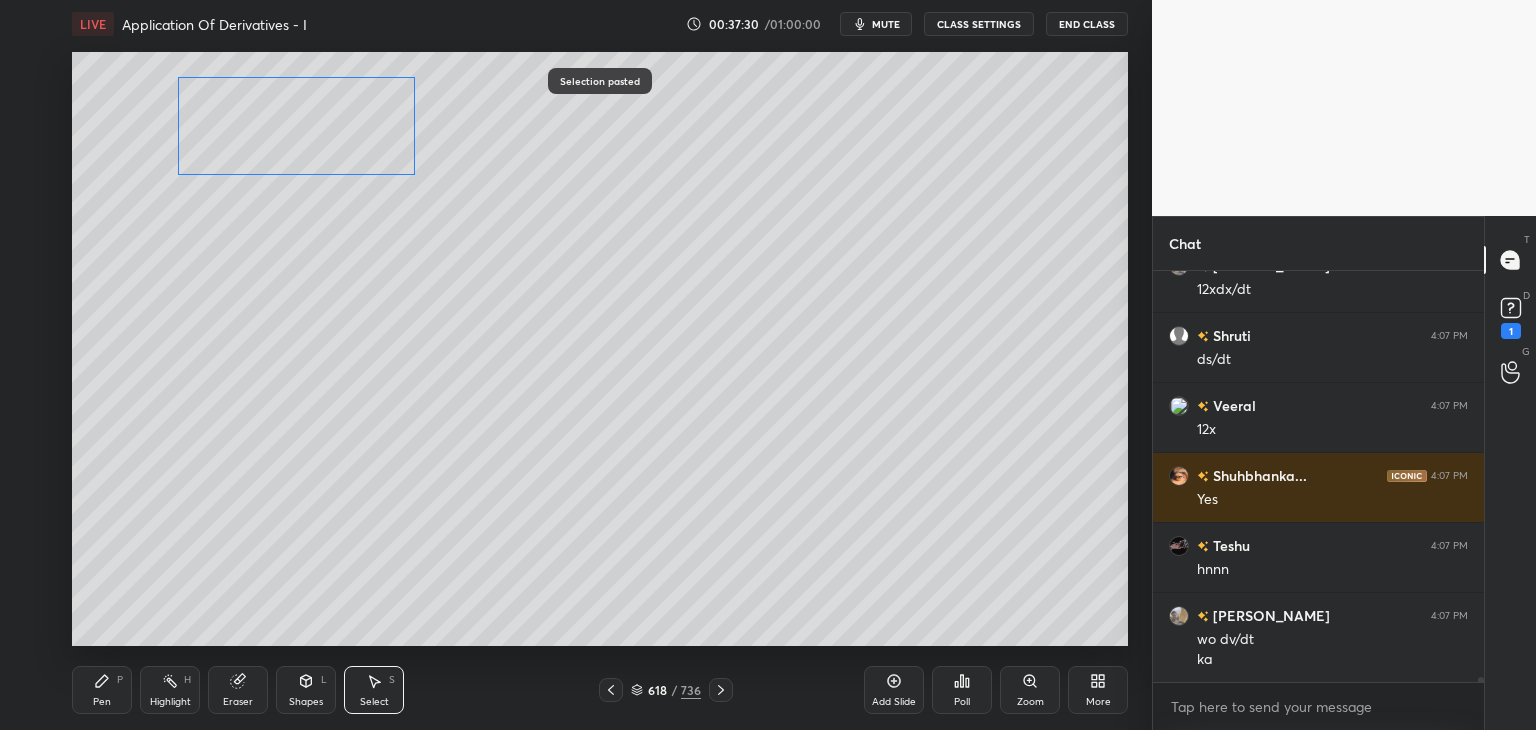 drag, startPoint x: 260, startPoint y: 296, endPoint x: 294, endPoint y: 142, distance: 157.70859 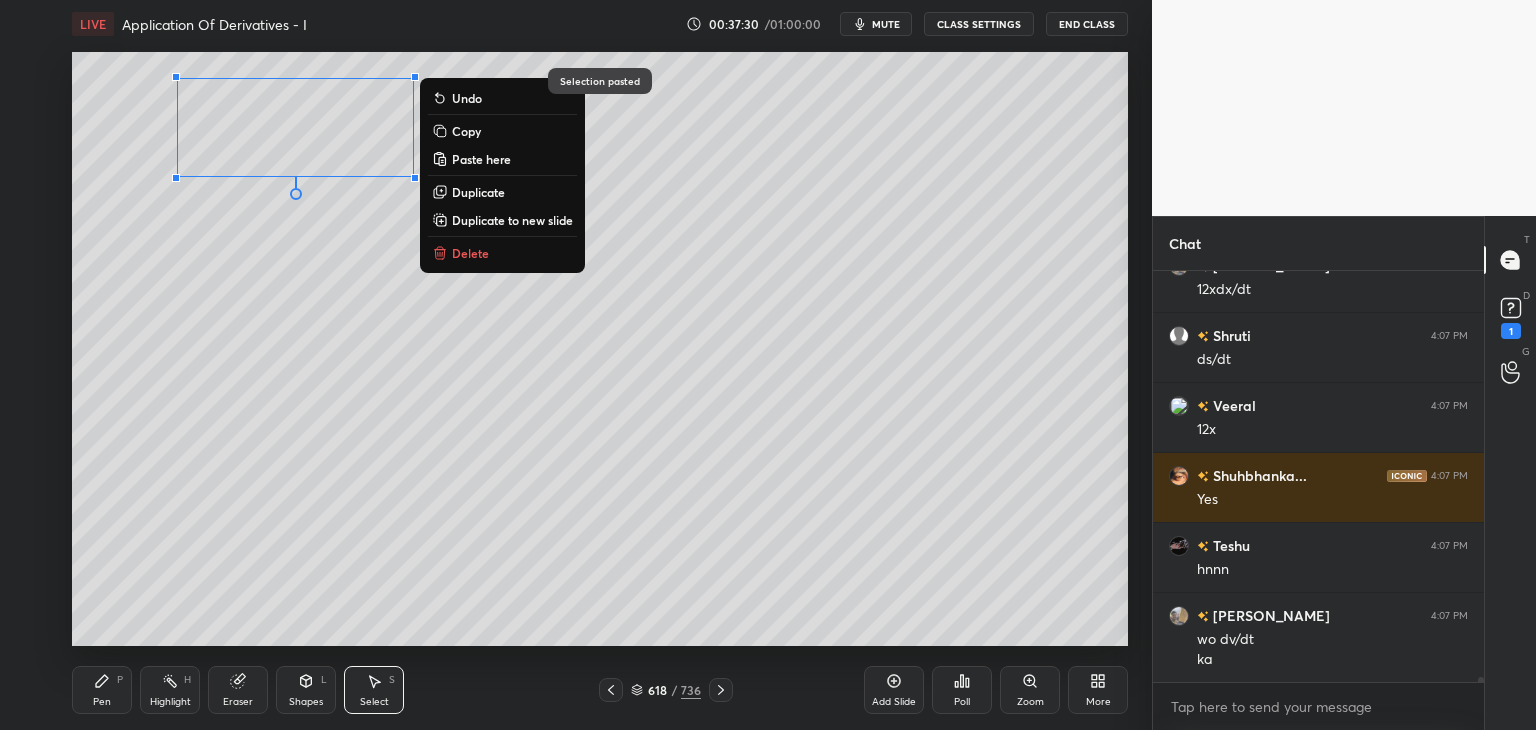 scroll, scrollTop: 36496, scrollLeft: 0, axis: vertical 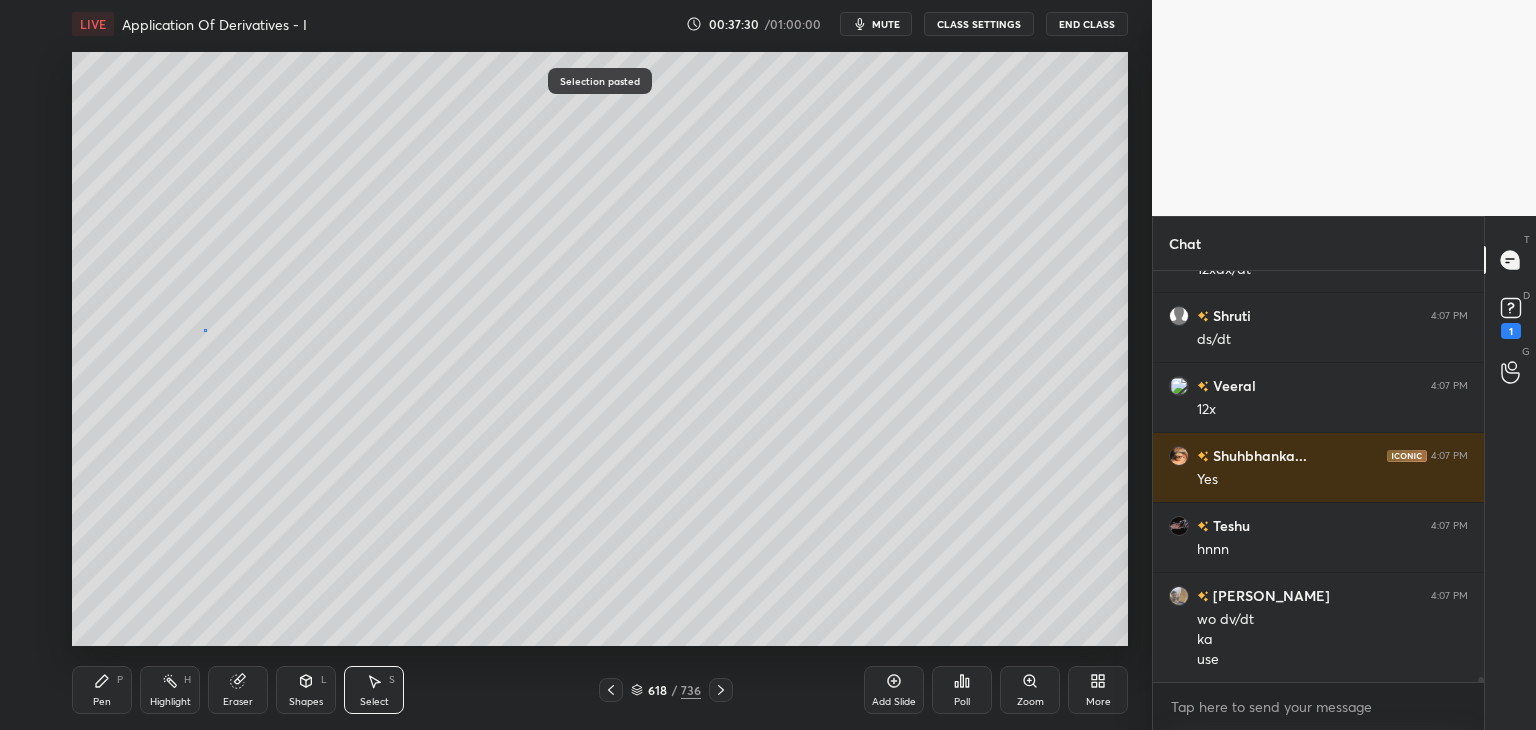 drag, startPoint x: 204, startPoint y: 329, endPoint x: 222, endPoint y: 399, distance: 72.277245 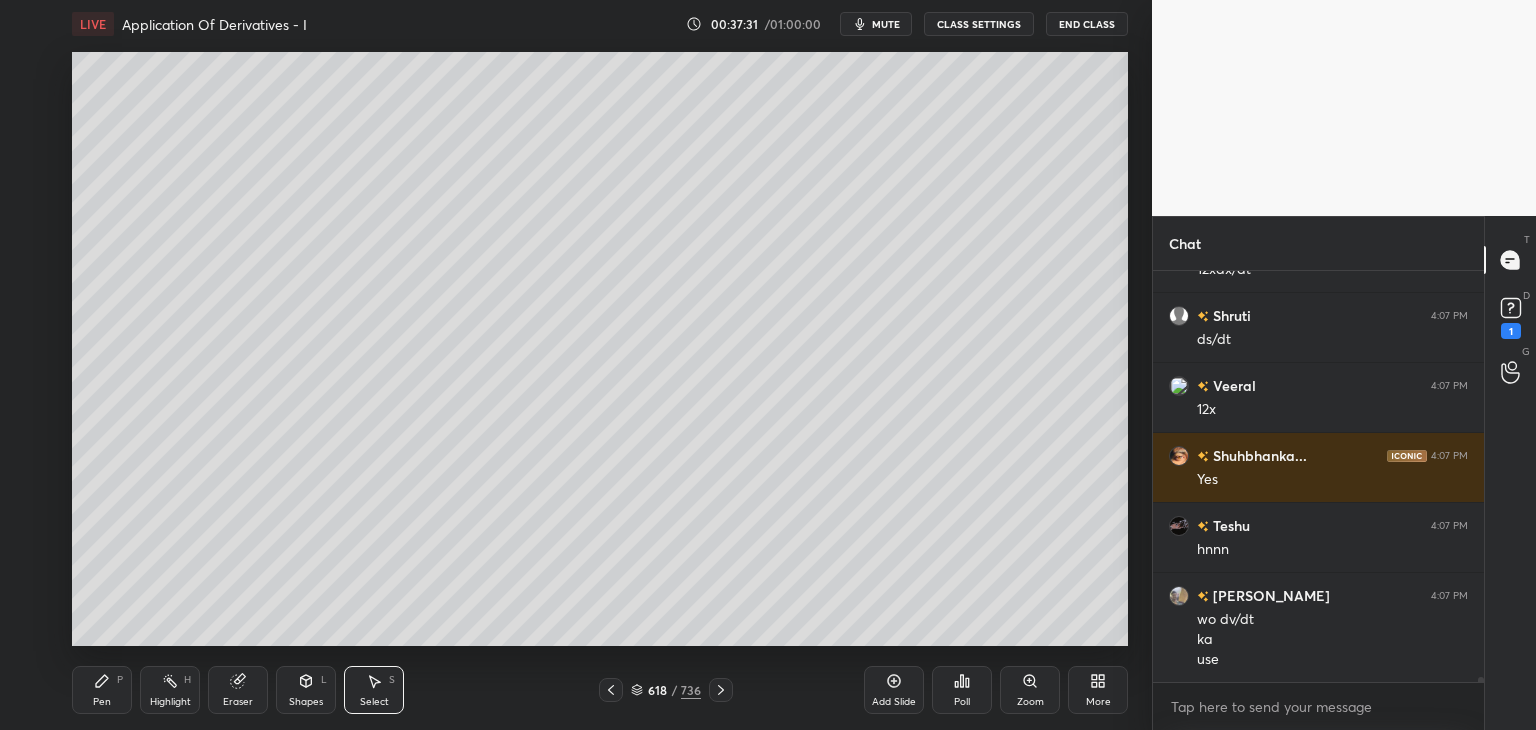click on "Pen" at bounding box center (102, 702) 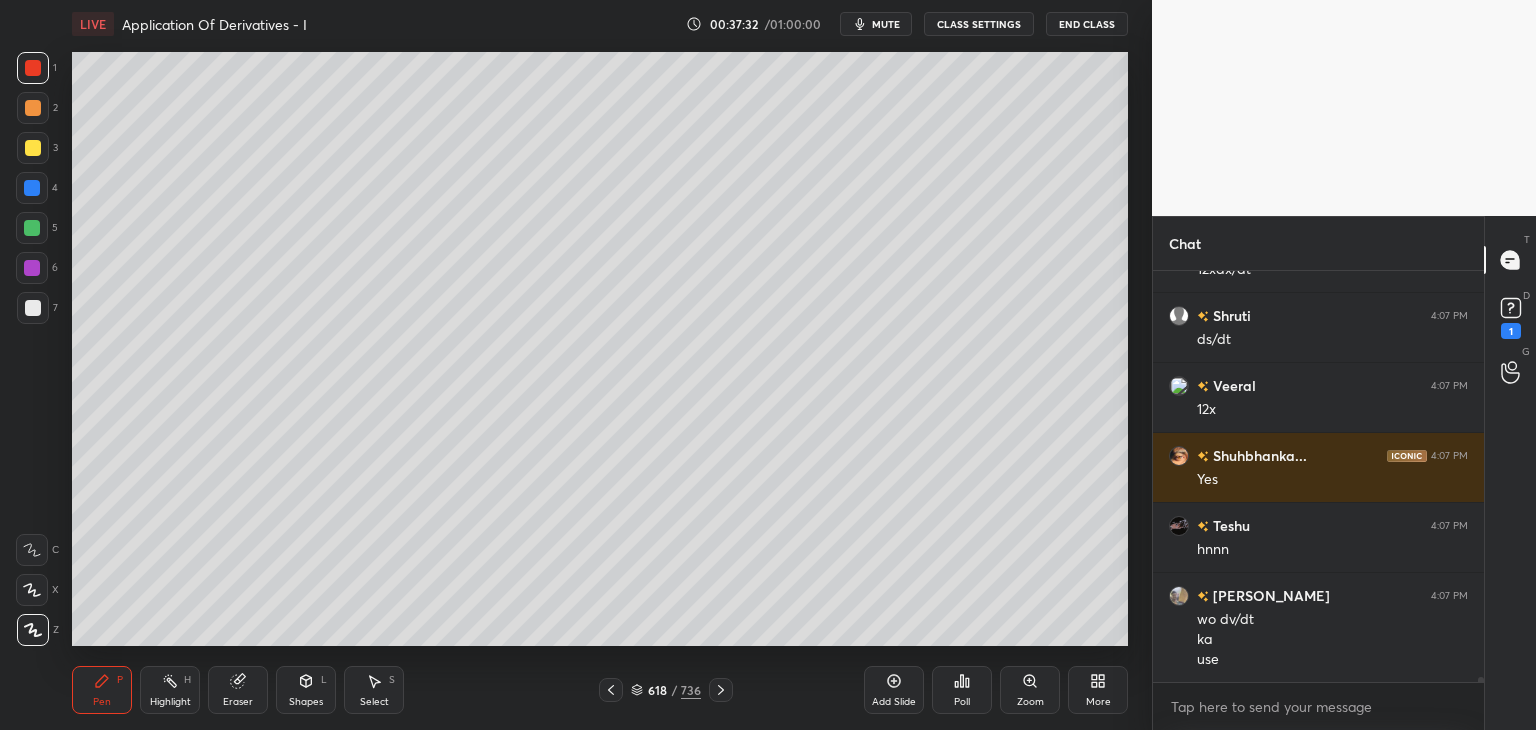 click at bounding box center [33, 148] 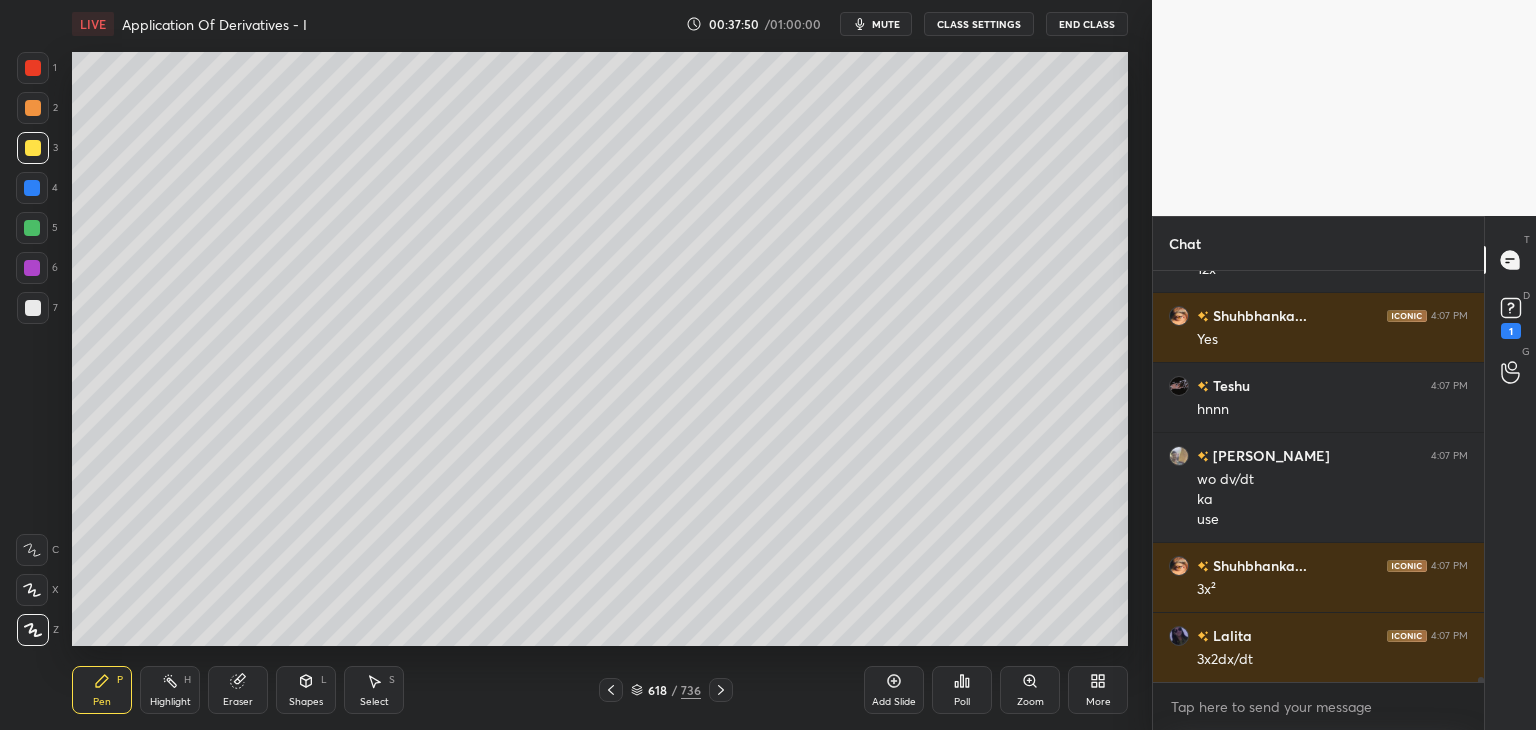 scroll, scrollTop: 36706, scrollLeft: 0, axis: vertical 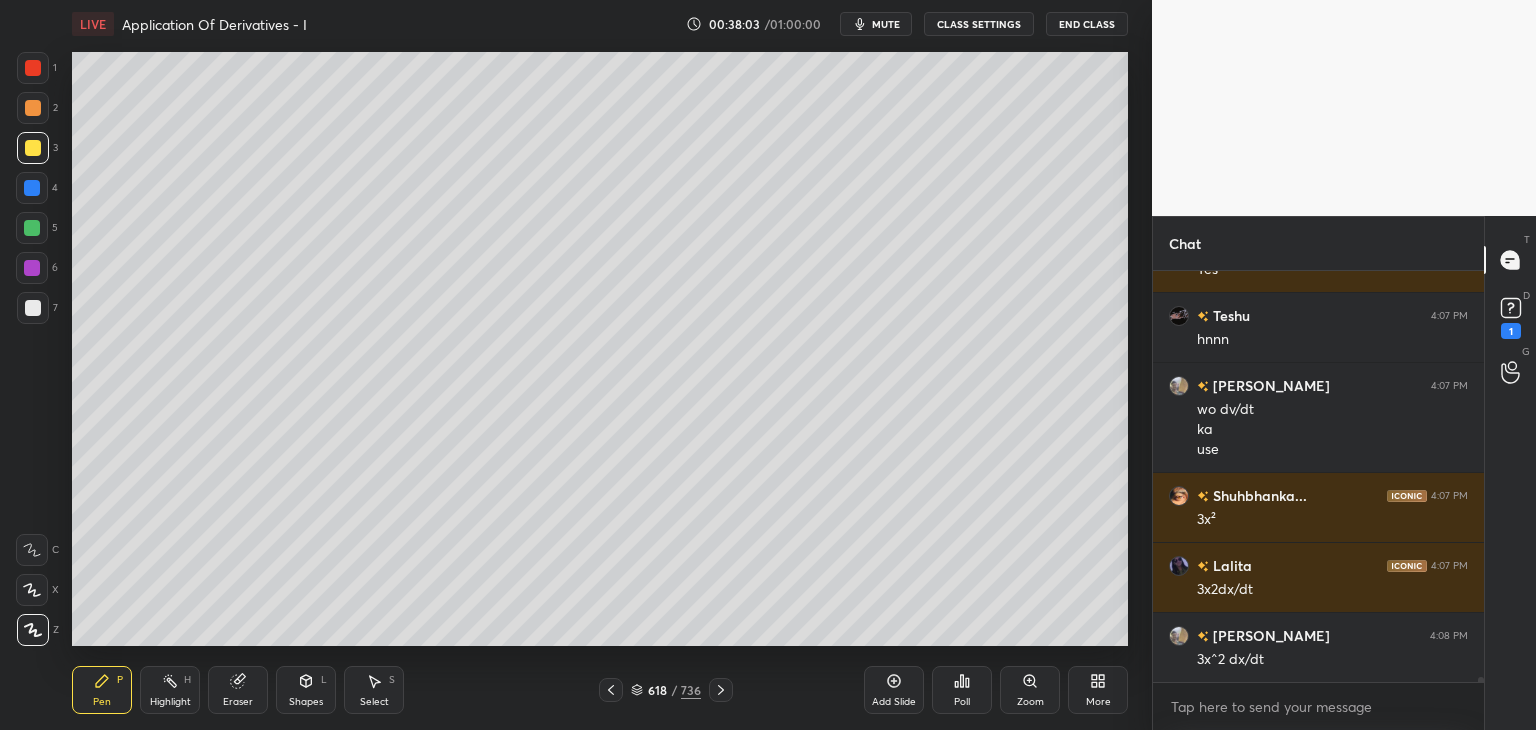 drag, startPoint x: 620, startPoint y: 697, endPoint x: 630, endPoint y: 686, distance: 14.866069 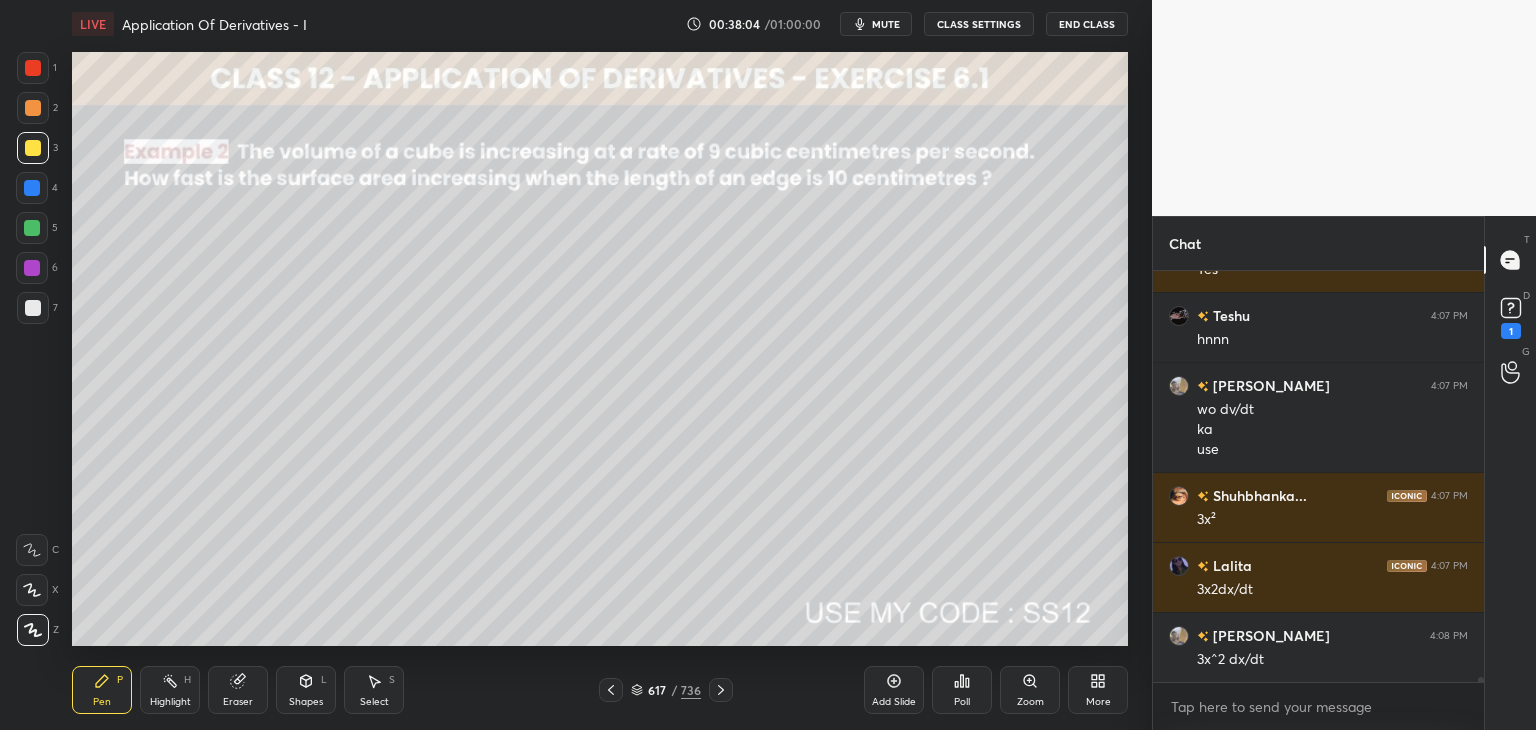 click on "Select" at bounding box center [374, 702] 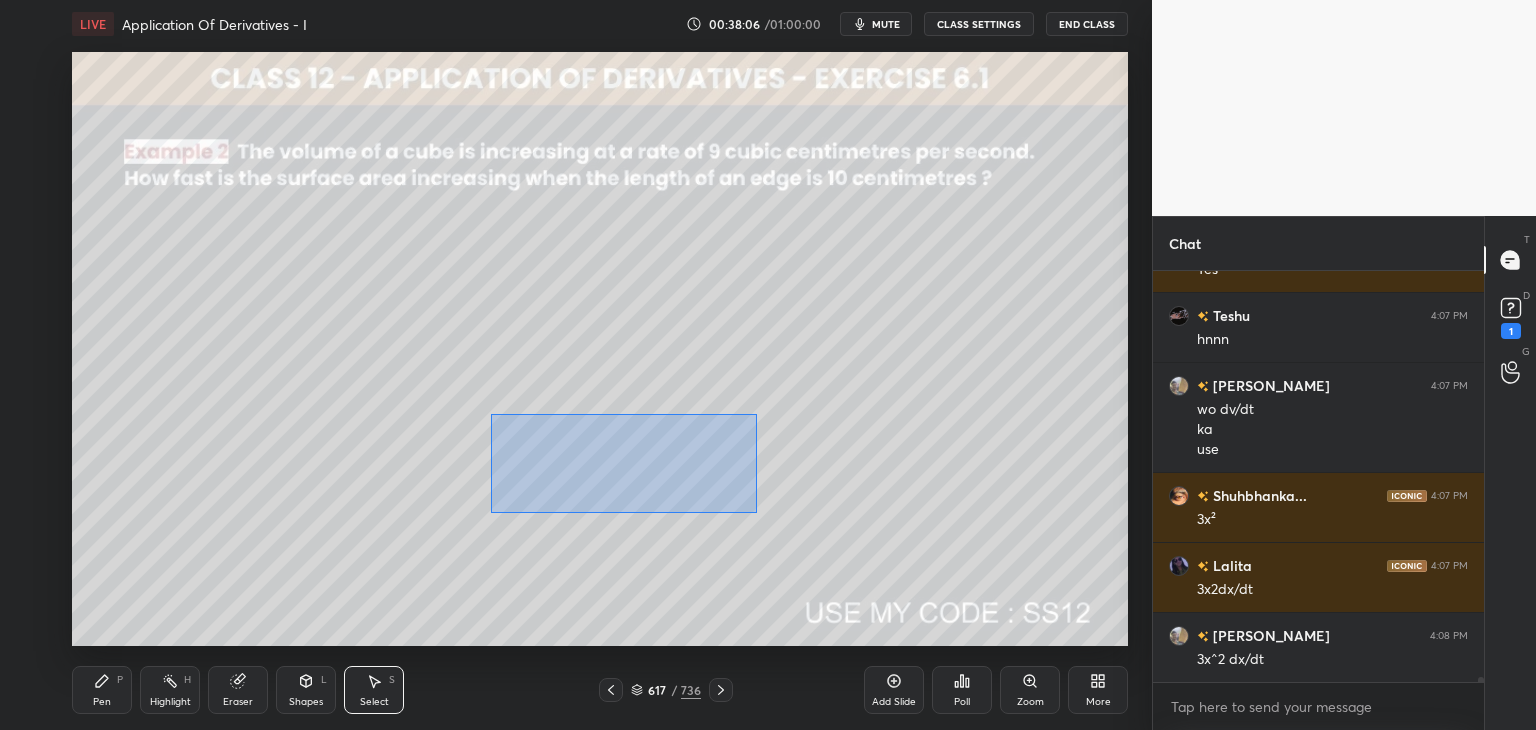 drag, startPoint x: 491, startPoint y: 414, endPoint x: 755, endPoint y: 512, distance: 281.60257 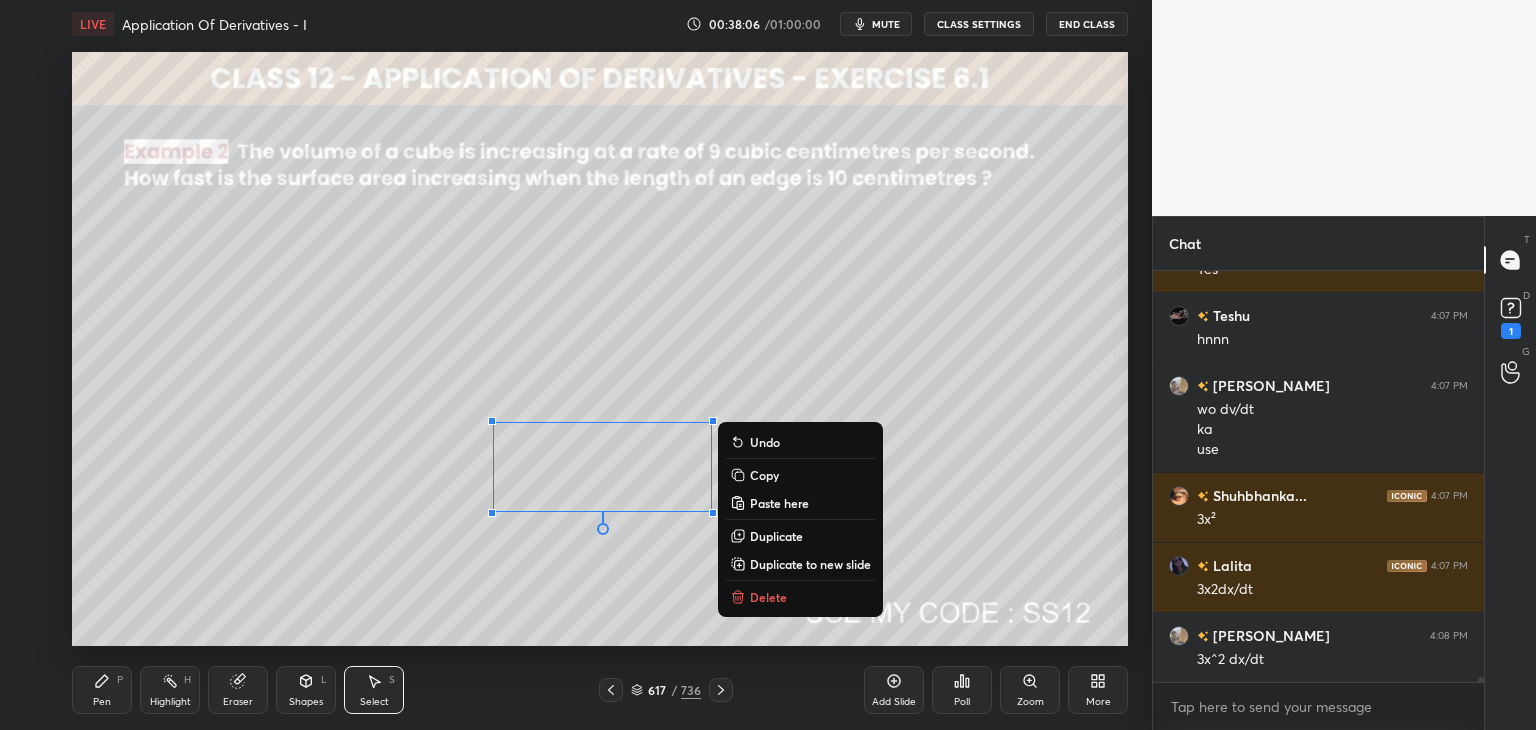 drag, startPoint x: 764, startPoint y: 482, endPoint x: 749, endPoint y: 547, distance: 66.70832 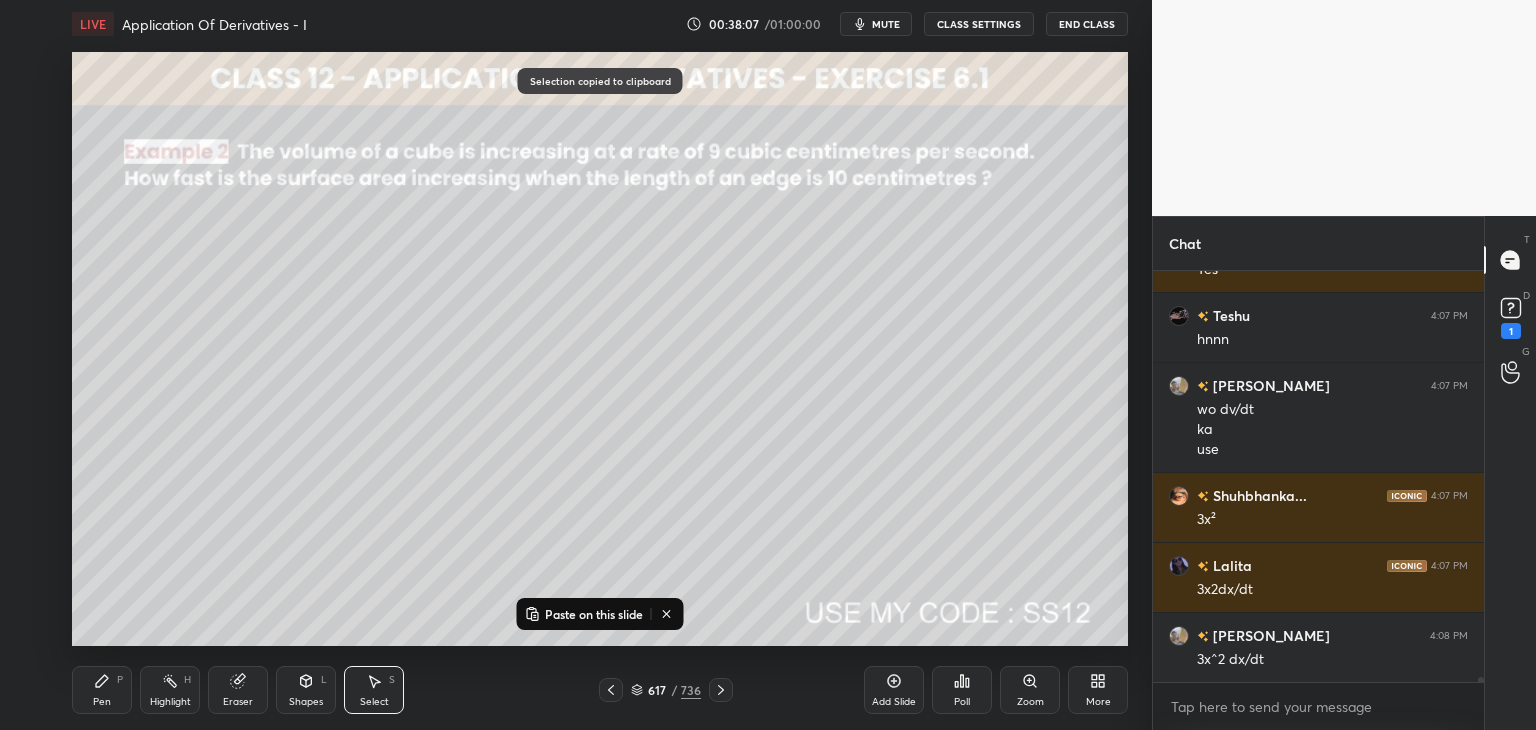 drag, startPoint x: 724, startPoint y: 688, endPoint x: 723, endPoint y: 676, distance: 12.0415945 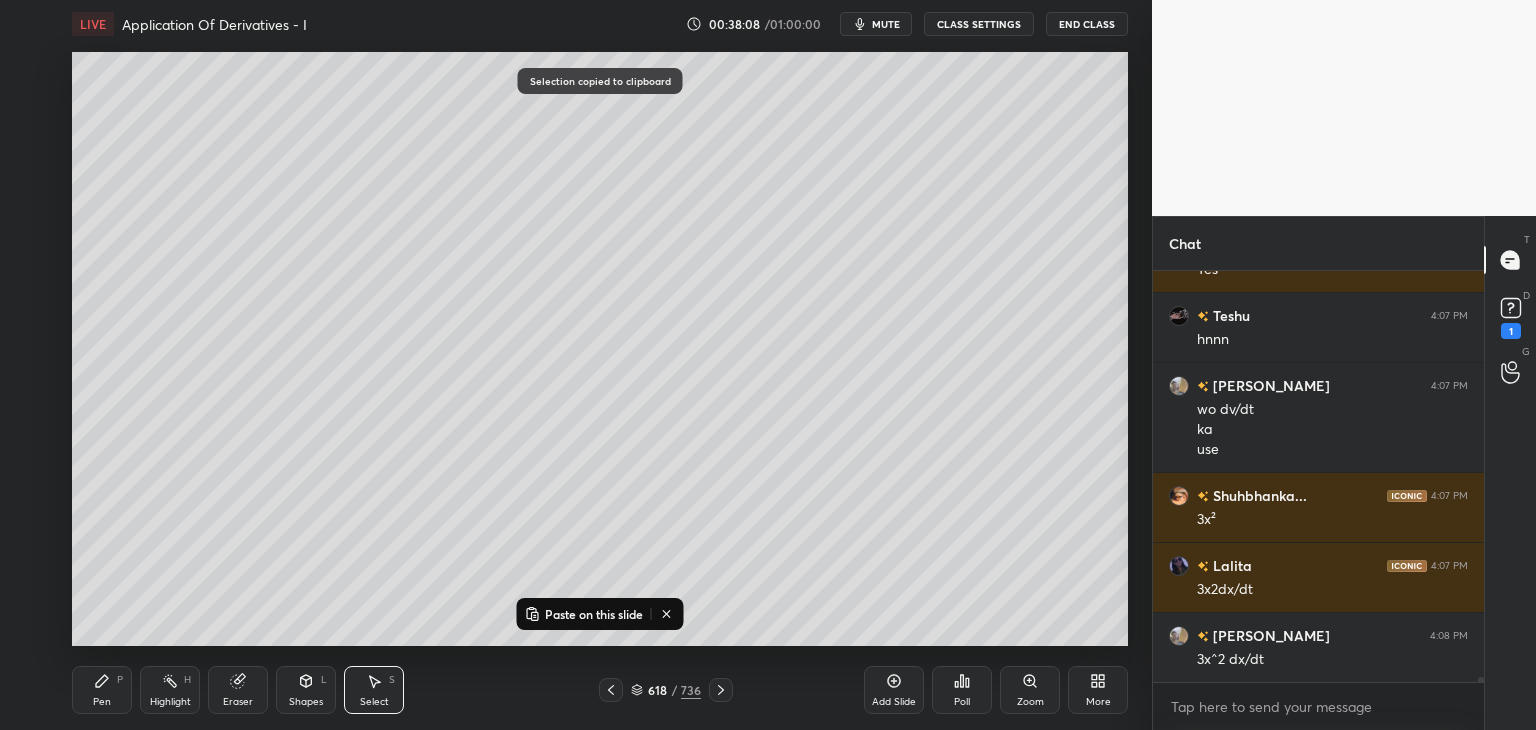 drag, startPoint x: 597, startPoint y: 613, endPoint x: 604, endPoint y: 590, distance: 24.04163 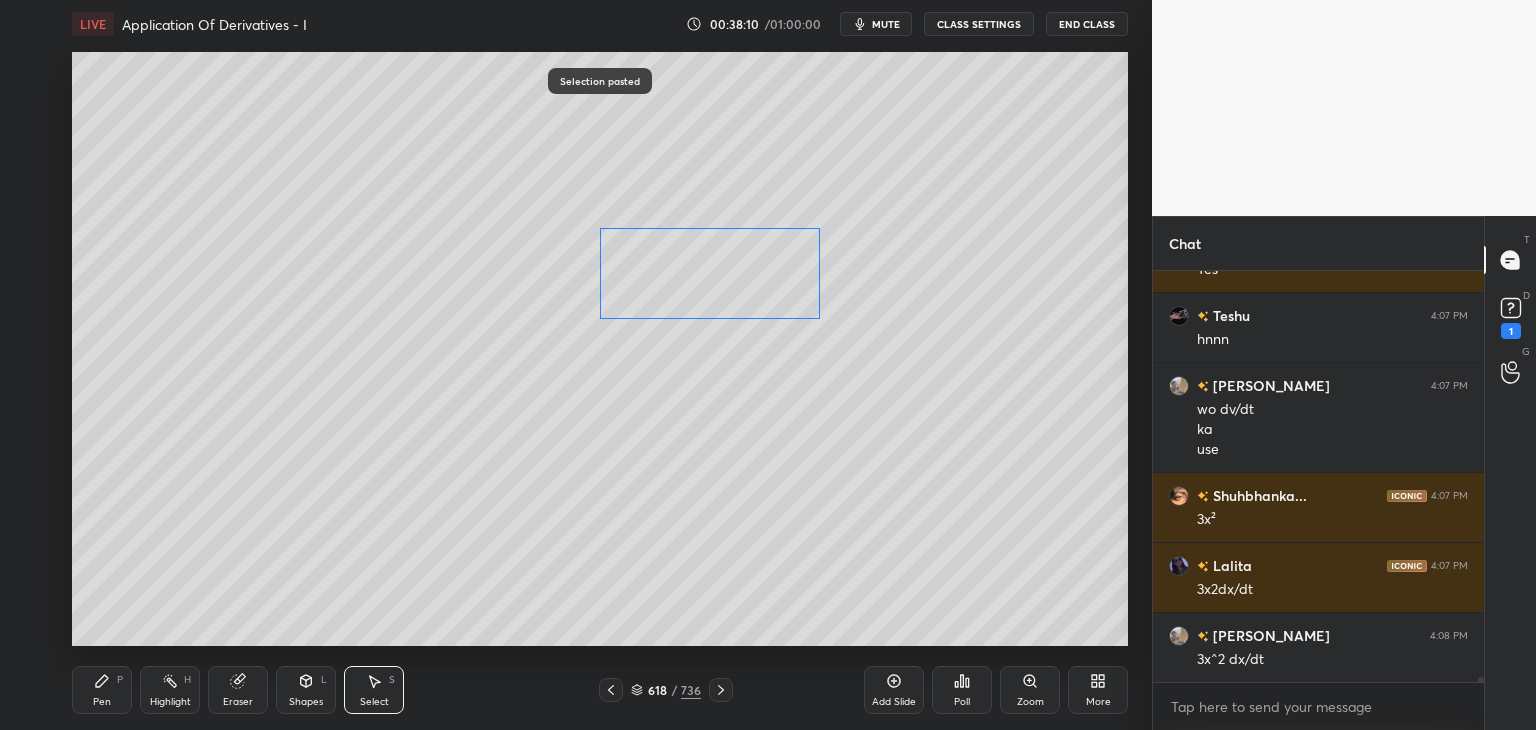 drag, startPoint x: 613, startPoint y: 425, endPoint x: 688, endPoint y: 288, distance: 156.18579 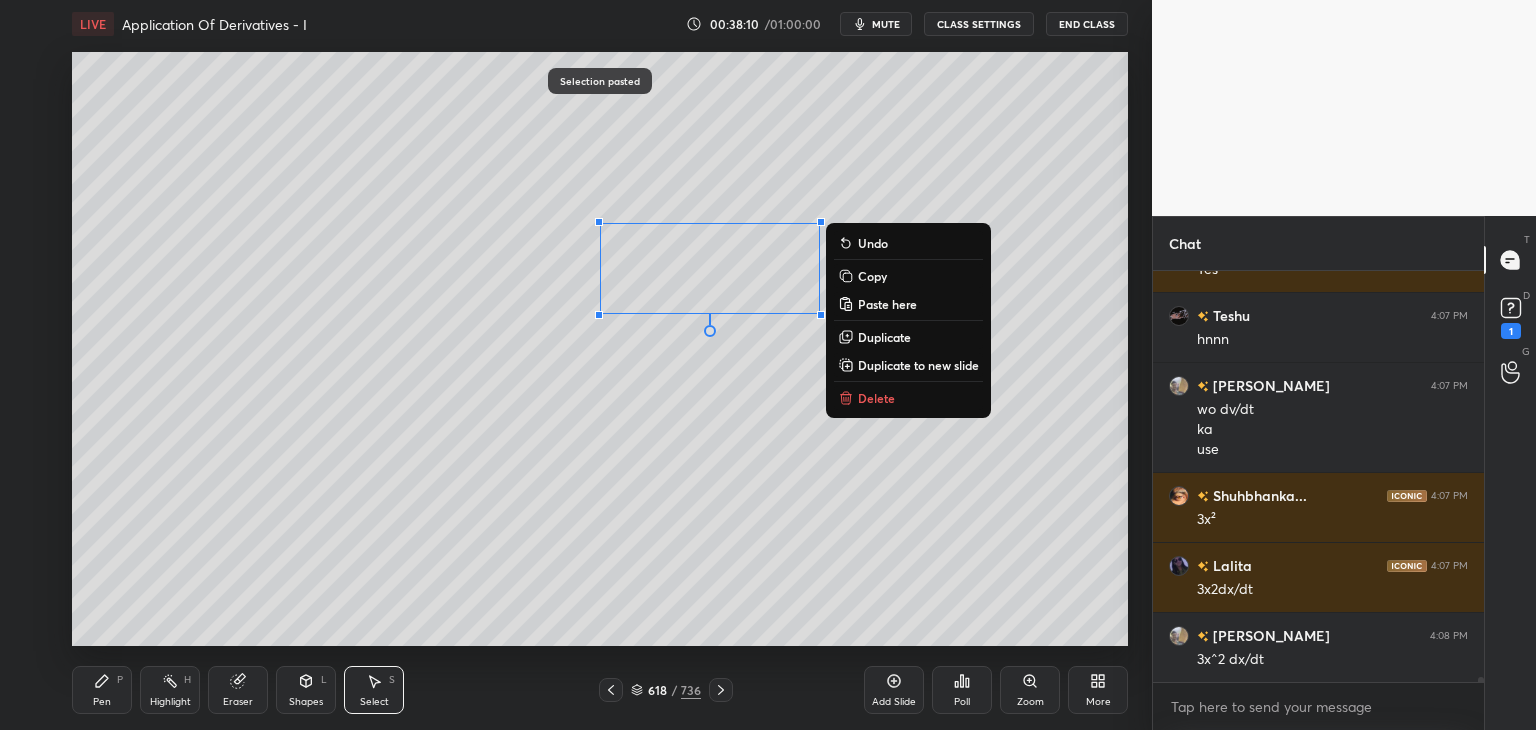 drag, startPoint x: 628, startPoint y: 428, endPoint x: 601, endPoint y: 439, distance: 29.15476 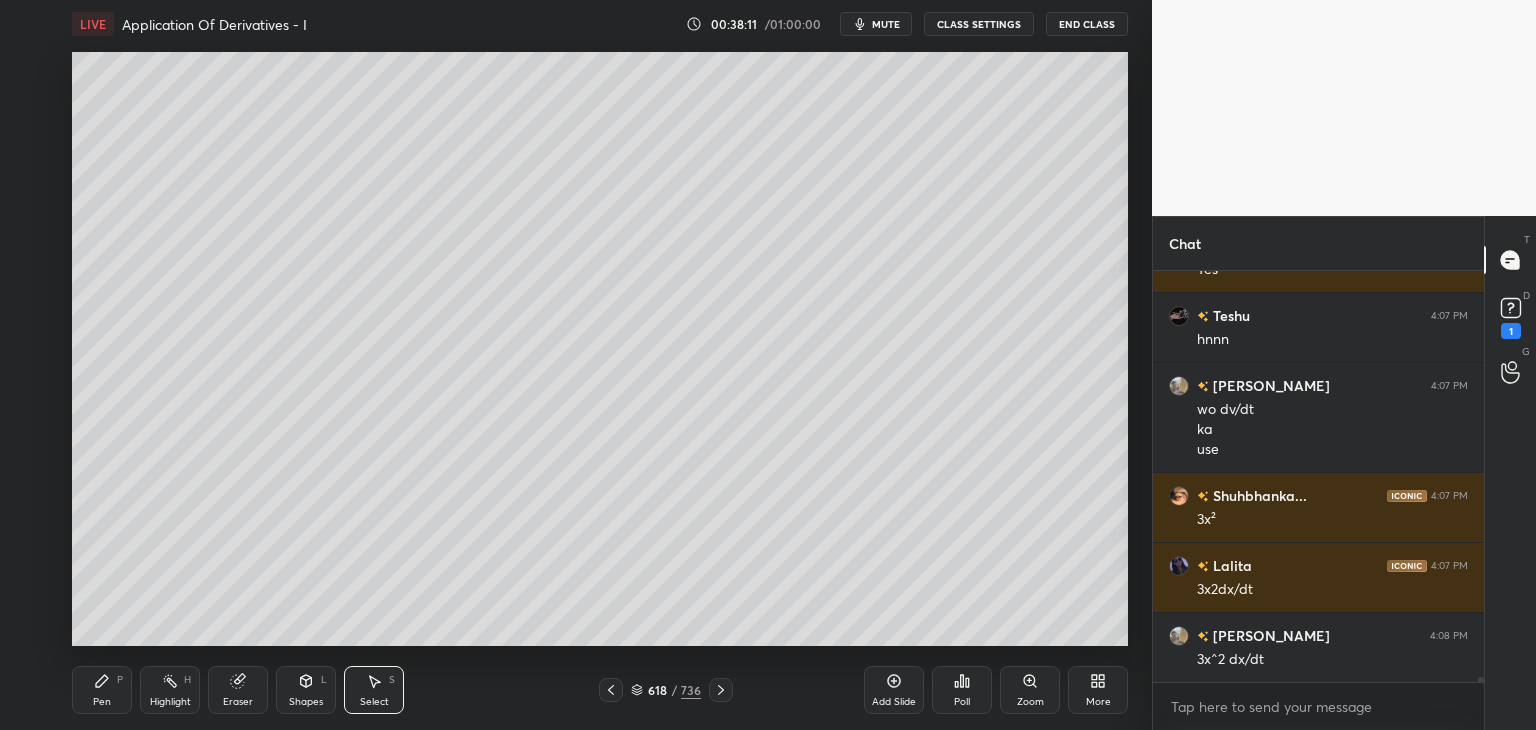 click on "Pen" at bounding box center (102, 702) 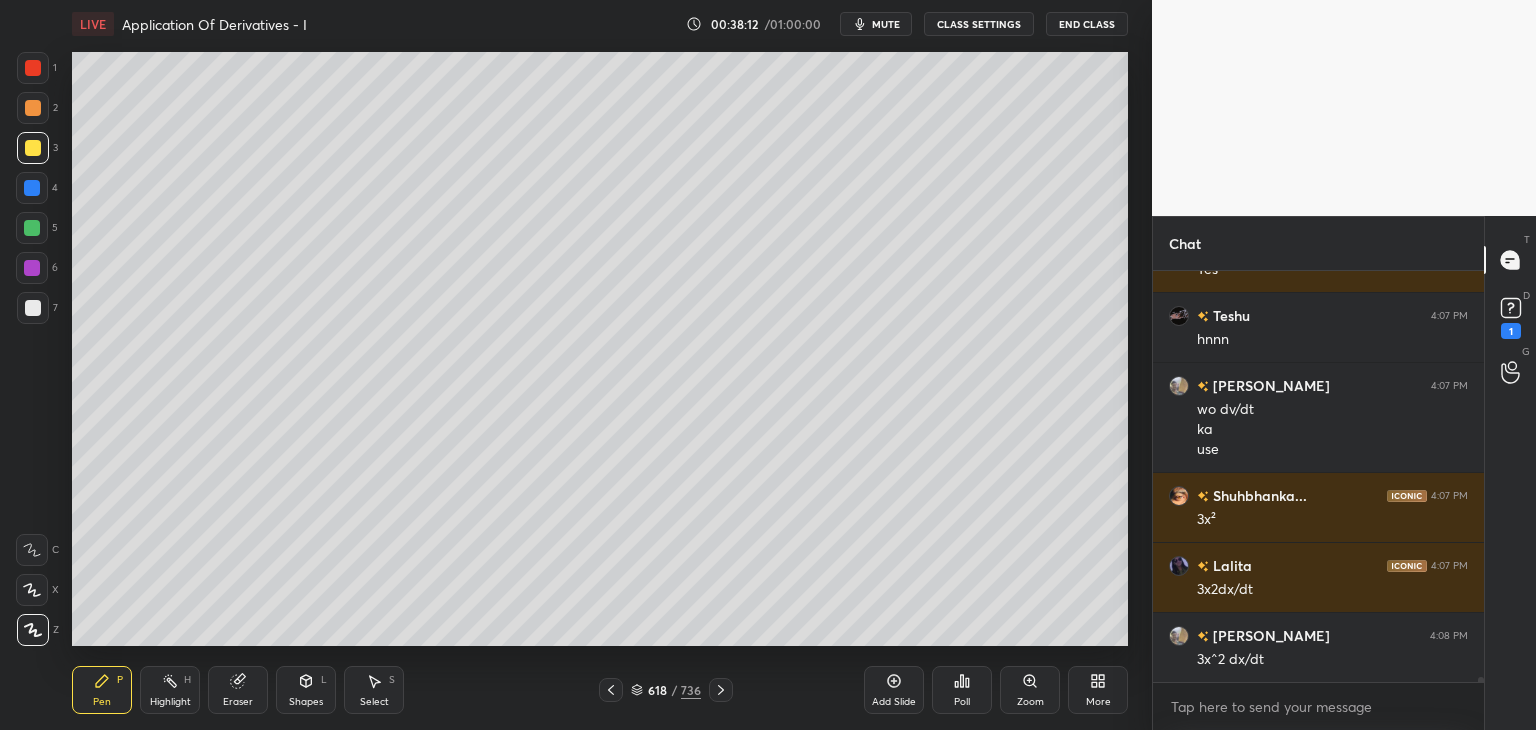 click at bounding box center (33, 308) 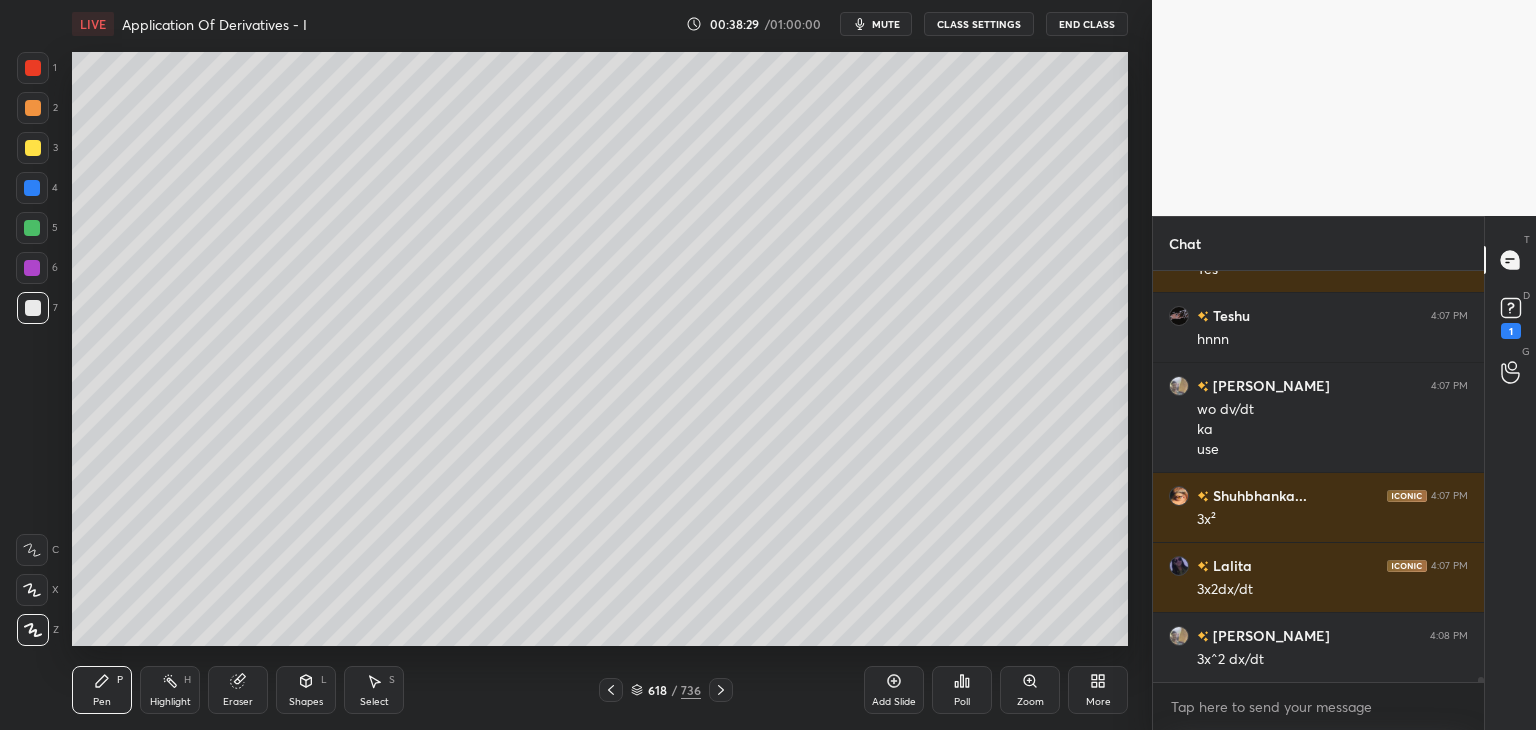 drag, startPoint x: 608, startPoint y: 694, endPoint x: 601, endPoint y: 684, distance: 12.206555 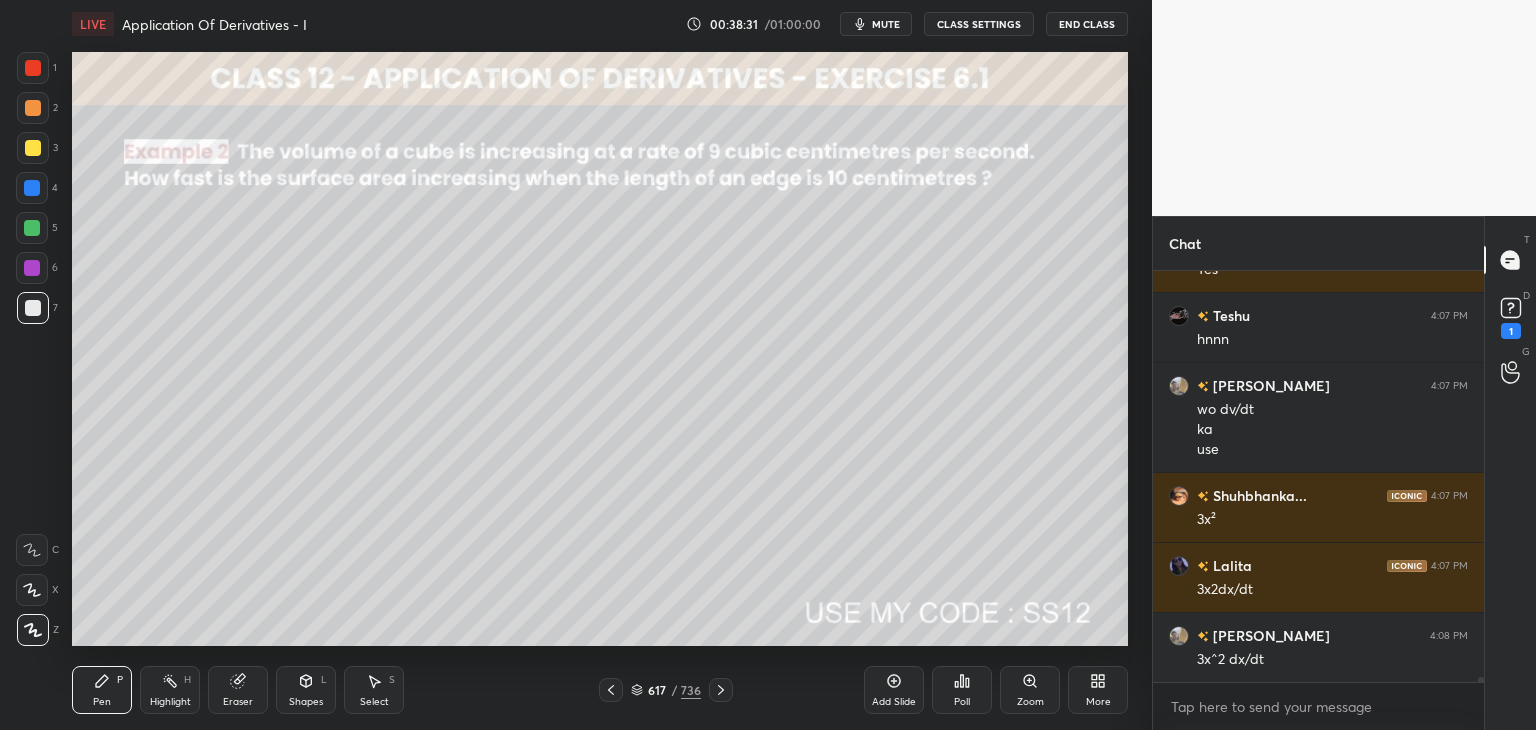 click 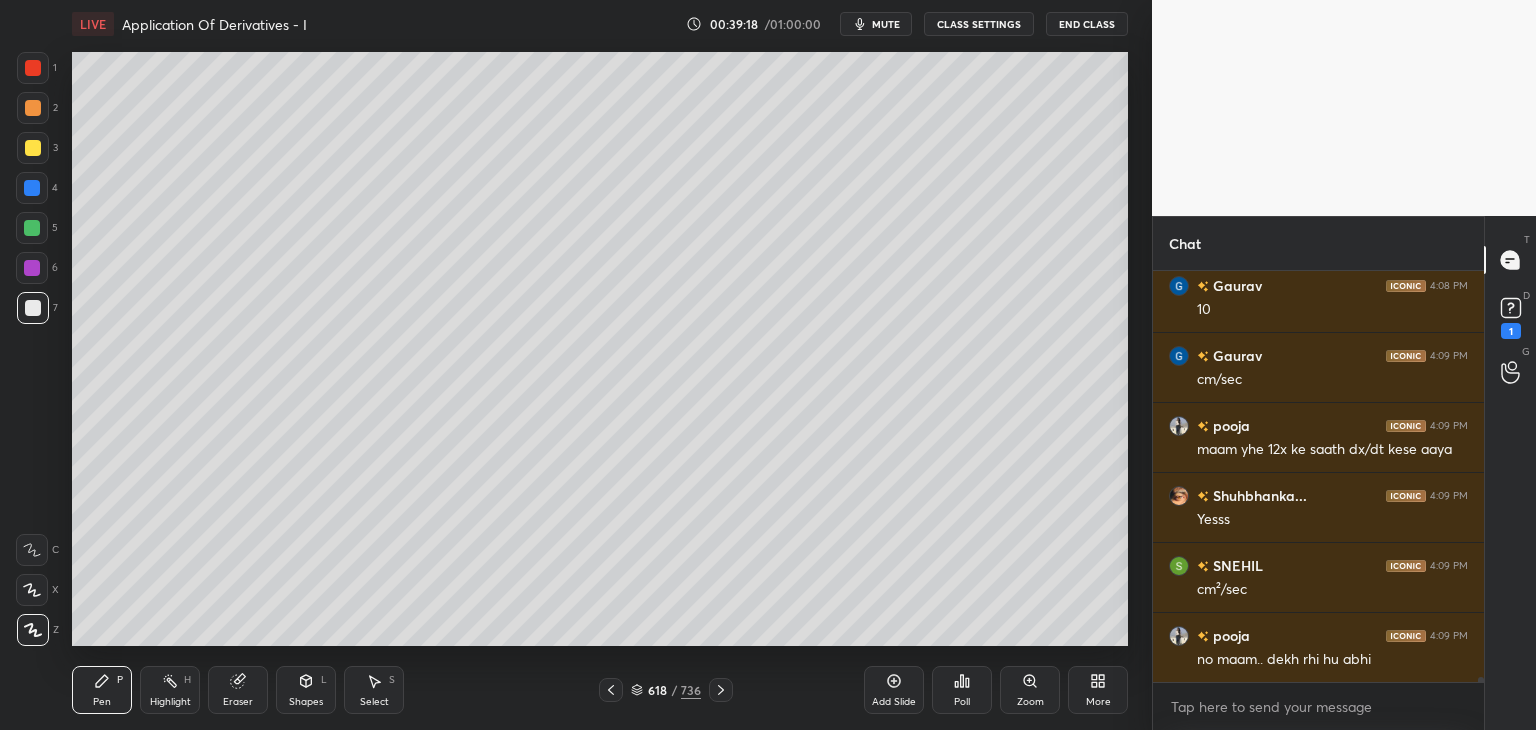 scroll, scrollTop: 37196, scrollLeft: 0, axis: vertical 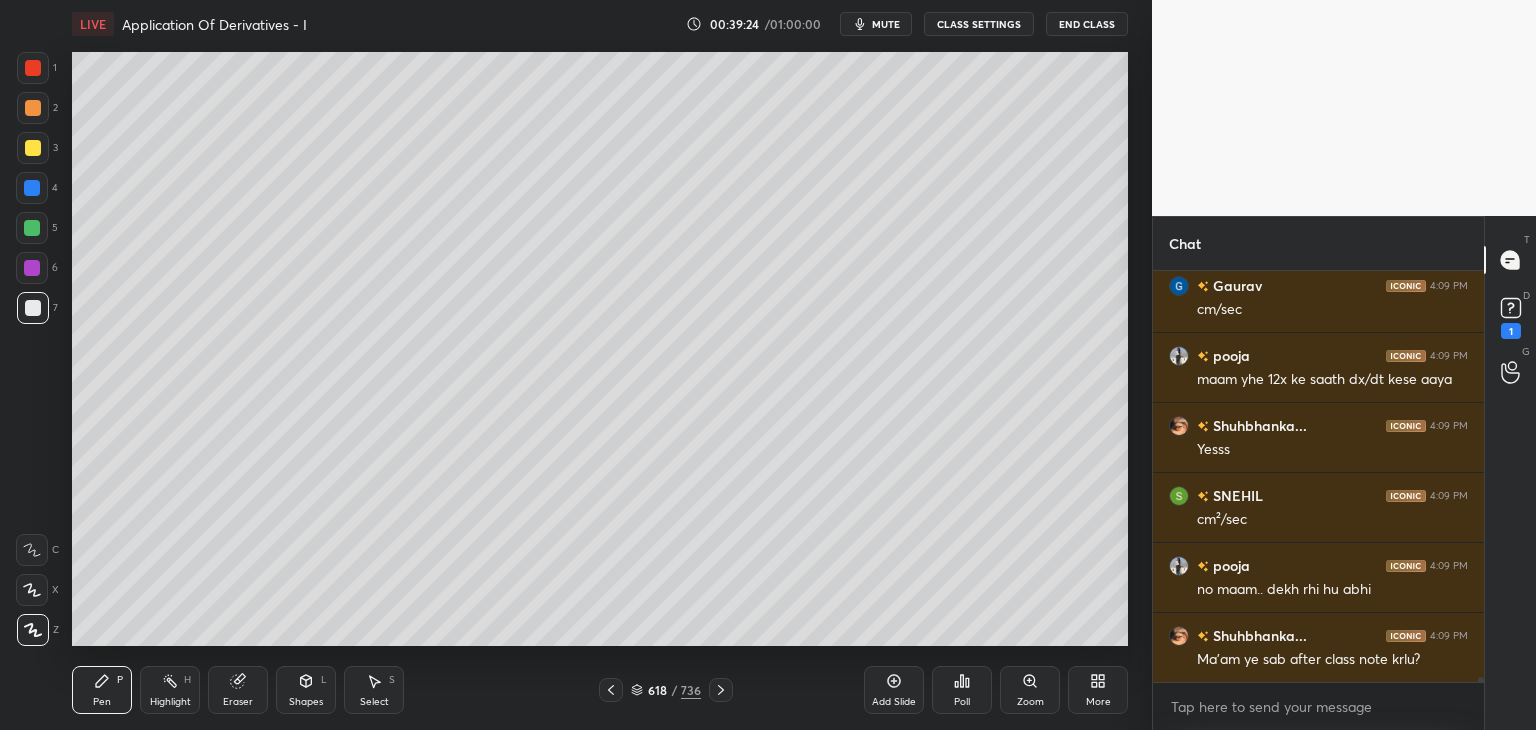 click 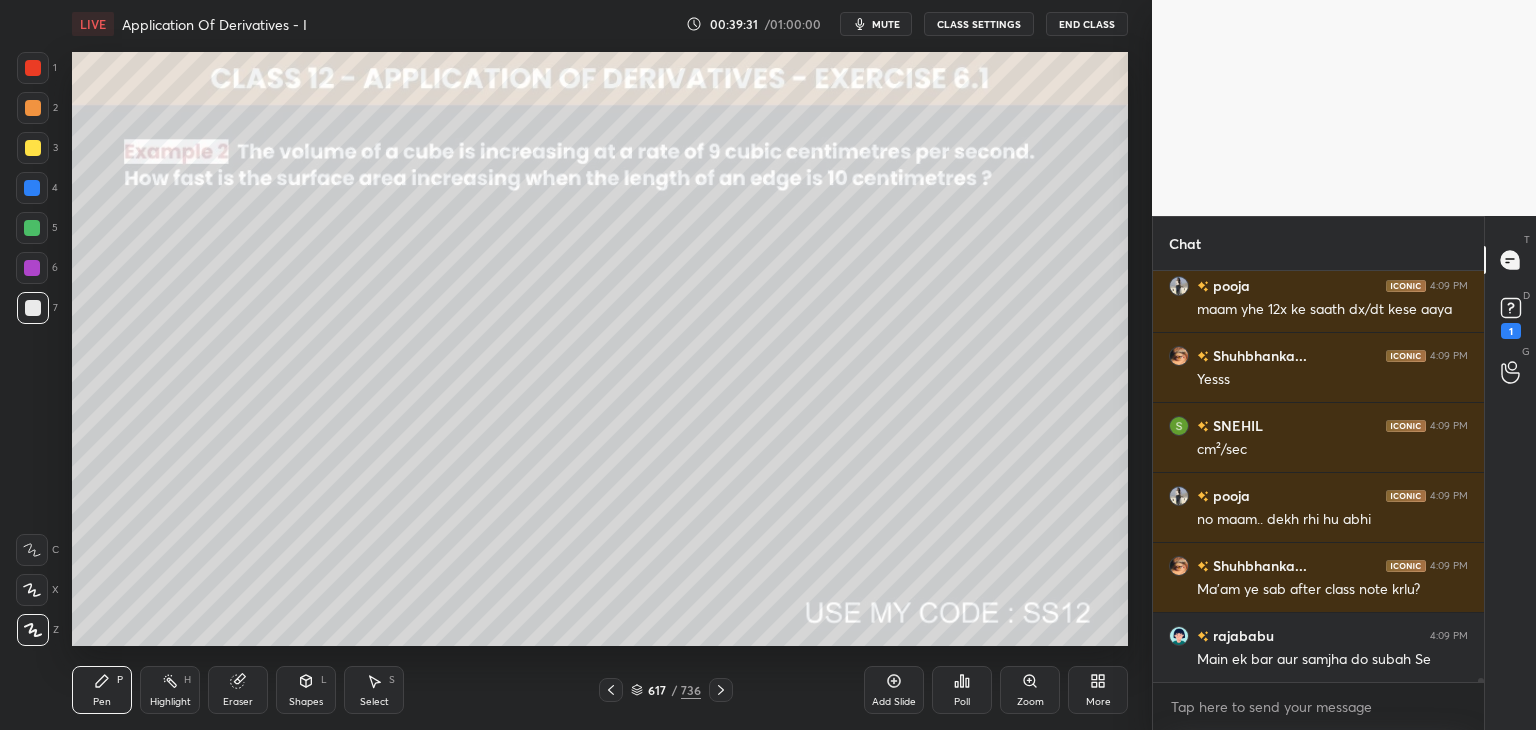 scroll, scrollTop: 37336, scrollLeft: 0, axis: vertical 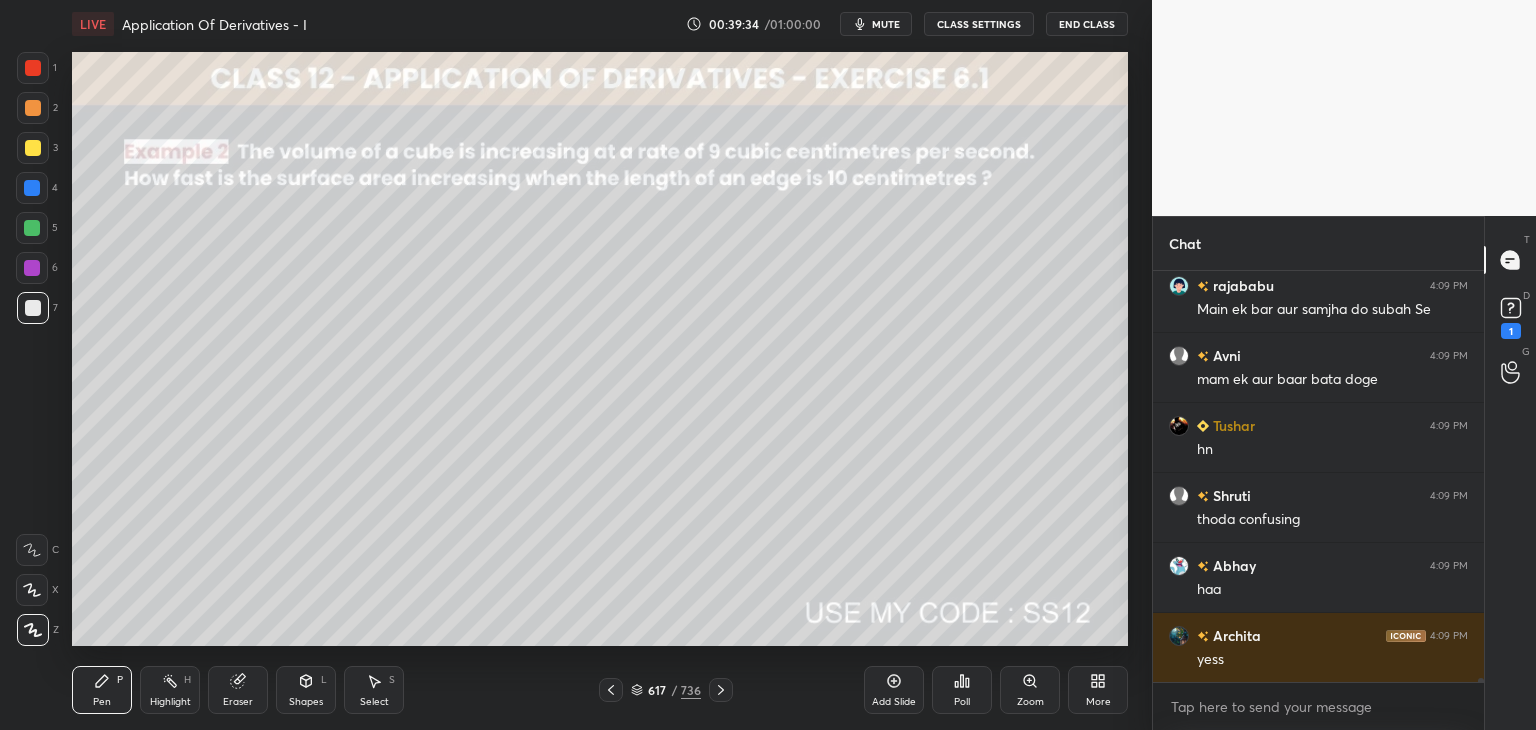 click 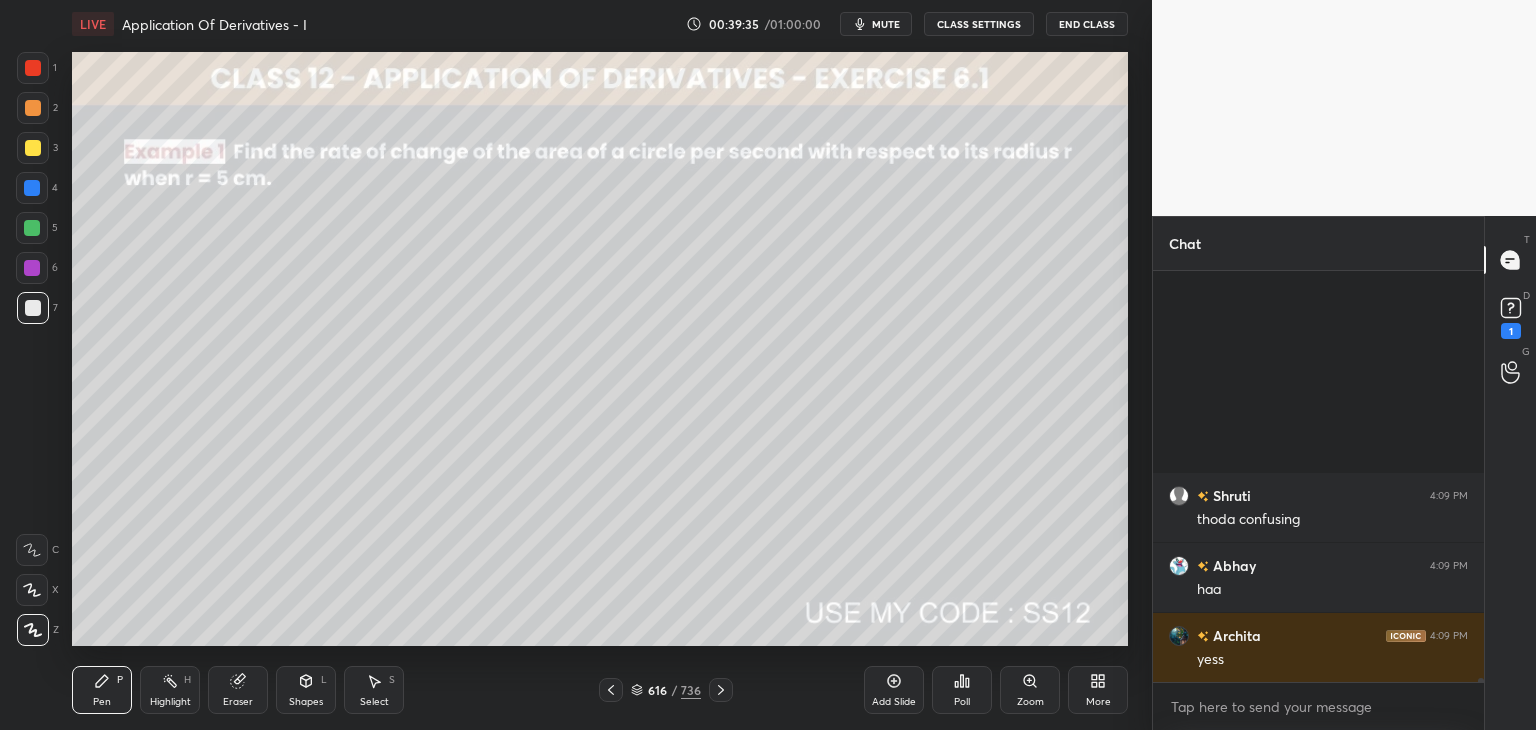 scroll, scrollTop: 37896, scrollLeft: 0, axis: vertical 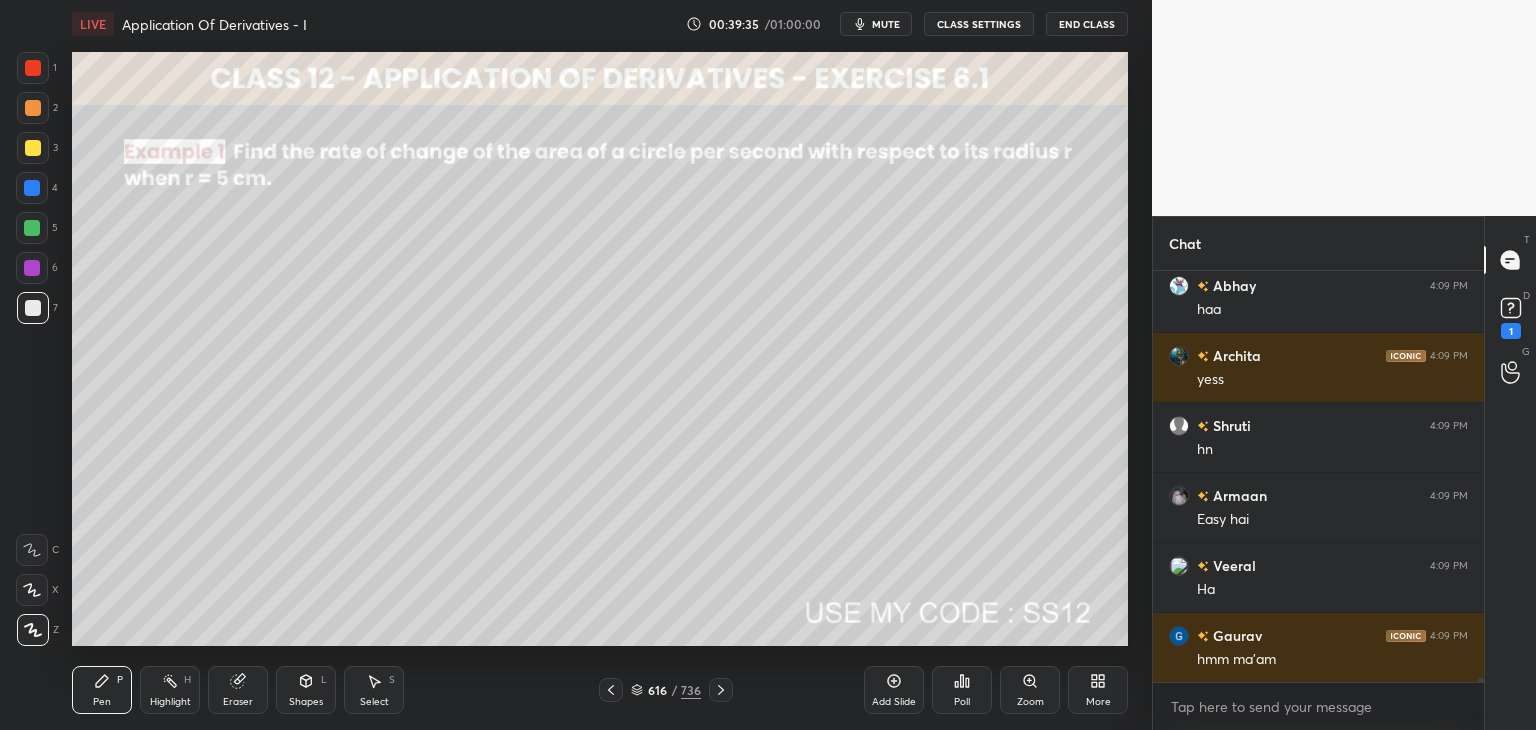 click 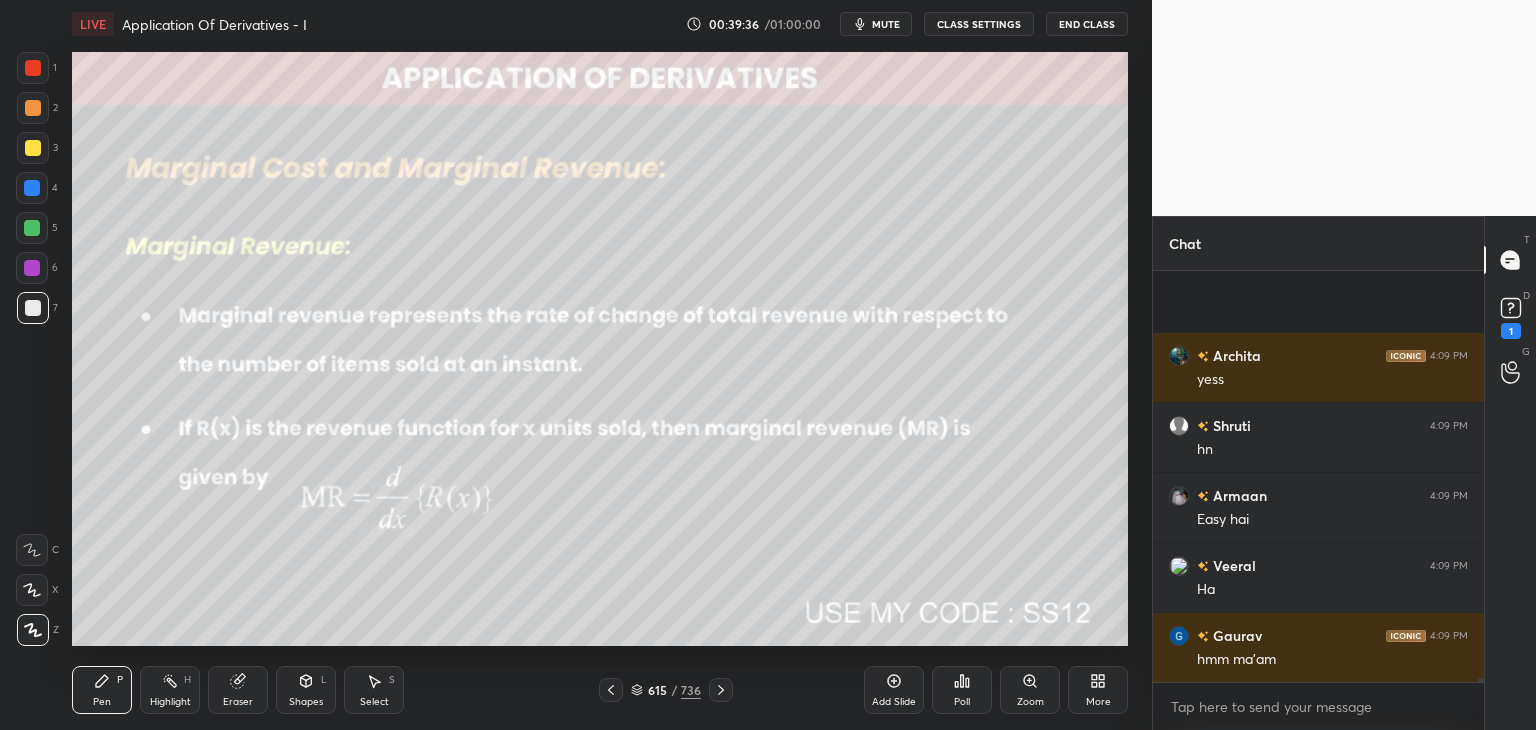 scroll, scrollTop: 38036, scrollLeft: 0, axis: vertical 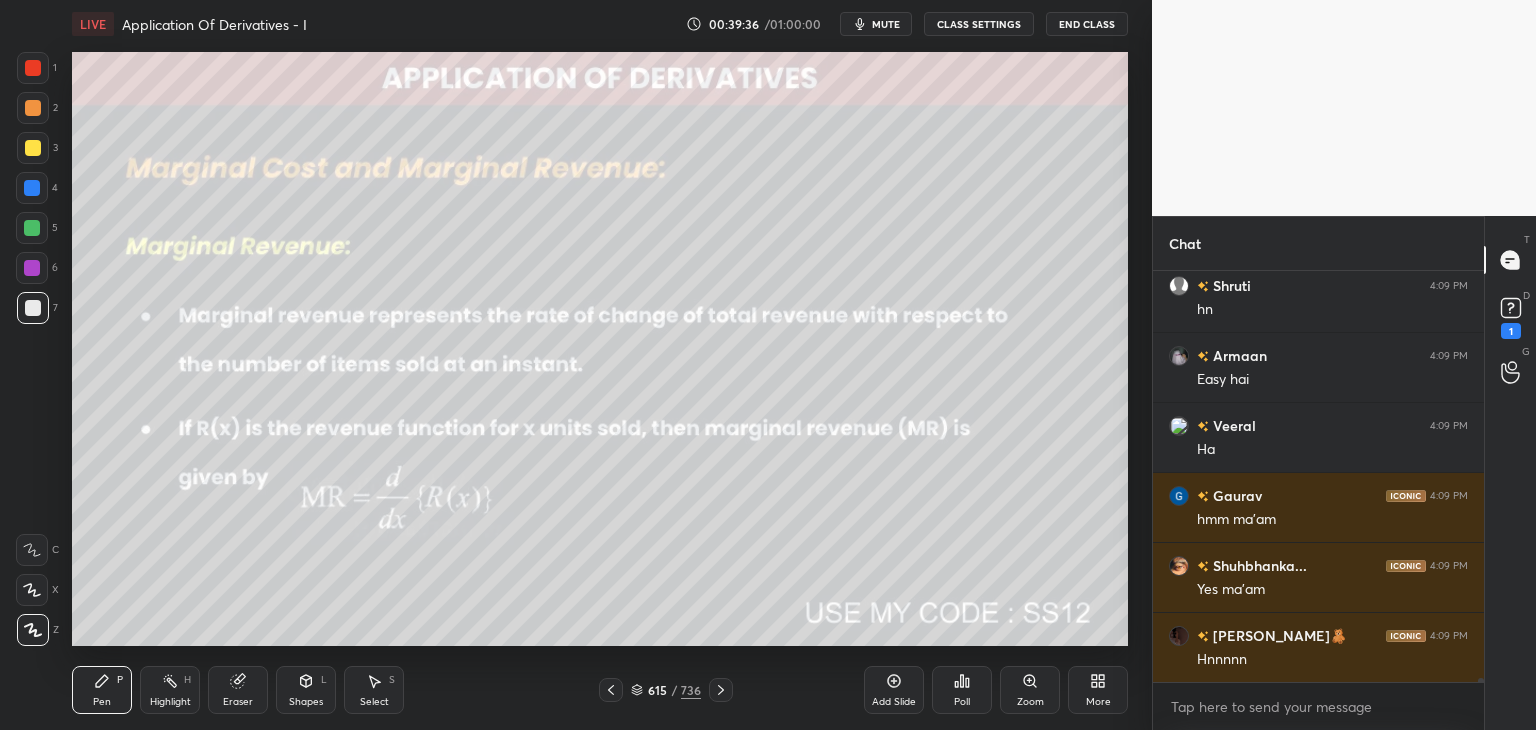 click 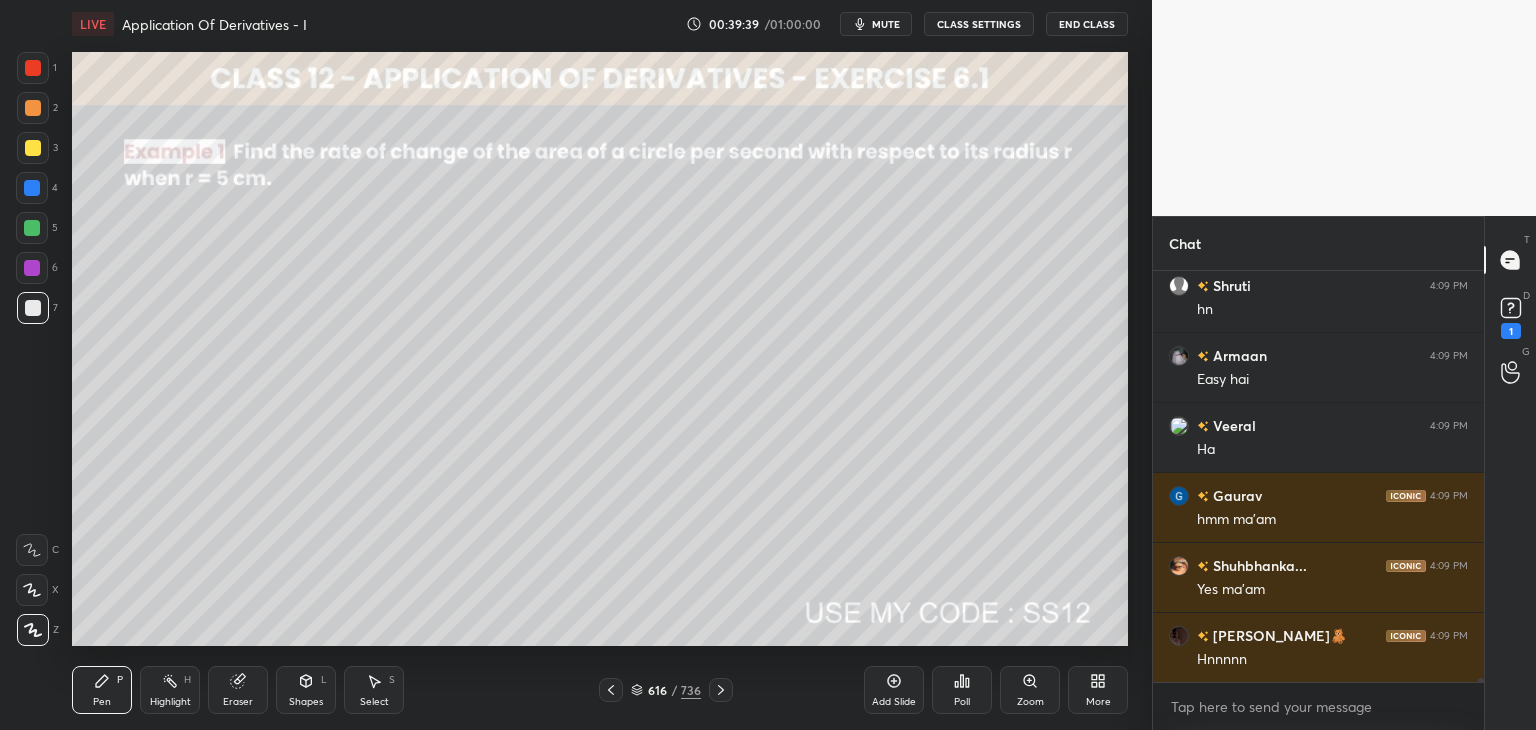 click 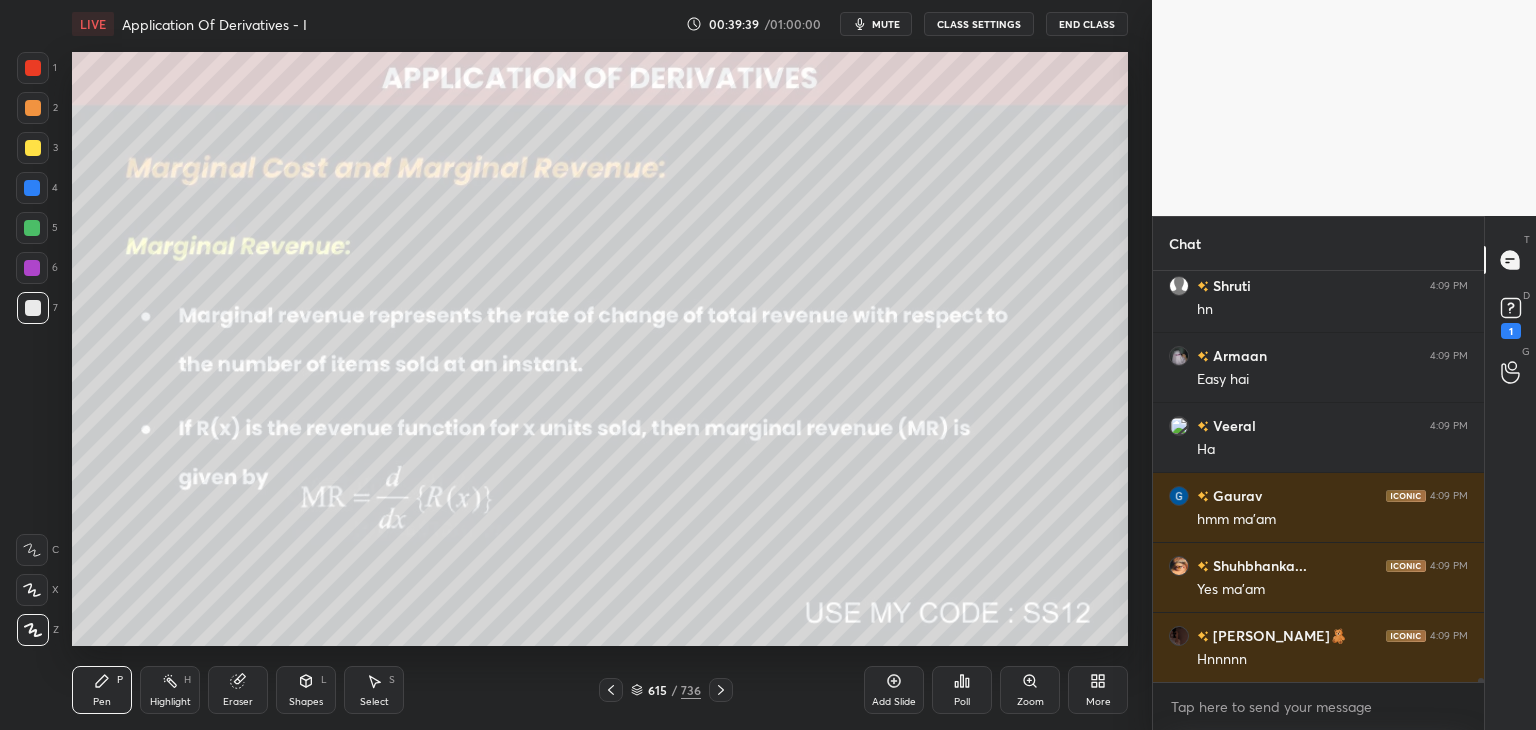 scroll, scrollTop: 38106, scrollLeft: 0, axis: vertical 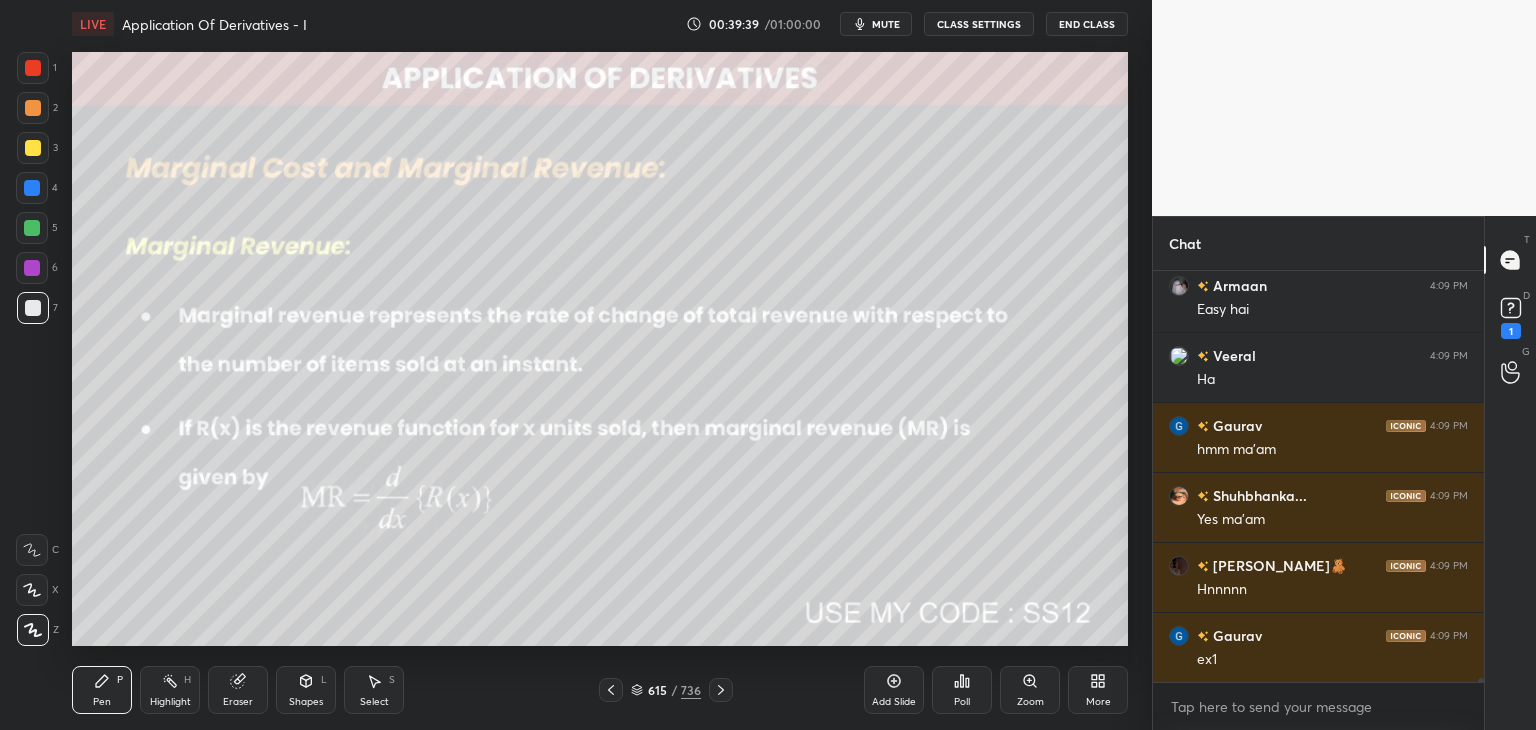 click 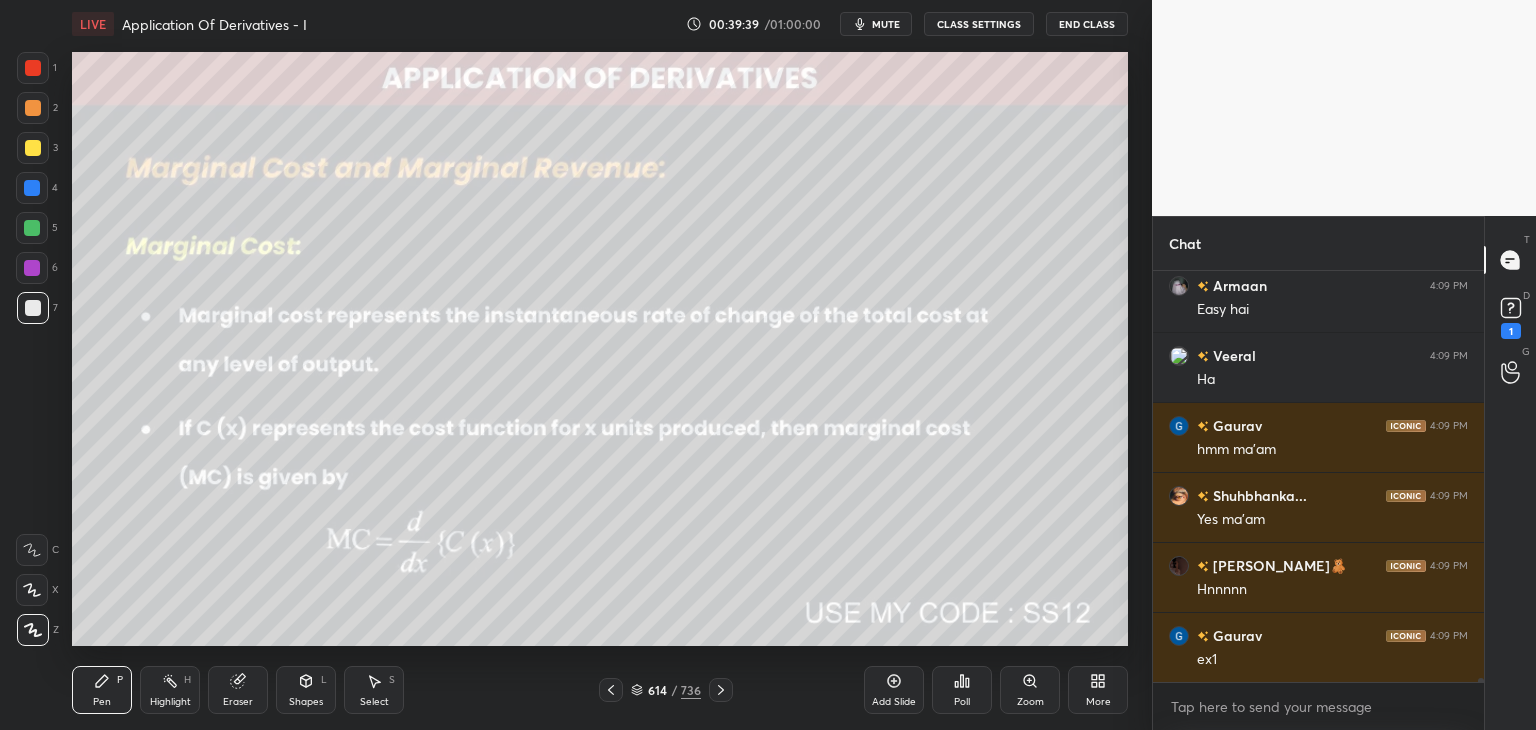 click 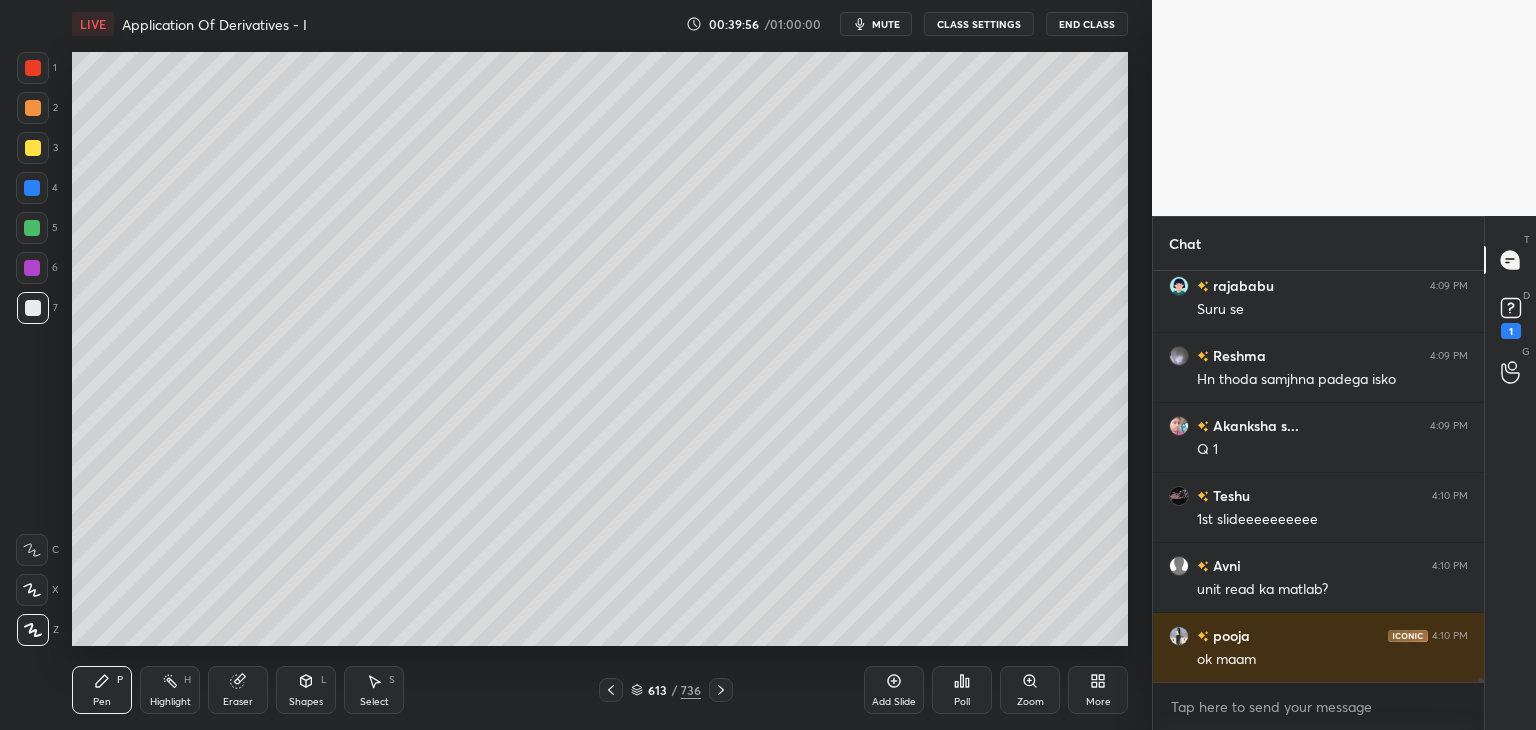 scroll, scrollTop: 38666, scrollLeft: 0, axis: vertical 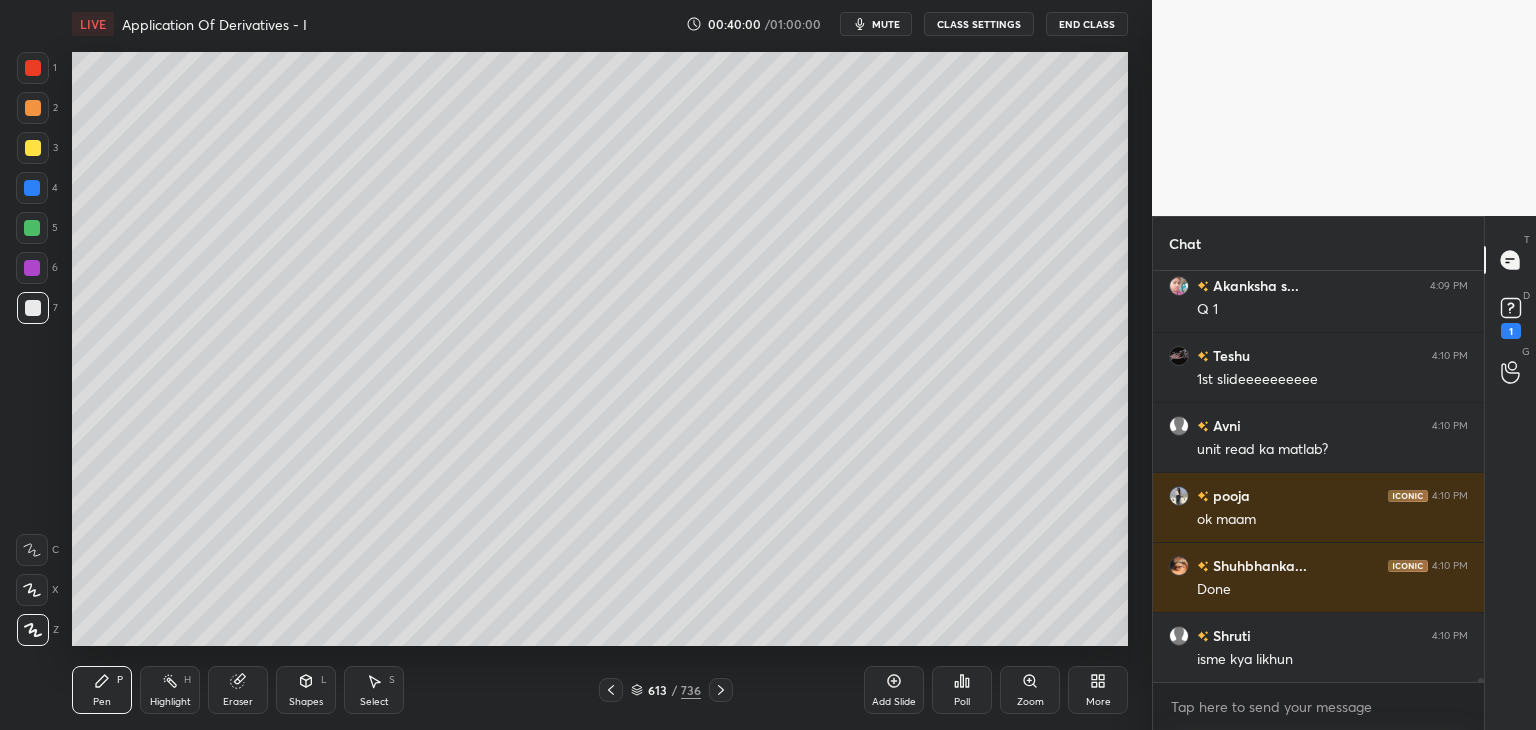 click on "Select" at bounding box center [374, 702] 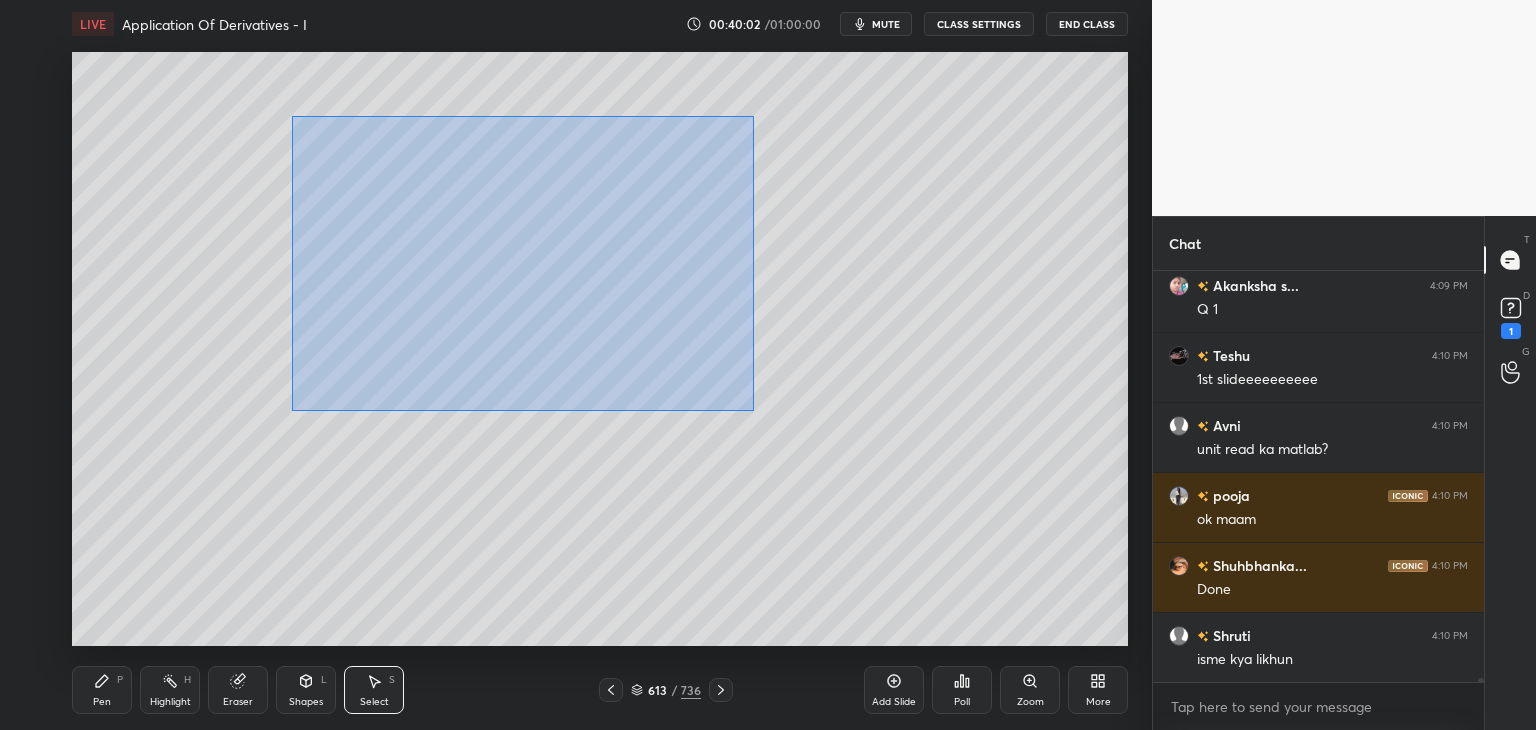 scroll, scrollTop: 38756, scrollLeft: 0, axis: vertical 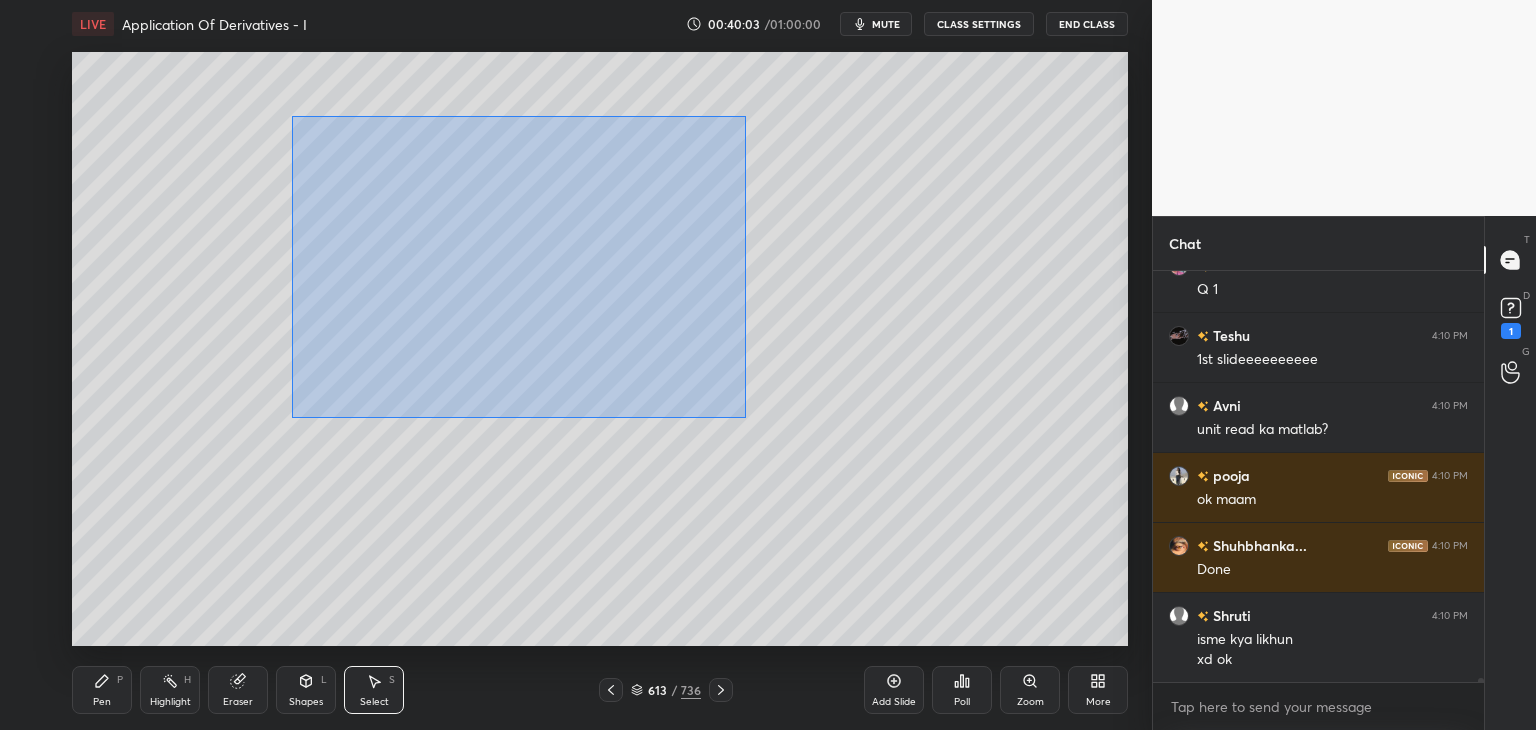 drag, startPoint x: 292, startPoint y: 116, endPoint x: 732, endPoint y: 406, distance: 526.9725 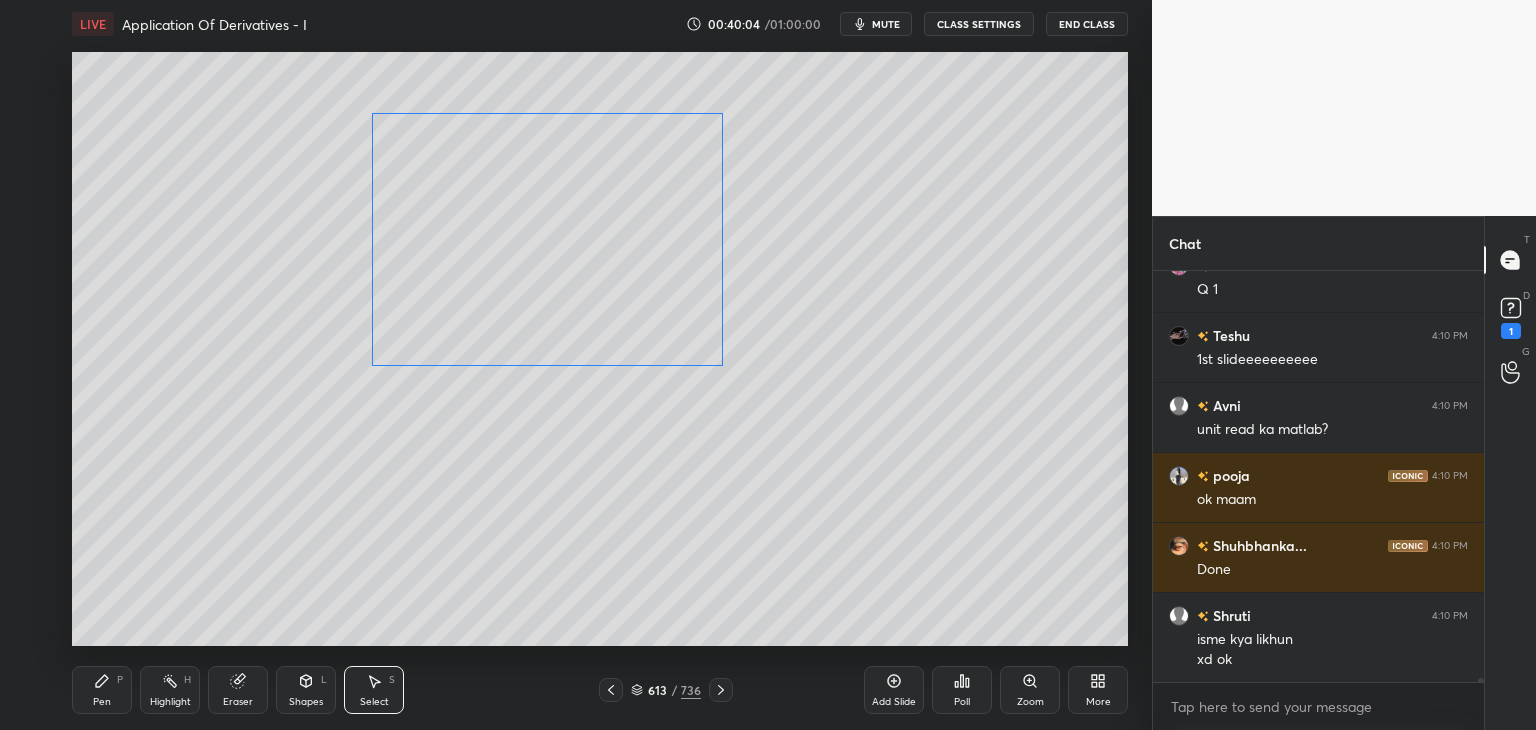drag, startPoint x: 598, startPoint y: 324, endPoint x: 658, endPoint y: 308, distance: 62.0967 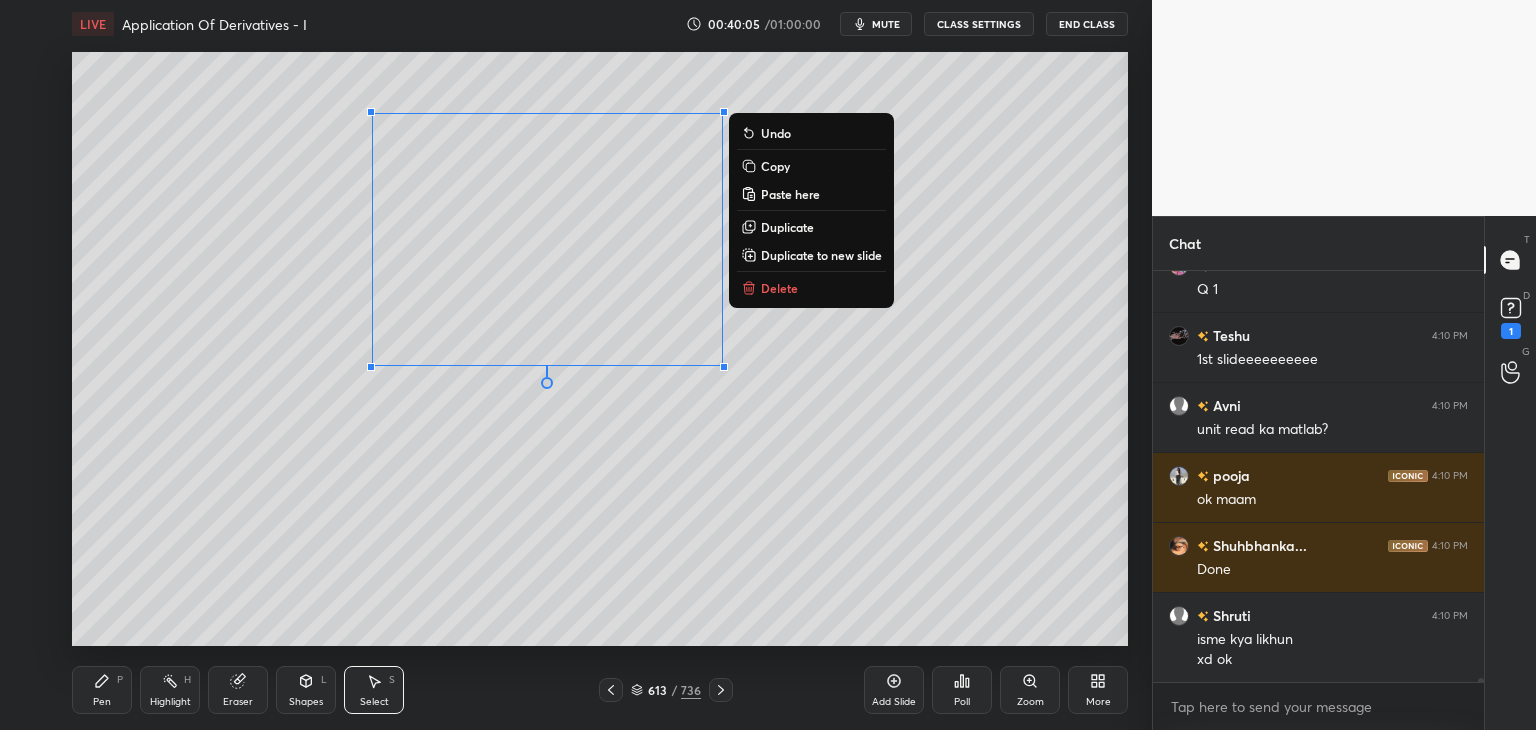 click on "0 ° Undo Copy Paste here Duplicate Duplicate to new slide Delete" at bounding box center [600, 349] 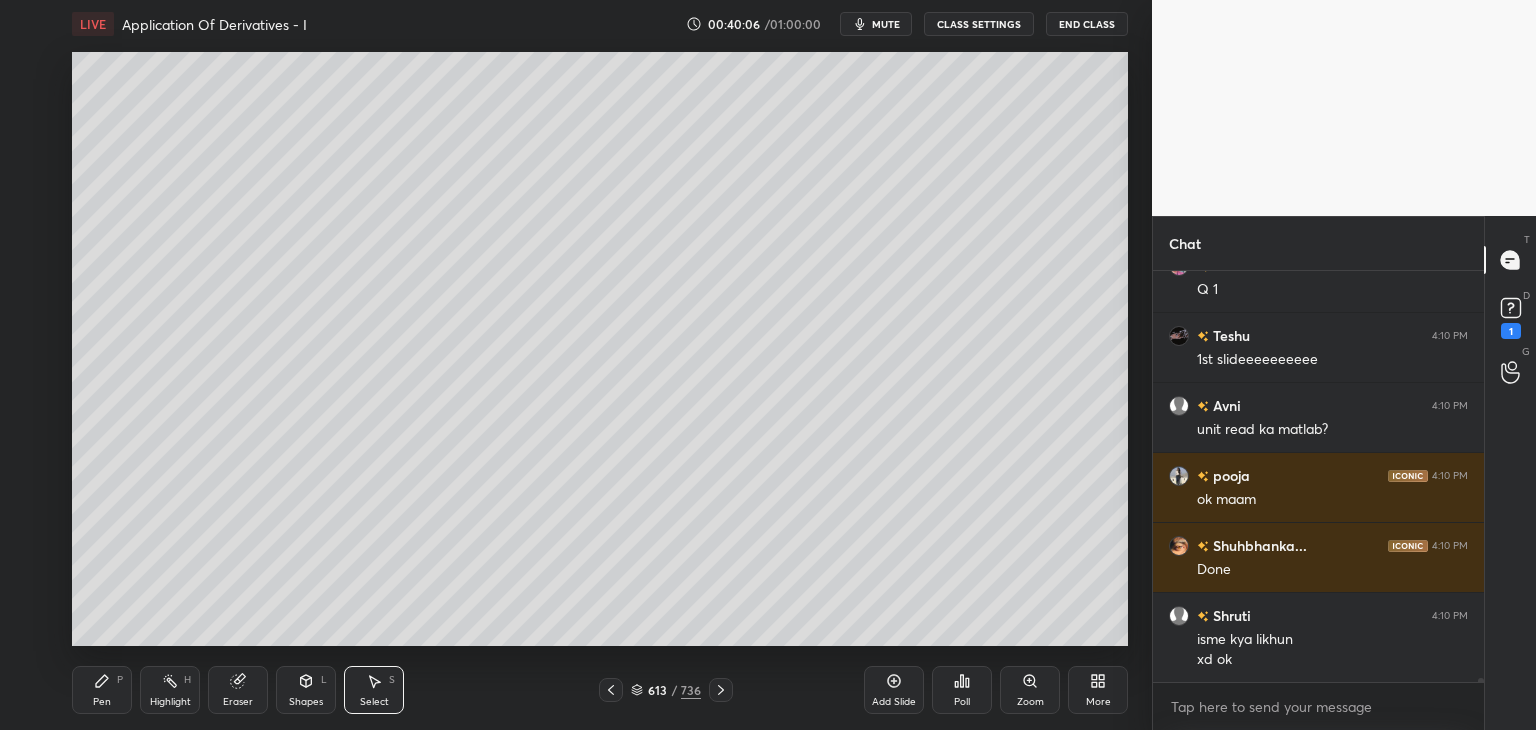 scroll, scrollTop: 38844, scrollLeft: 0, axis: vertical 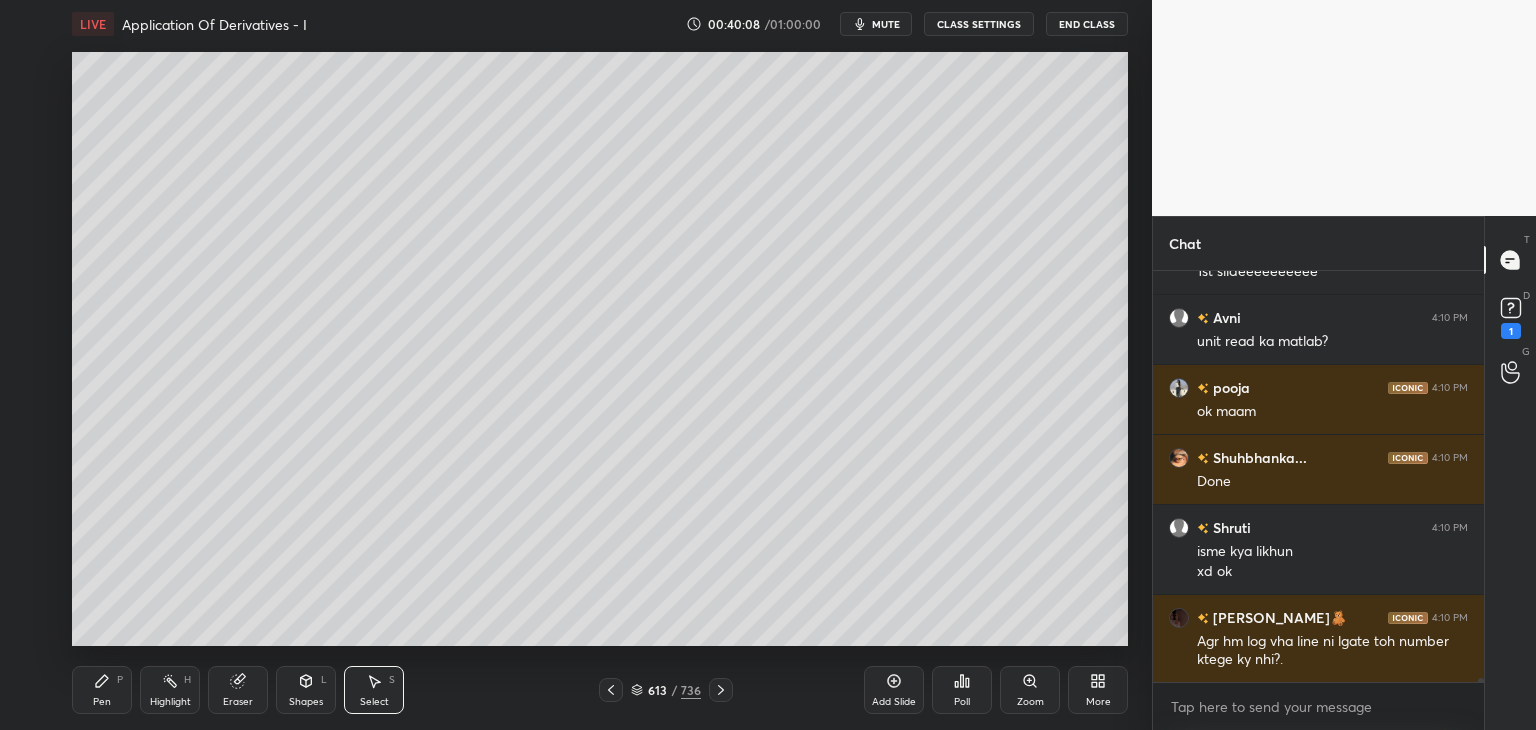 click on "Shapes L" at bounding box center [306, 690] 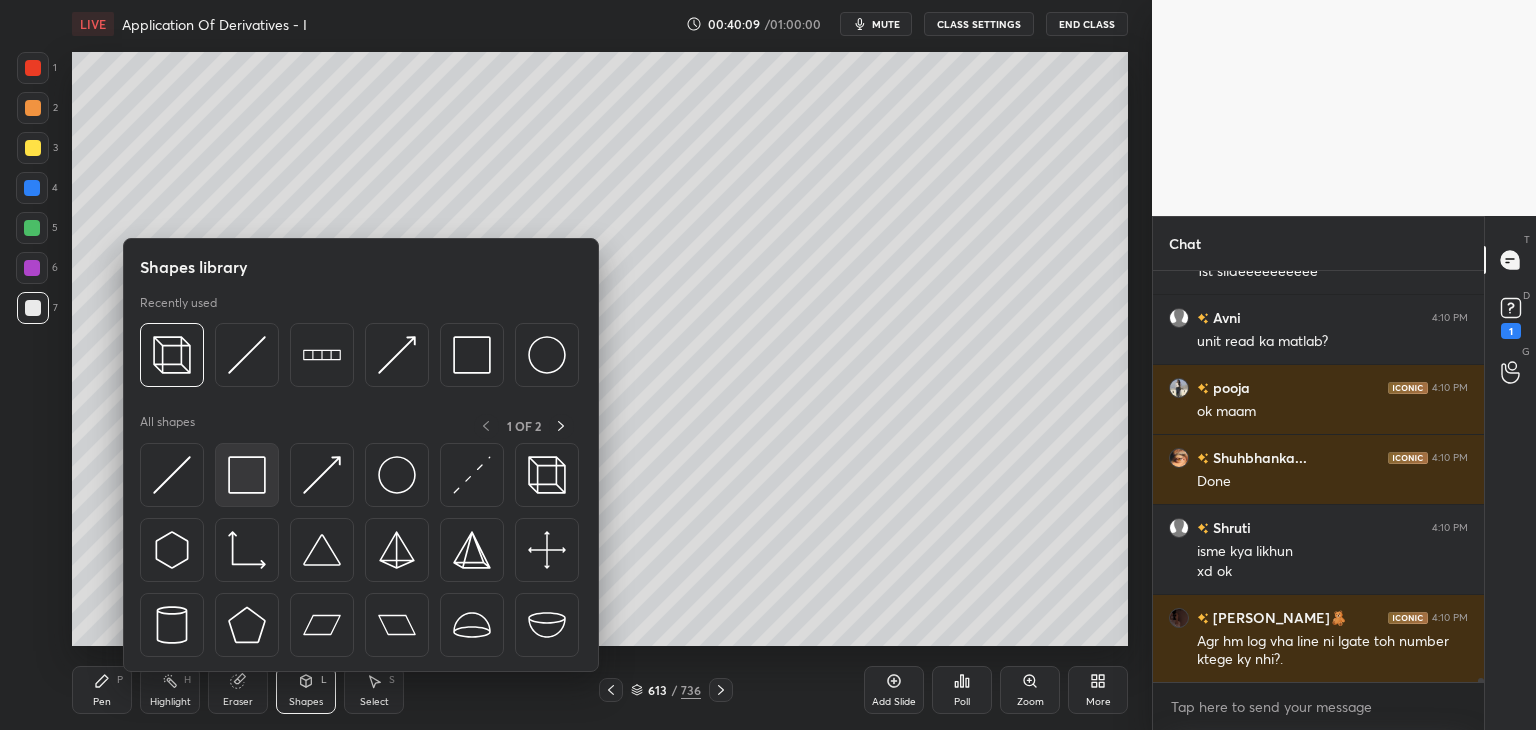 click at bounding box center [247, 475] 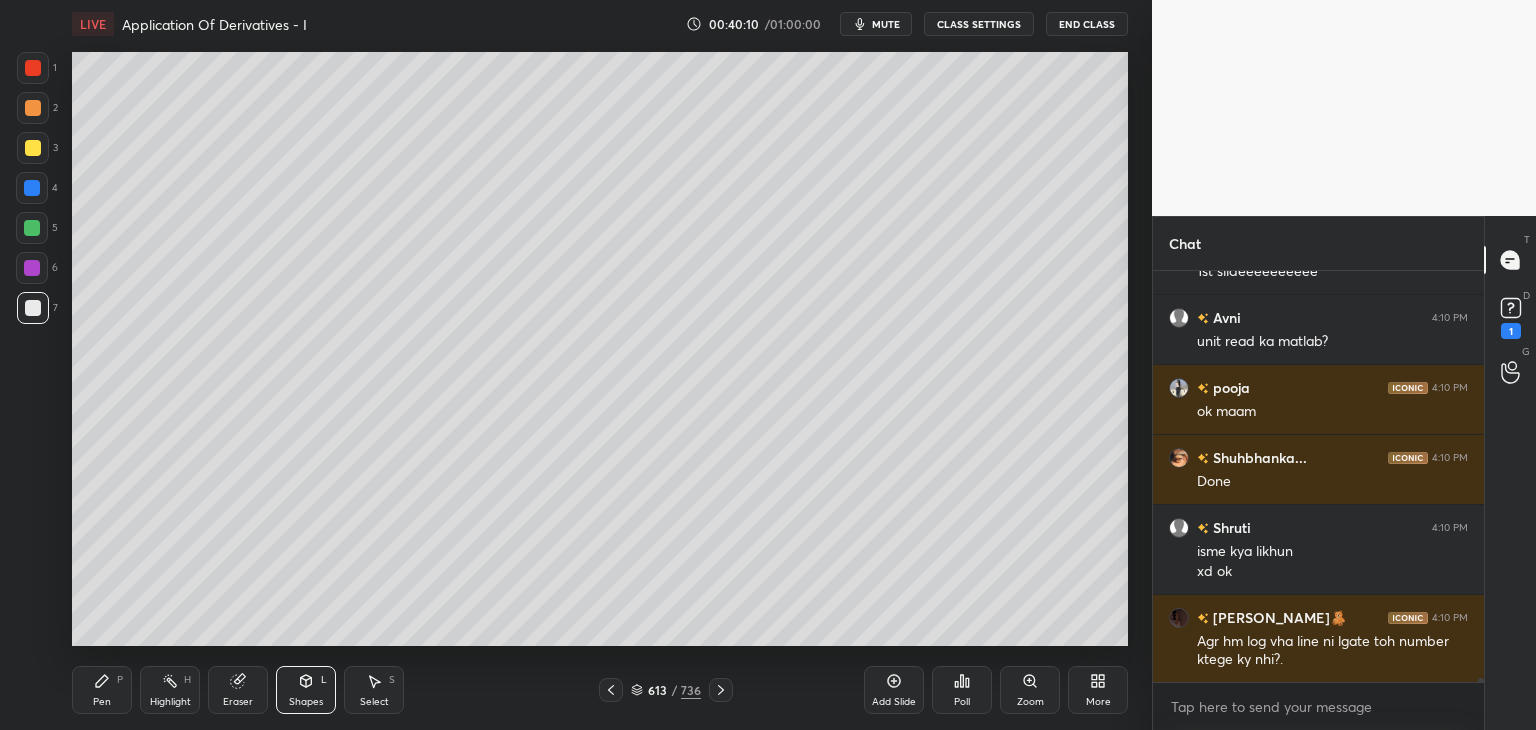 click at bounding box center [33, 68] 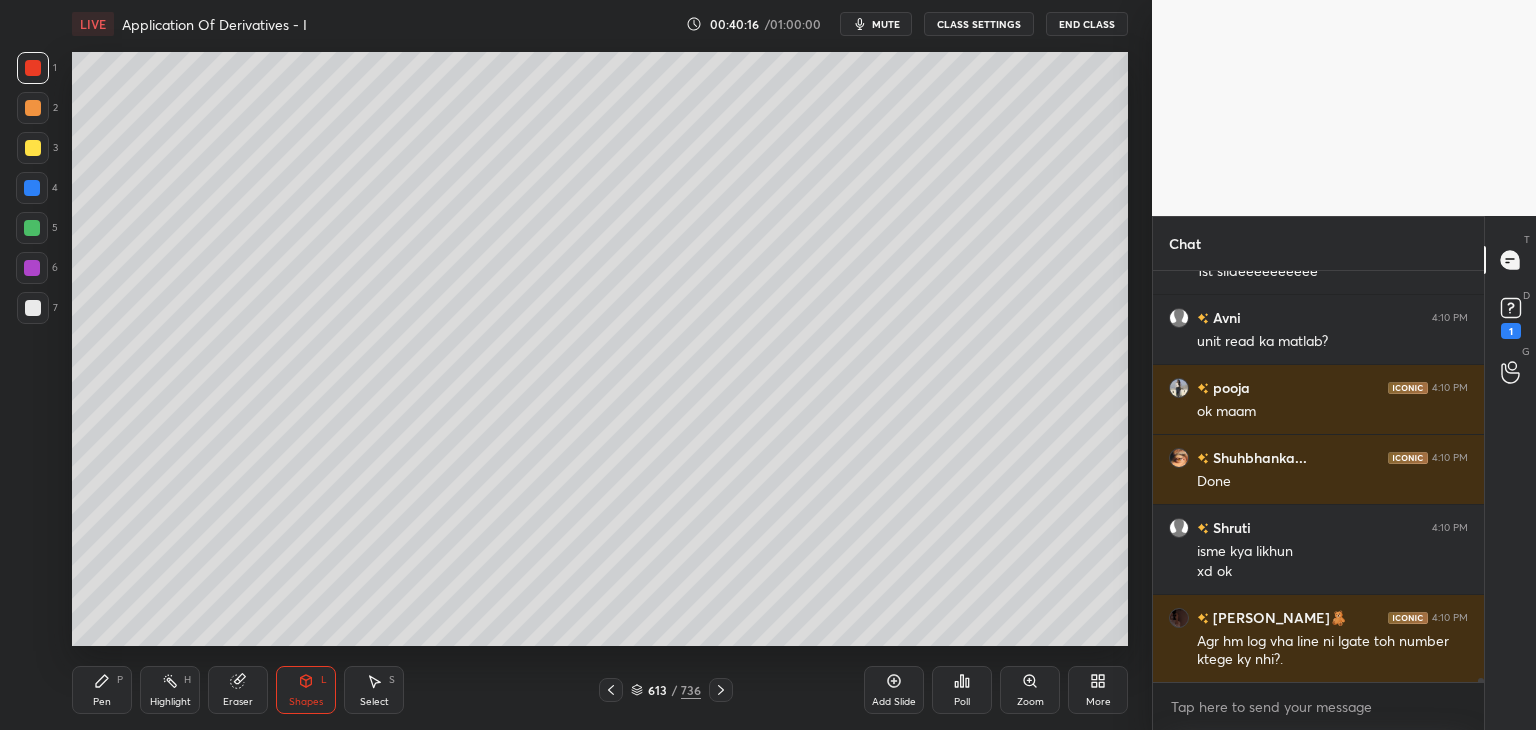 scroll, scrollTop: 38914, scrollLeft: 0, axis: vertical 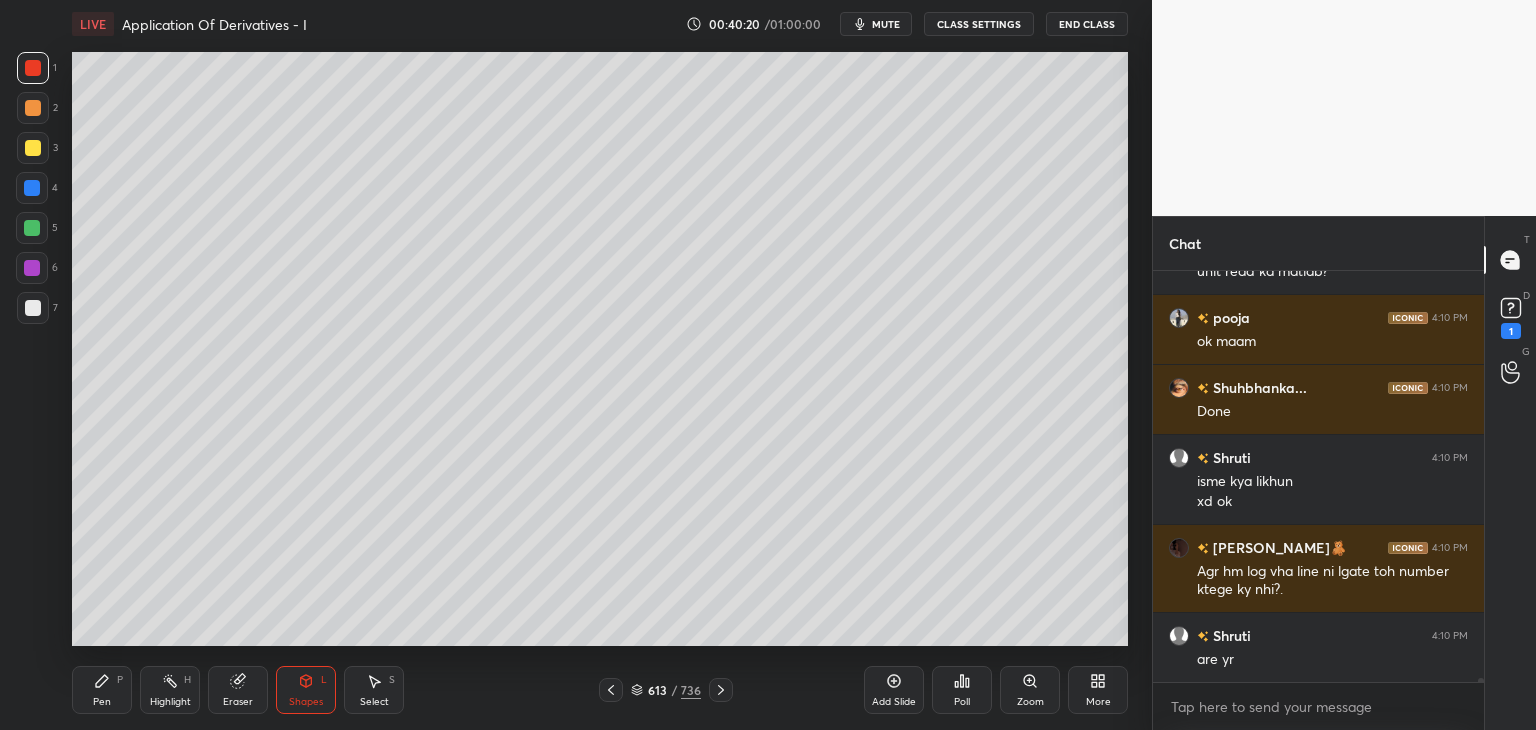 click at bounding box center (33, 308) 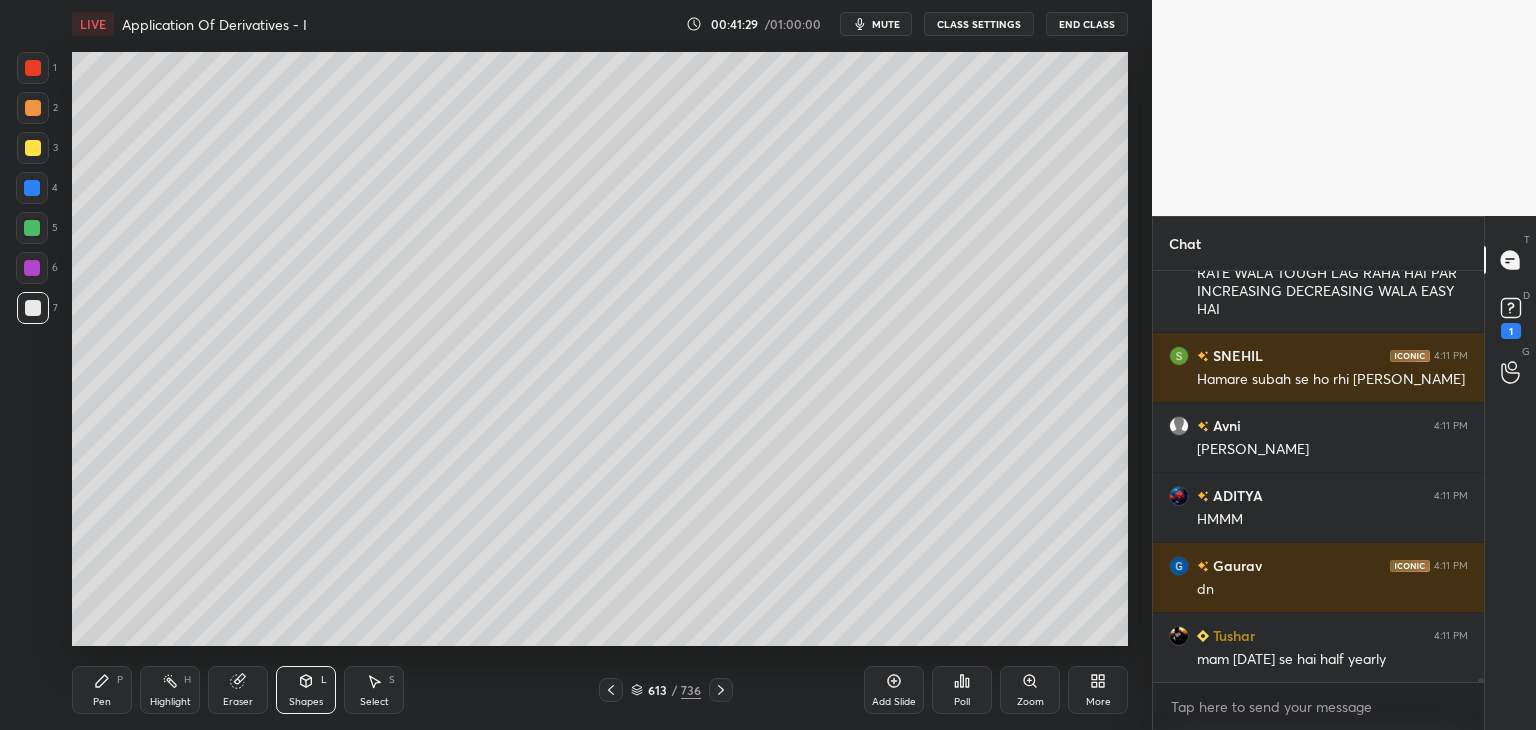 scroll, scrollTop: 39668, scrollLeft: 0, axis: vertical 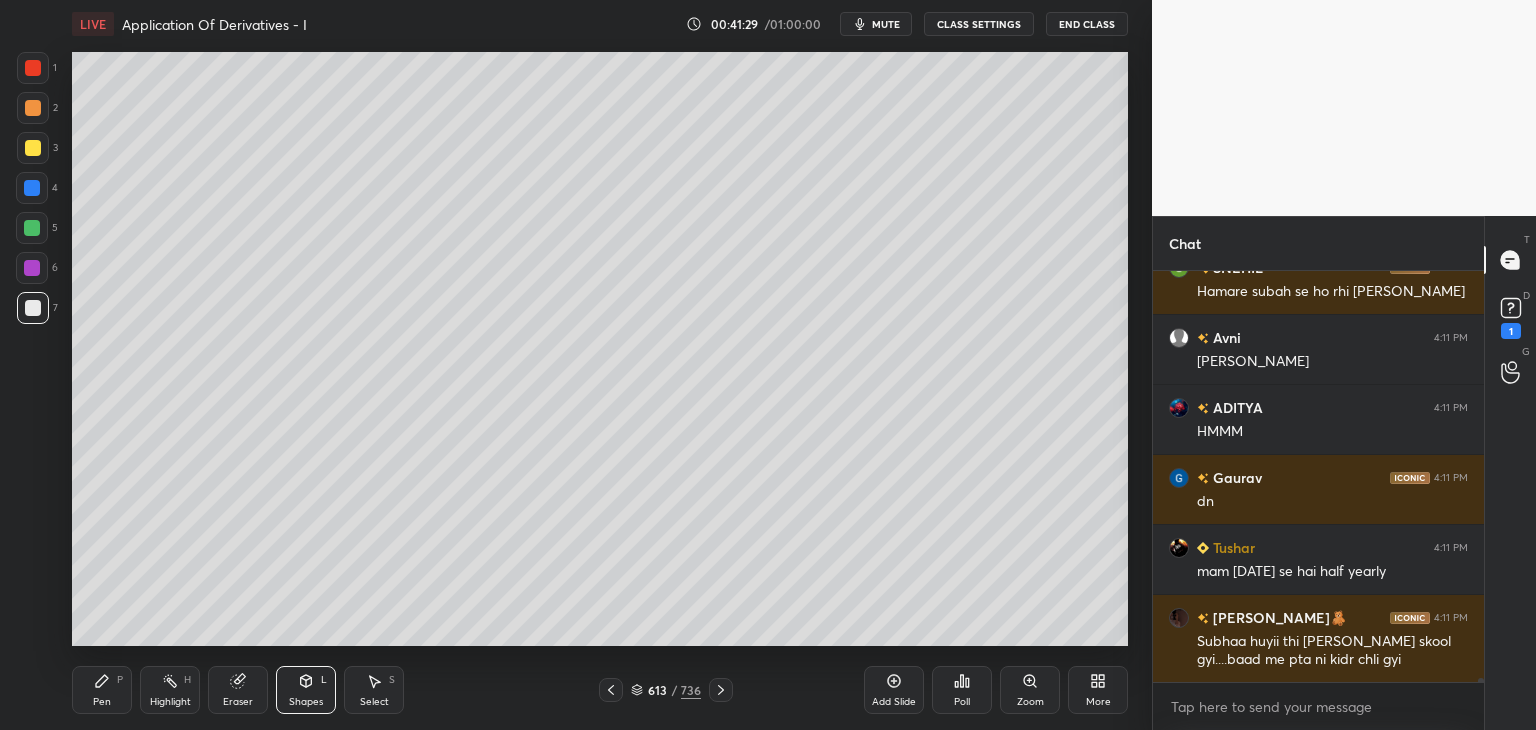 click 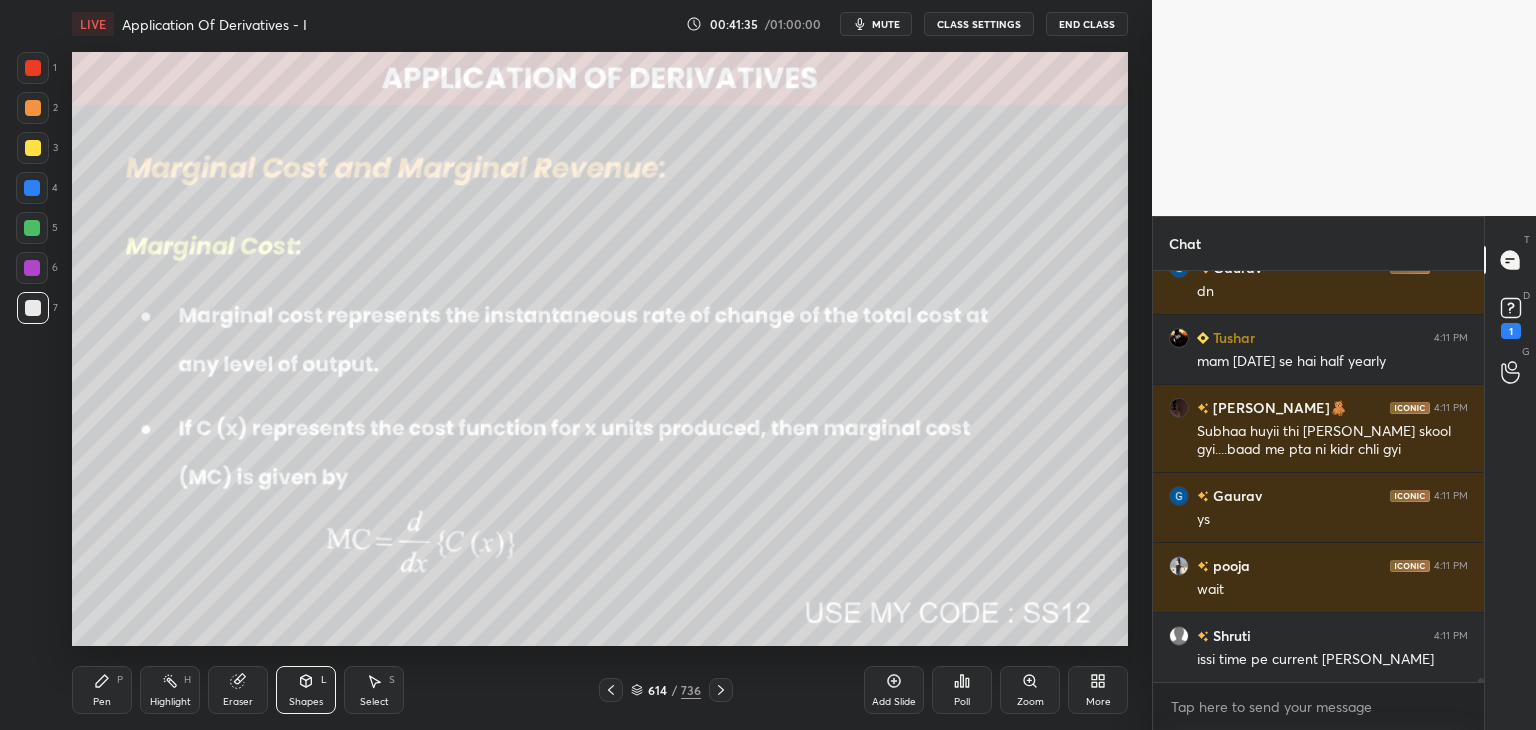 scroll, scrollTop: 39948, scrollLeft: 0, axis: vertical 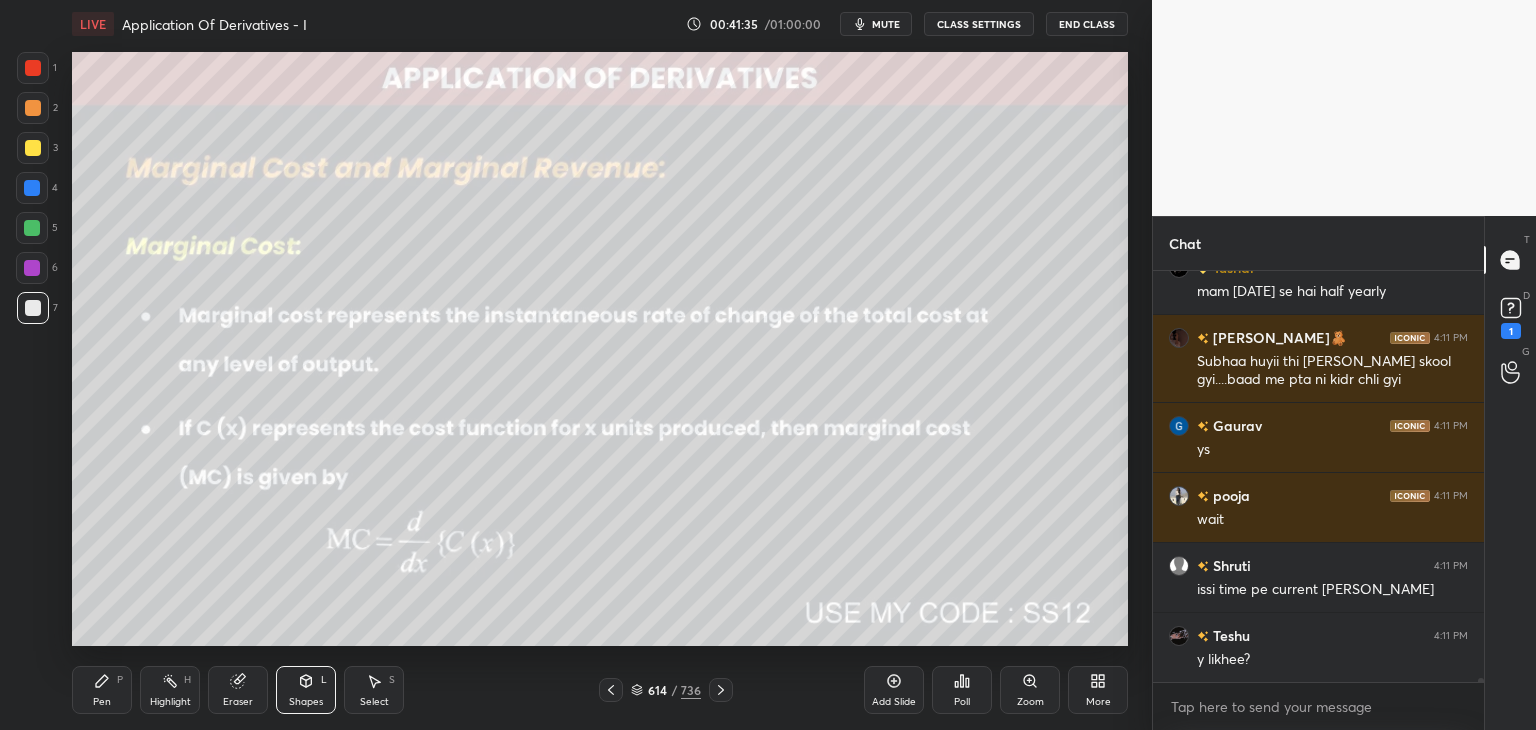 click 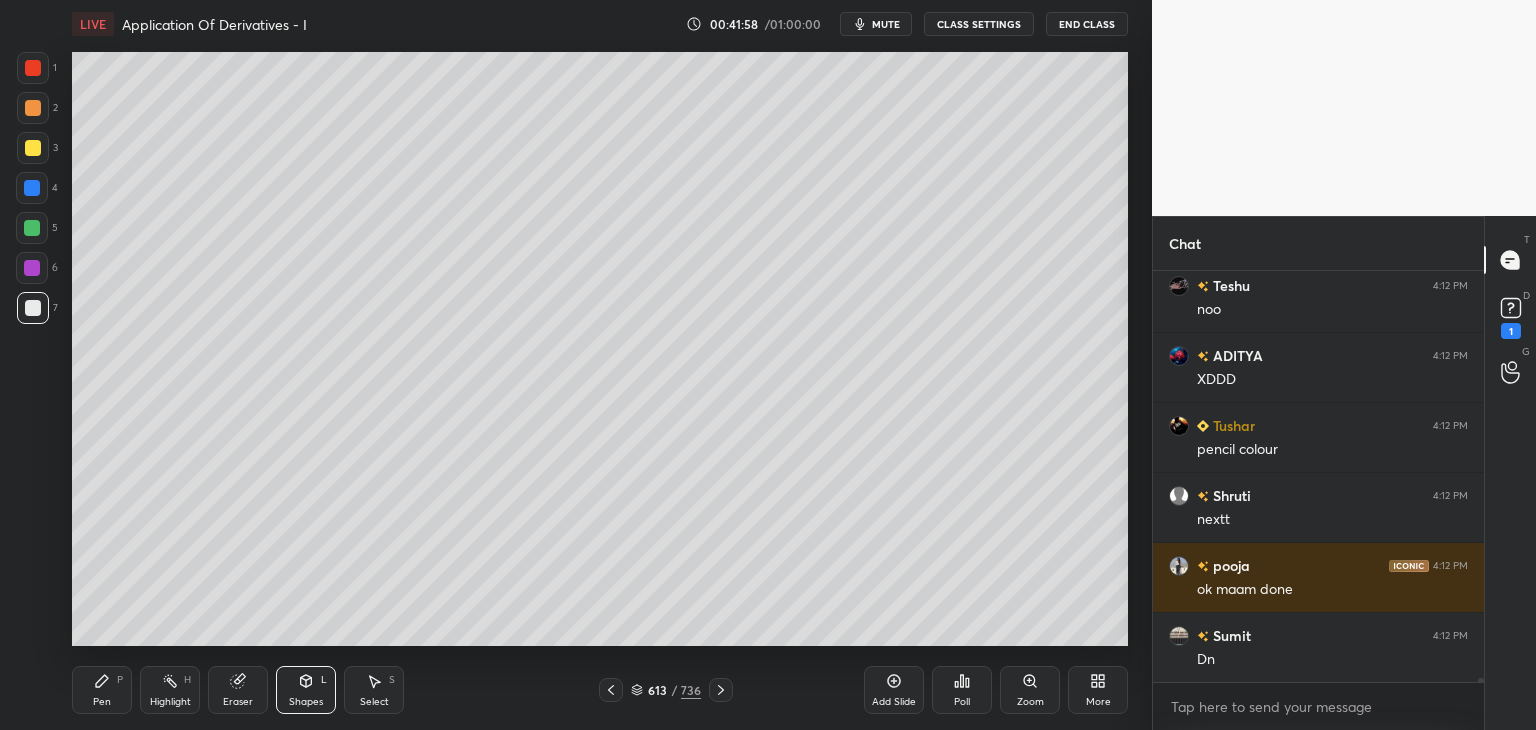 scroll, scrollTop: 40718, scrollLeft: 0, axis: vertical 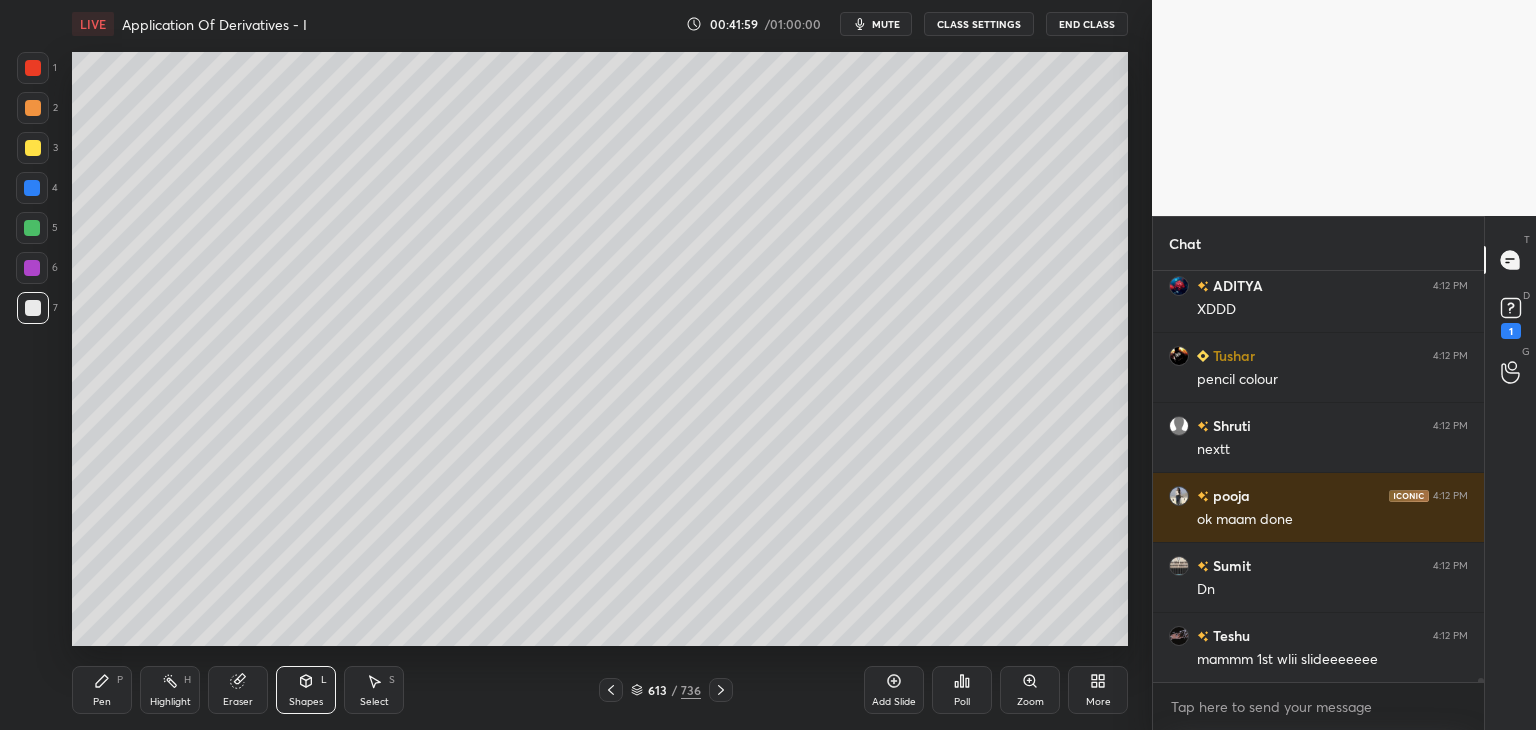 click at bounding box center [721, 690] 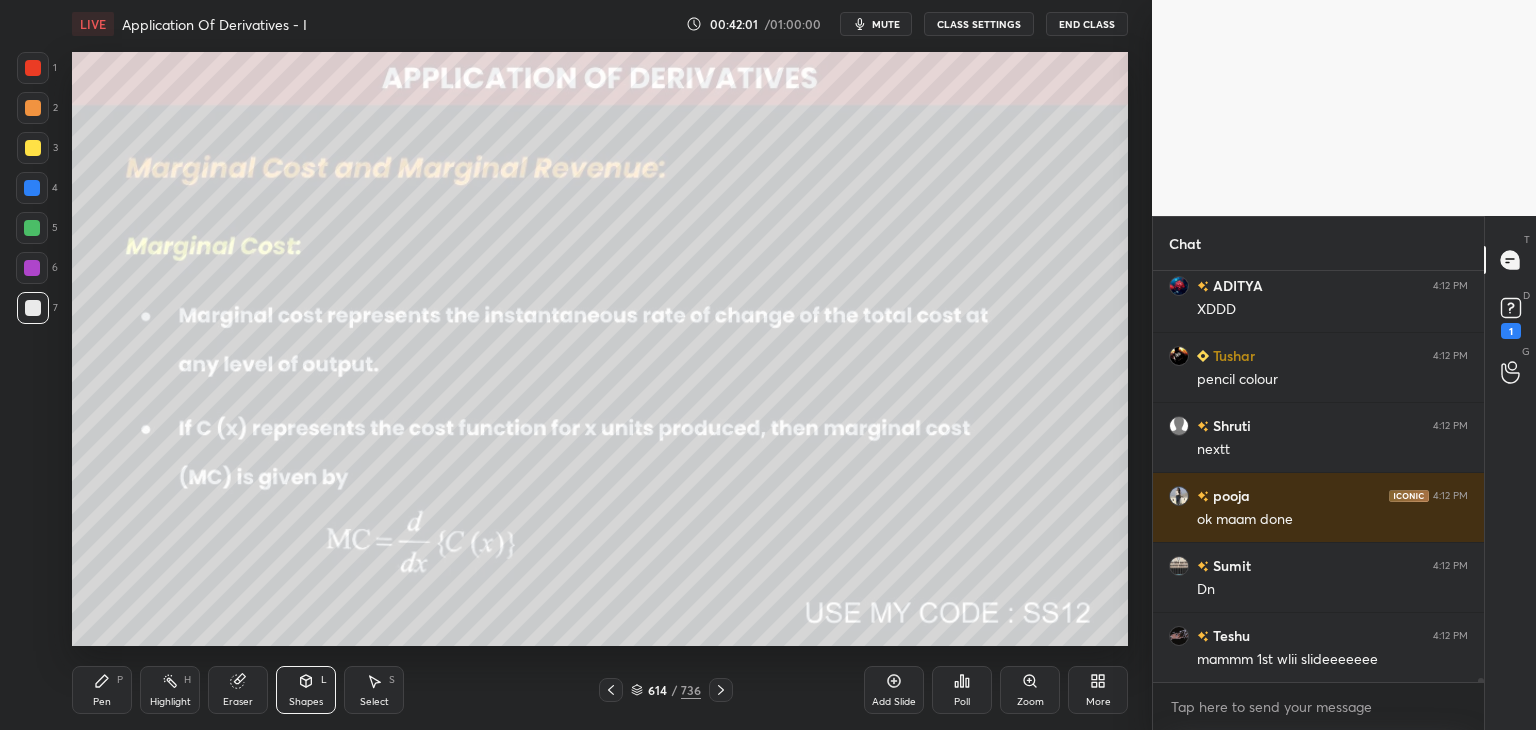 click 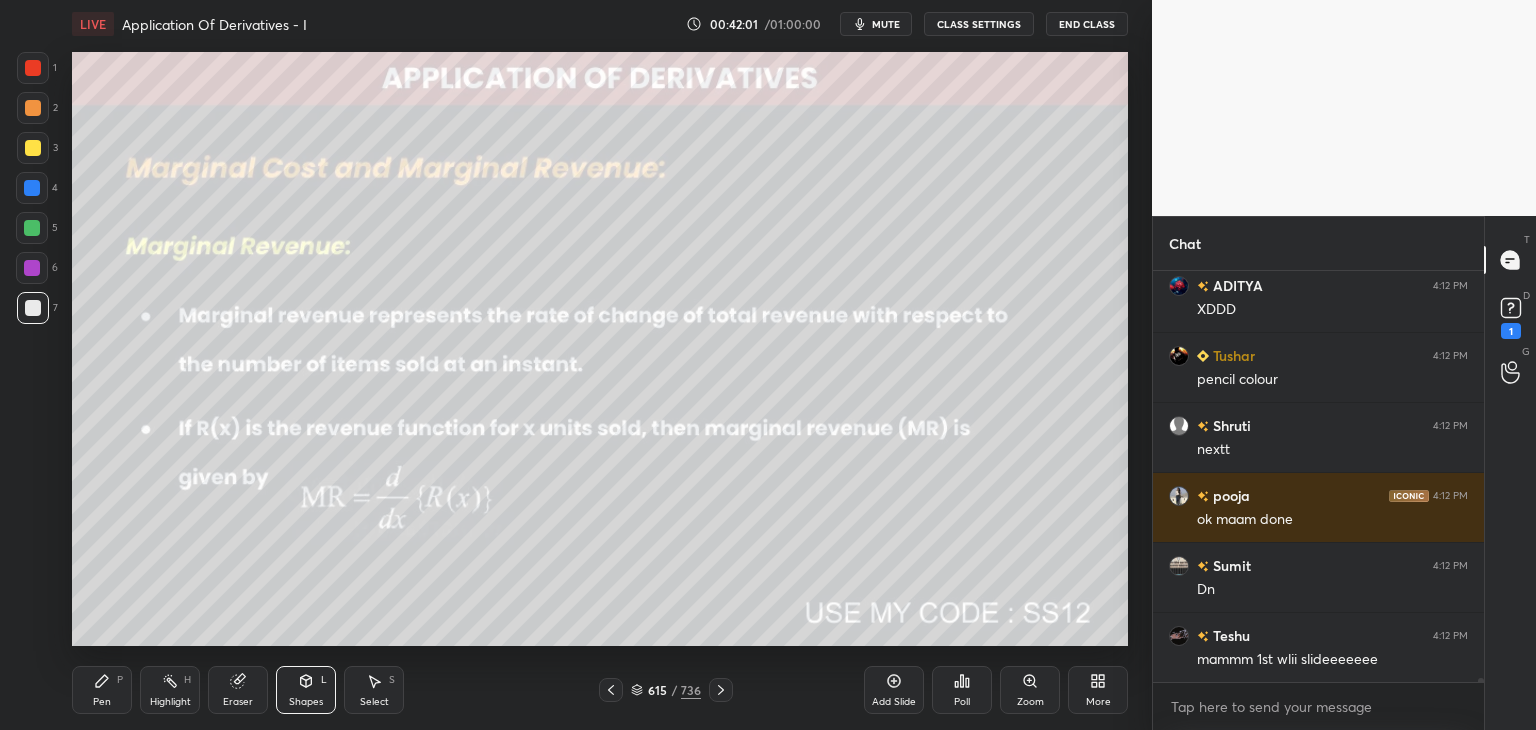 click 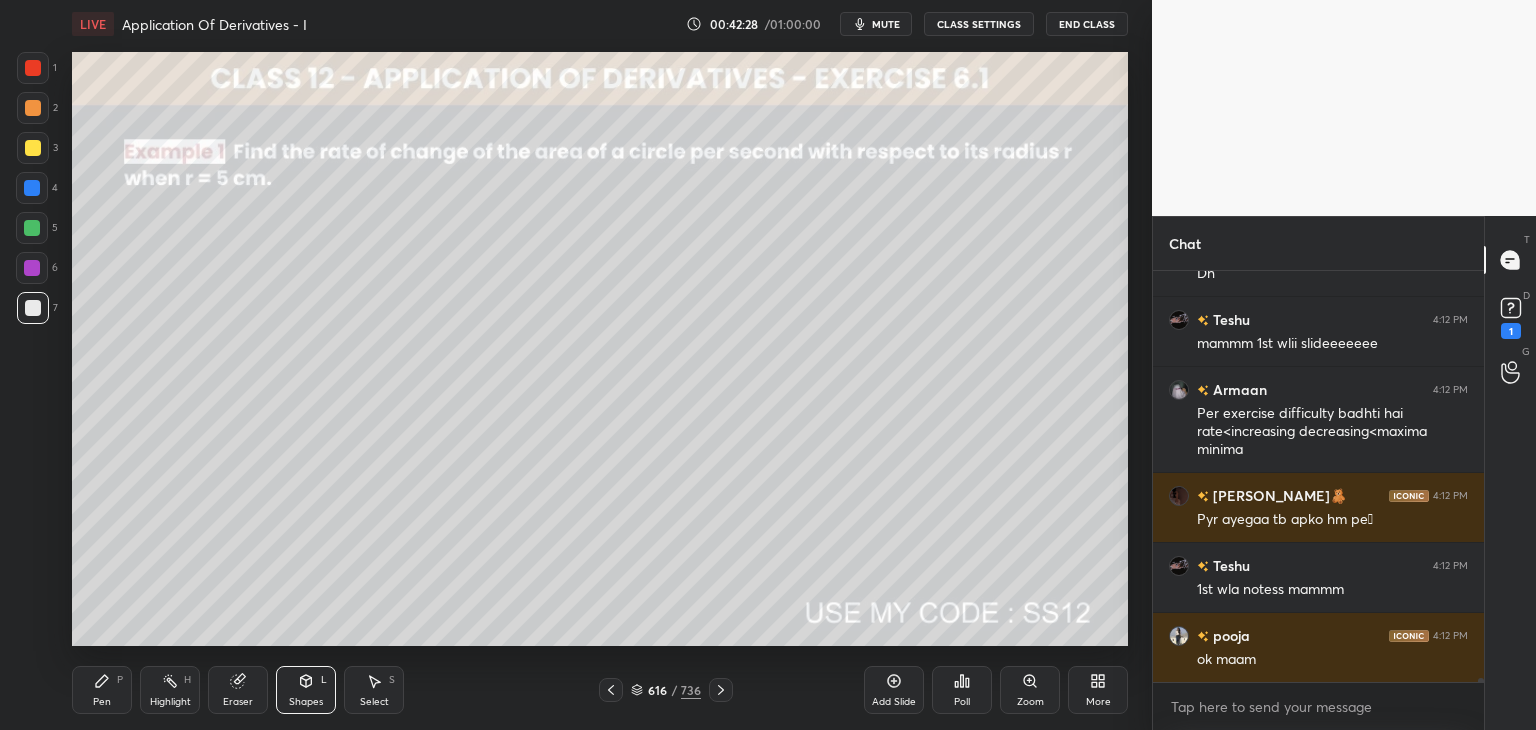 scroll, scrollTop: 41104, scrollLeft: 0, axis: vertical 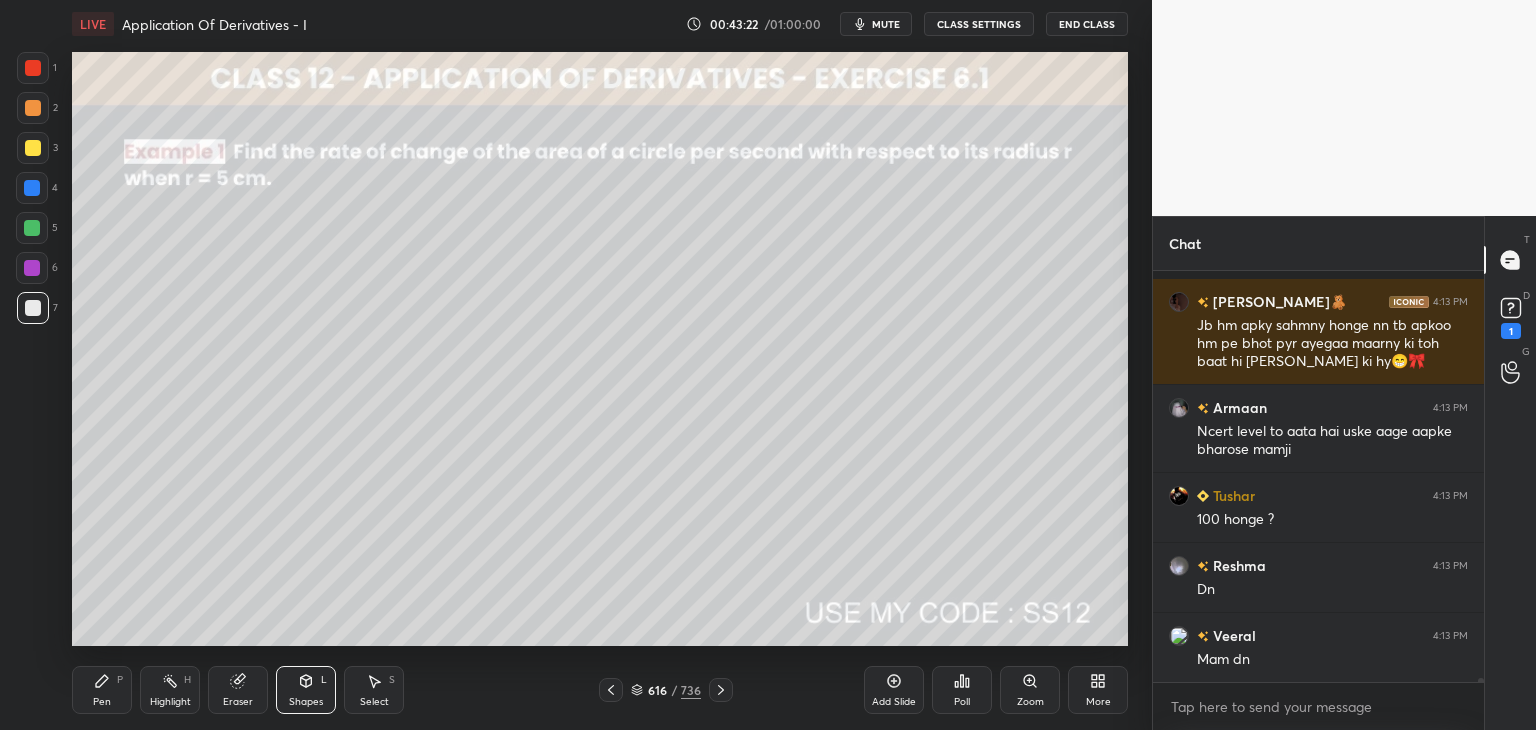 click 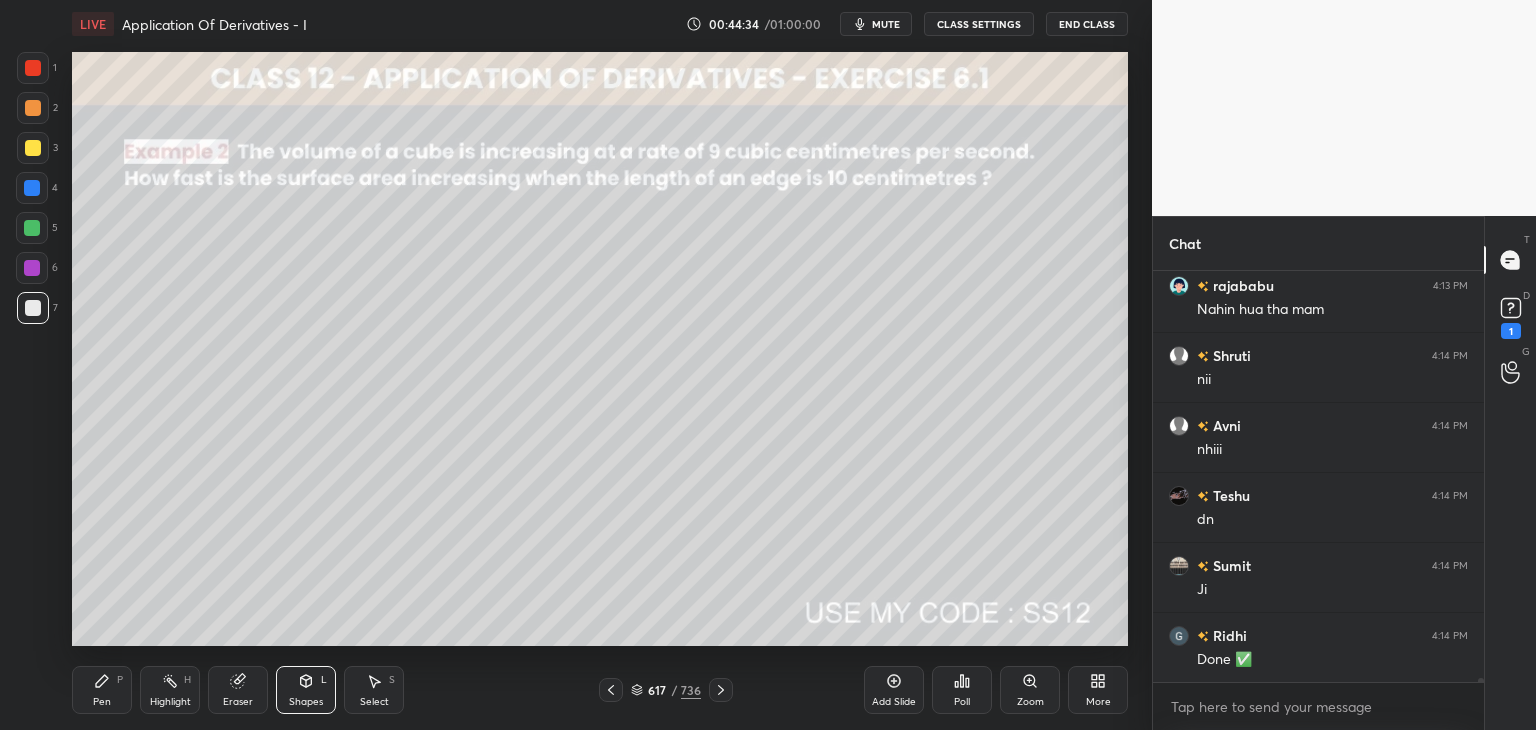 scroll, scrollTop: 42506, scrollLeft: 0, axis: vertical 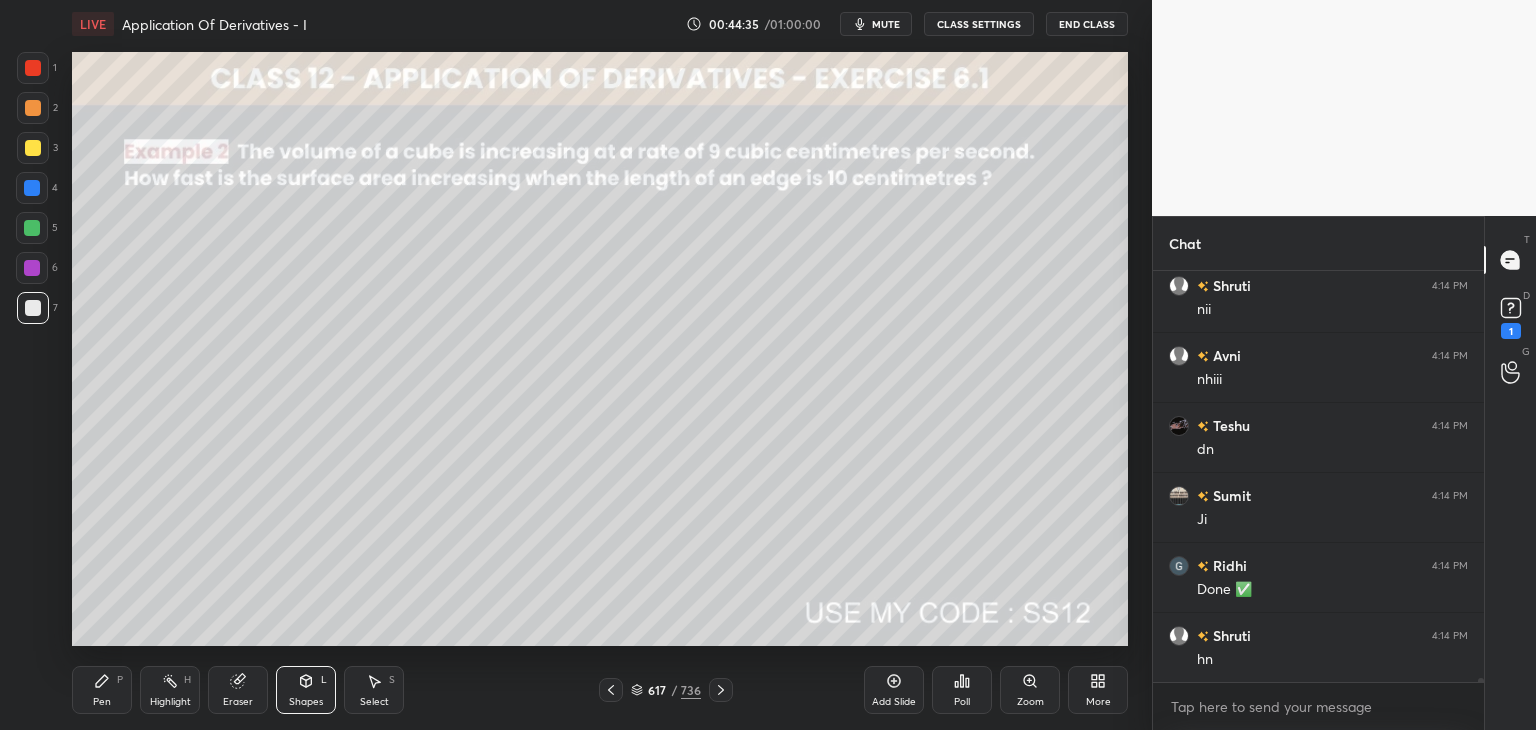 click 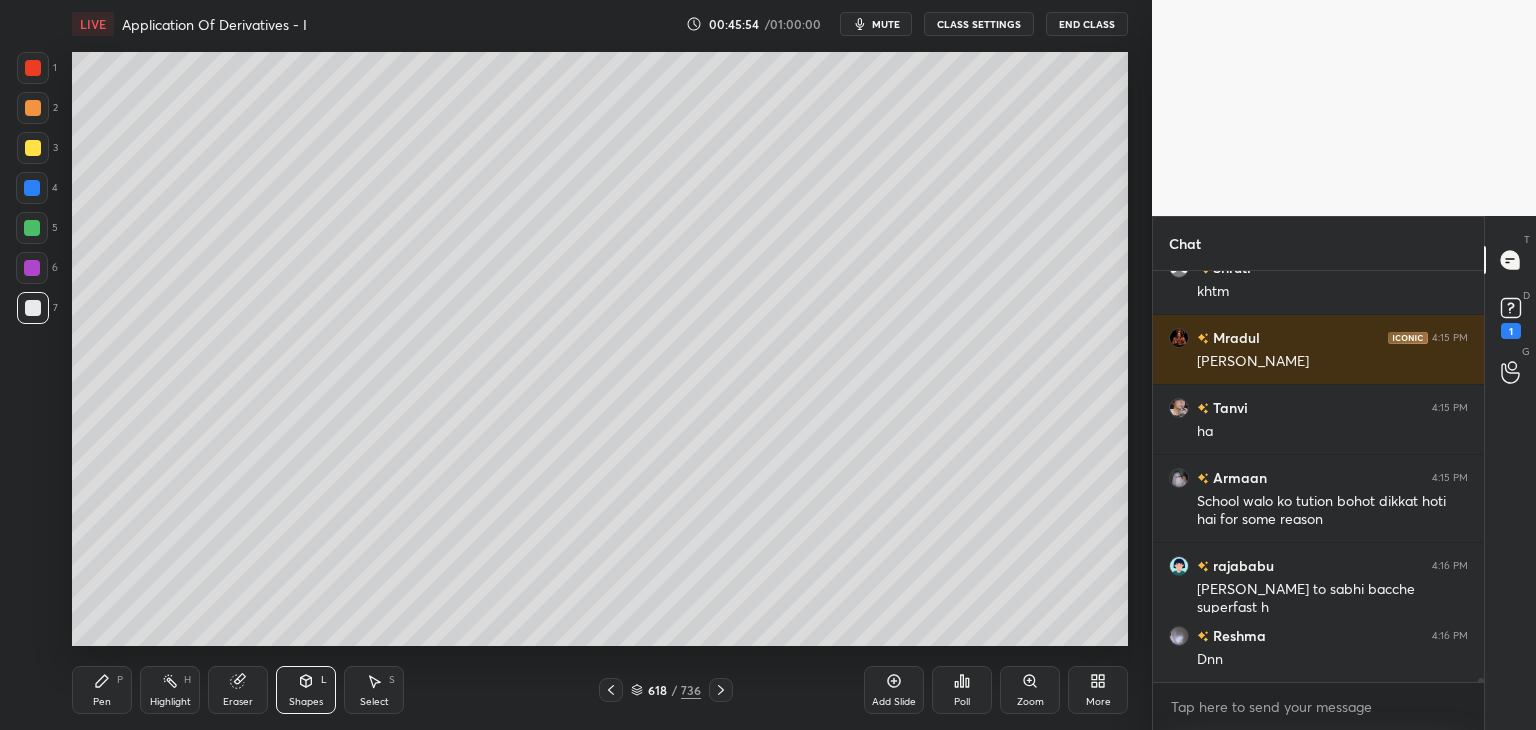 scroll, scrollTop: 44068, scrollLeft: 0, axis: vertical 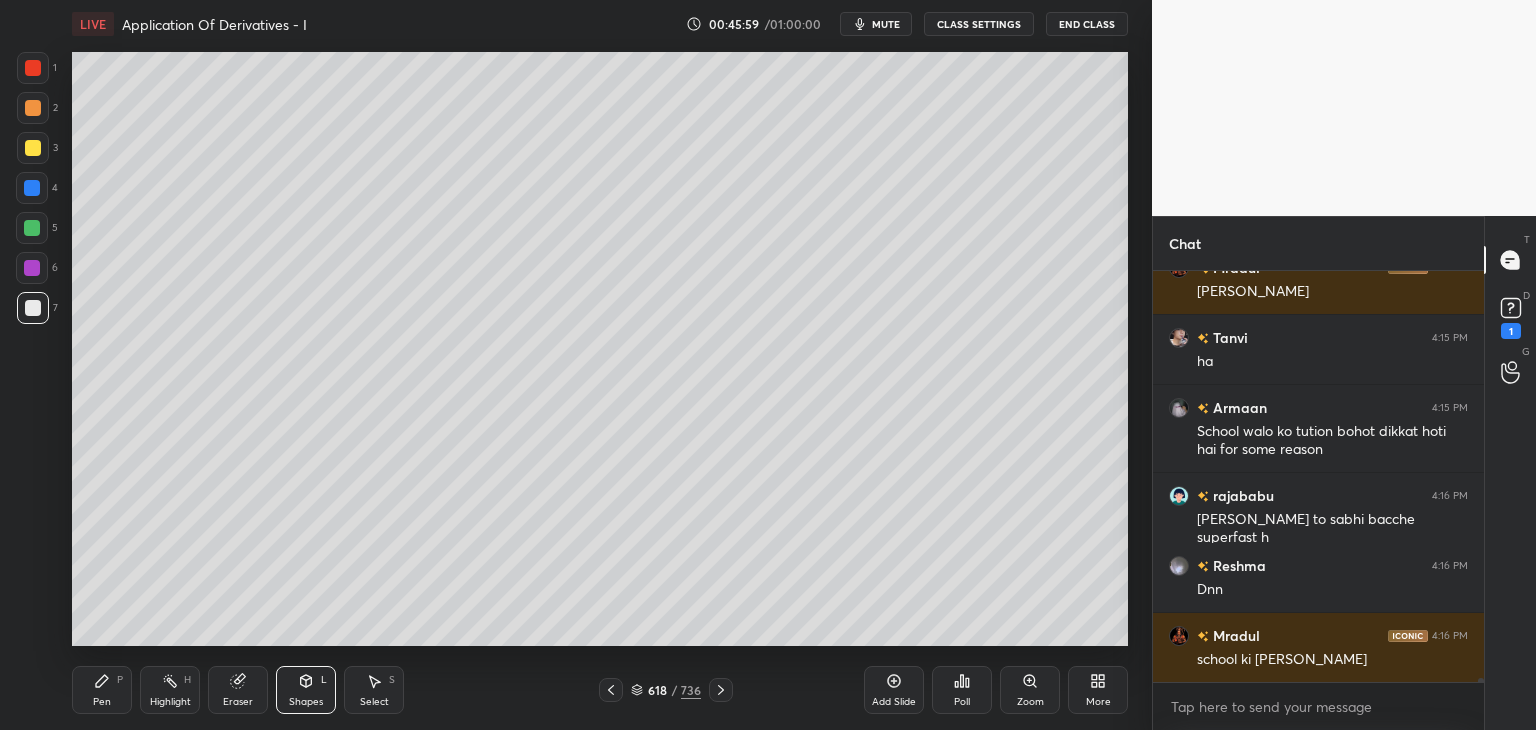 click 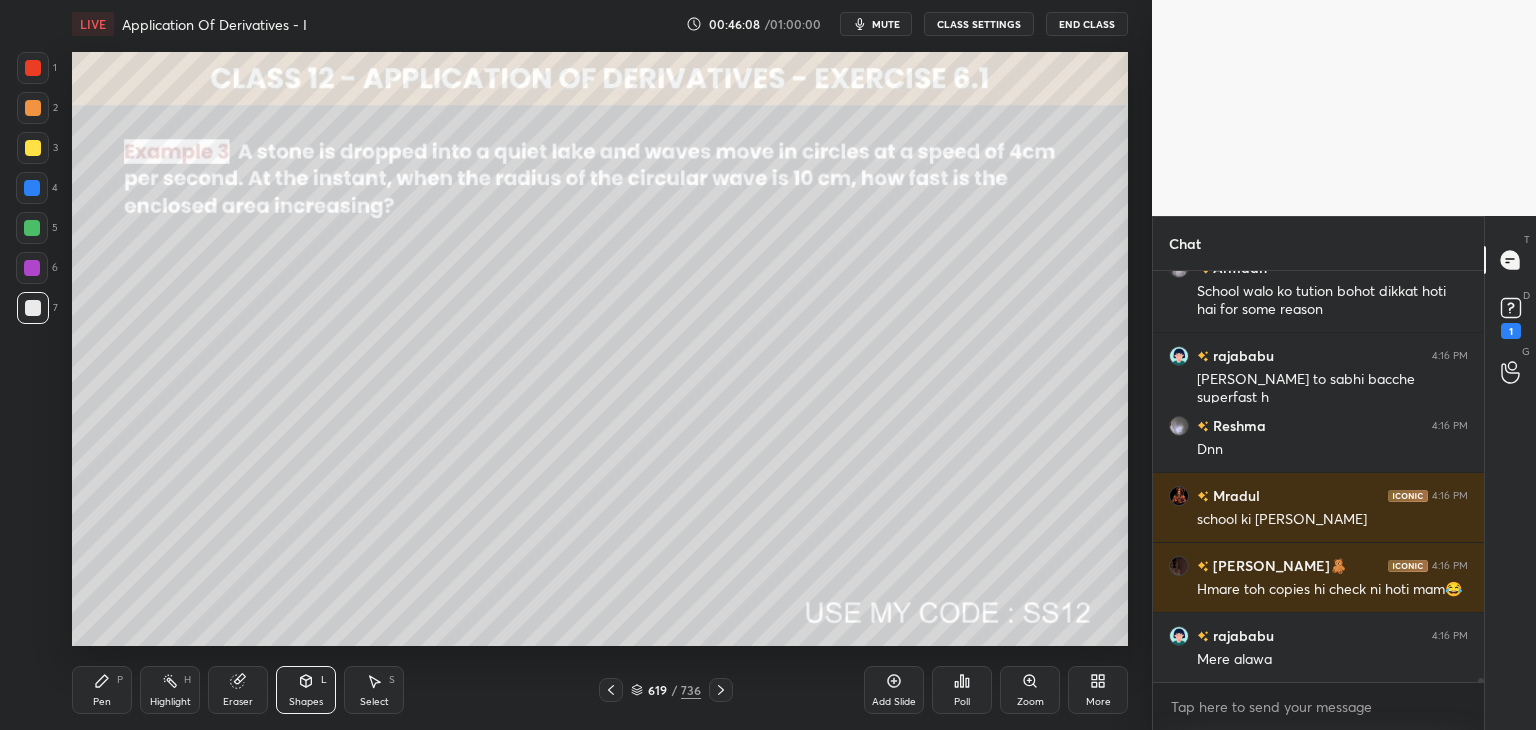 scroll, scrollTop: 44296, scrollLeft: 0, axis: vertical 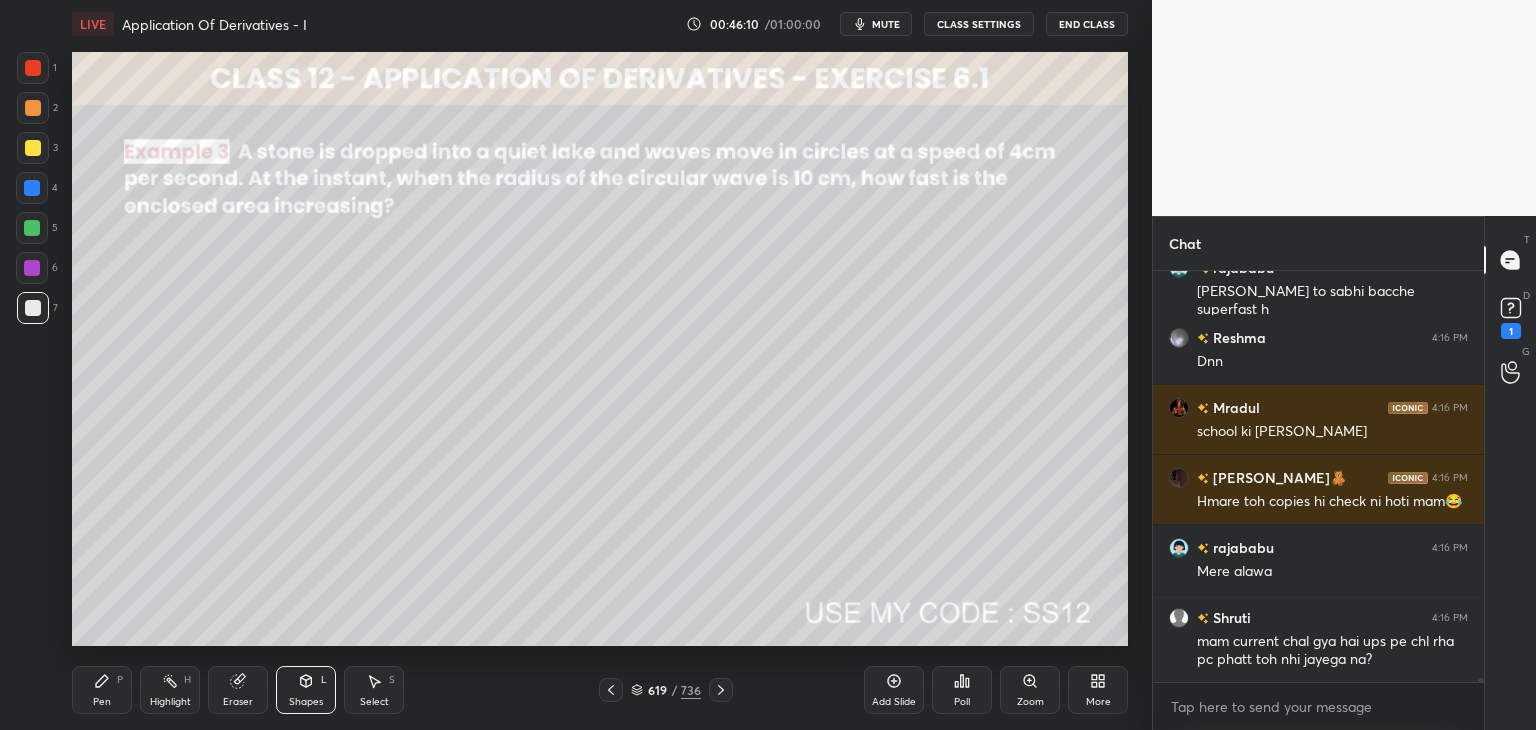 click on "Pen" at bounding box center [102, 702] 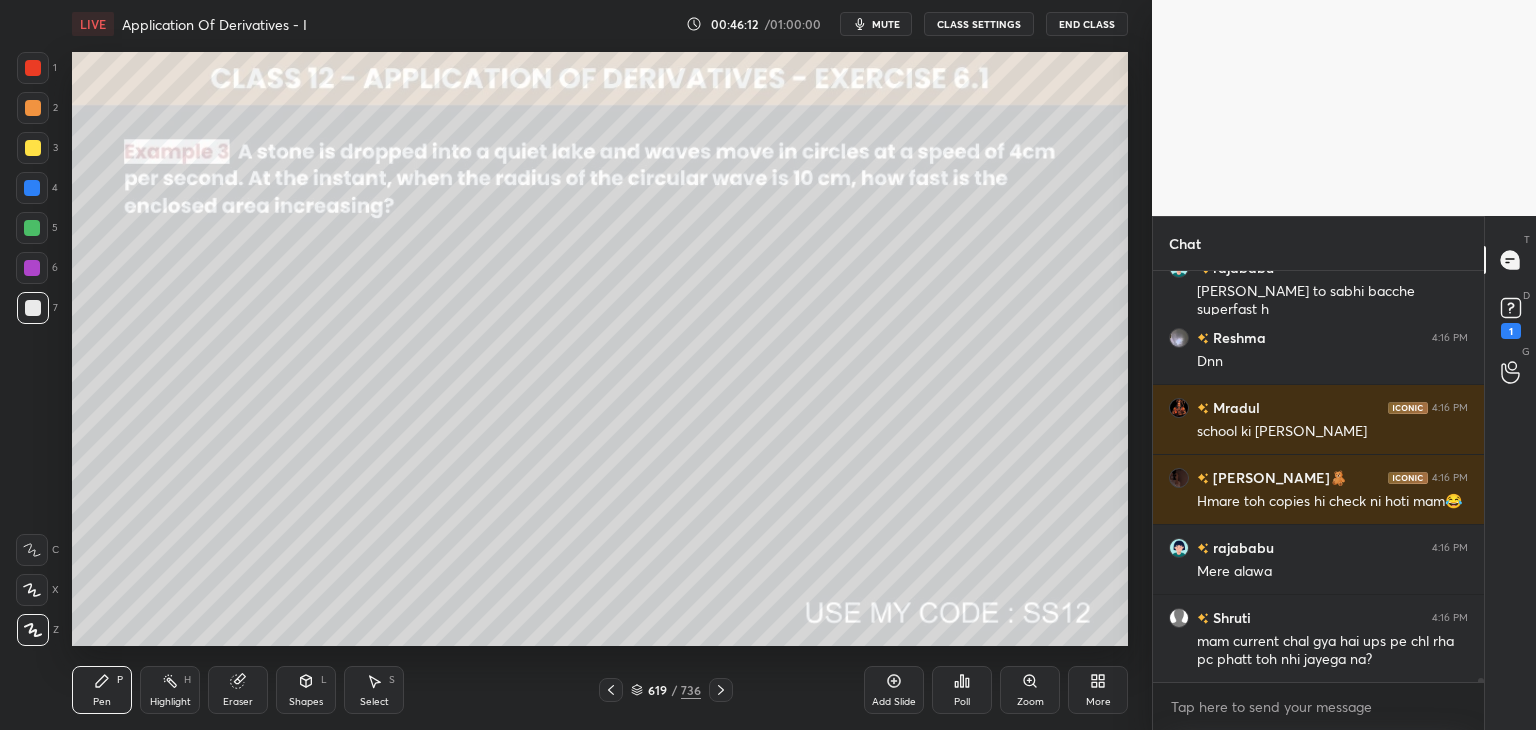 click on "Shapes" at bounding box center [306, 702] 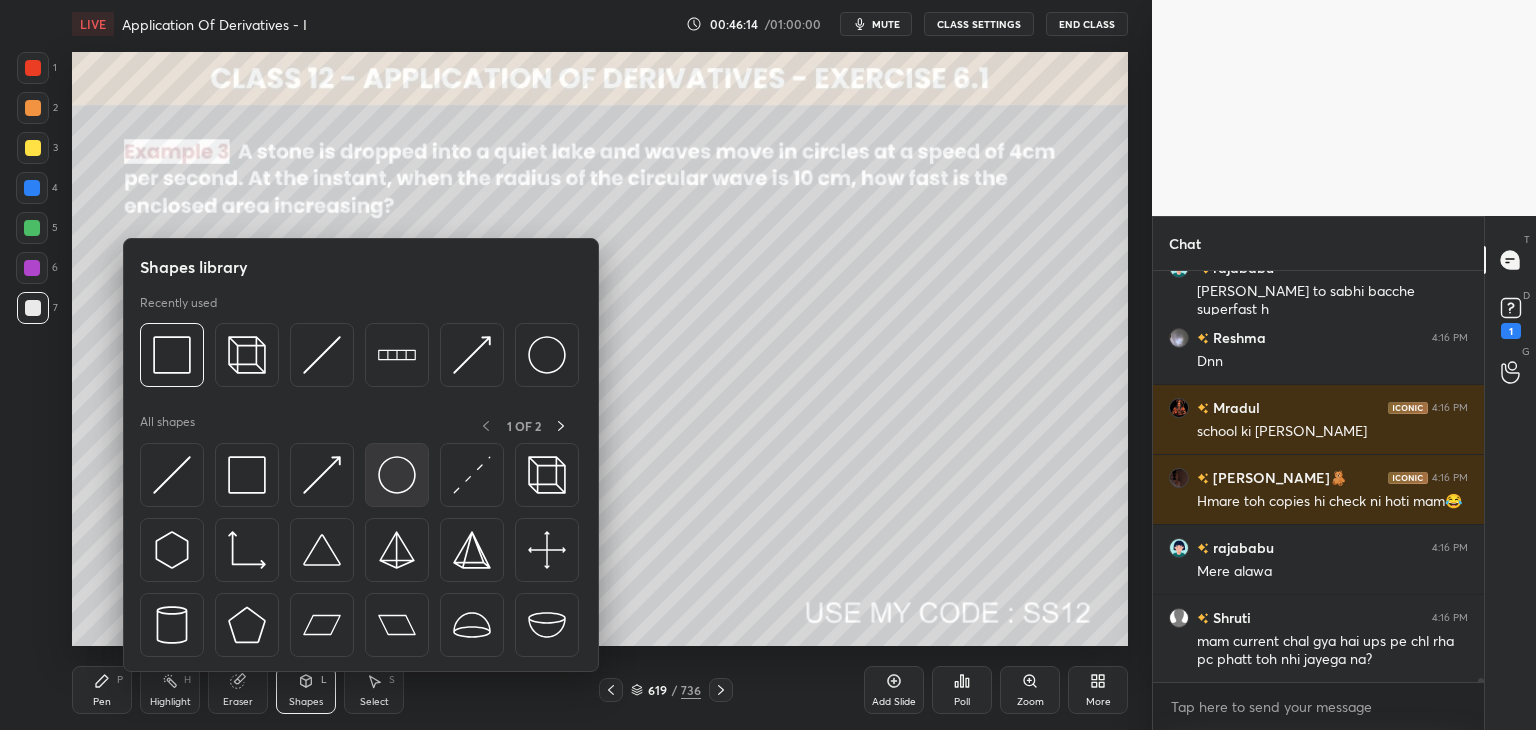 click at bounding box center [397, 475] 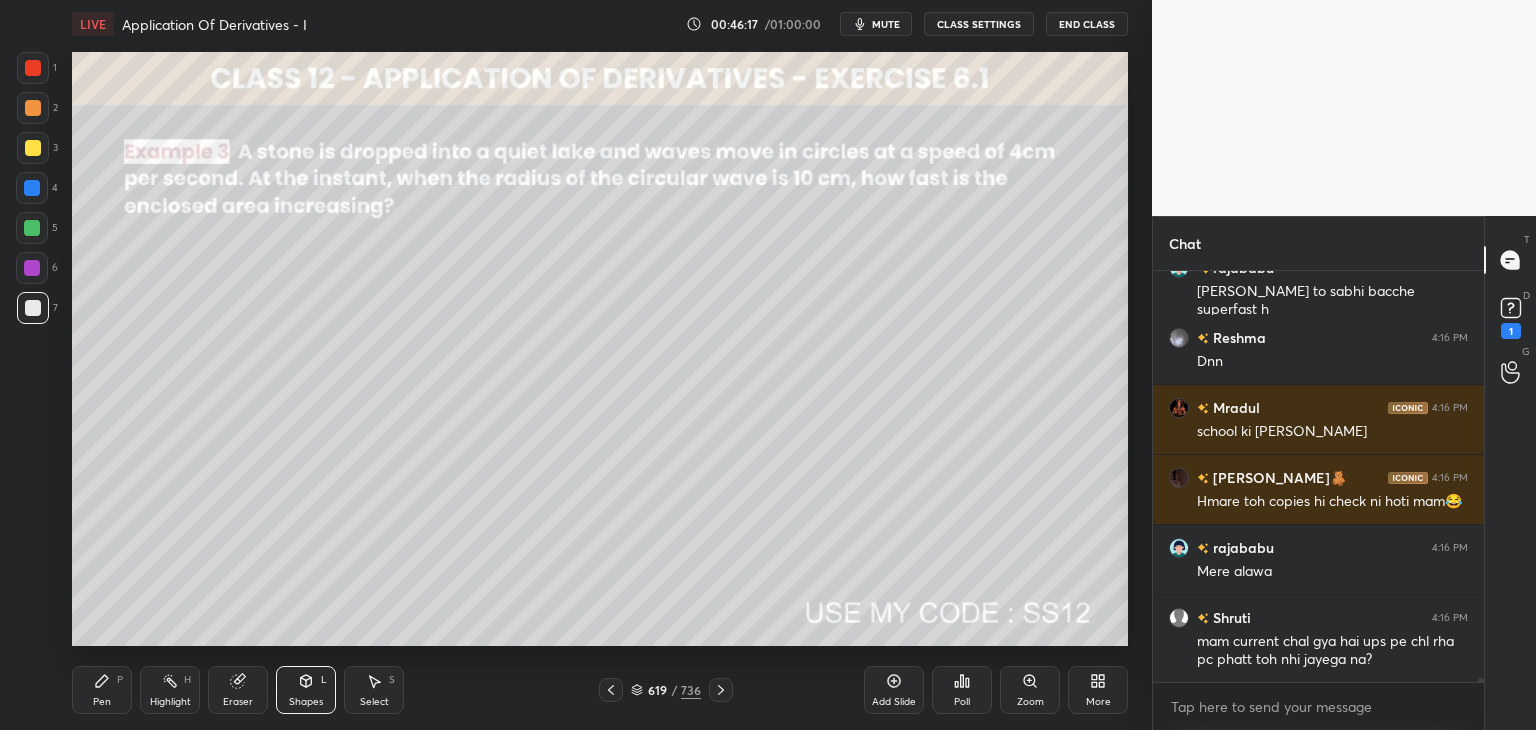 click on "Eraser" at bounding box center (238, 690) 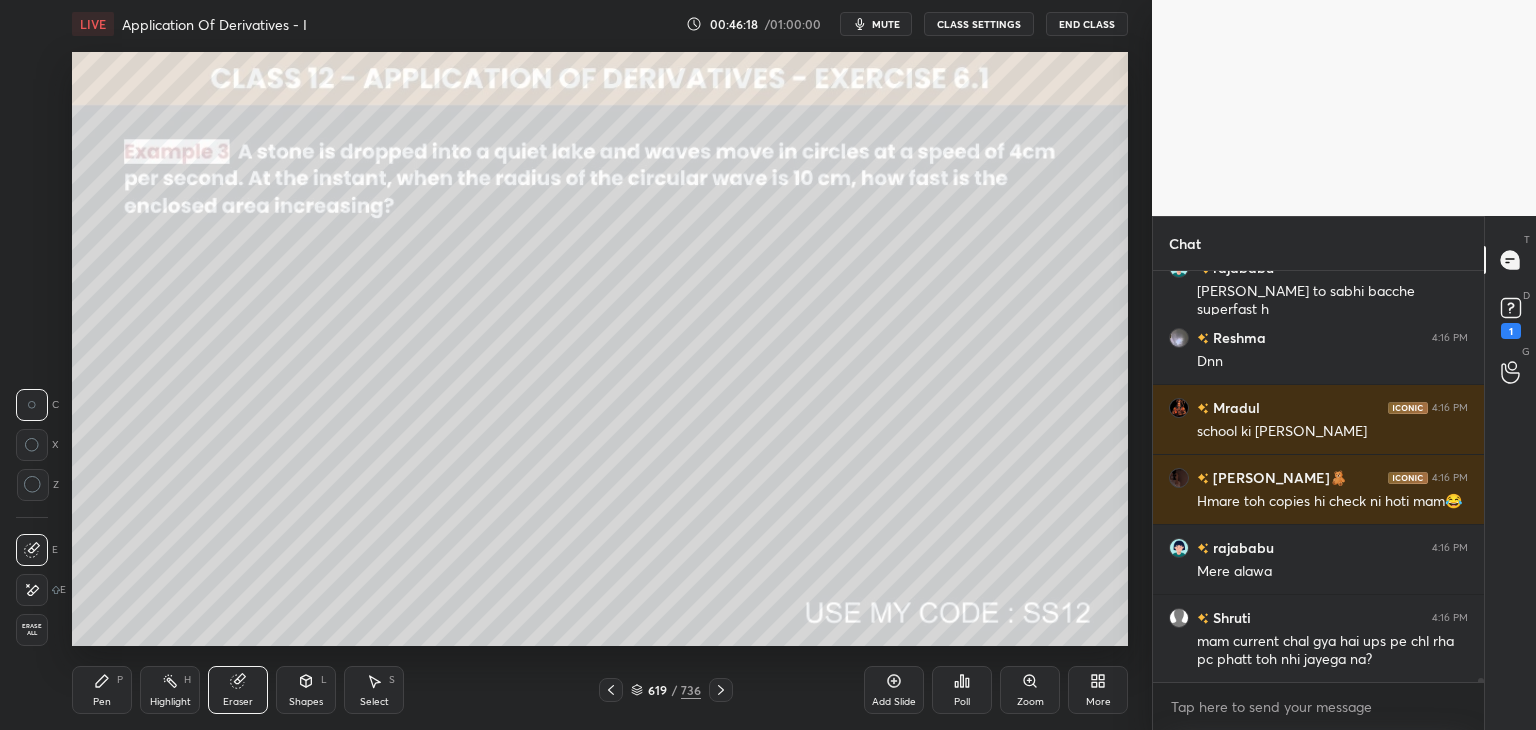 click on "Erase all" at bounding box center (32, 630) 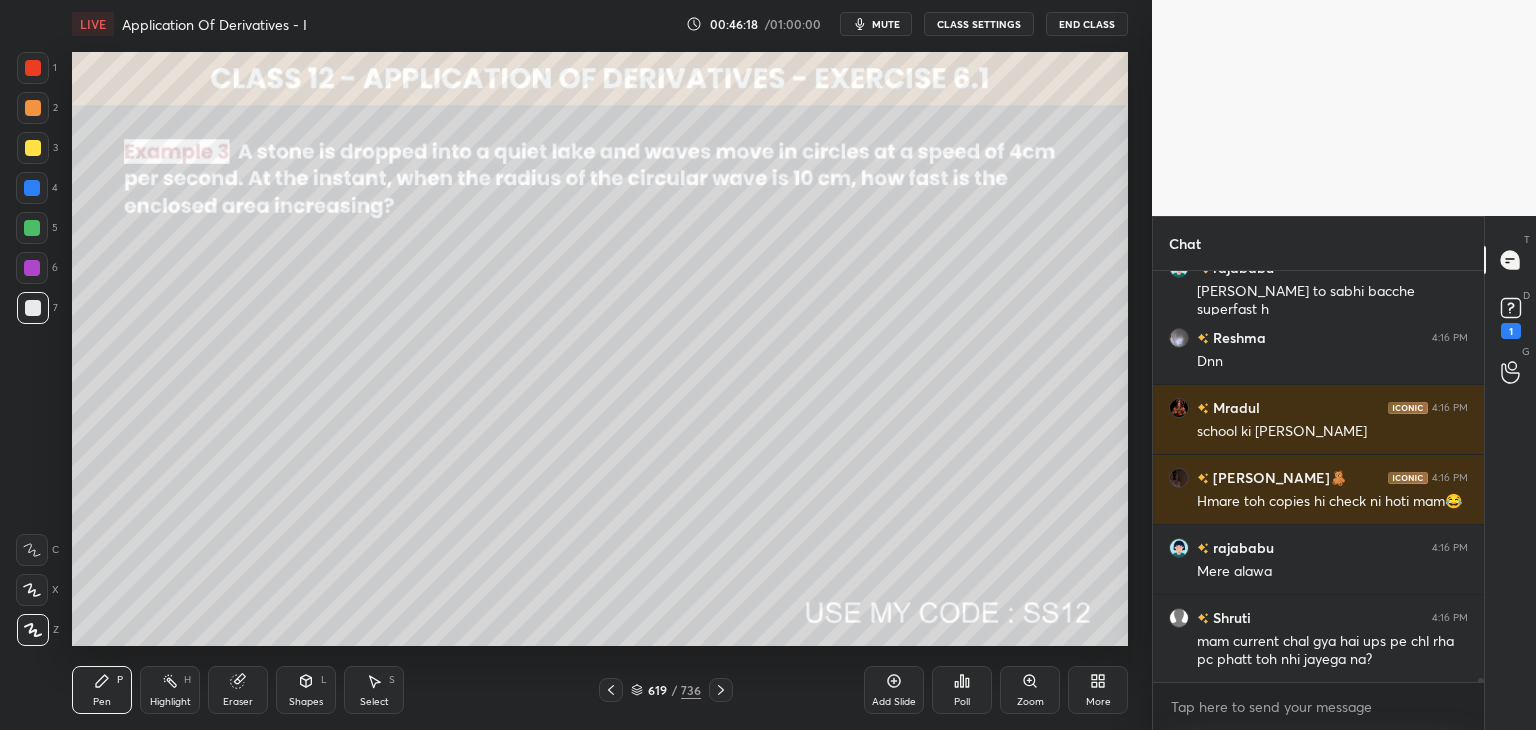 drag, startPoint x: 309, startPoint y: 701, endPoint x: 302, endPoint y: 673, distance: 28.86174 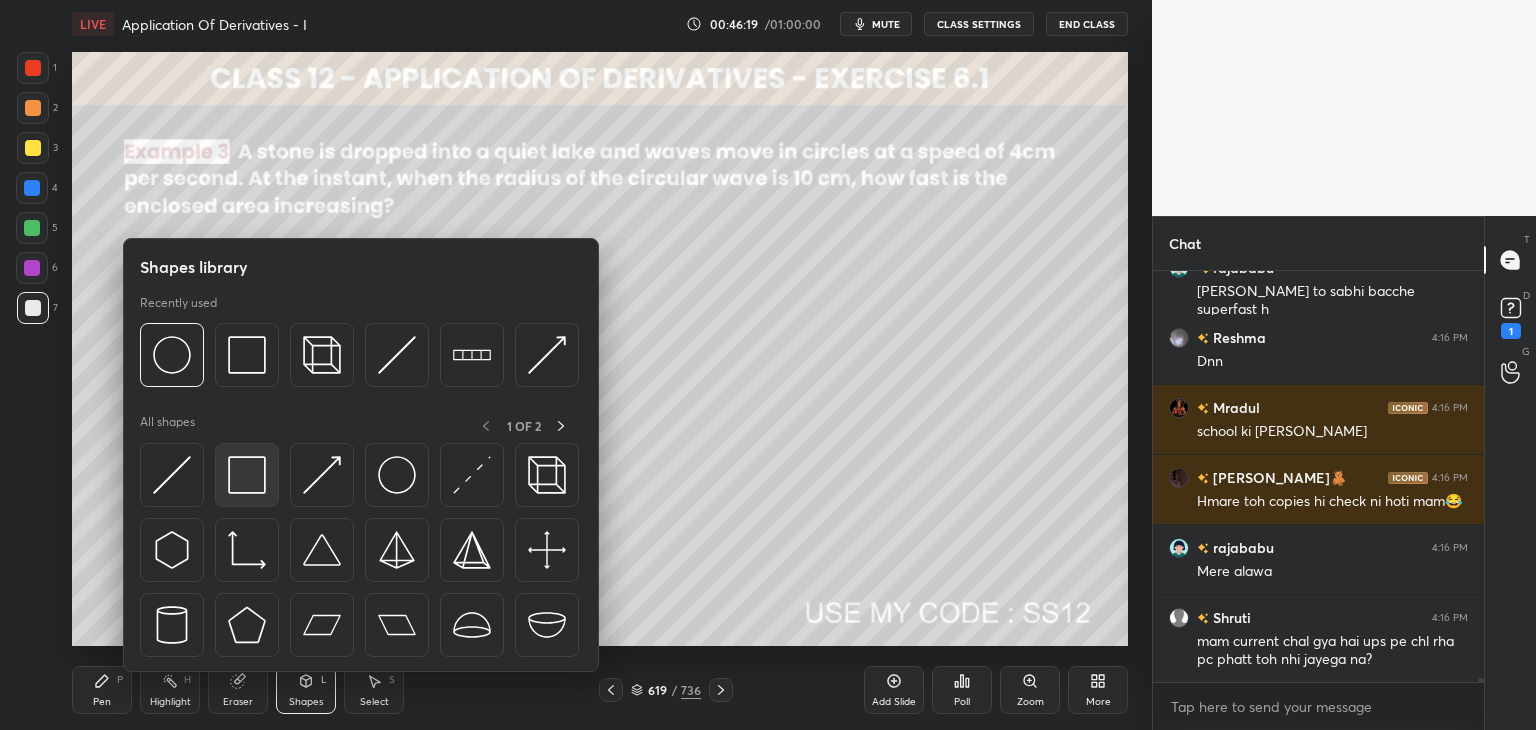 click at bounding box center (247, 475) 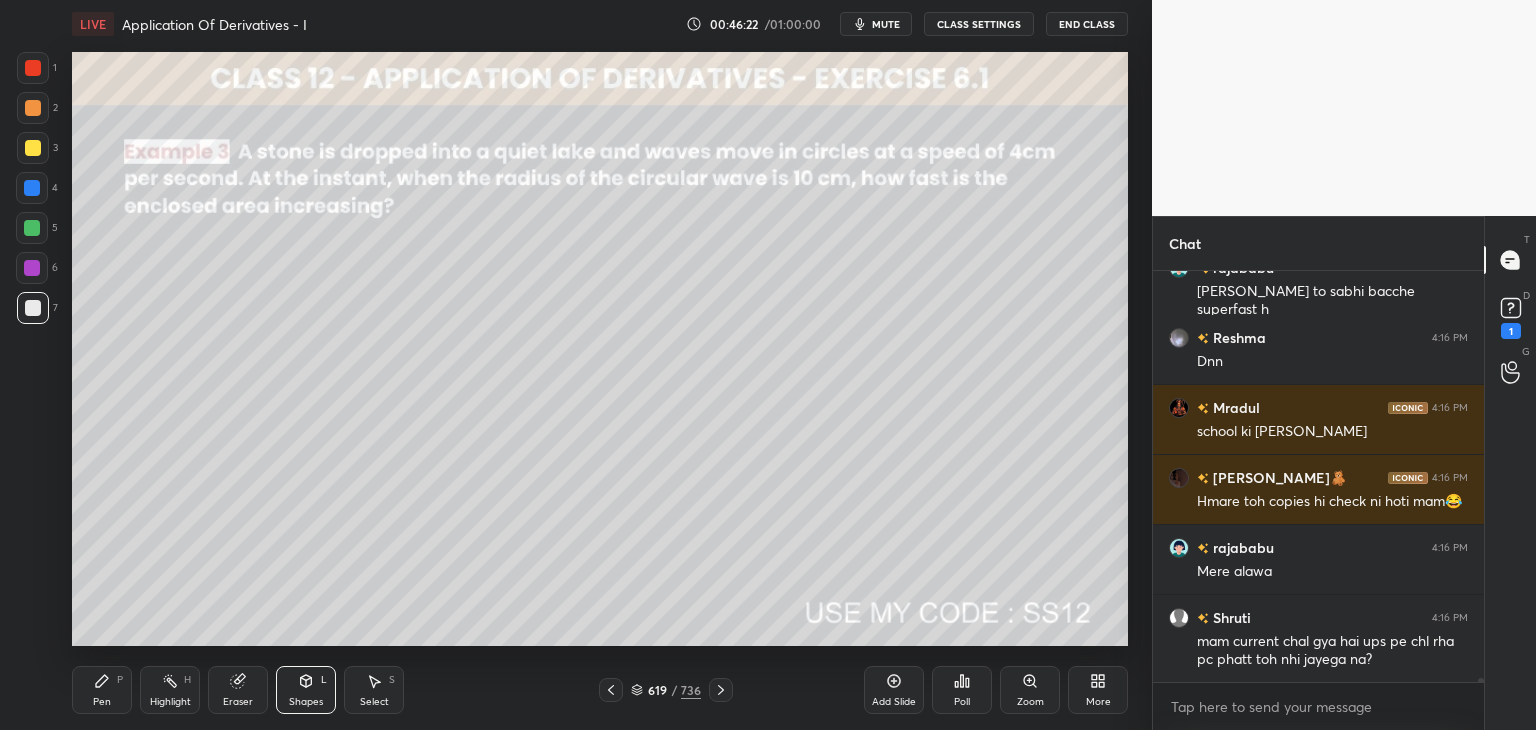 click at bounding box center (33, 148) 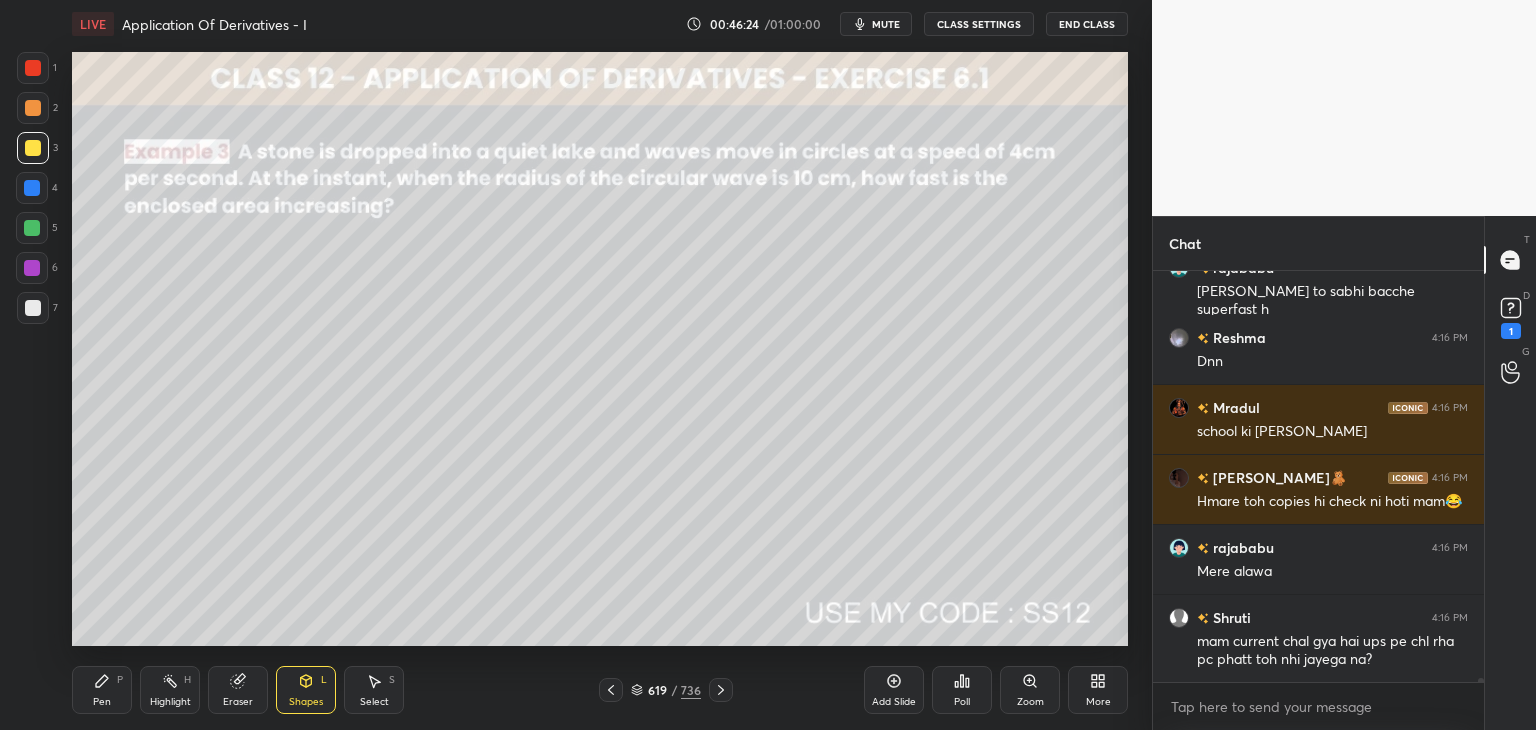 click at bounding box center (32, 188) 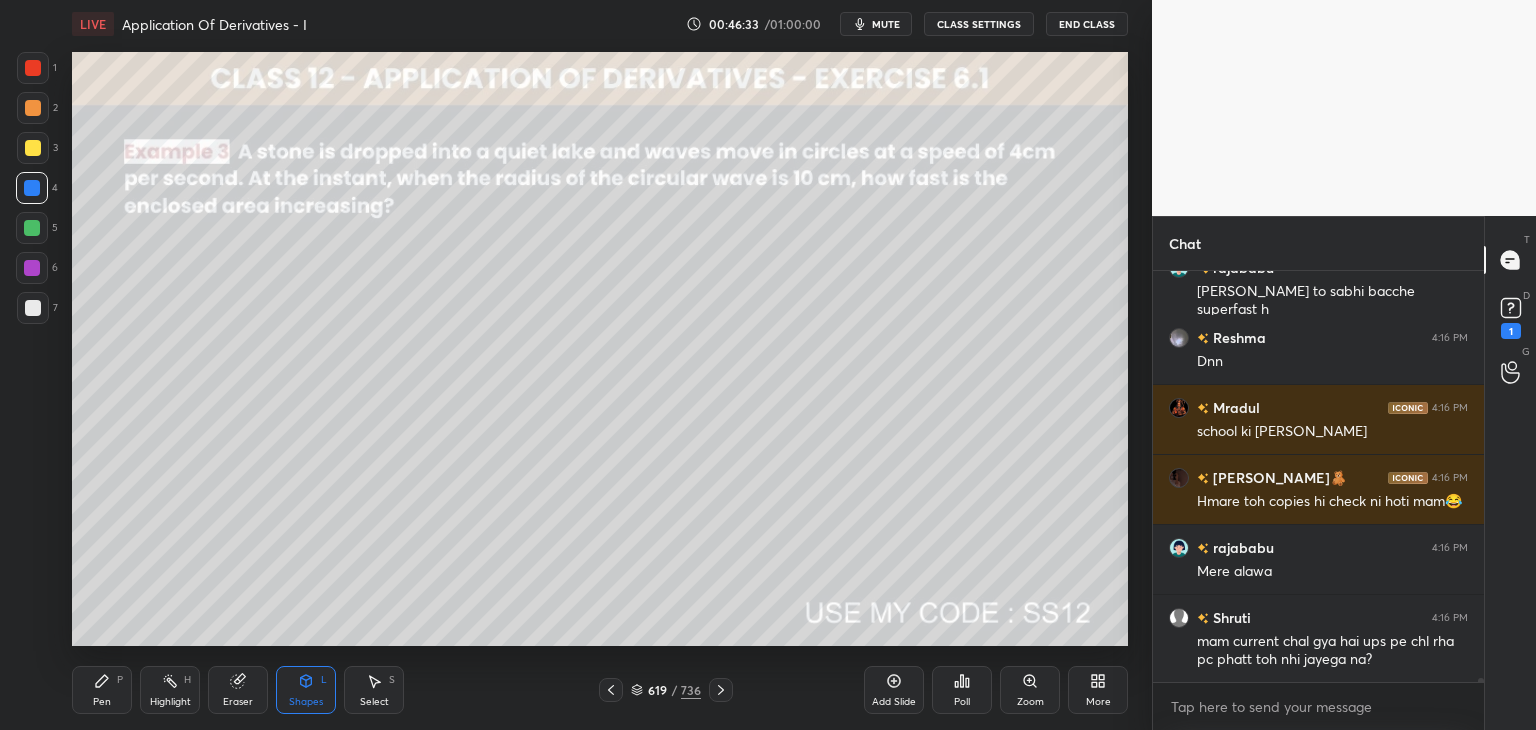 scroll, scrollTop: 44316, scrollLeft: 0, axis: vertical 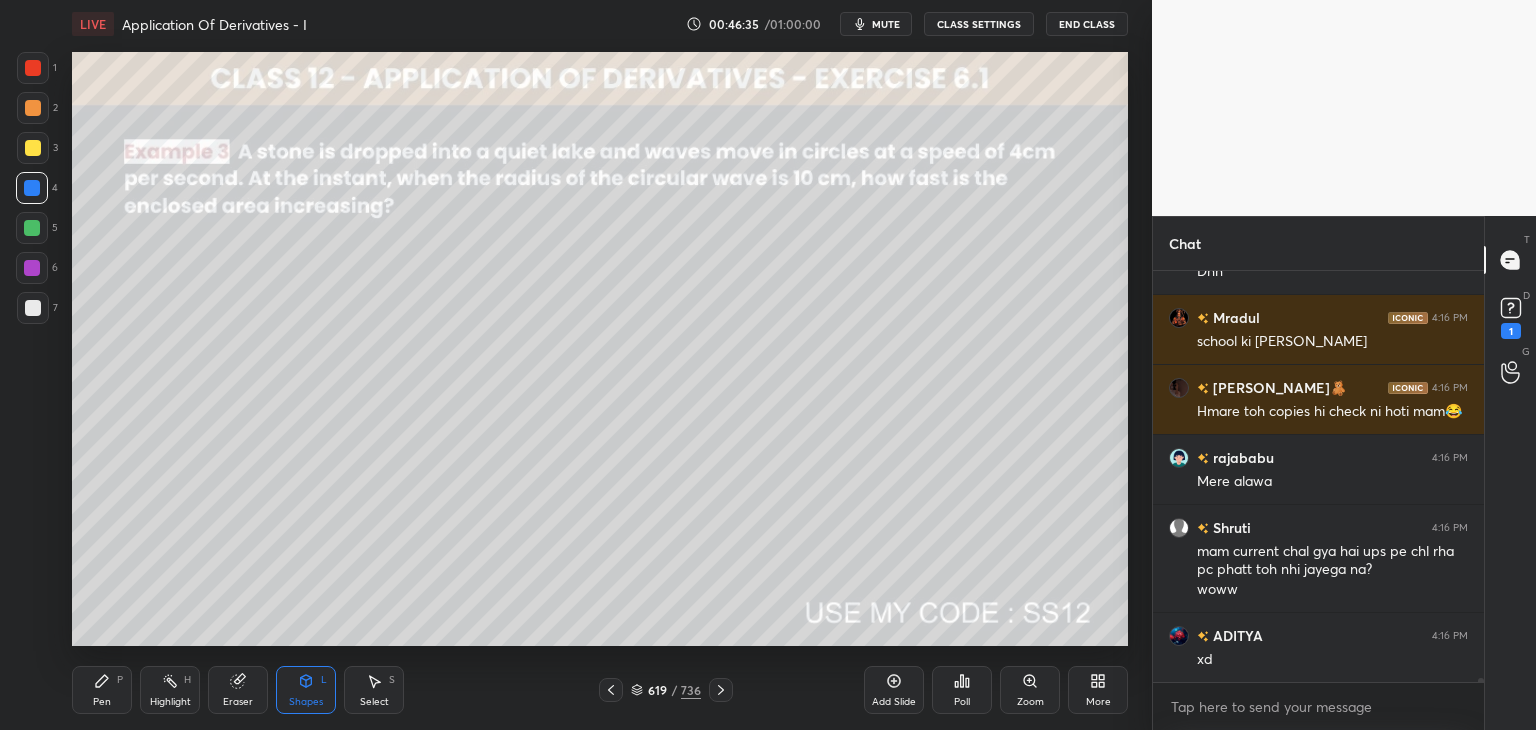click on "Pen" at bounding box center [102, 702] 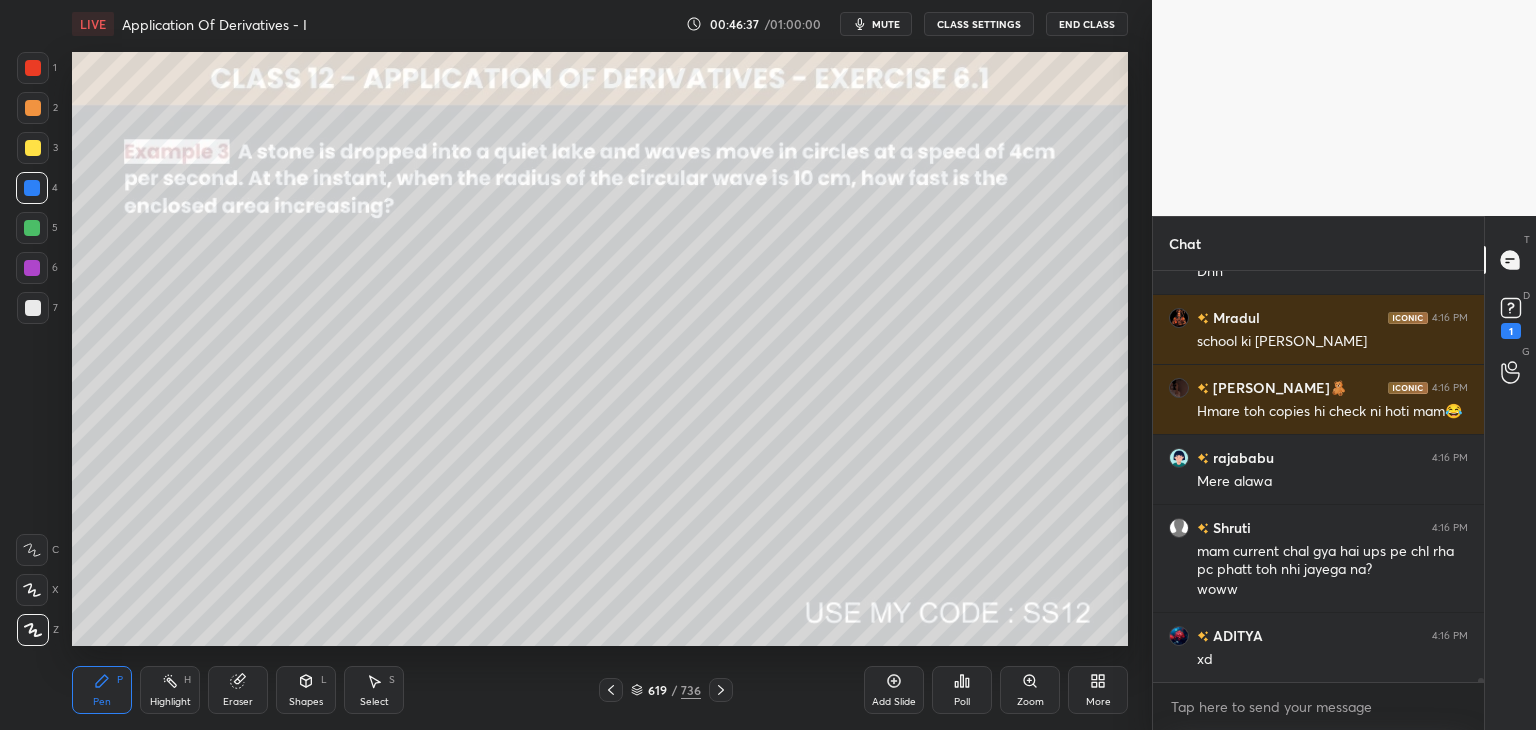 click at bounding box center [33, 308] 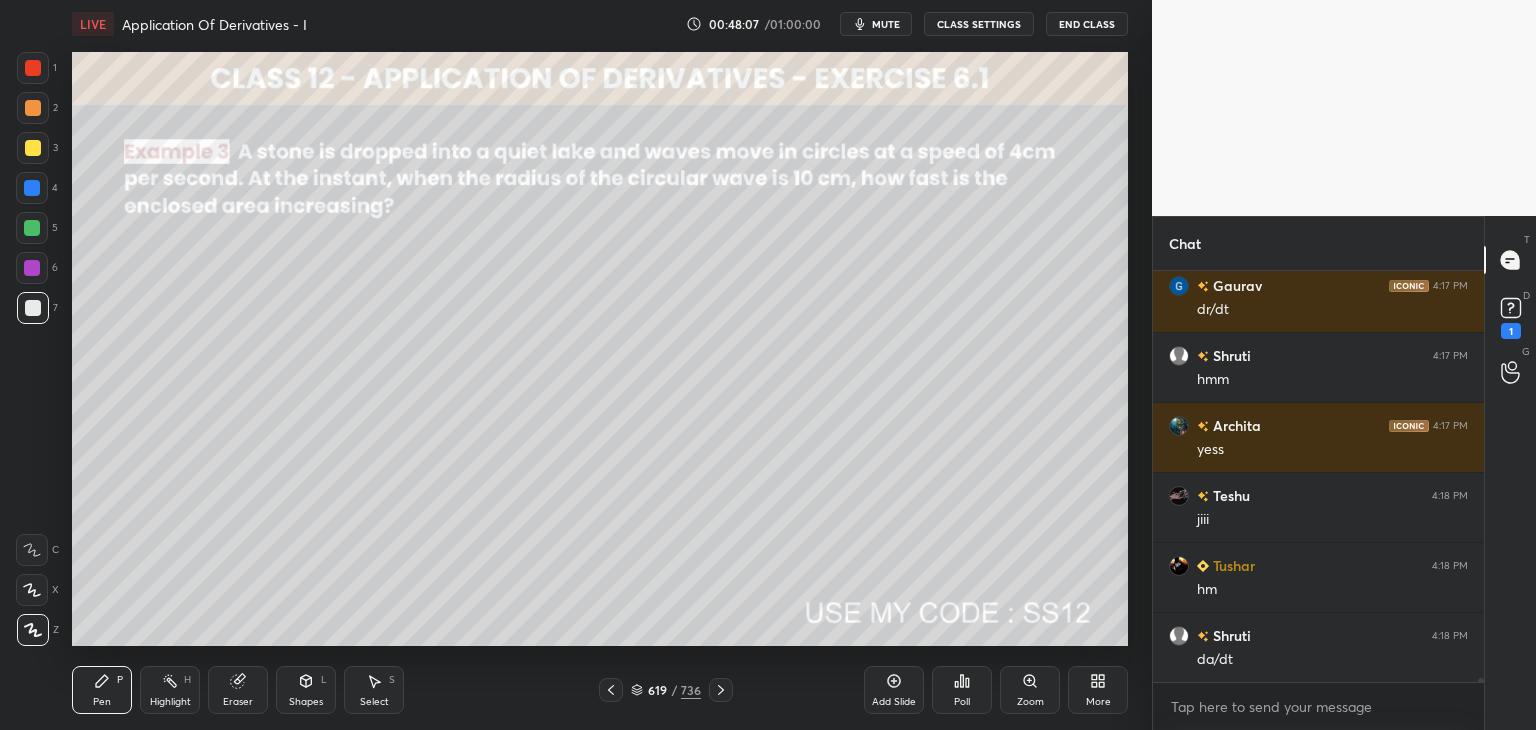 scroll, scrollTop: 47186, scrollLeft: 0, axis: vertical 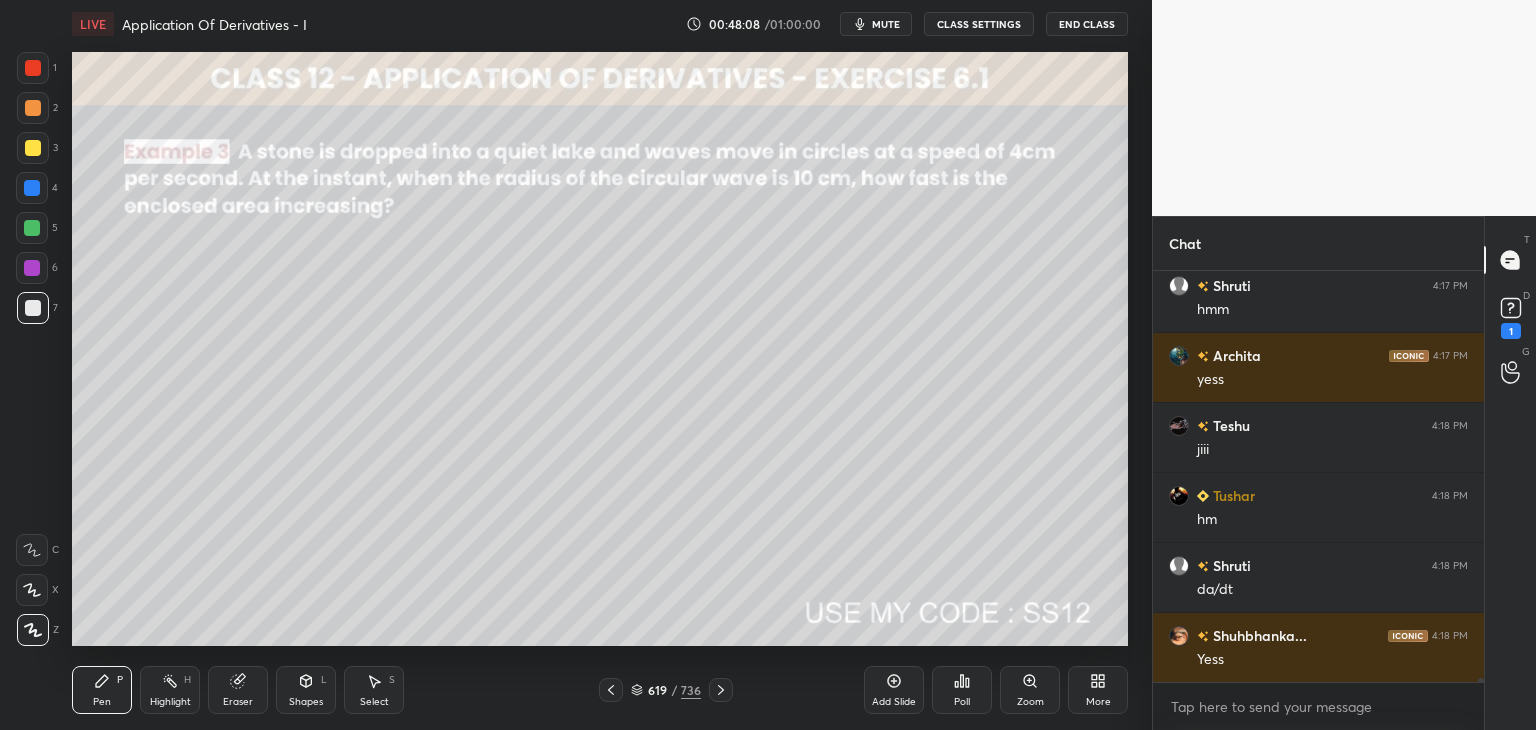 click on "Select S" at bounding box center [374, 690] 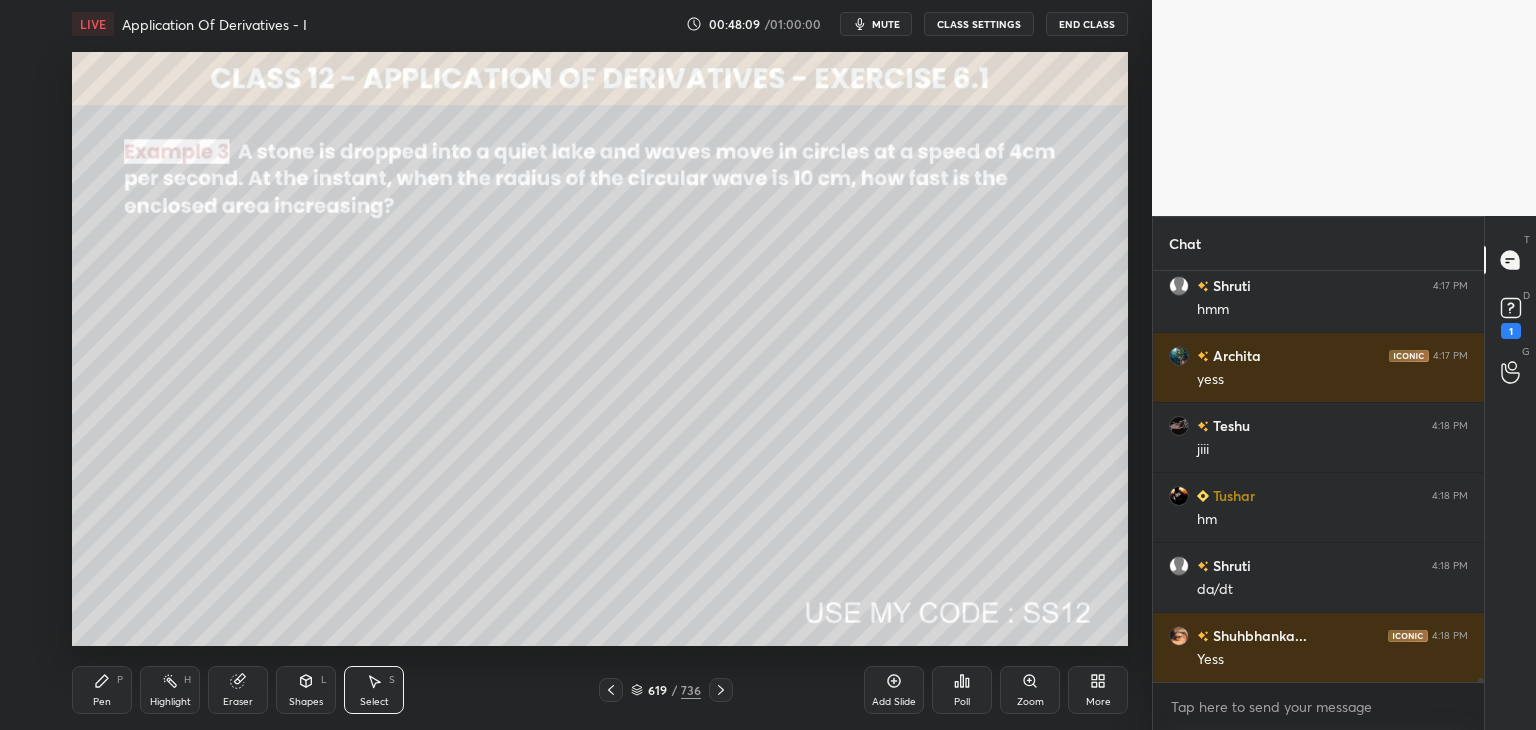 scroll, scrollTop: 47256, scrollLeft: 0, axis: vertical 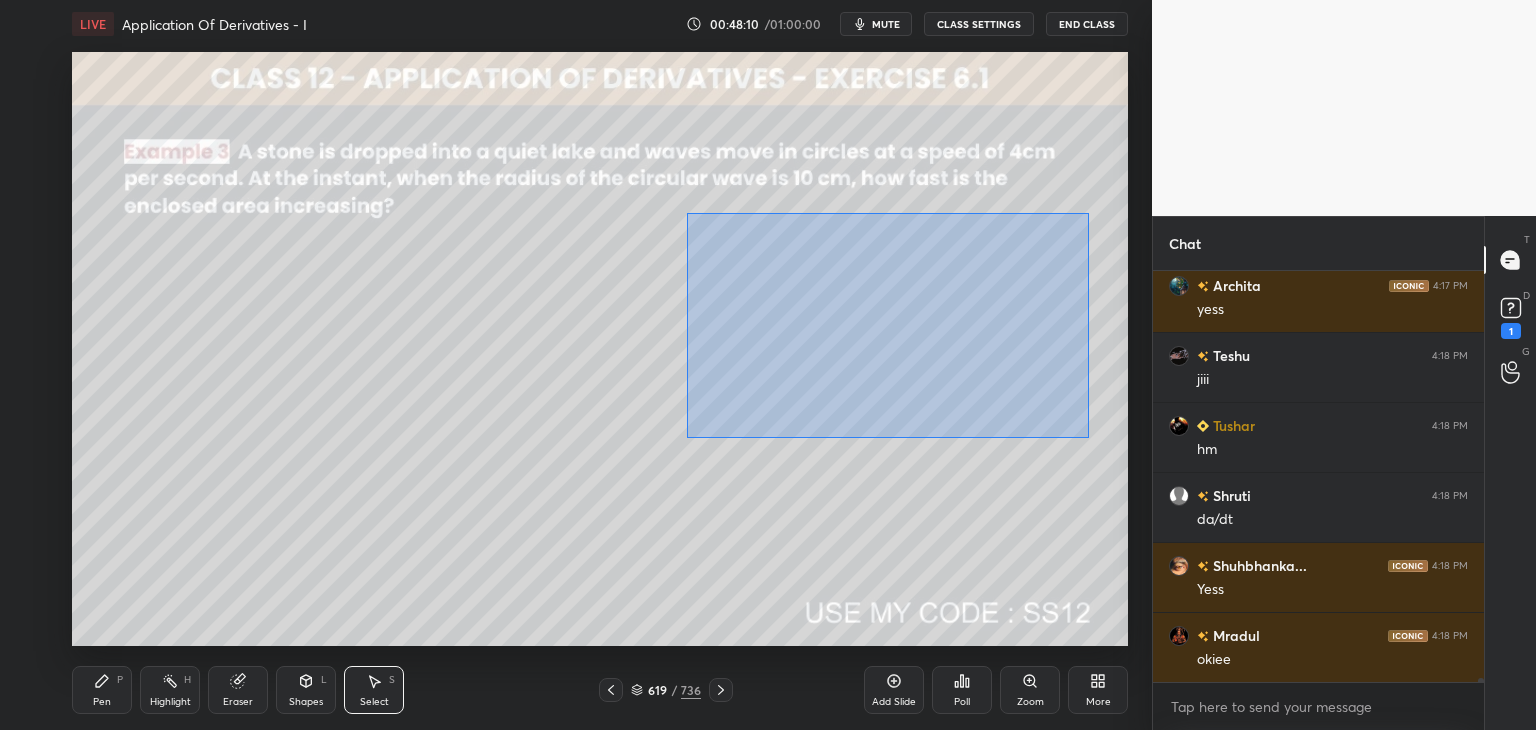 drag, startPoint x: 684, startPoint y: 211, endPoint x: 1078, endPoint y: 434, distance: 452.7306 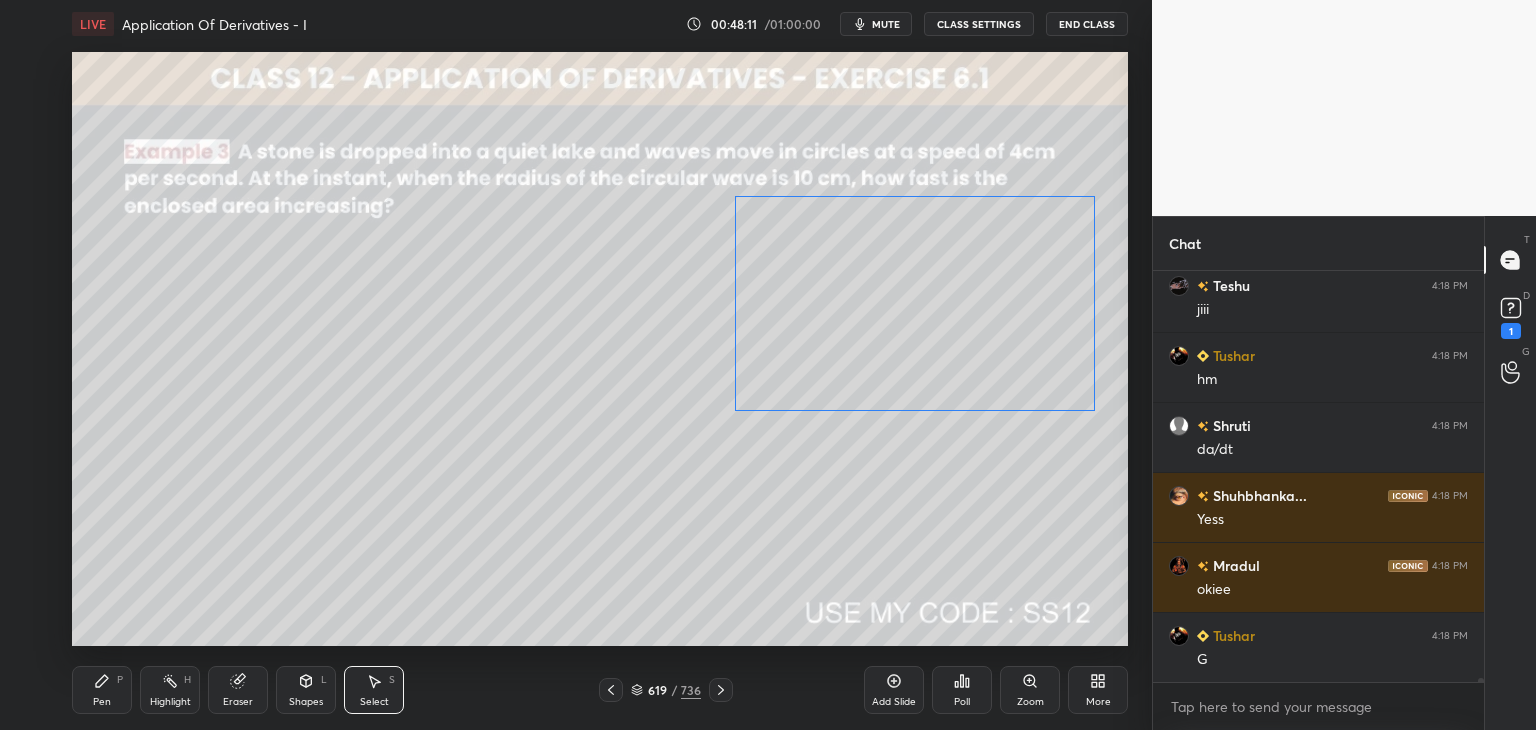 drag, startPoint x: 903, startPoint y: 354, endPoint x: 881, endPoint y: 363, distance: 23.769728 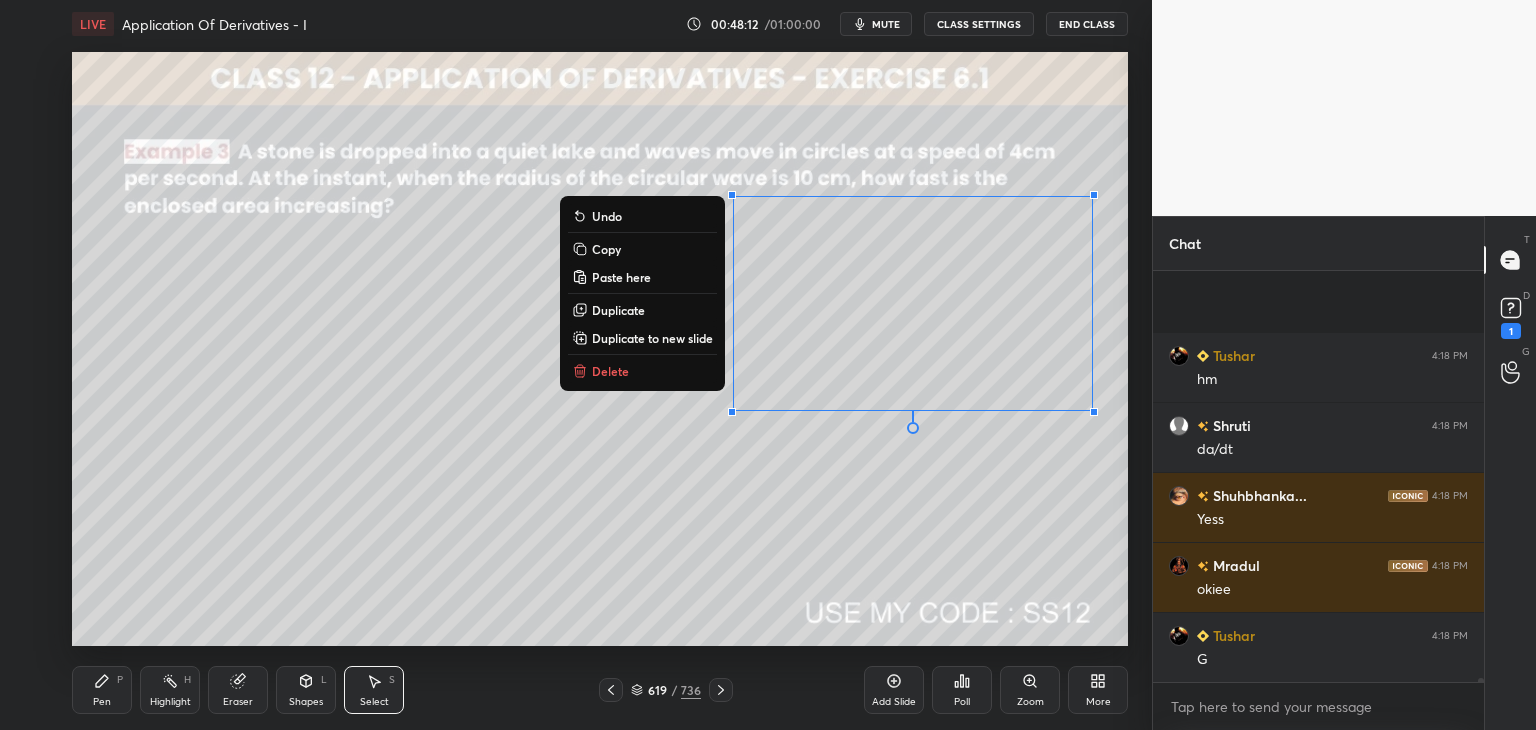 scroll, scrollTop: 47466, scrollLeft: 0, axis: vertical 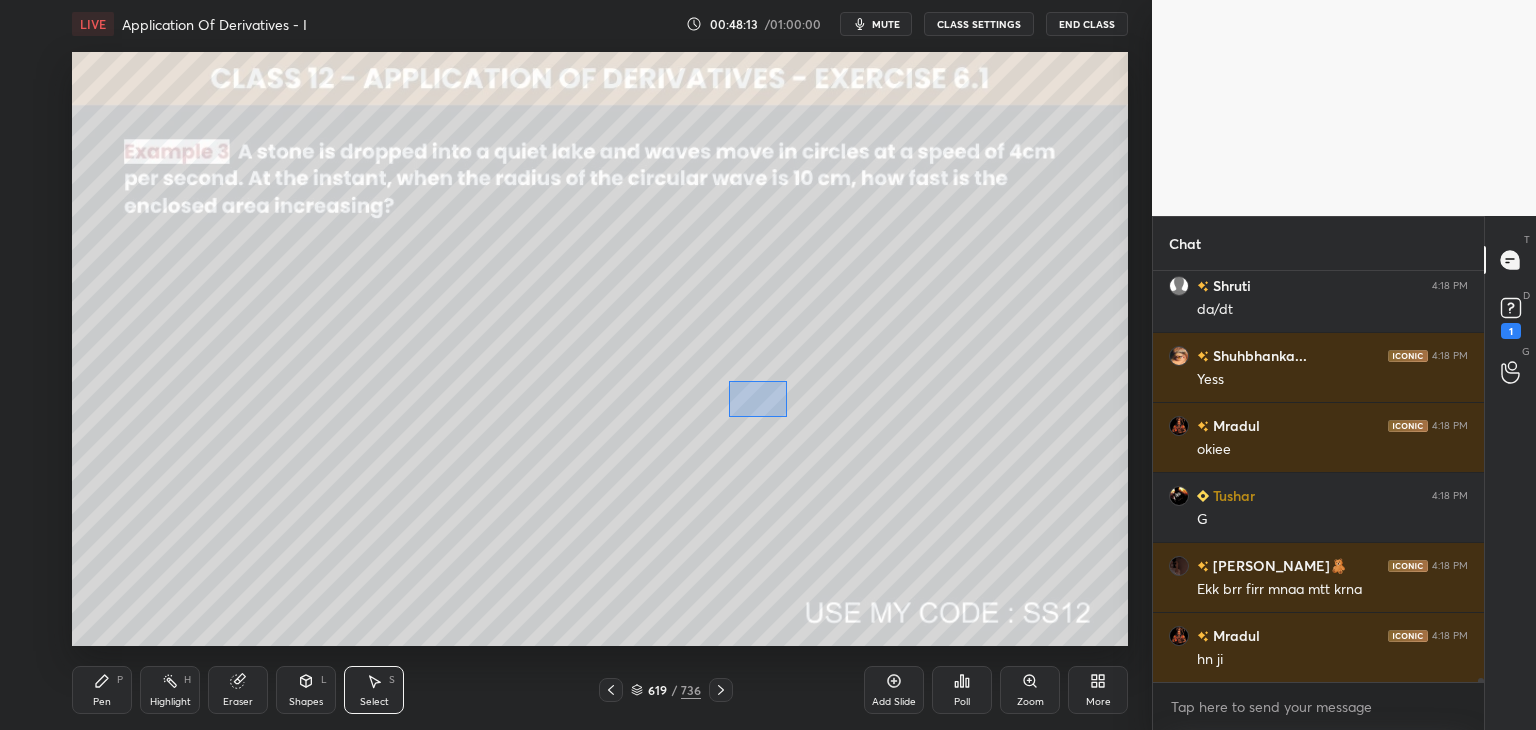 drag, startPoint x: 729, startPoint y: 416, endPoint x: 792, endPoint y: 378, distance: 73.57309 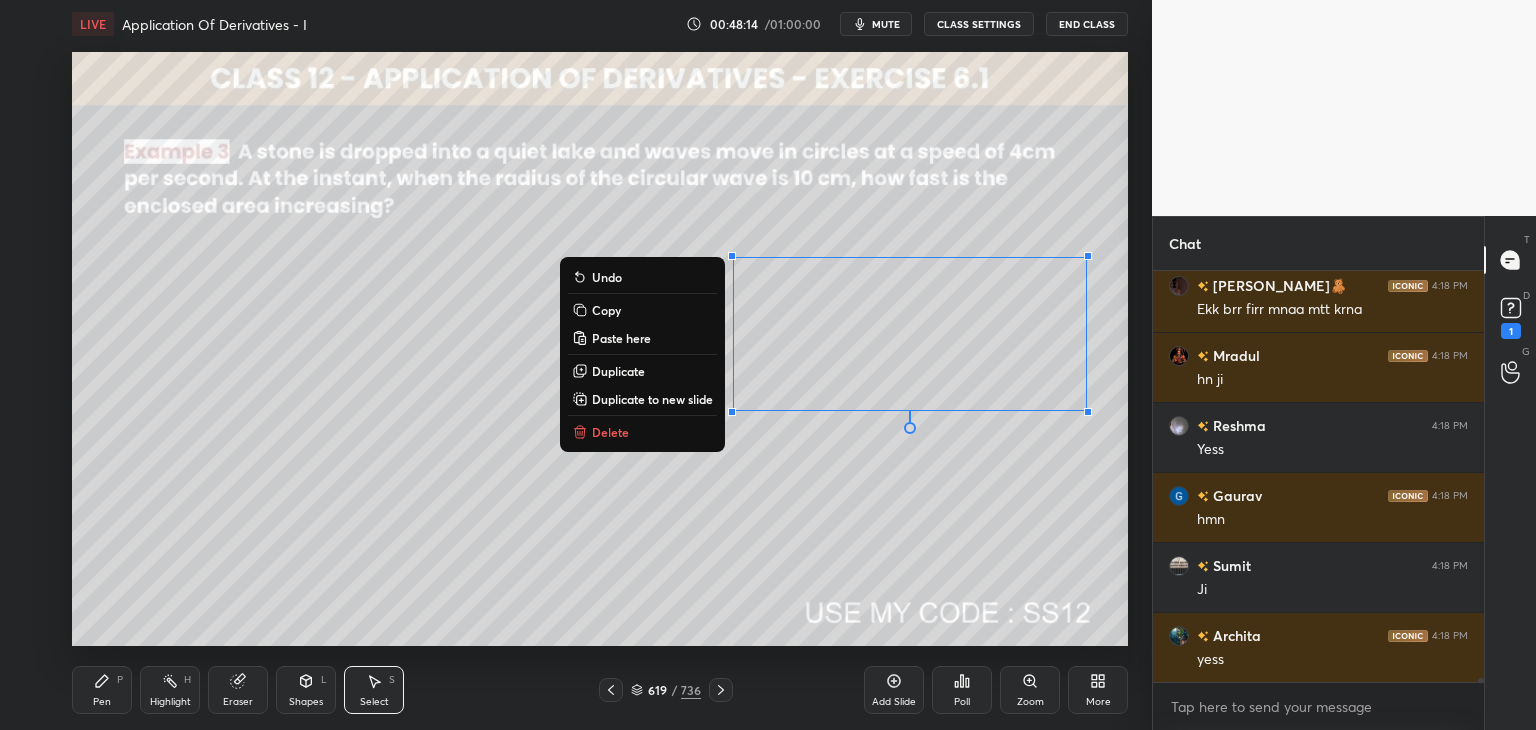 scroll, scrollTop: 47816, scrollLeft: 0, axis: vertical 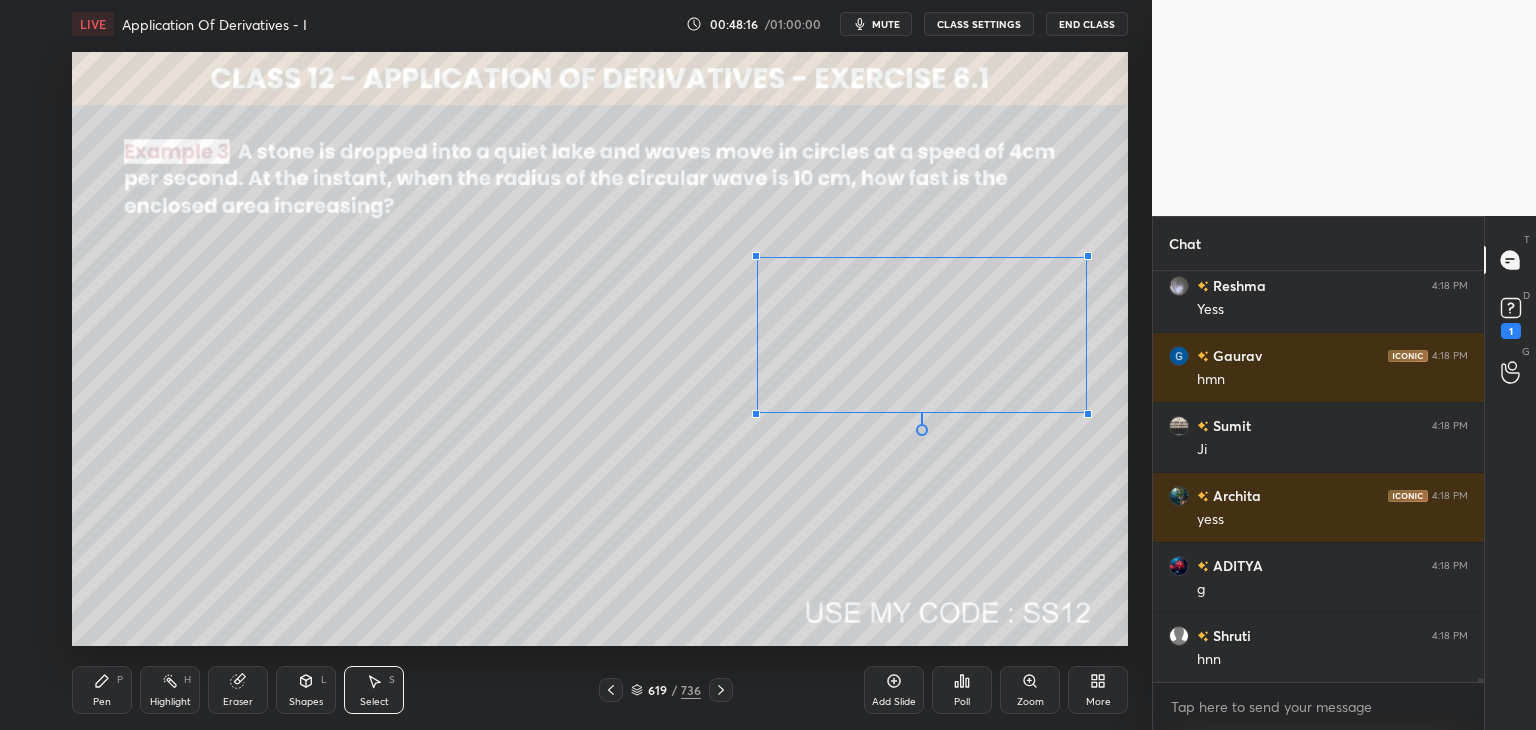 drag, startPoint x: 733, startPoint y: 413, endPoint x: 758, endPoint y: 412, distance: 25.019993 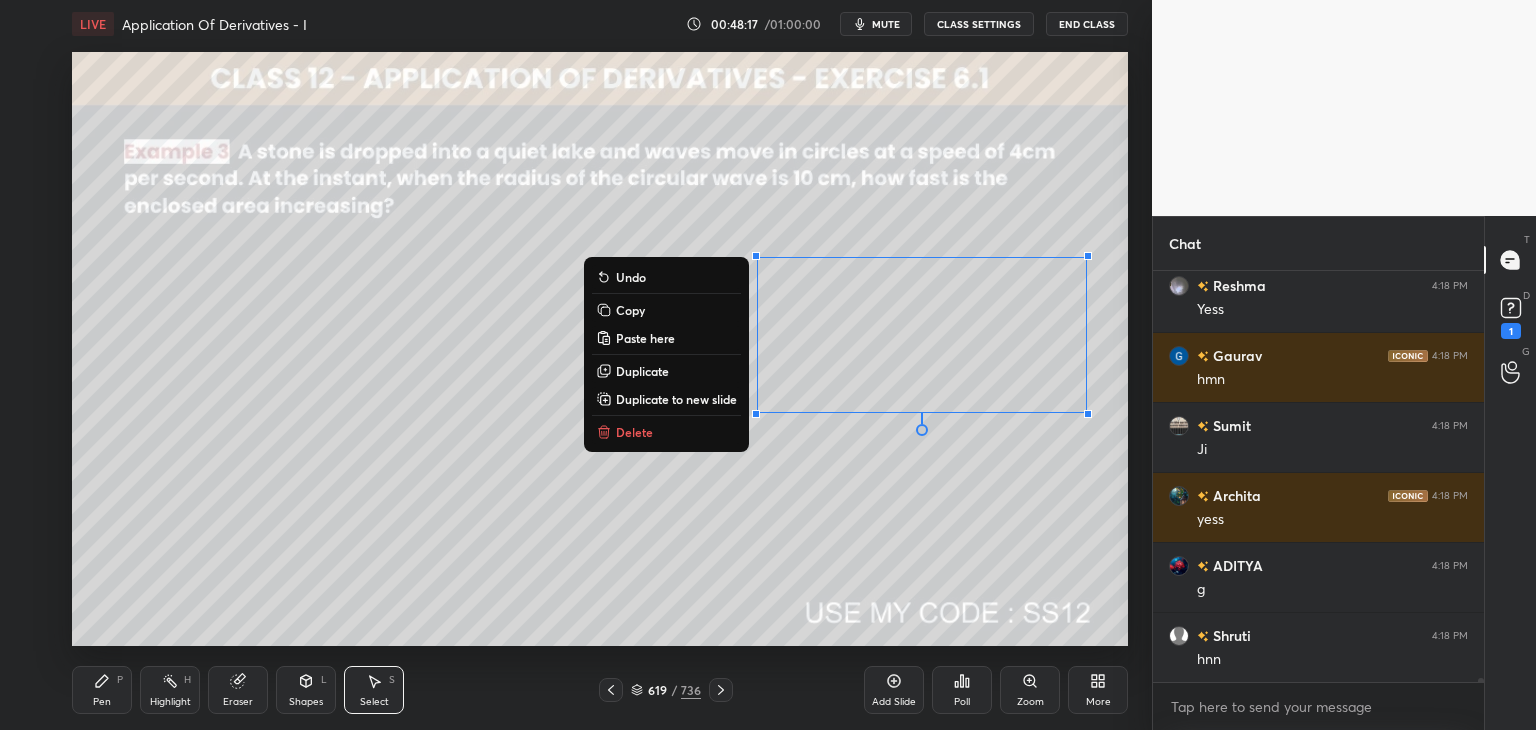 click on "0 ° Undo Copy Paste here Duplicate Duplicate to new slide Delete" at bounding box center [600, 349] 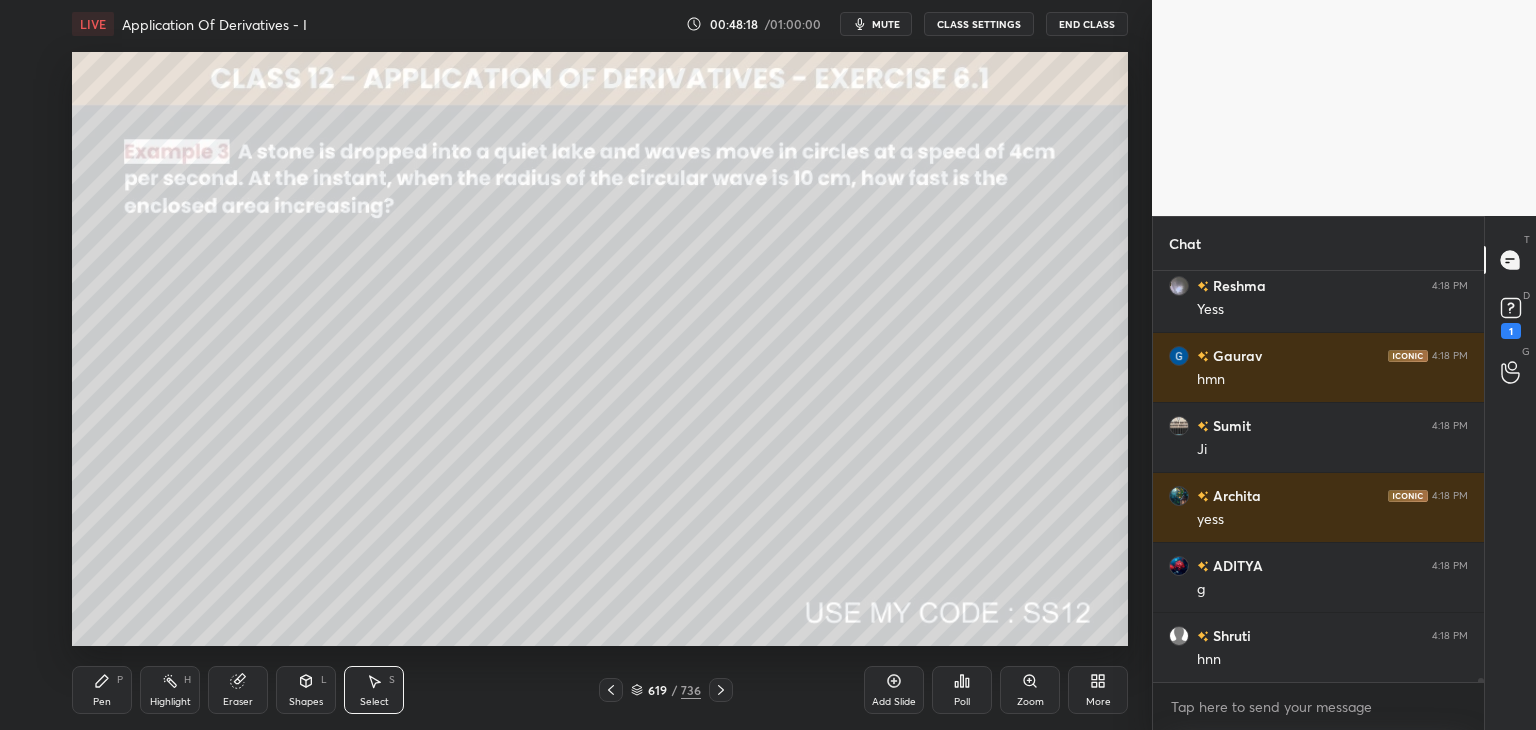 click on "Pen" at bounding box center [102, 702] 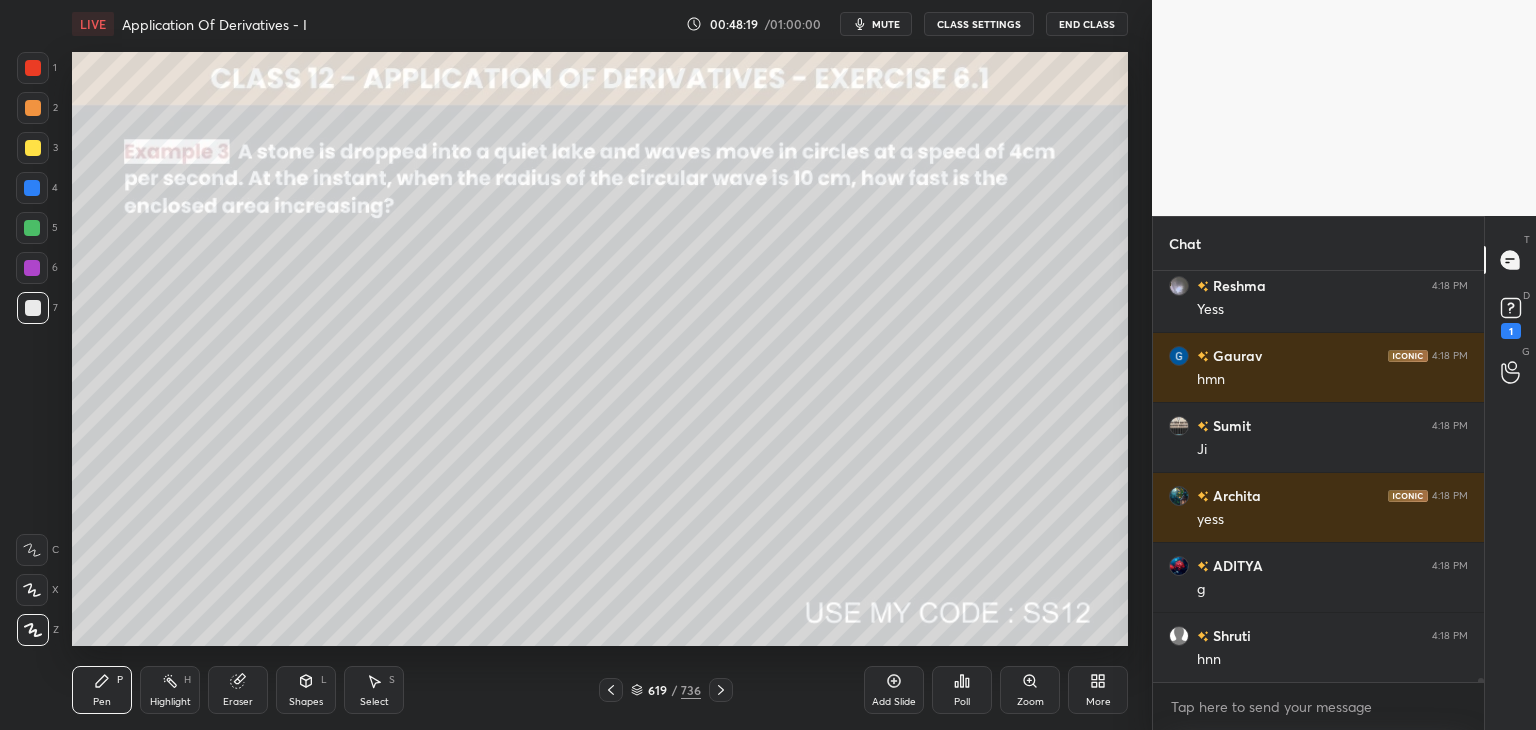 scroll, scrollTop: 47956, scrollLeft: 0, axis: vertical 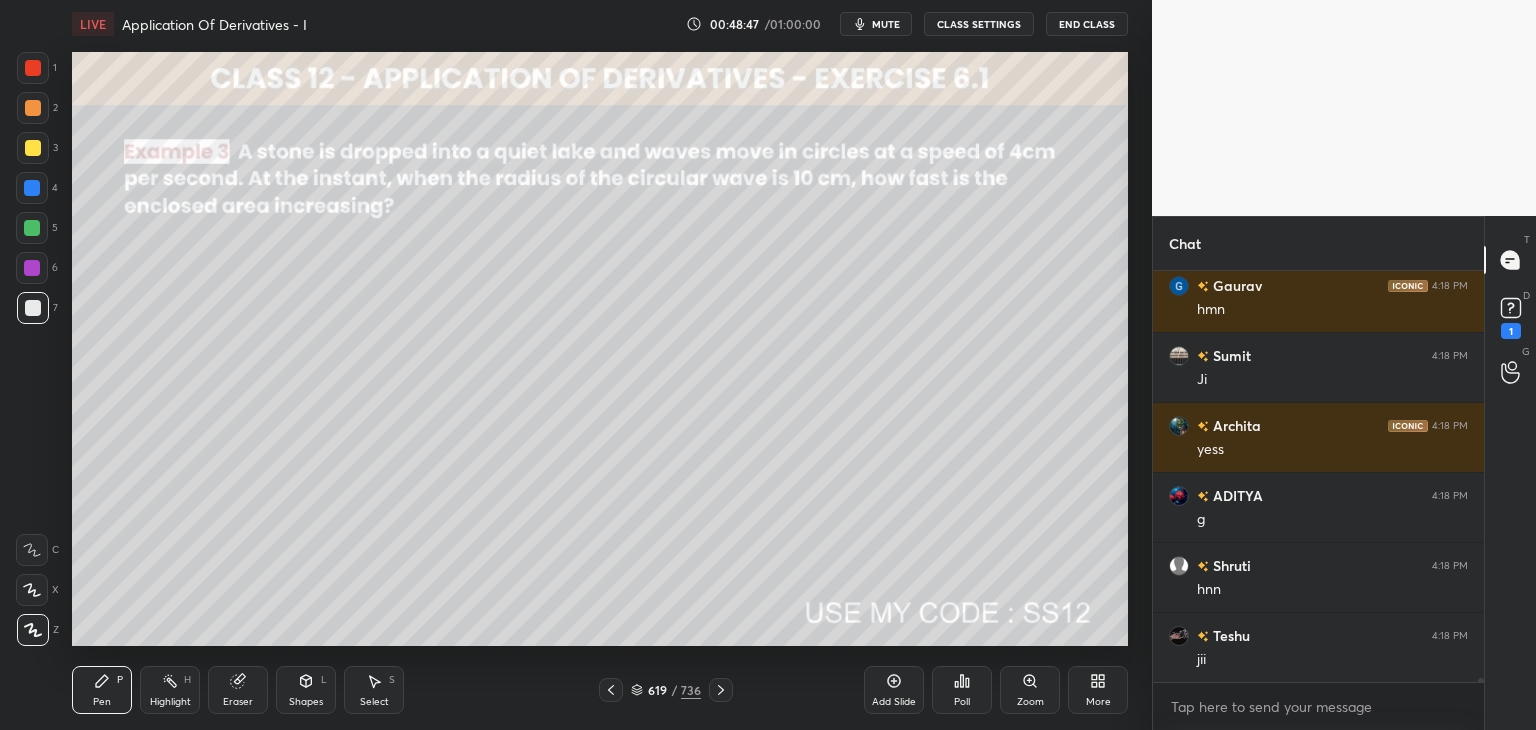 drag, startPoint x: 30, startPoint y: 149, endPoint x: 47, endPoint y: 167, distance: 24.758837 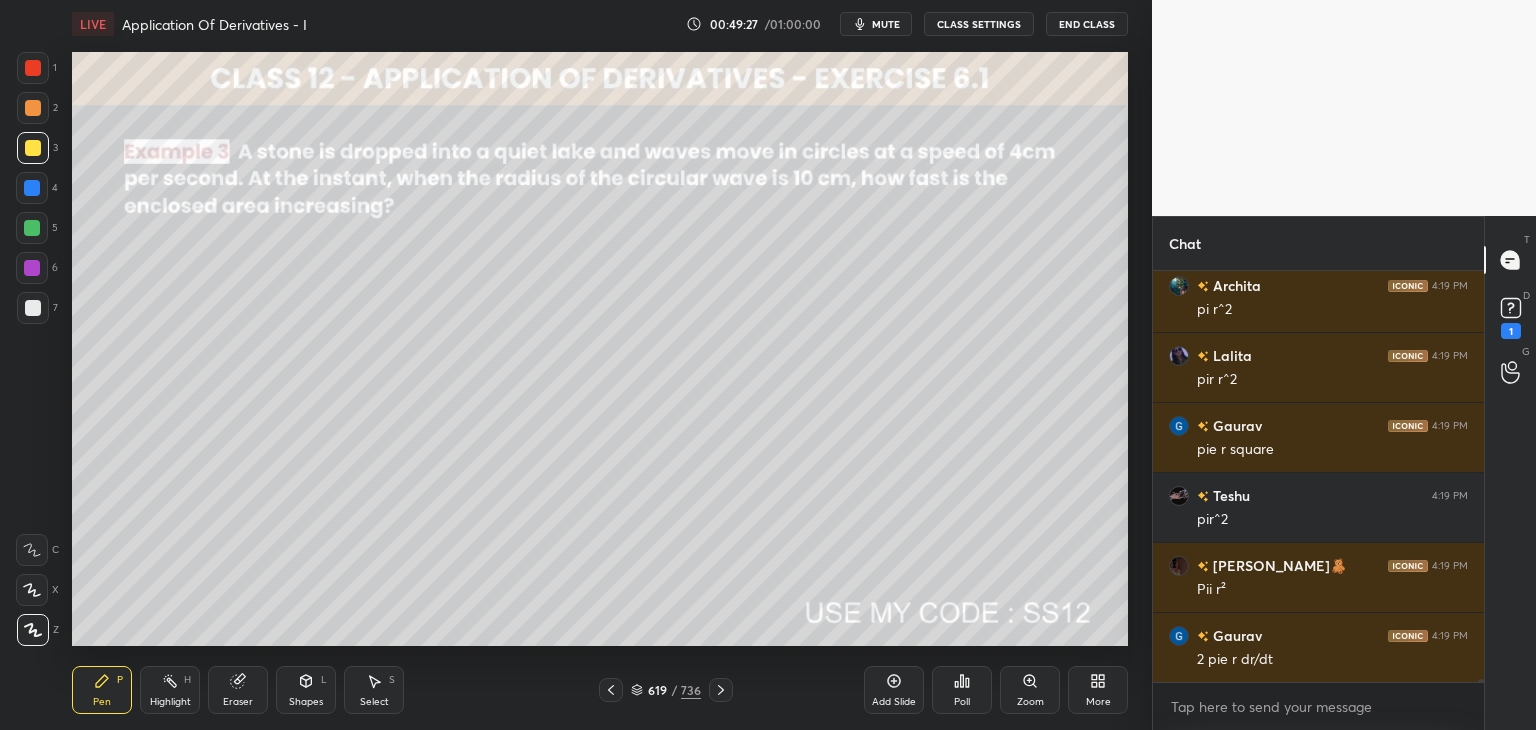 scroll, scrollTop: 48516, scrollLeft: 0, axis: vertical 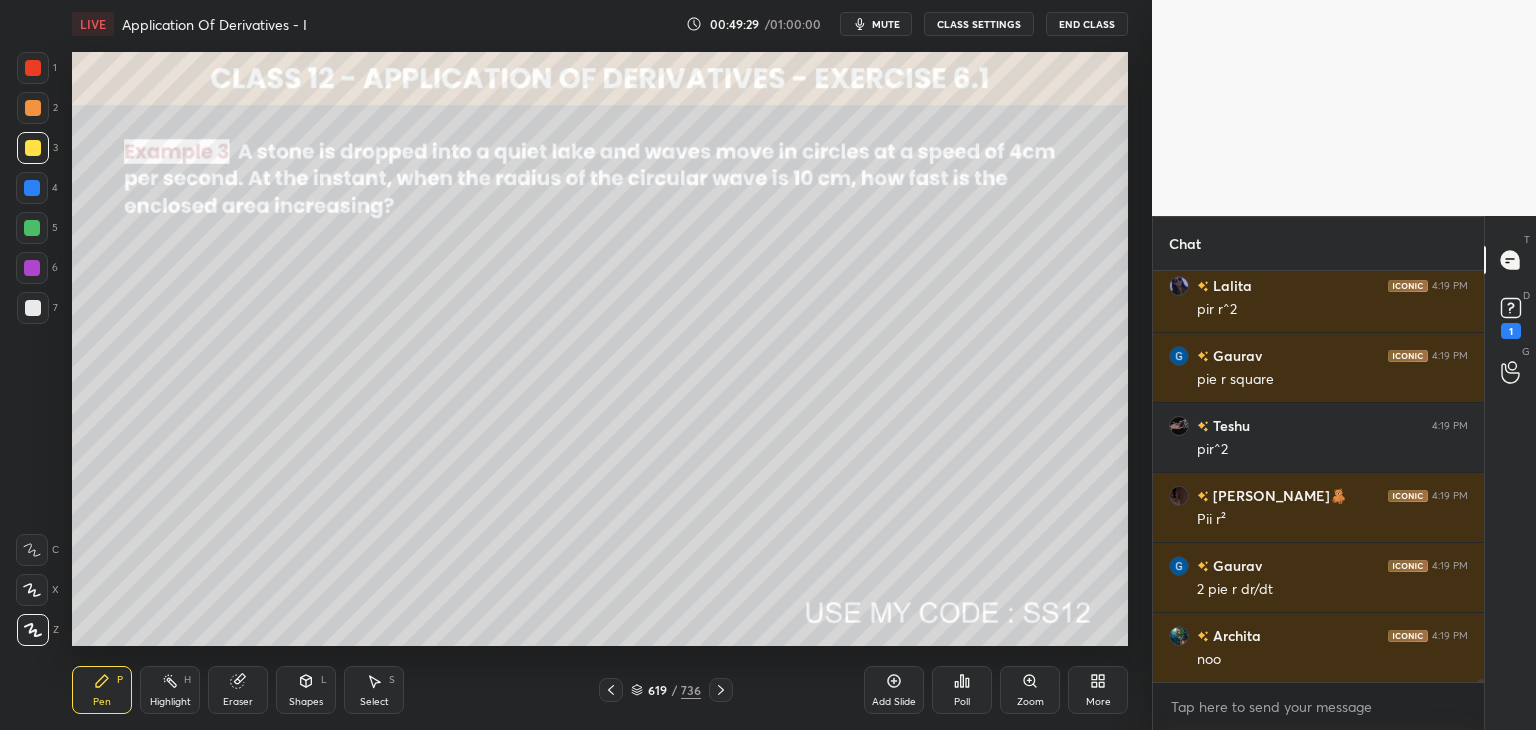 click on "Select" at bounding box center [374, 702] 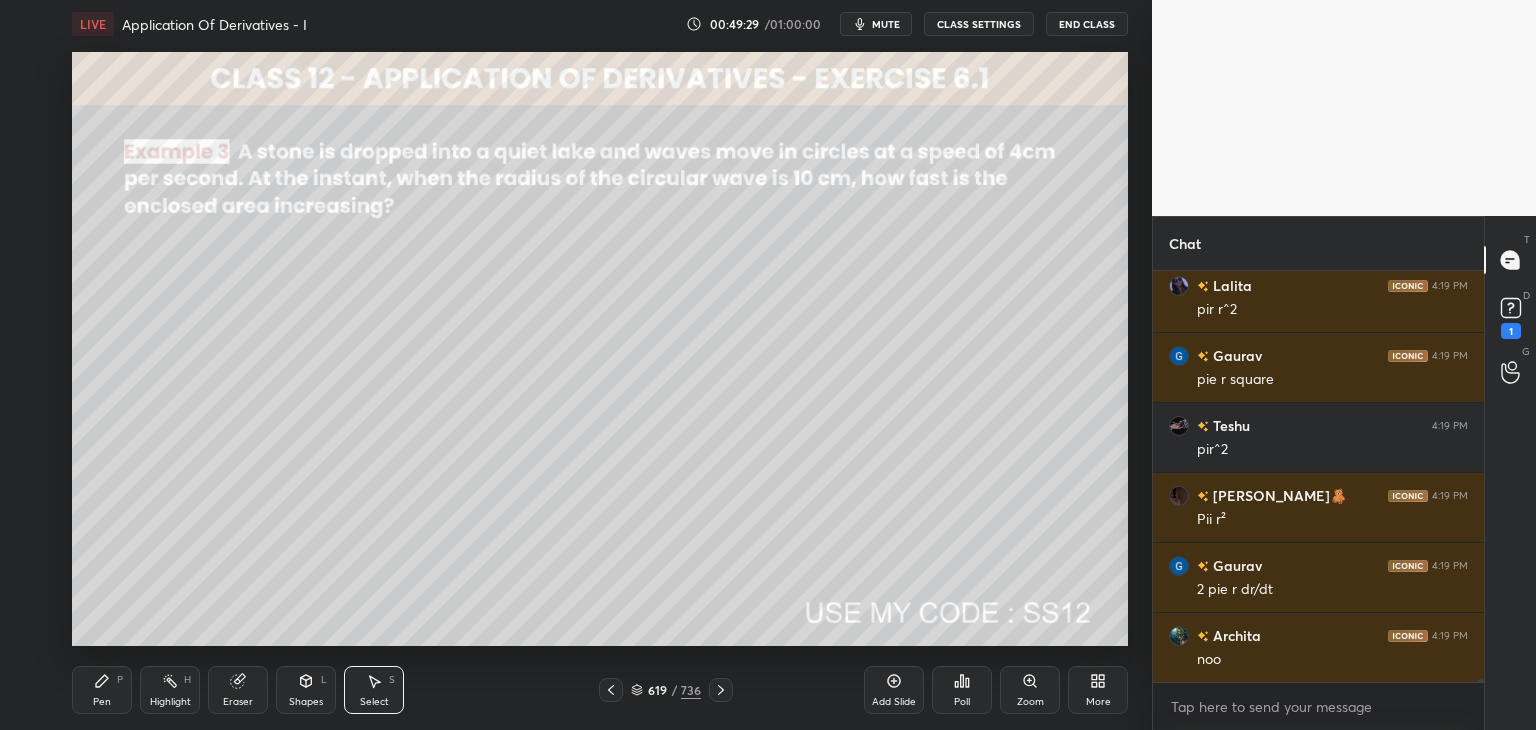 scroll, scrollTop: 48586, scrollLeft: 0, axis: vertical 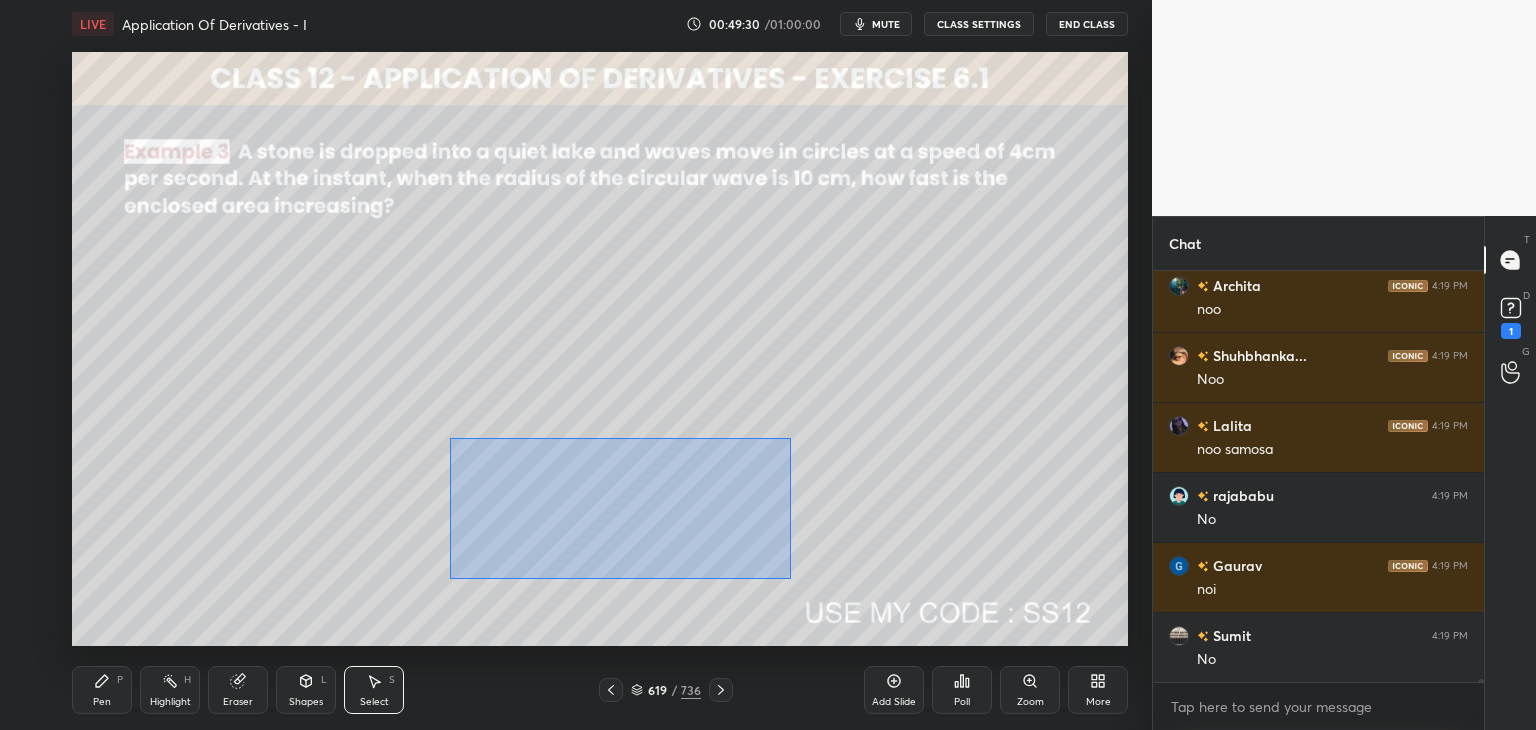 drag, startPoint x: 449, startPoint y: 437, endPoint x: 790, endPoint y: 574, distance: 367.4915 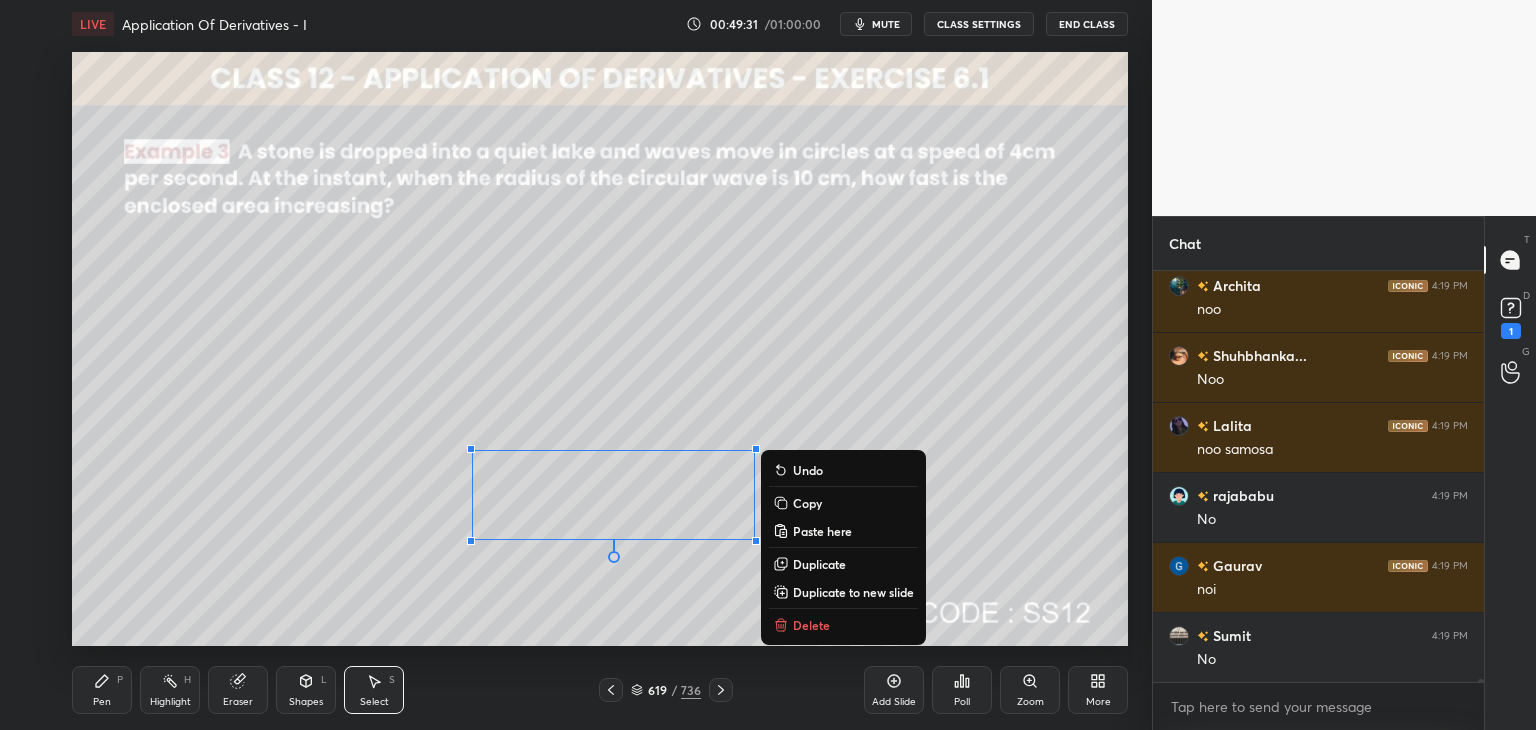 drag, startPoint x: 800, startPoint y: 503, endPoint x: 833, endPoint y: 579, distance: 82.85529 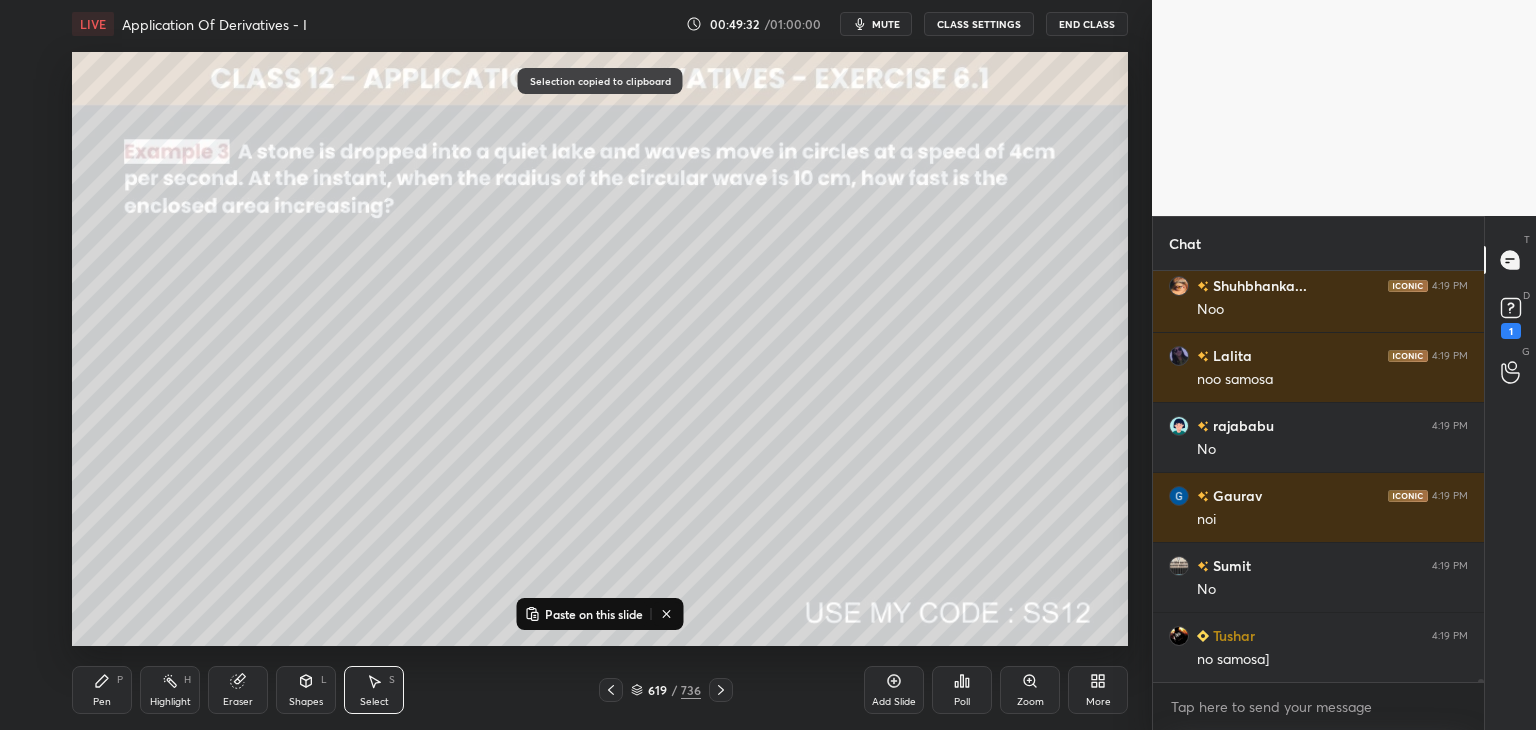 drag, startPoint x: 915, startPoint y: 697, endPoint x: 876, endPoint y: 663, distance: 51.739735 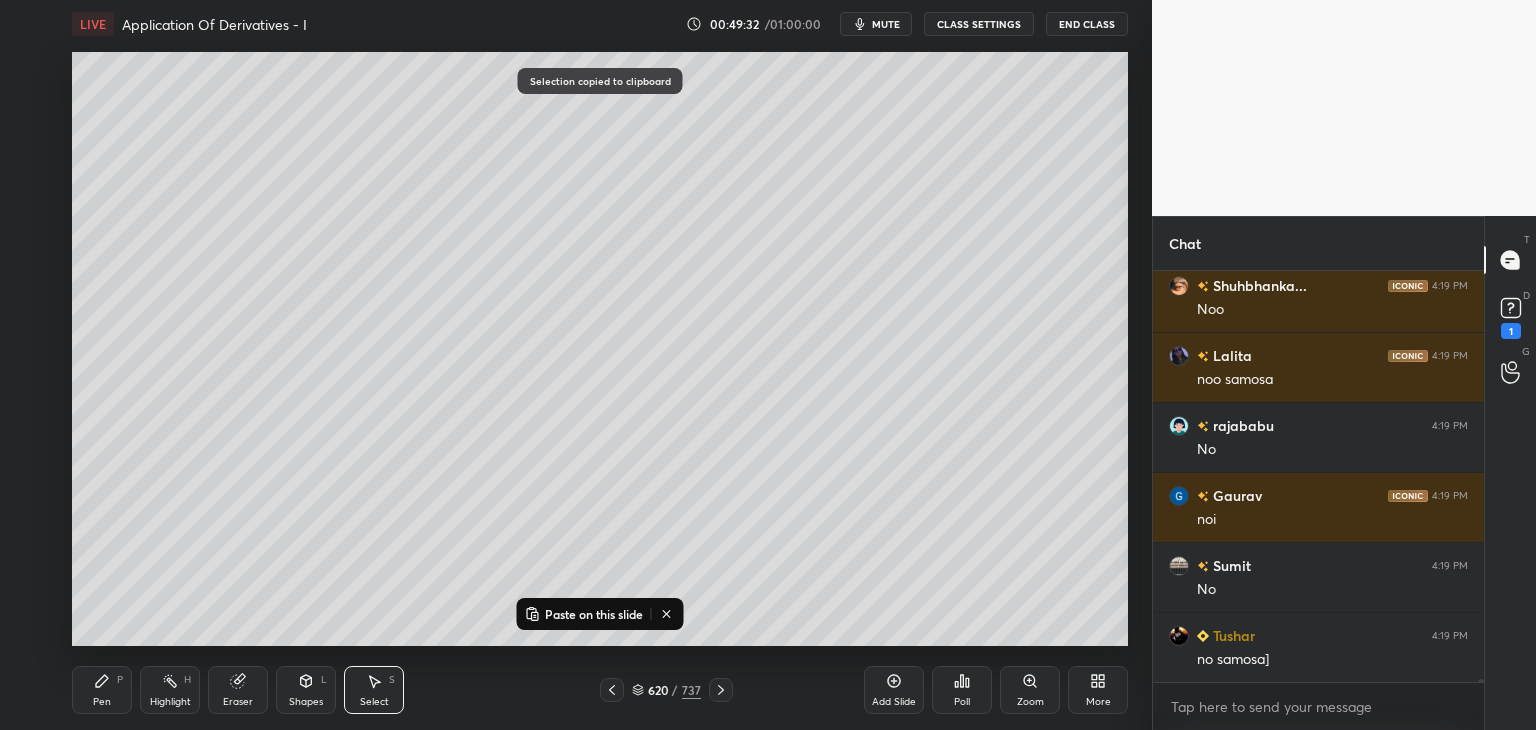 drag, startPoint x: 619, startPoint y: 614, endPoint x: 622, endPoint y: 589, distance: 25.179358 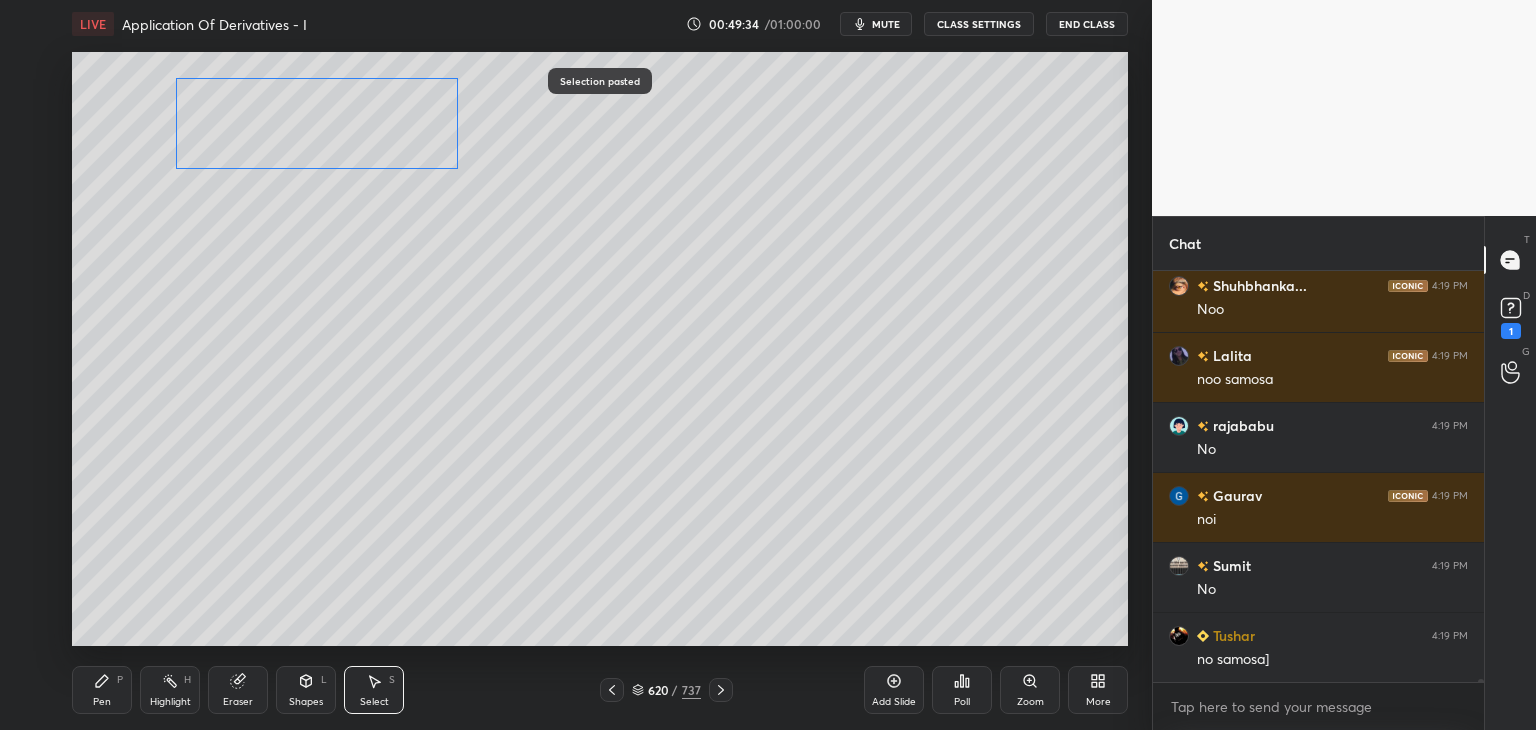 drag, startPoint x: 584, startPoint y: 501, endPoint x: 287, endPoint y: 135, distance: 471.3438 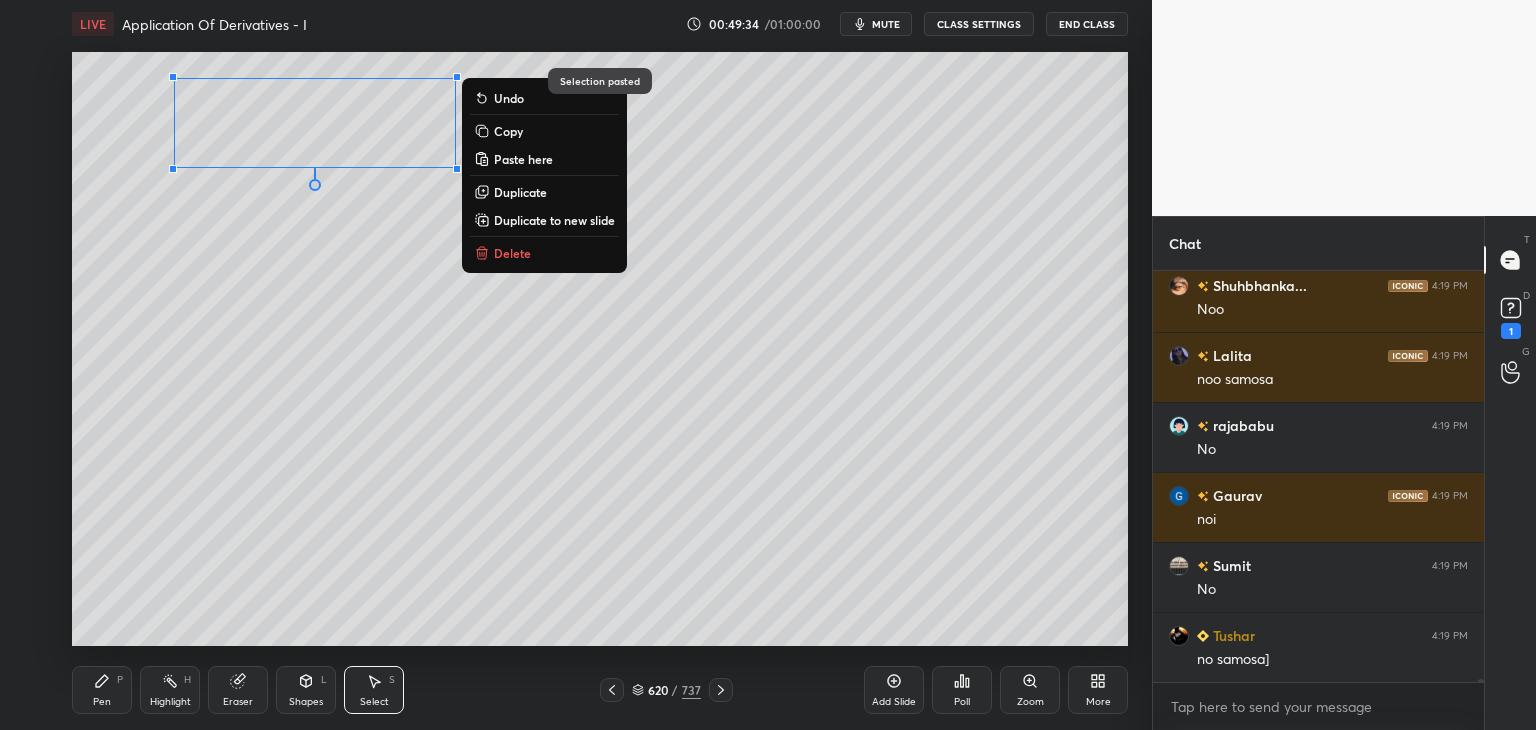 click on "0 ° Undo Copy Paste here Duplicate Duplicate to new slide Delete" at bounding box center (600, 349) 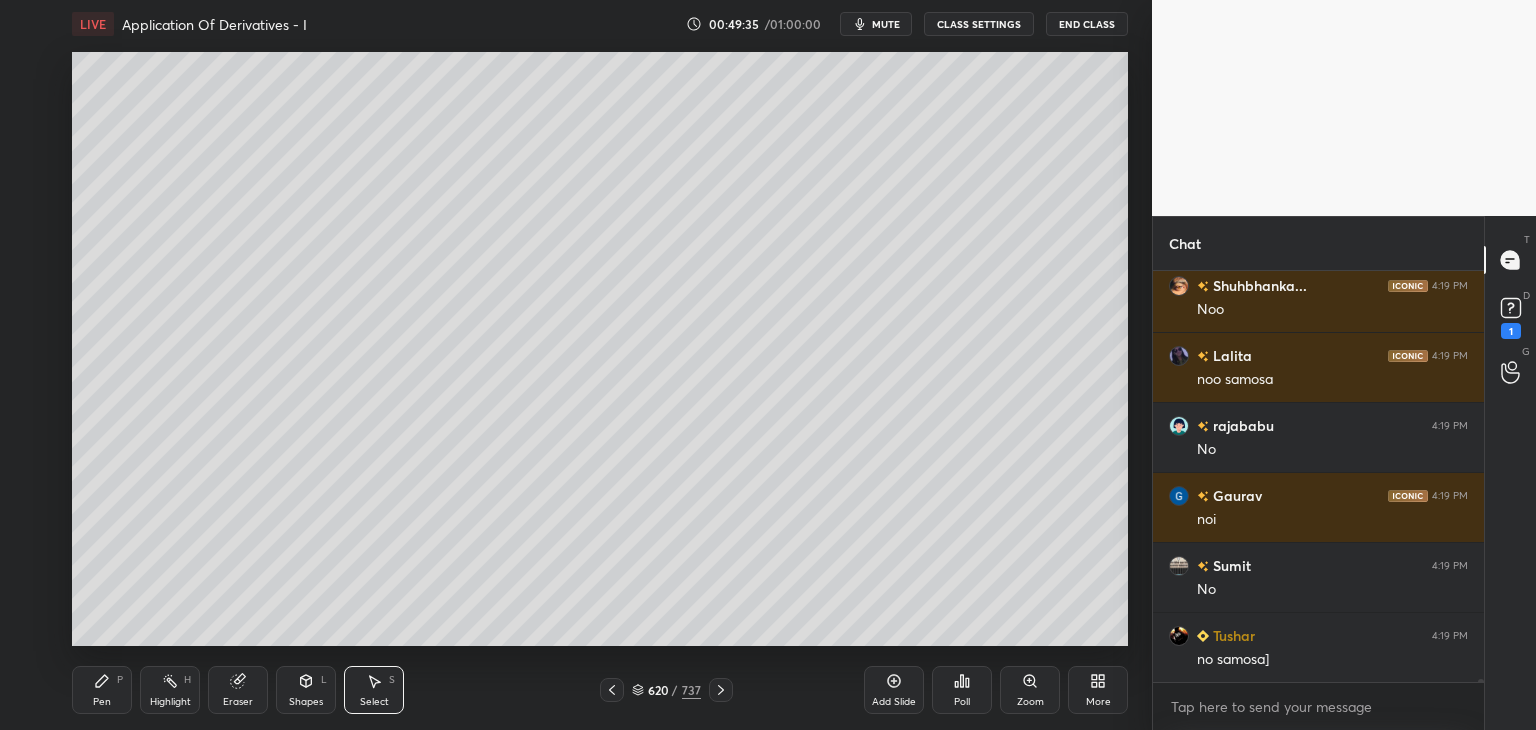 drag, startPoint x: 98, startPoint y: 699, endPoint x: 104, endPoint y: 662, distance: 37.48333 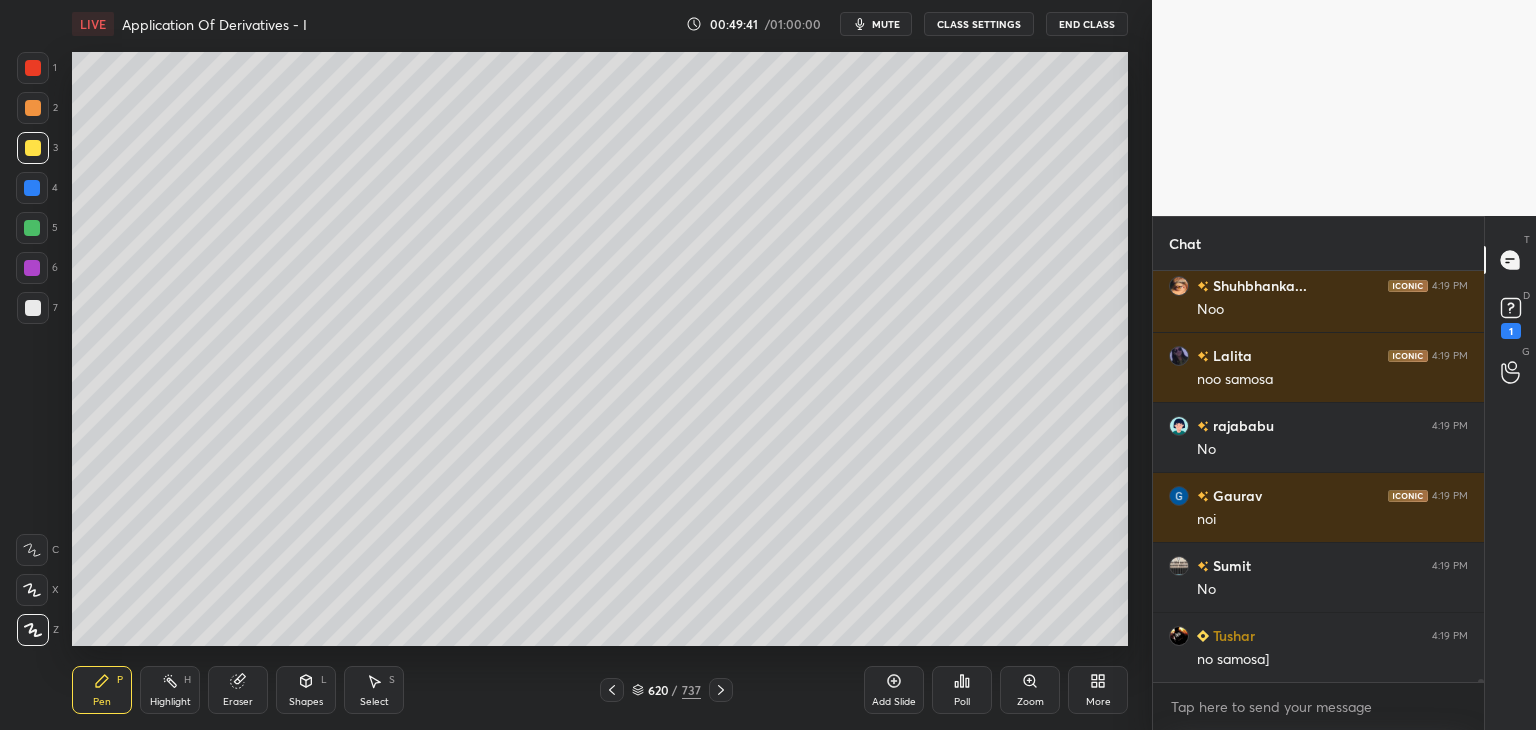 click on "620 / 737" at bounding box center (666, 690) 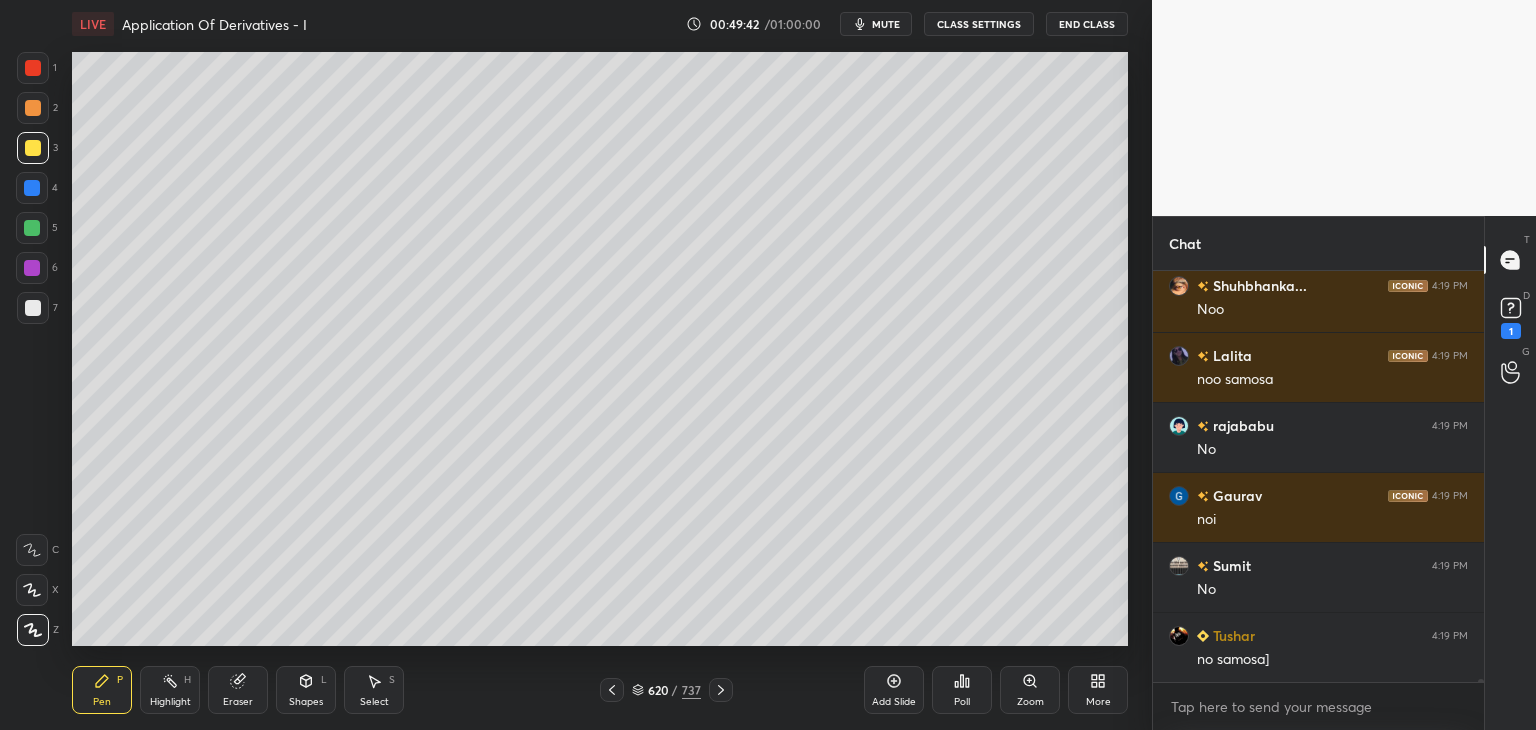 click at bounding box center (612, 690) 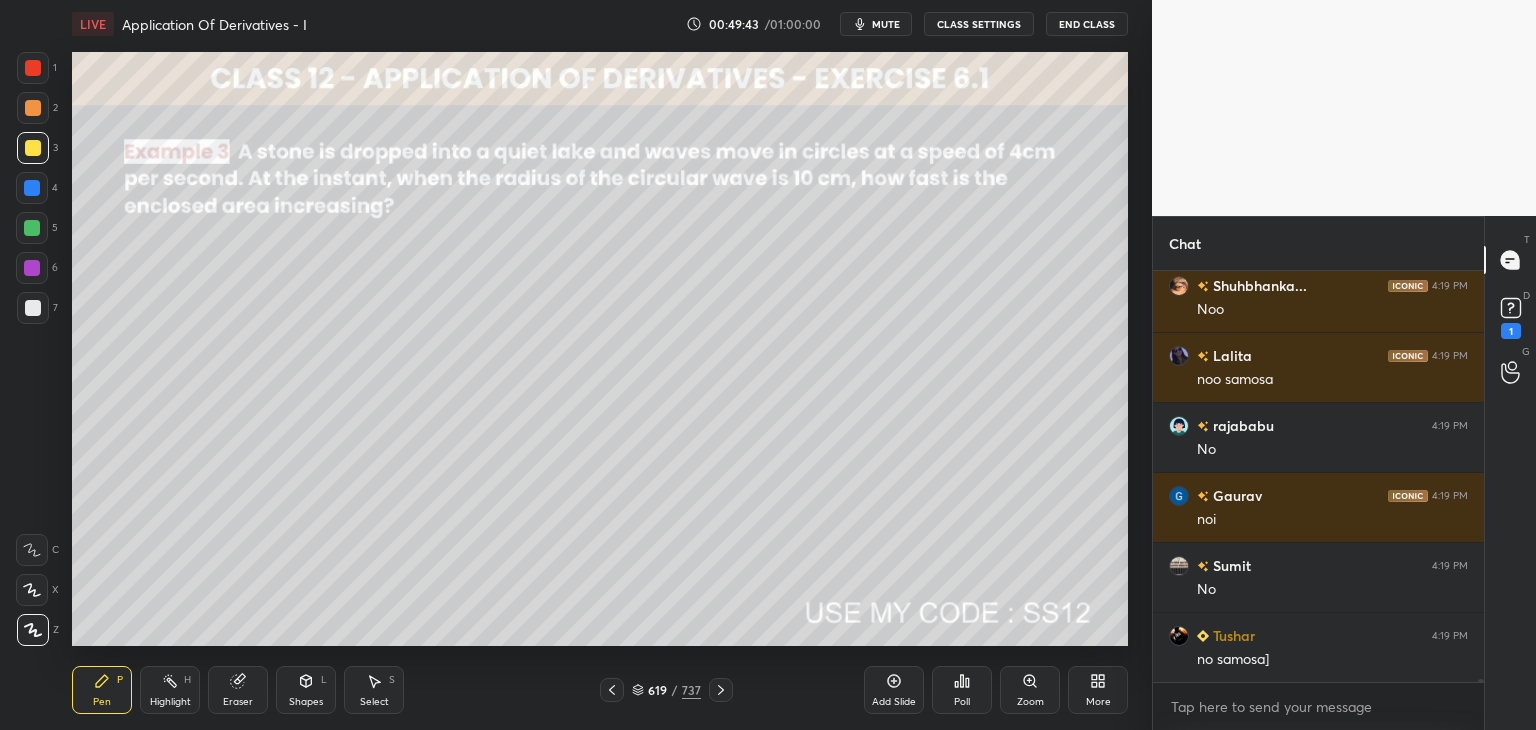 click at bounding box center [721, 690] 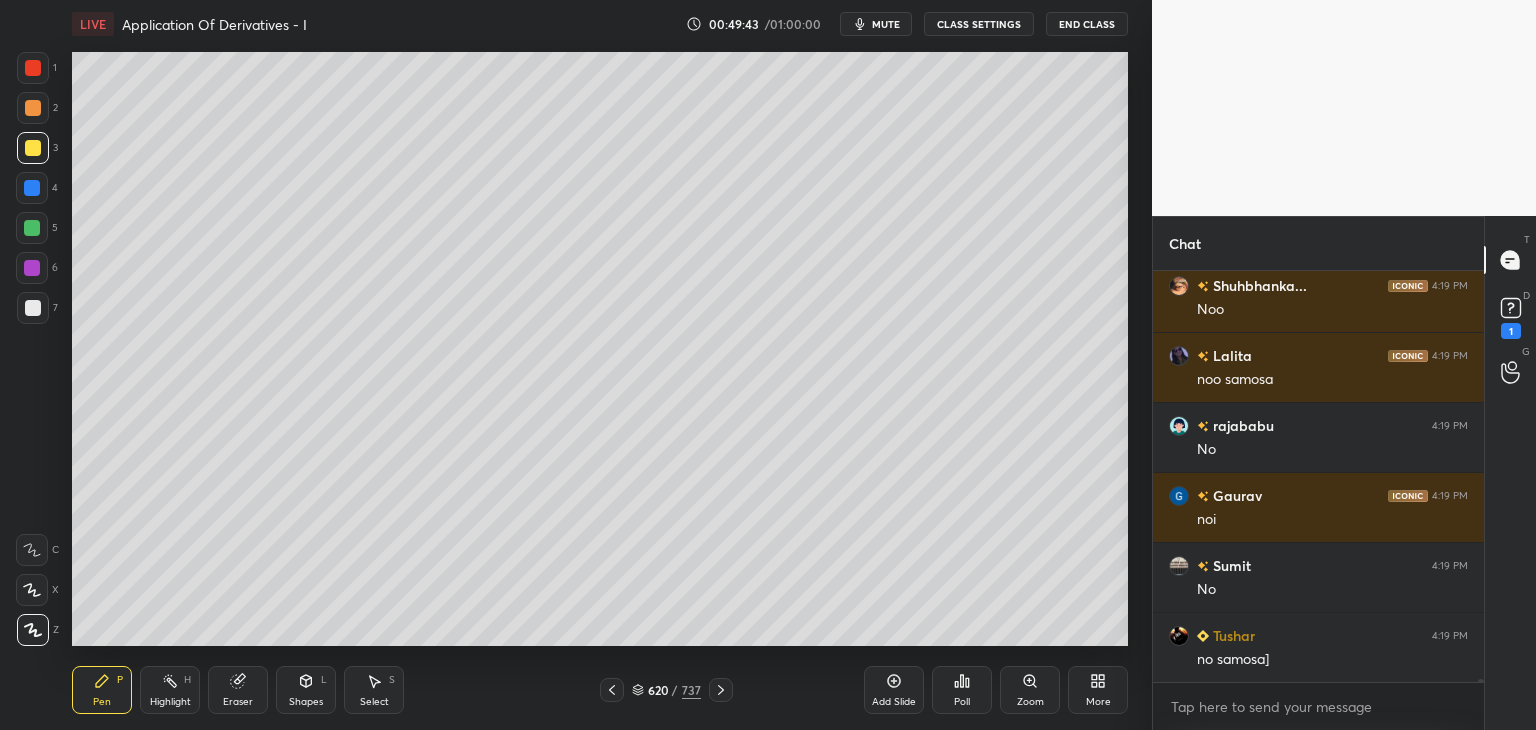 scroll, scrollTop: 49006, scrollLeft: 0, axis: vertical 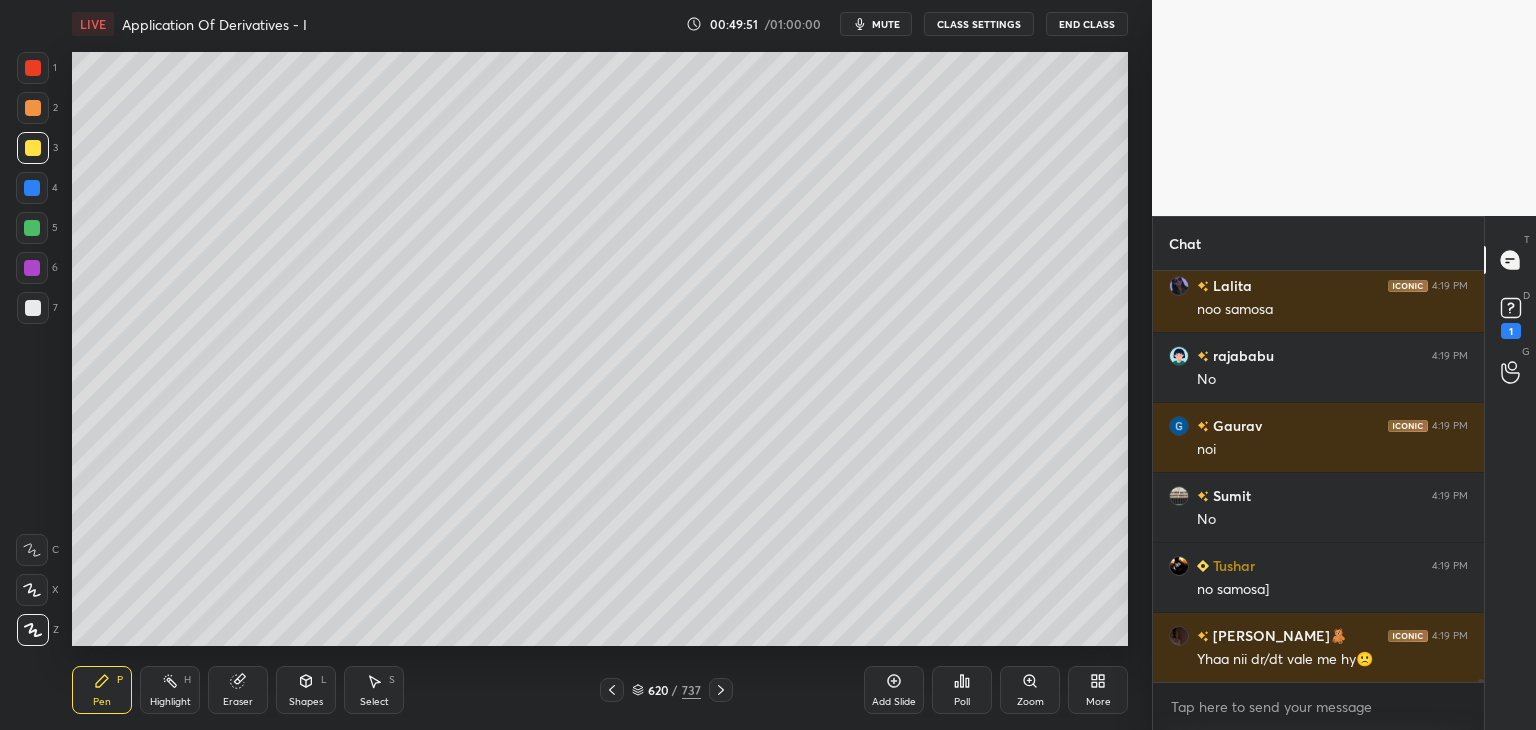 drag, startPoint x: 618, startPoint y: 698, endPoint x: 616, endPoint y: 651, distance: 47.042534 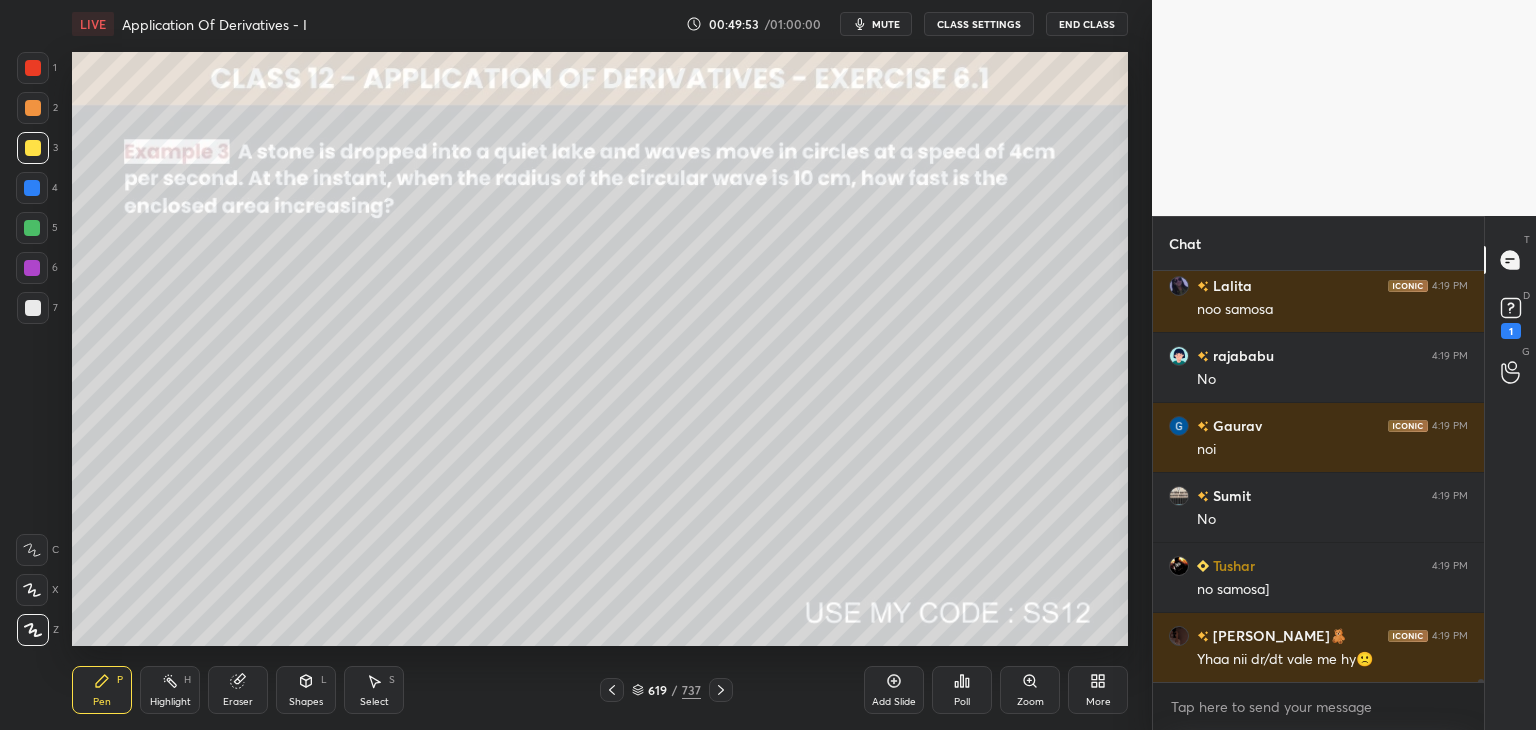 drag, startPoint x: 720, startPoint y: 696, endPoint x: 716, endPoint y: 657, distance: 39.20459 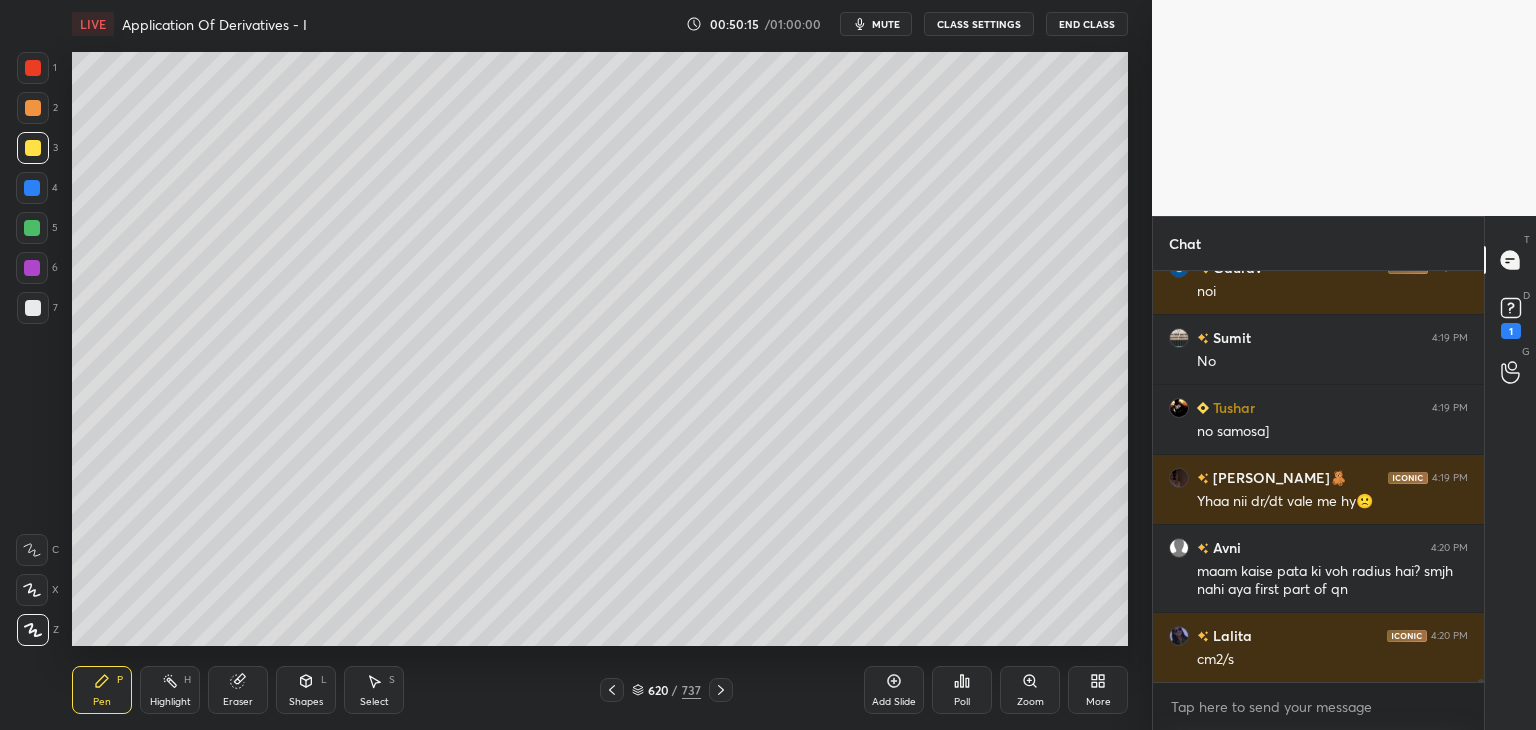 scroll, scrollTop: 49234, scrollLeft: 0, axis: vertical 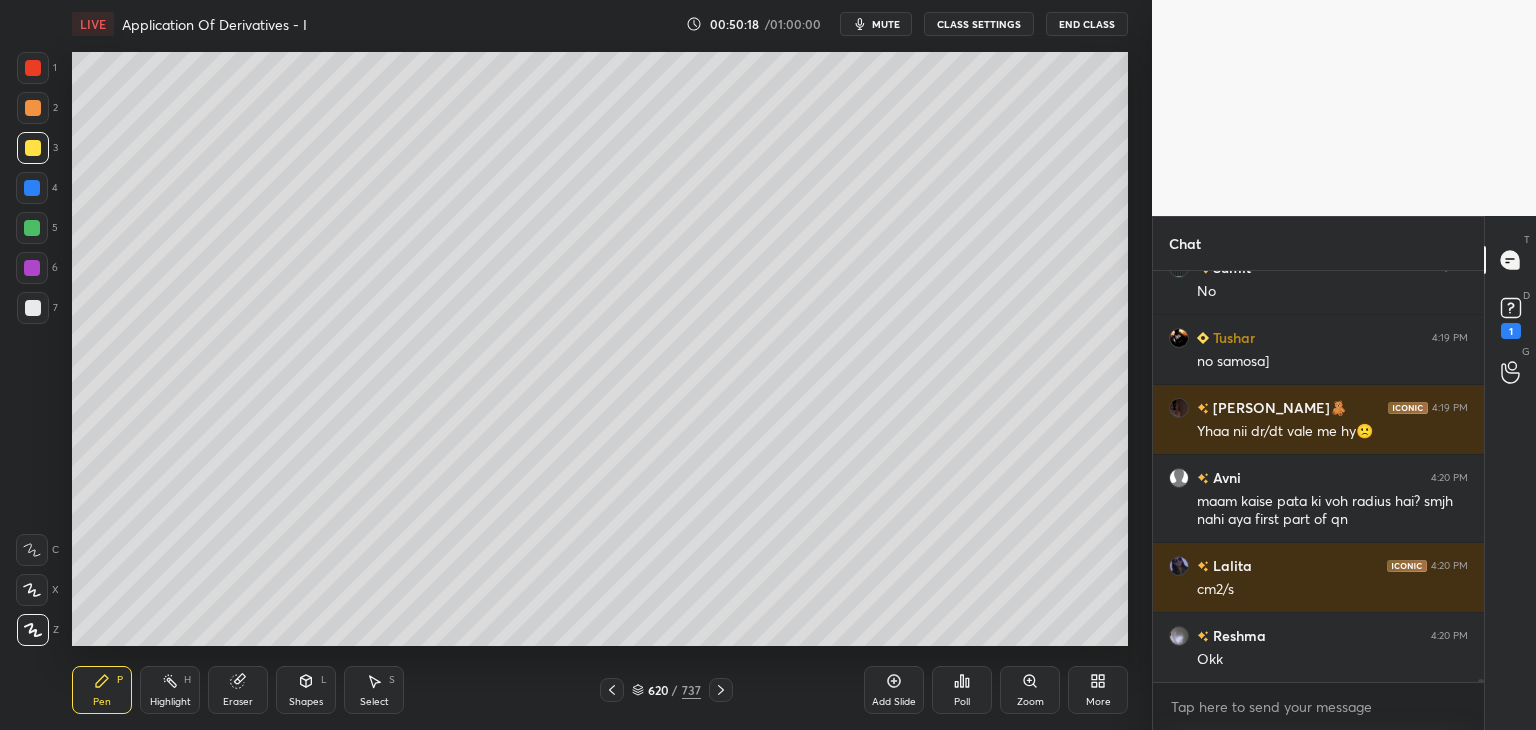 drag, startPoint x: 607, startPoint y: 693, endPoint x: 604, endPoint y: 660, distance: 33.13608 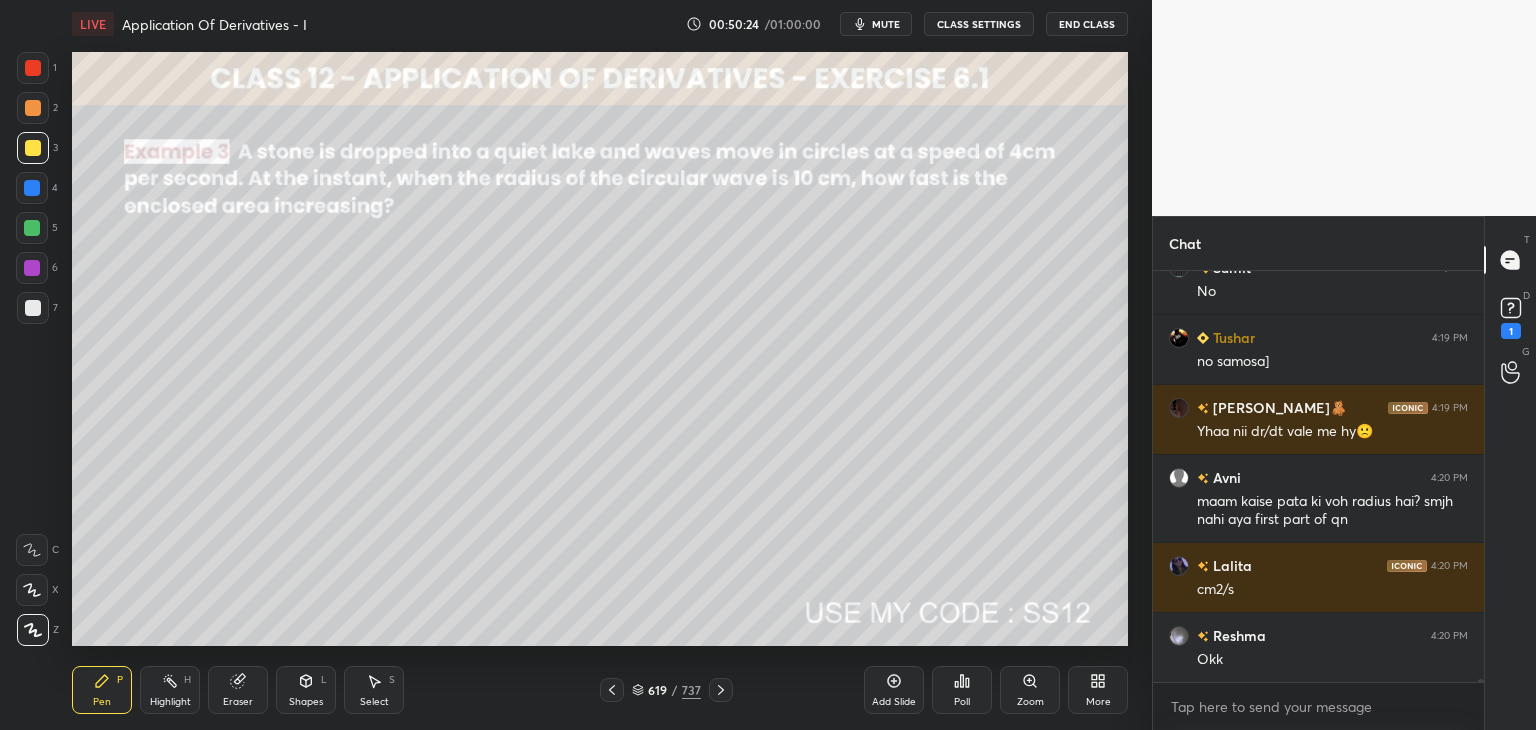 scroll, scrollTop: 49304, scrollLeft: 0, axis: vertical 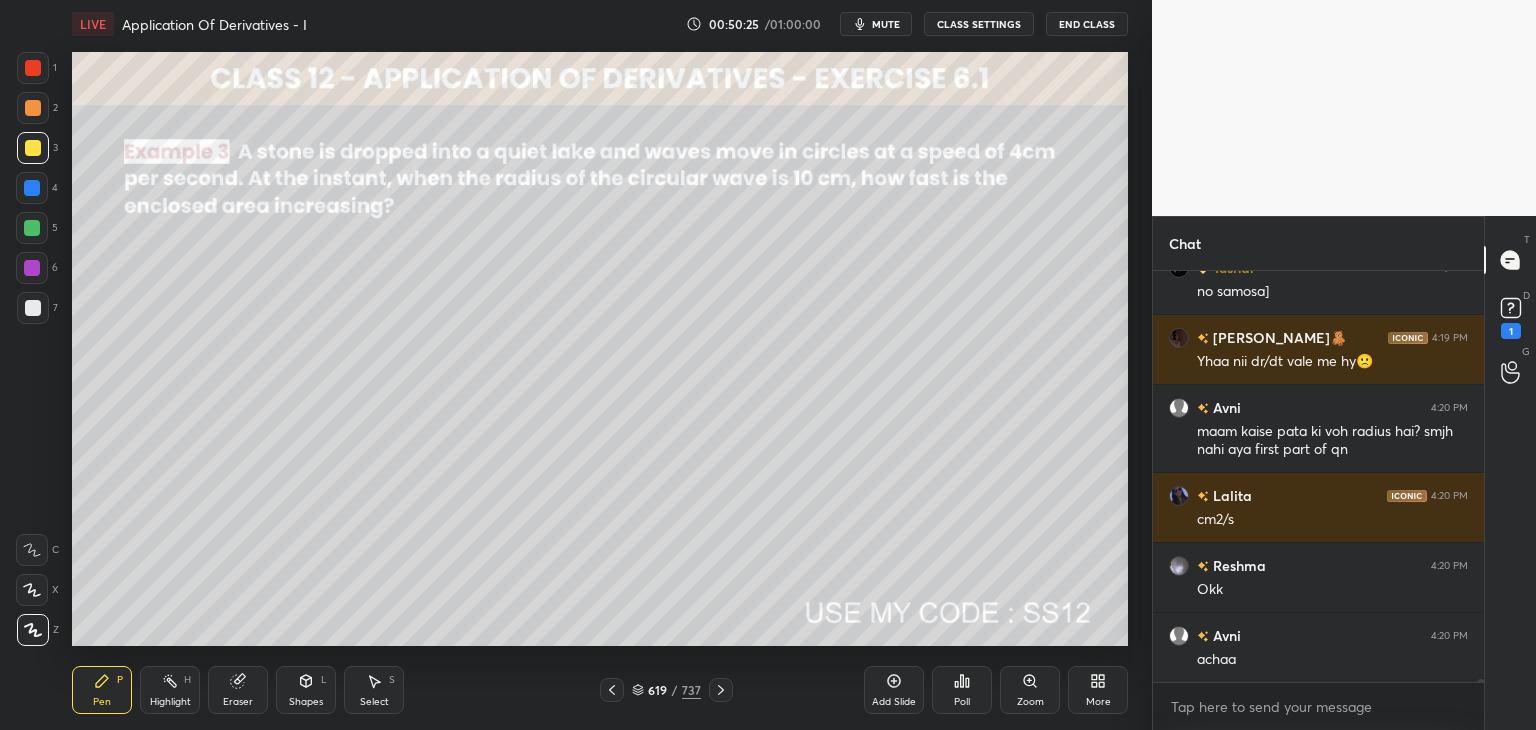 click 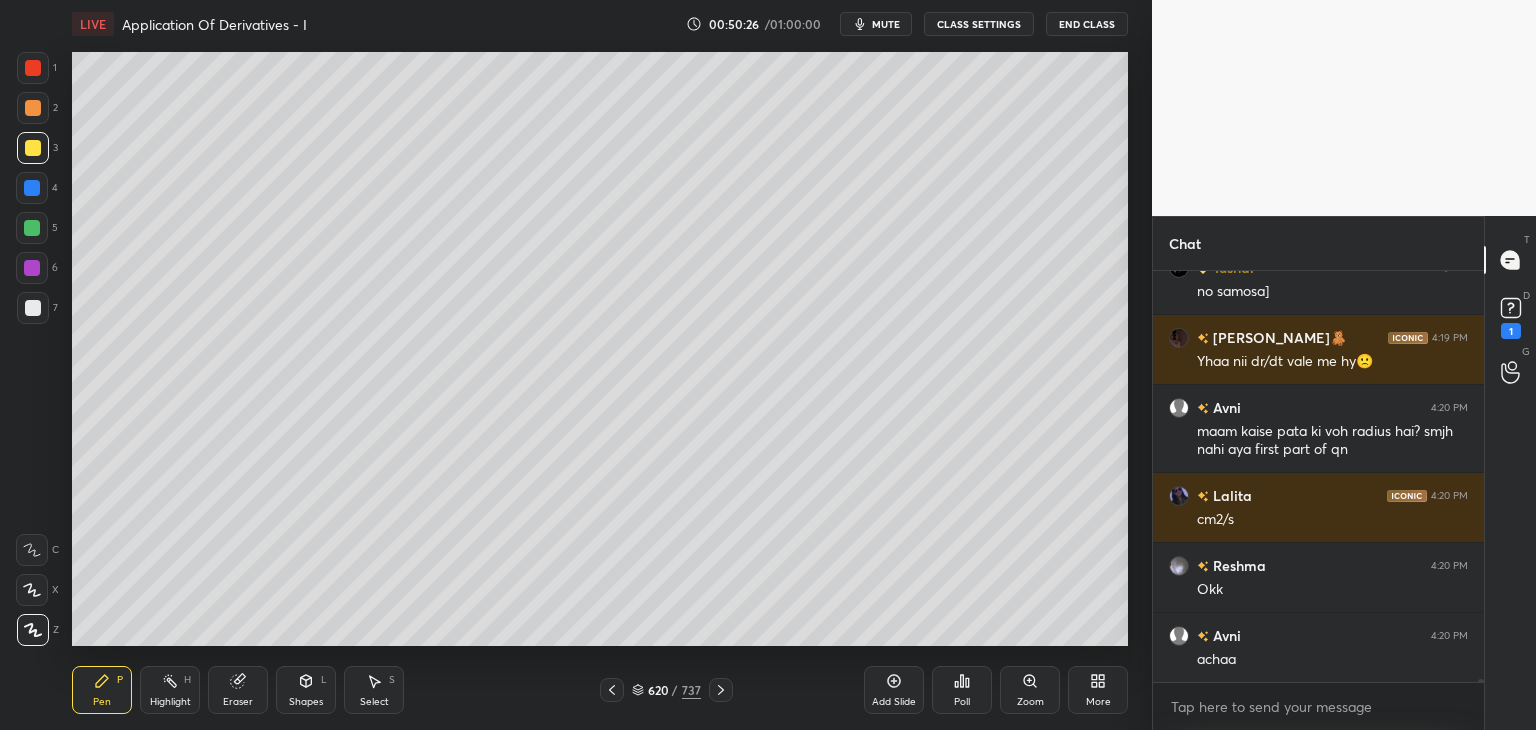 click 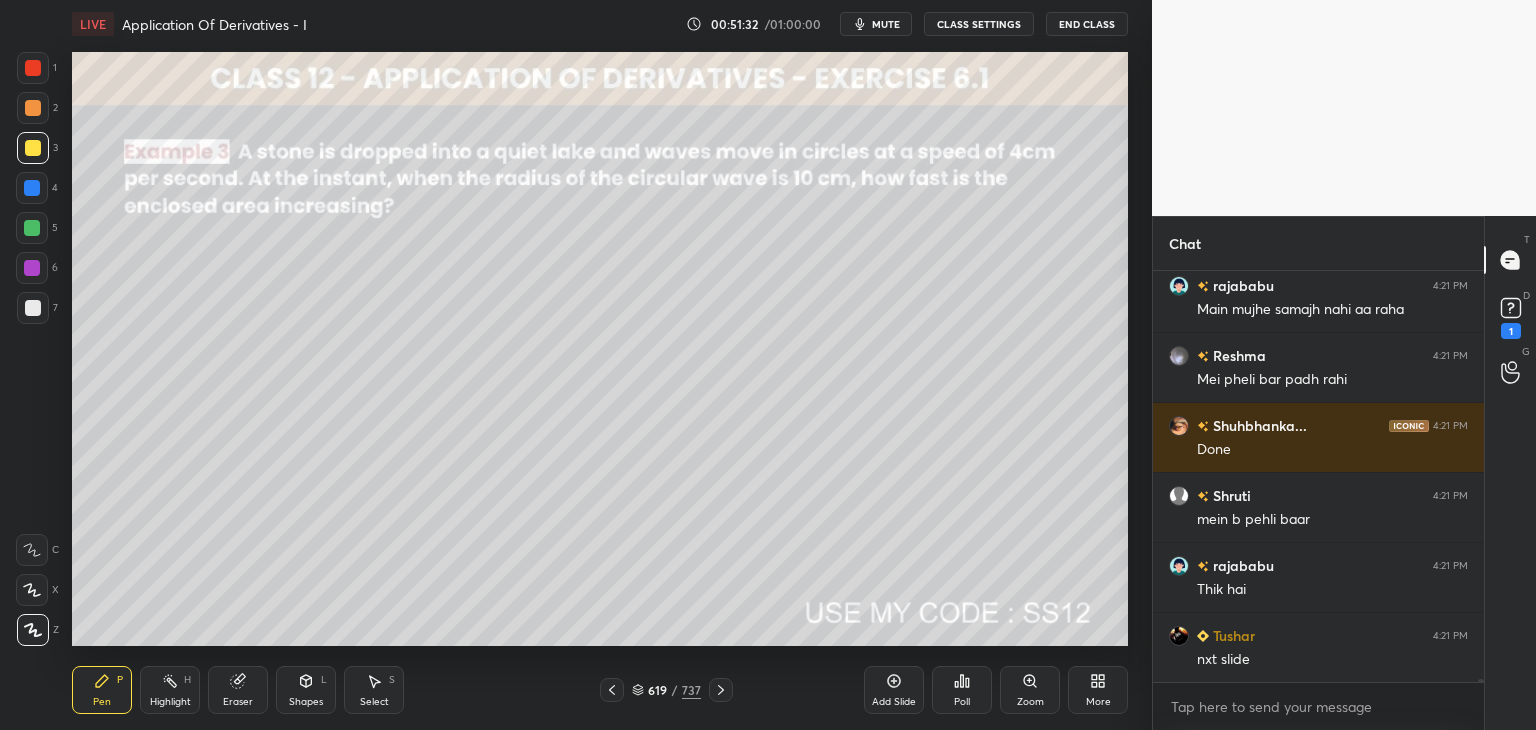 scroll, scrollTop: 50600, scrollLeft: 0, axis: vertical 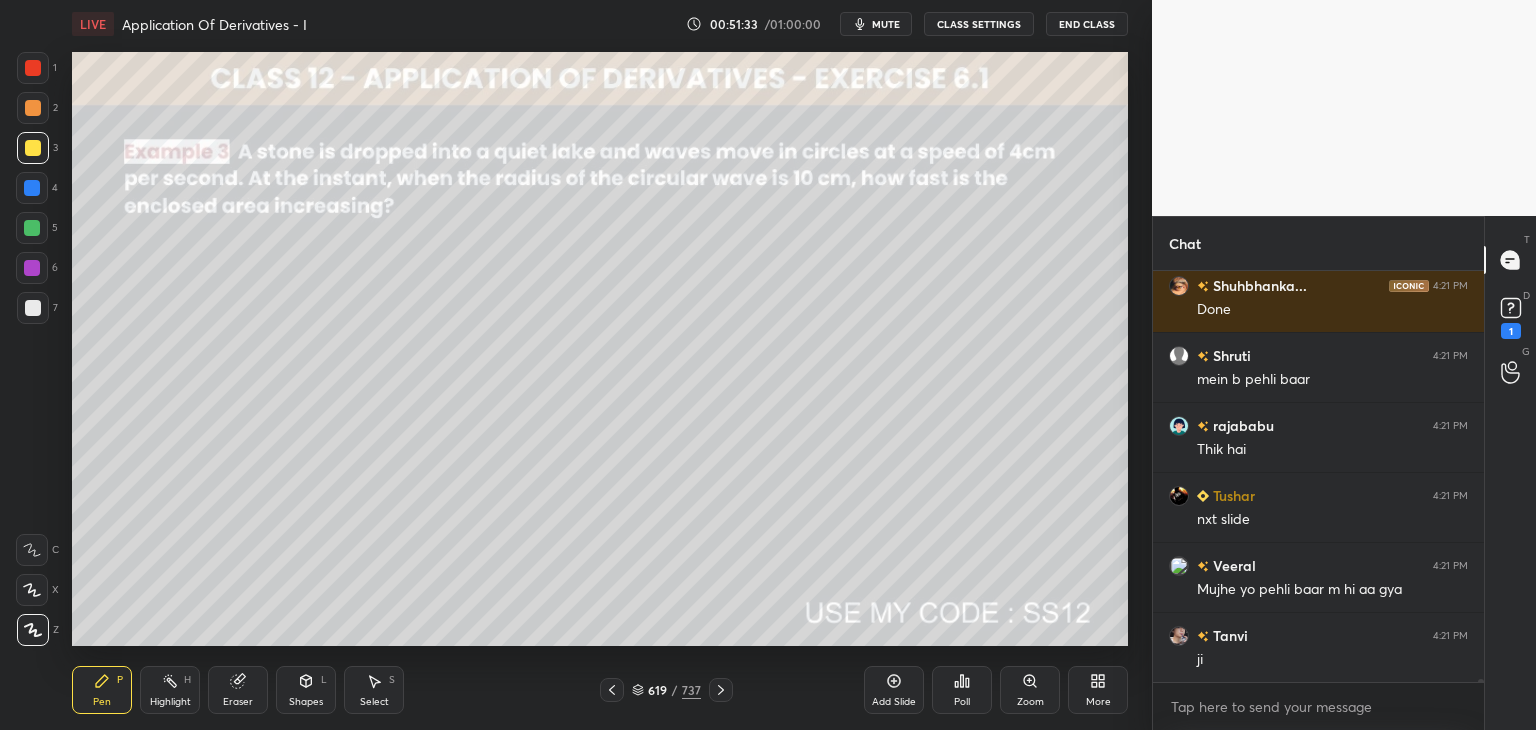 click 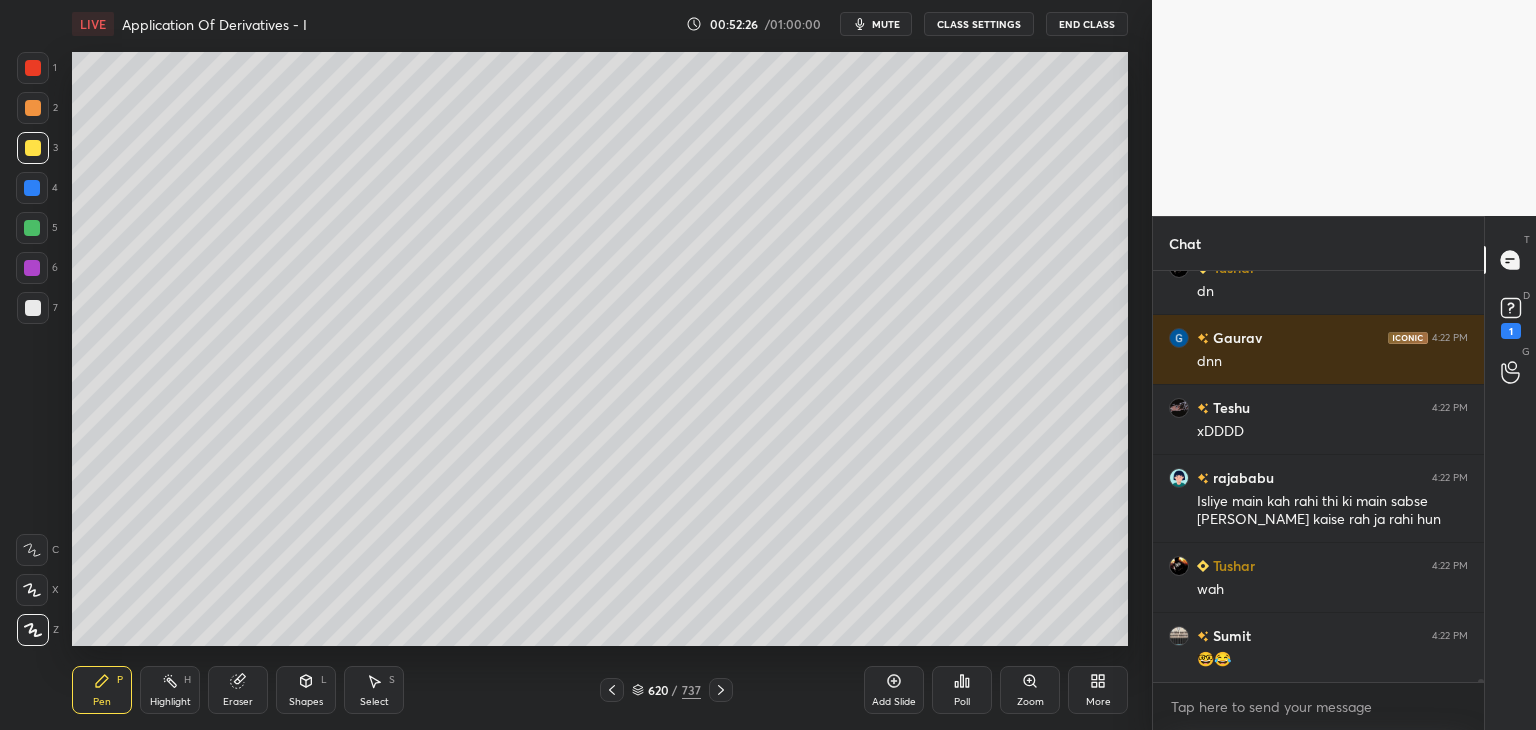 scroll, scrollTop: 51948, scrollLeft: 0, axis: vertical 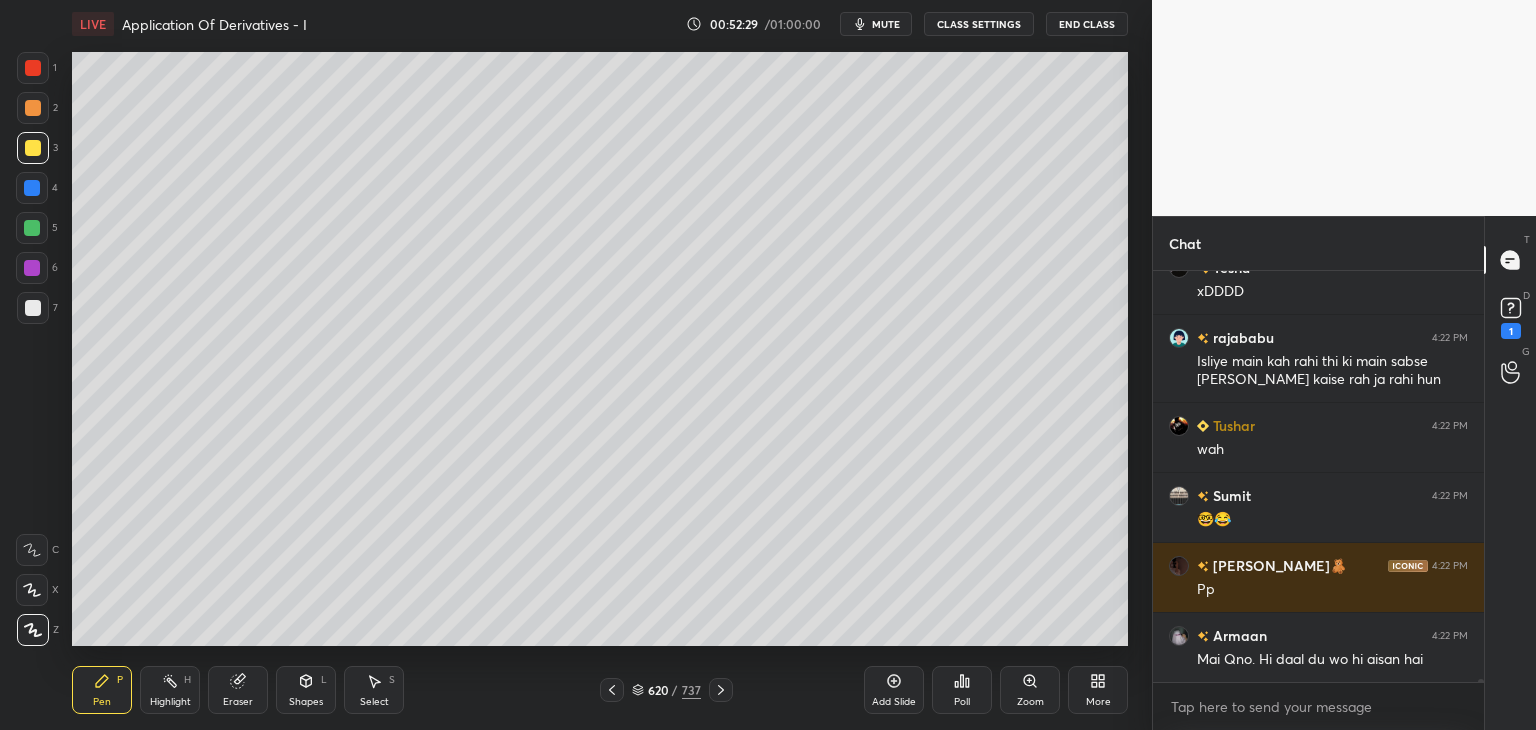drag, startPoint x: 615, startPoint y: 692, endPoint x: 651, endPoint y: 697, distance: 36.345562 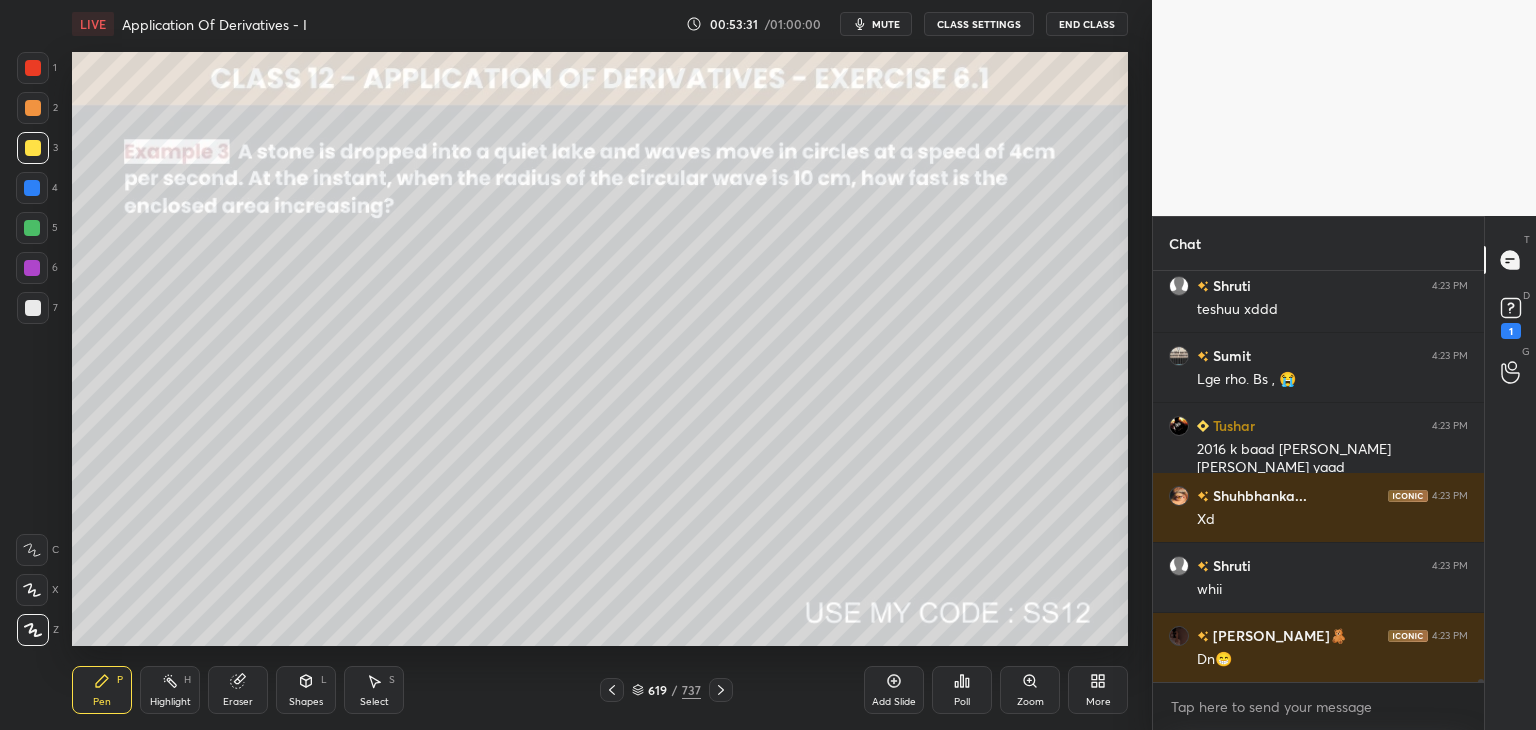 scroll, scrollTop: 53088, scrollLeft: 0, axis: vertical 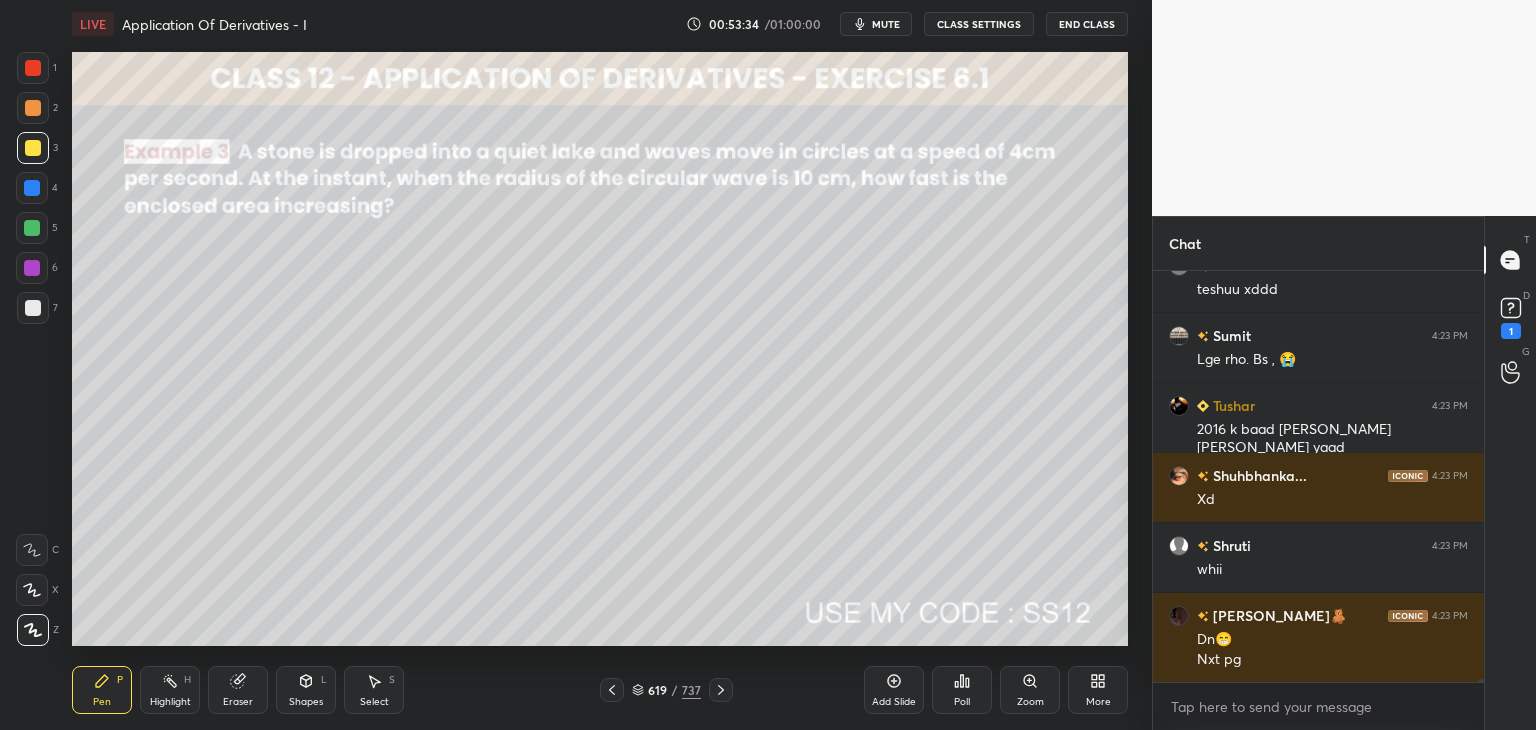 click 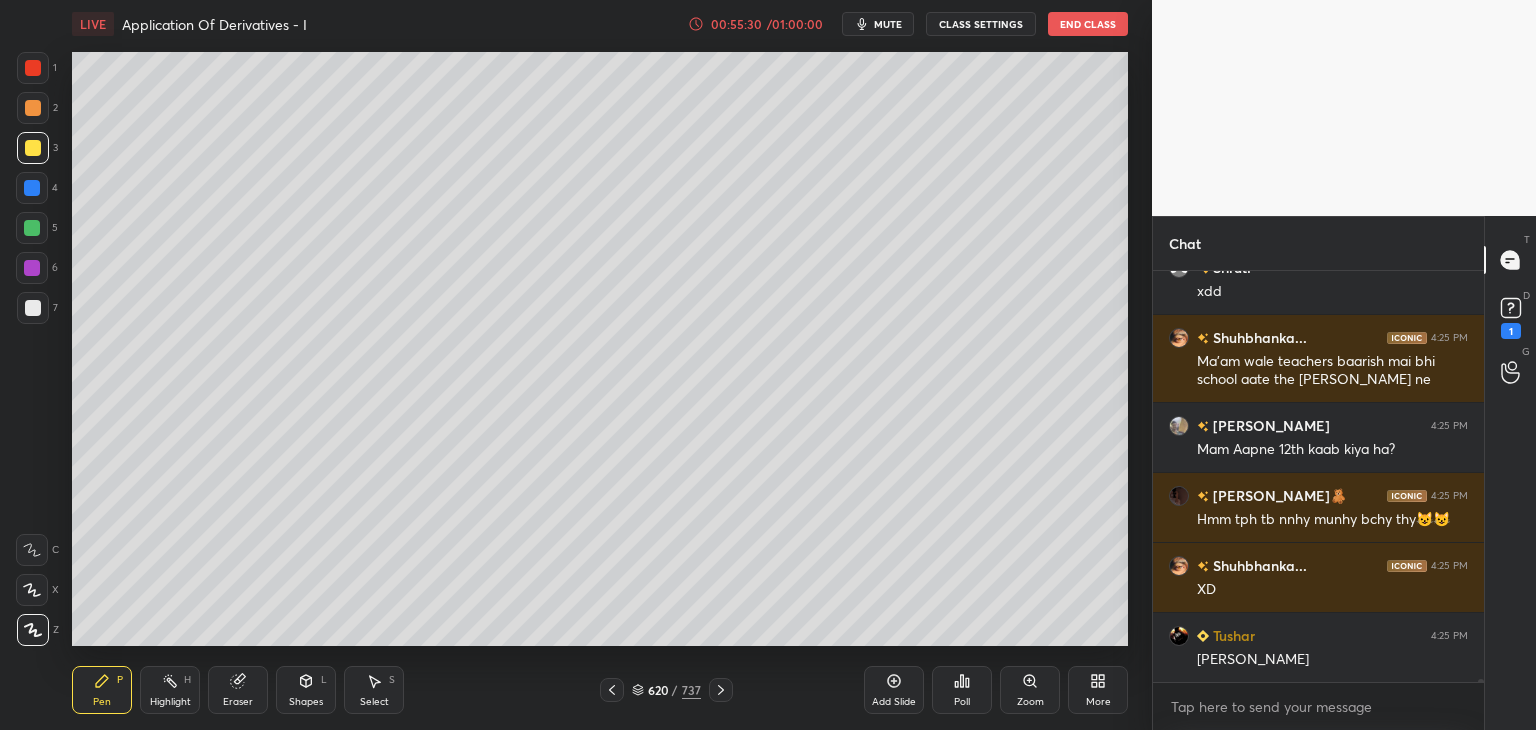 scroll, scrollTop: 50410, scrollLeft: 0, axis: vertical 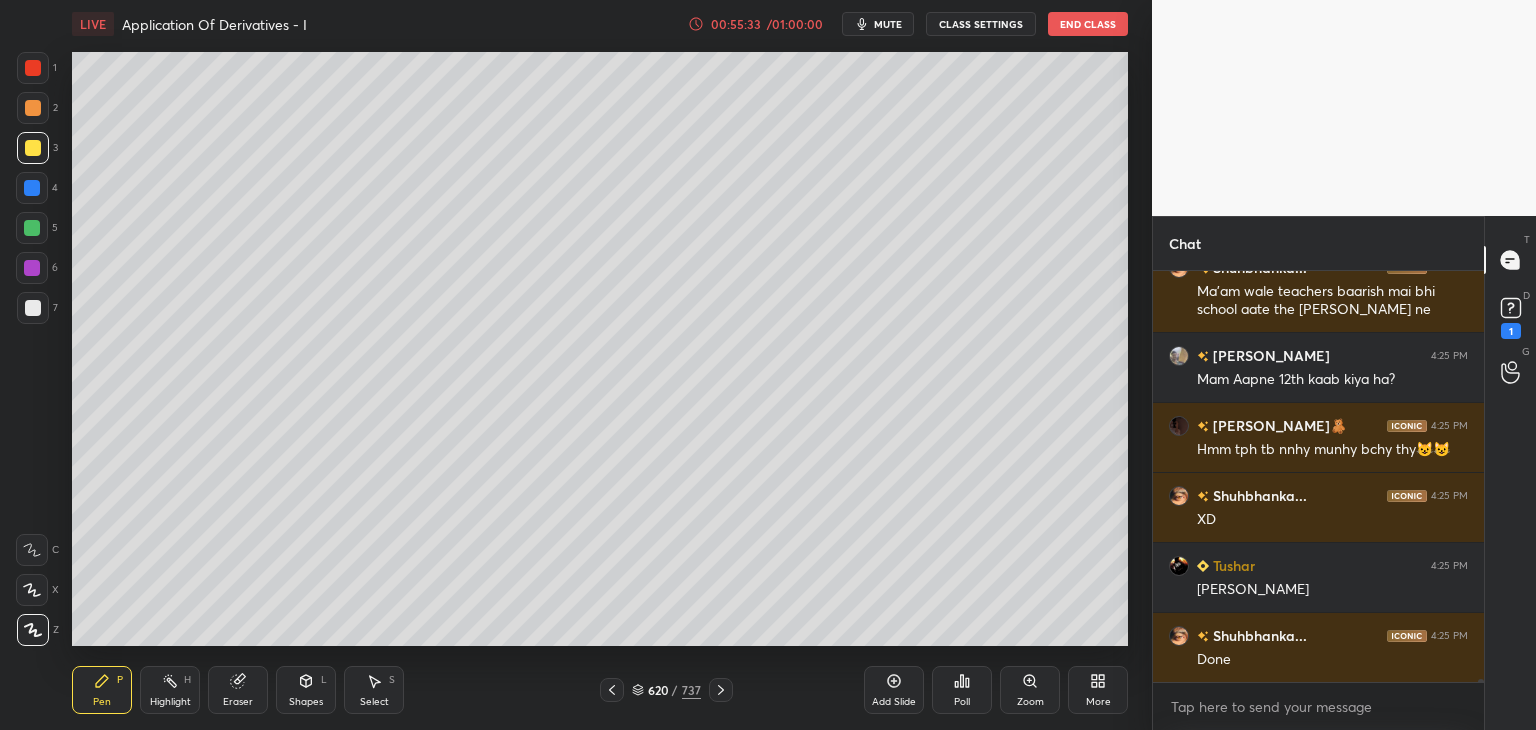 click on "Add Slide" at bounding box center (894, 702) 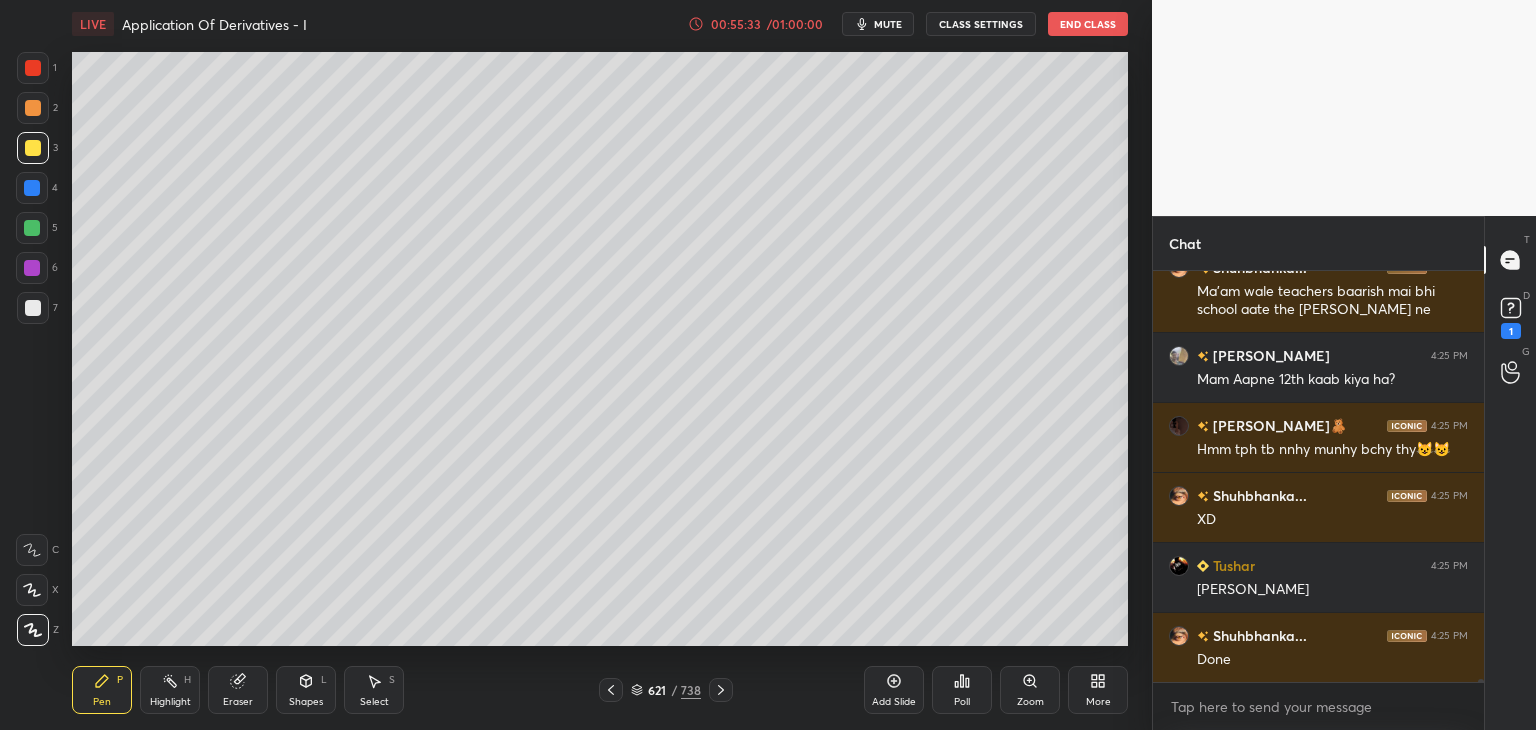 scroll, scrollTop: 50480, scrollLeft: 0, axis: vertical 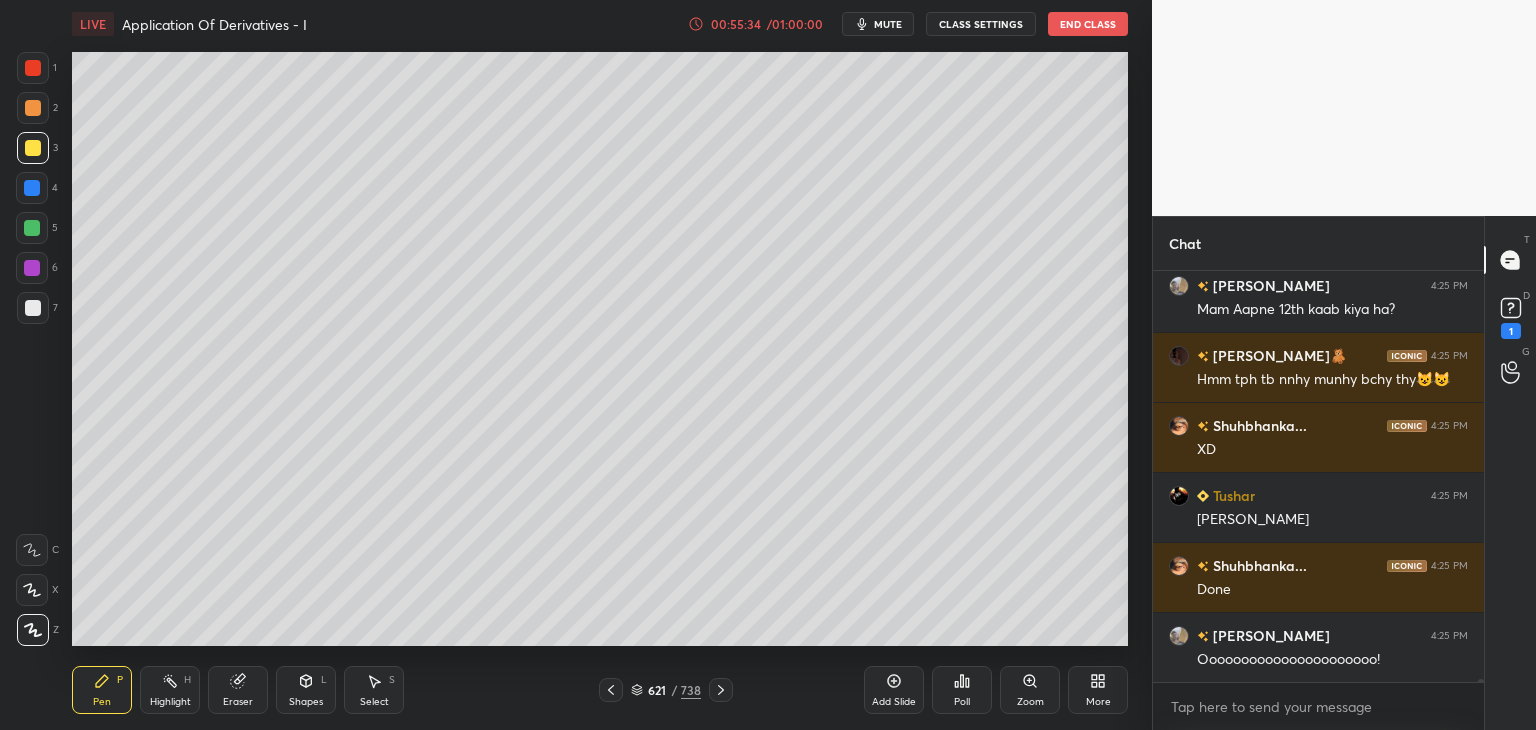click 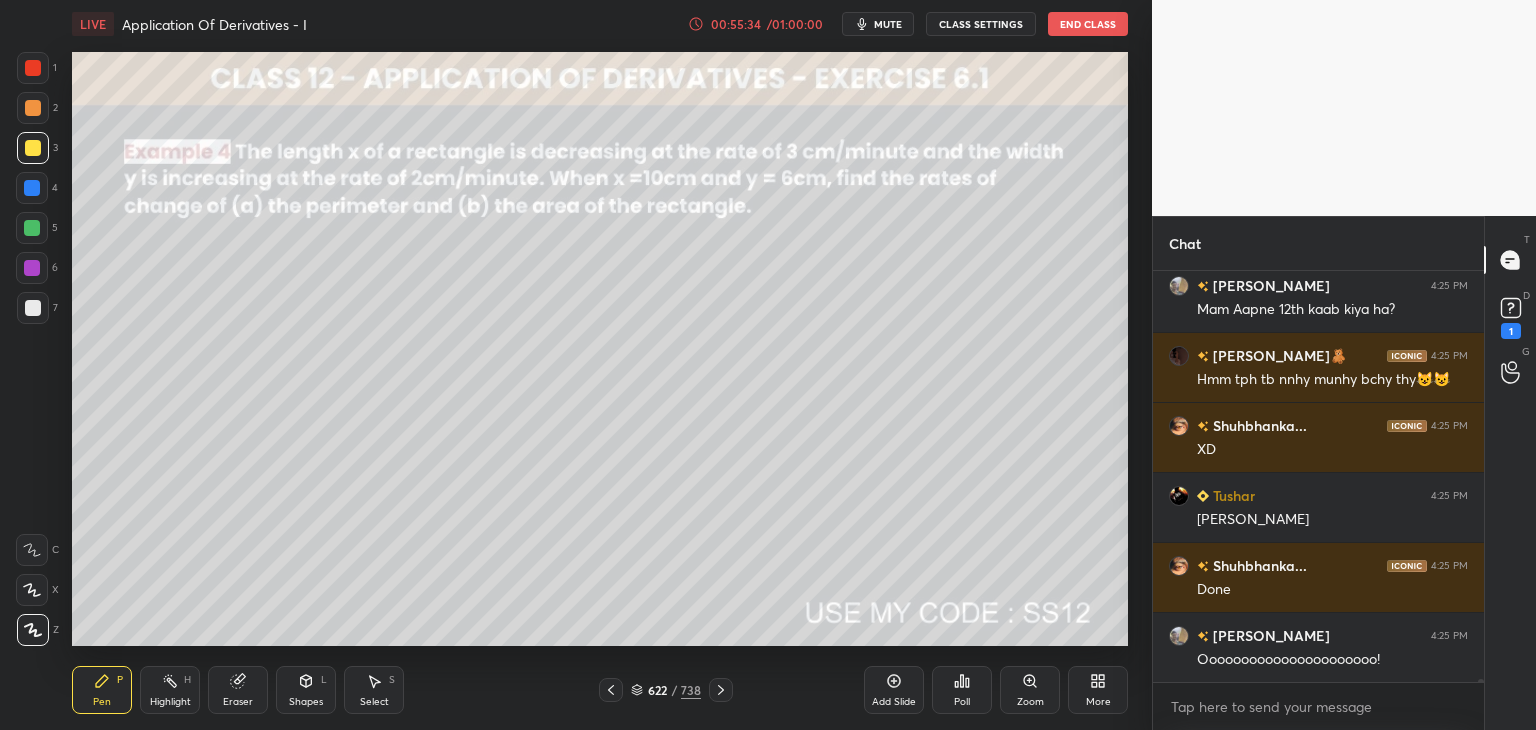click 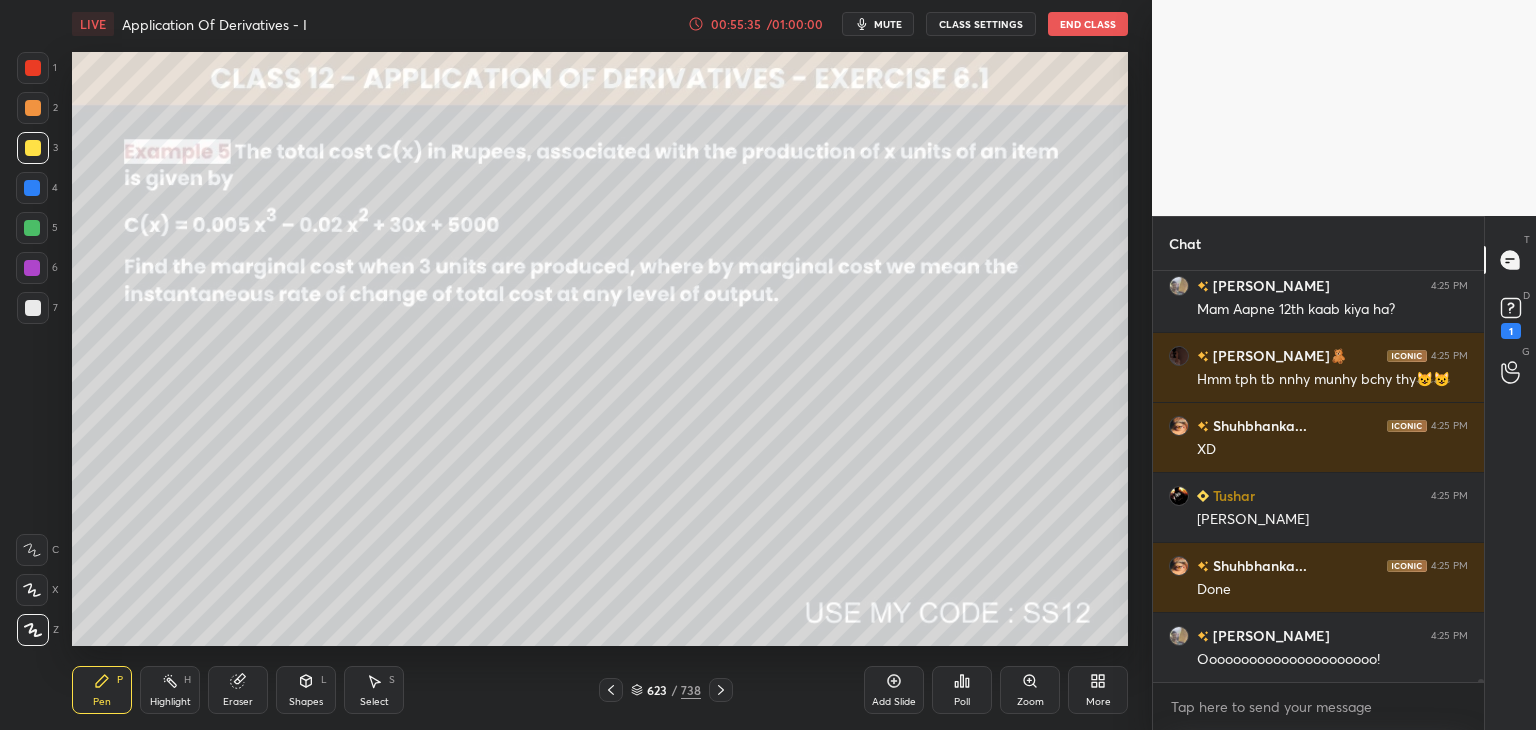 scroll, scrollTop: 50550, scrollLeft: 0, axis: vertical 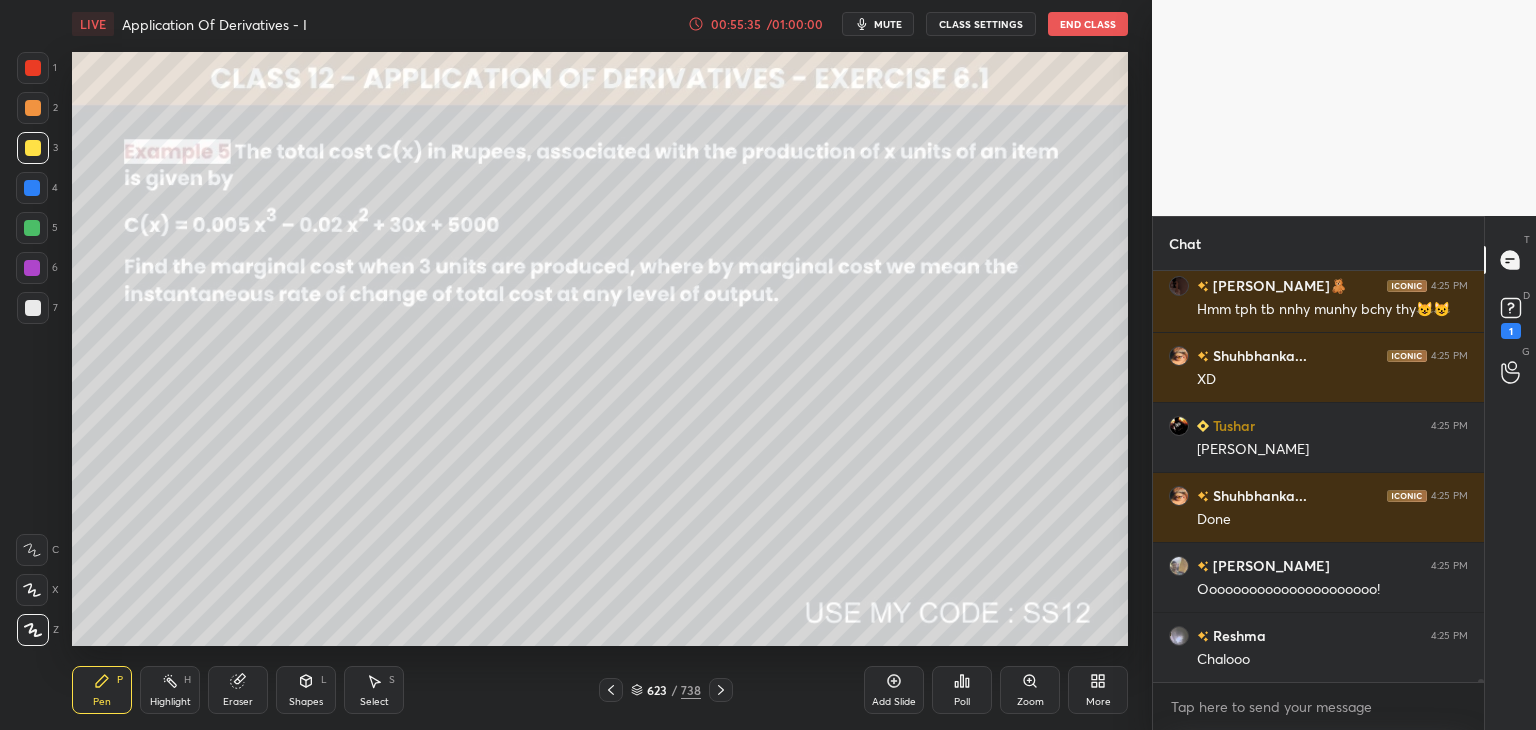 drag, startPoint x: 612, startPoint y: 692, endPoint x: 613, endPoint y: 668, distance: 24.020824 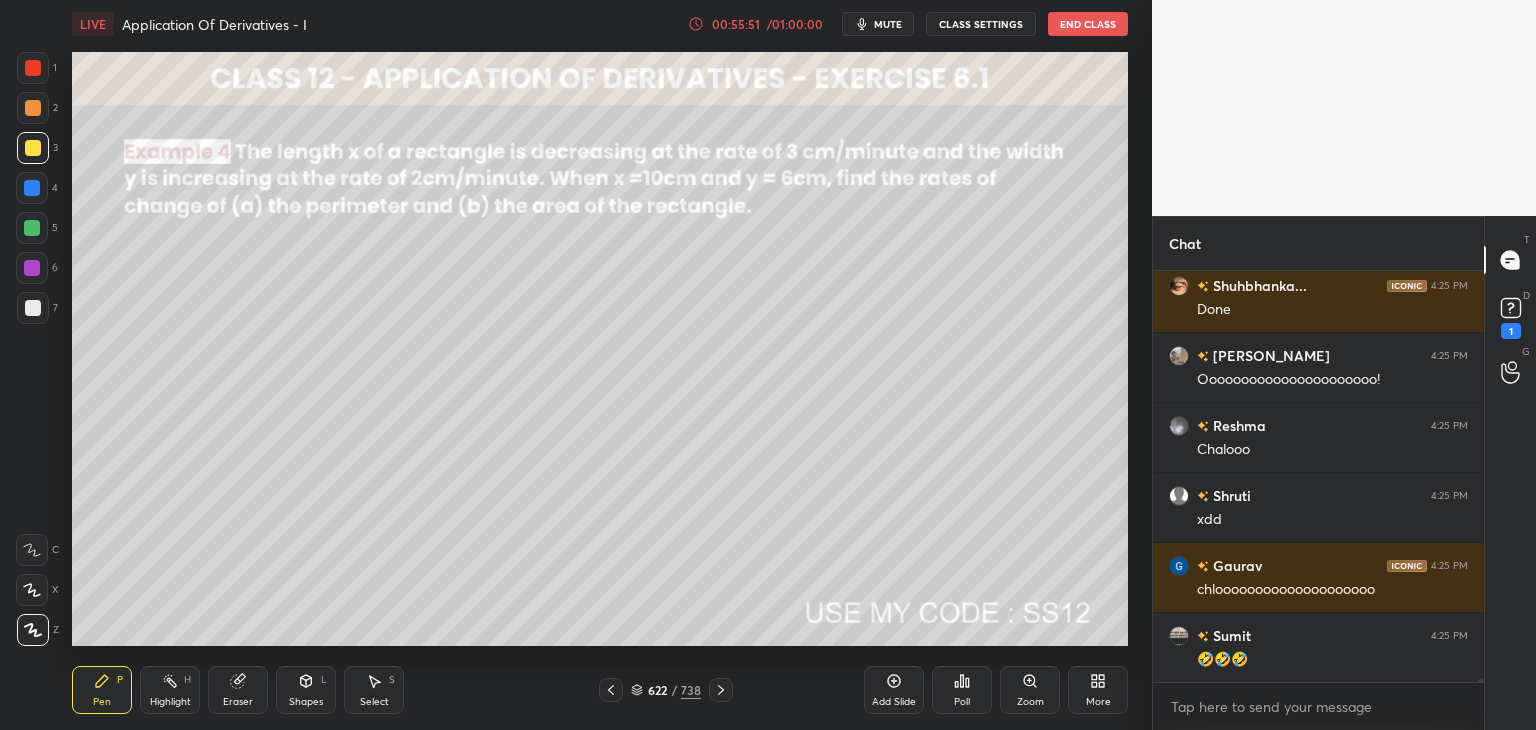 scroll, scrollTop: 50830, scrollLeft: 0, axis: vertical 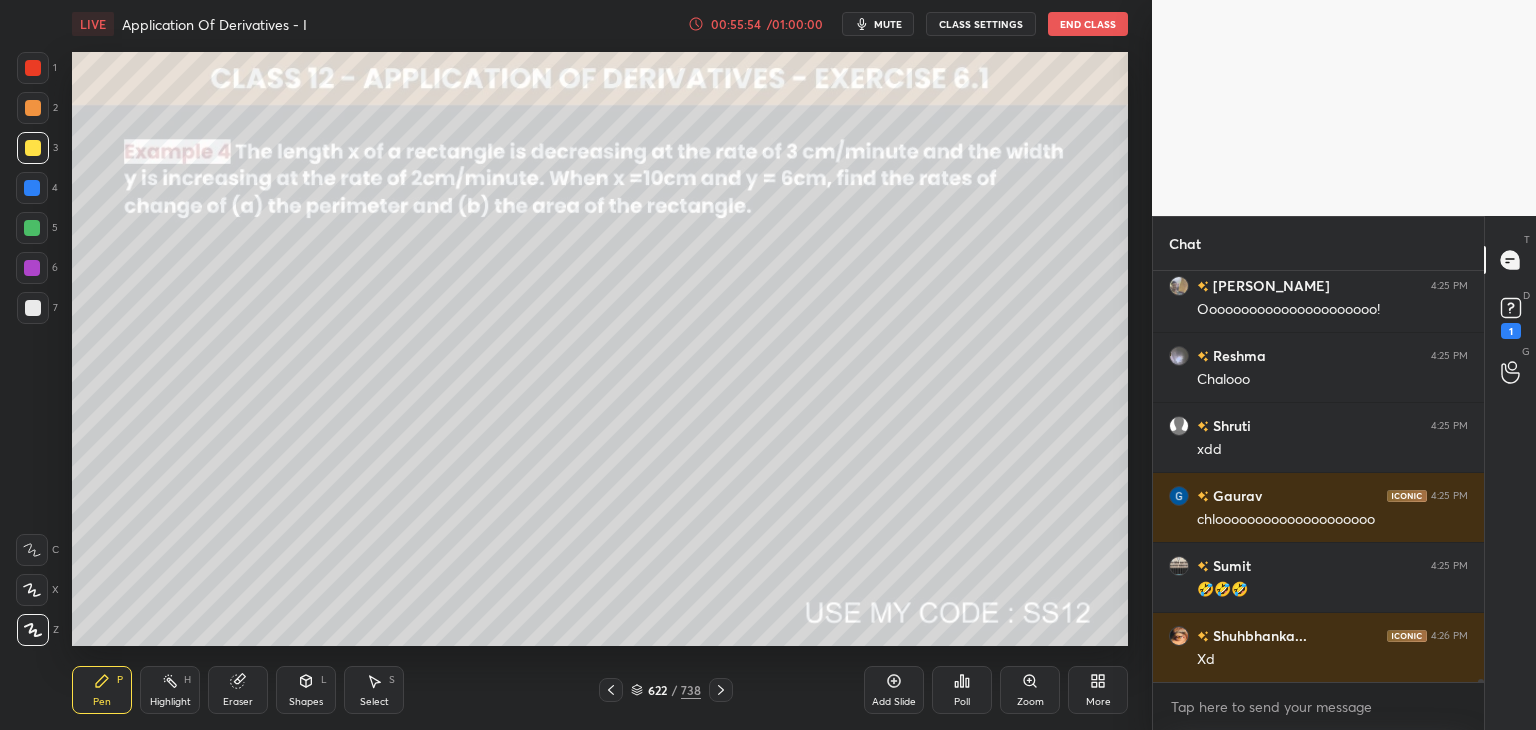 drag, startPoint x: 103, startPoint y: 705, endPoint x: 122, endPoint y: 657, distance: 51.62364 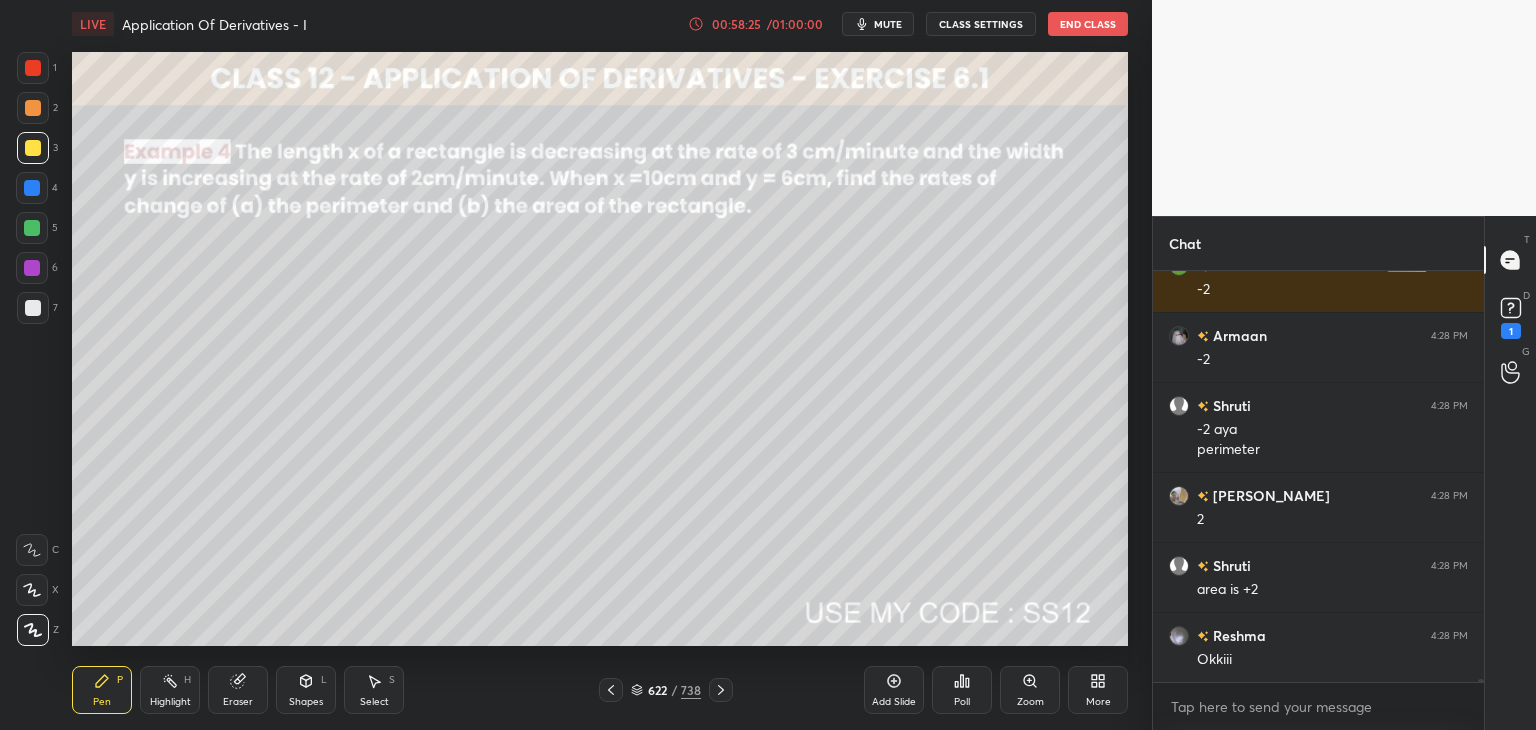 scroll, scrollTop: 57238, scrollLeft: 0, axis: vertical 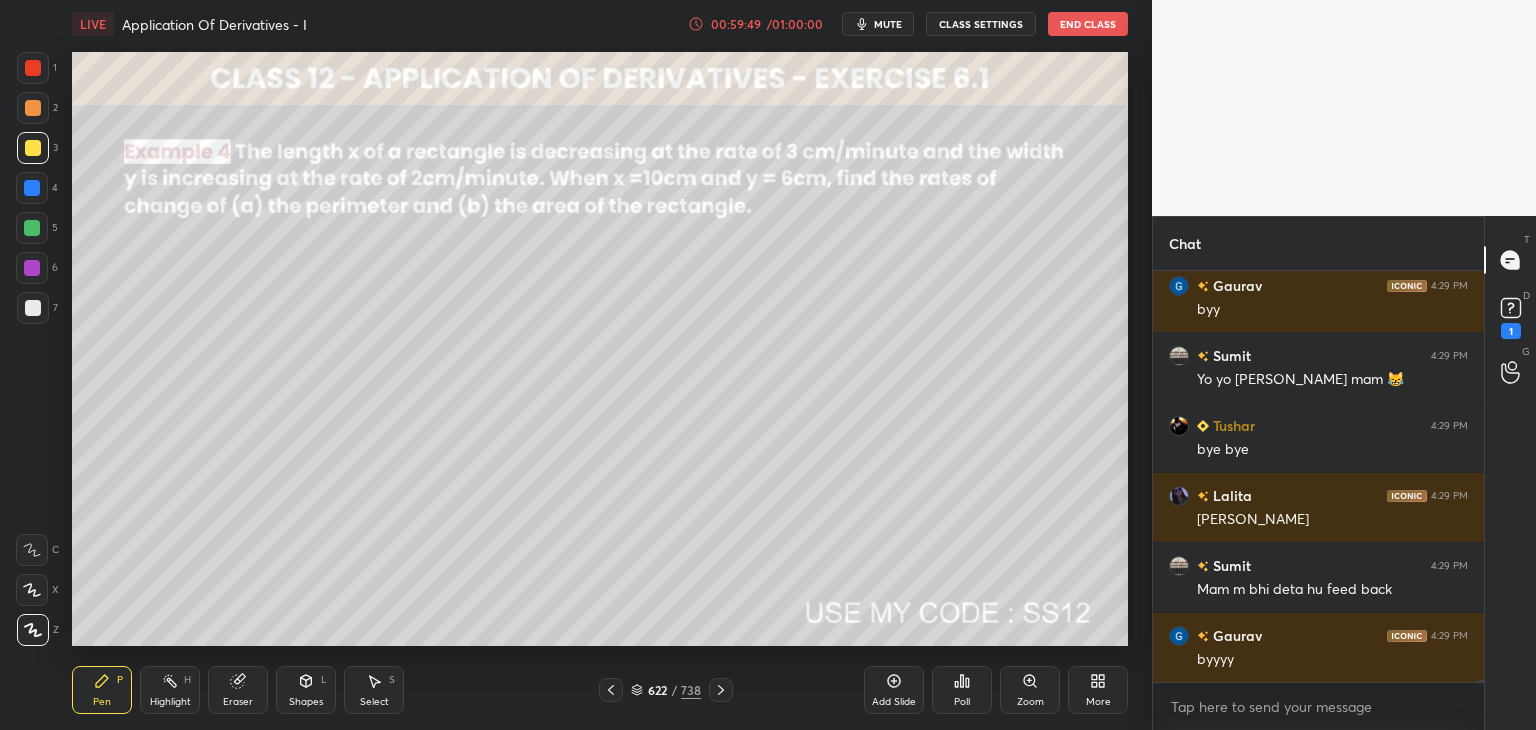 click on "/" at bounding box center (674, 690) 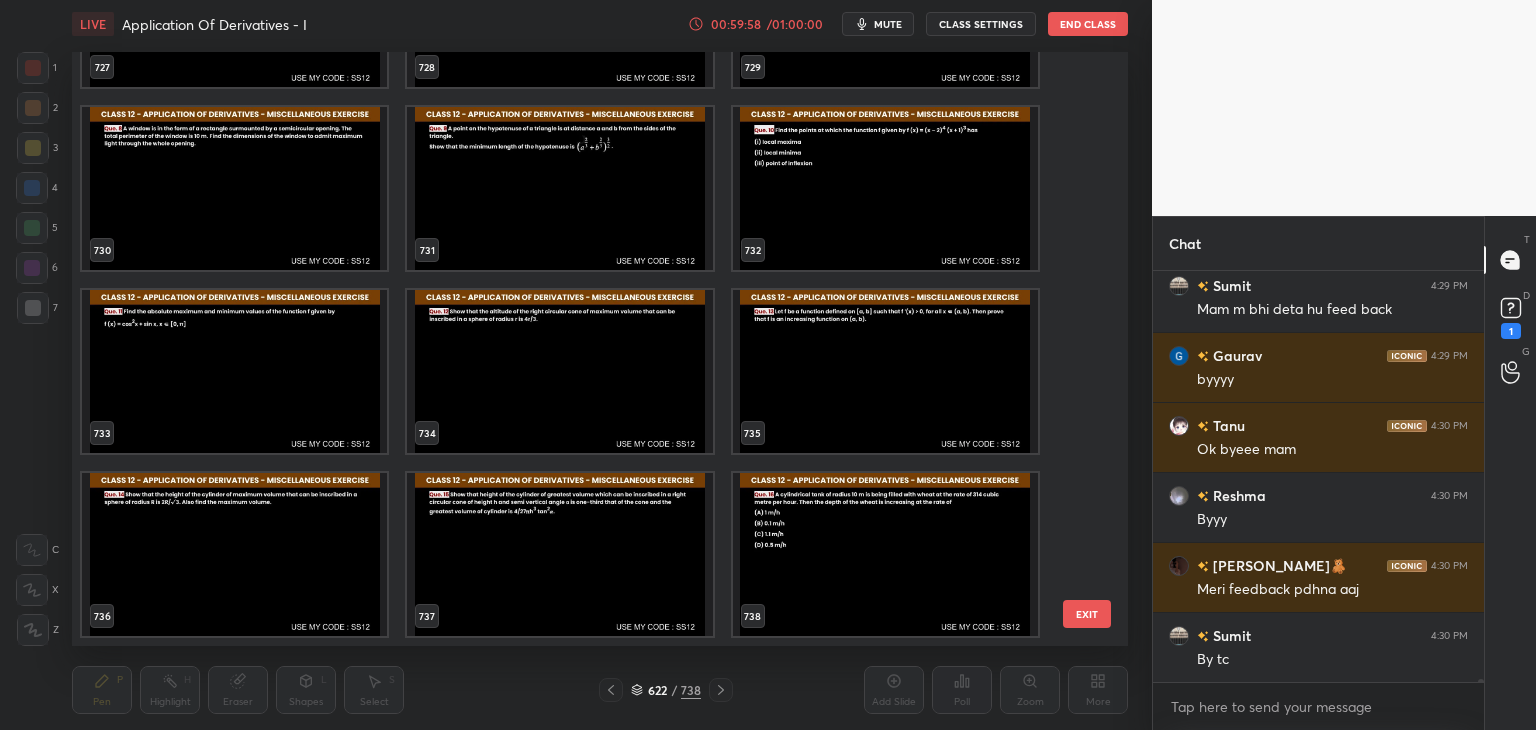 click on "EXIT" at bounding box center (1087, 614) 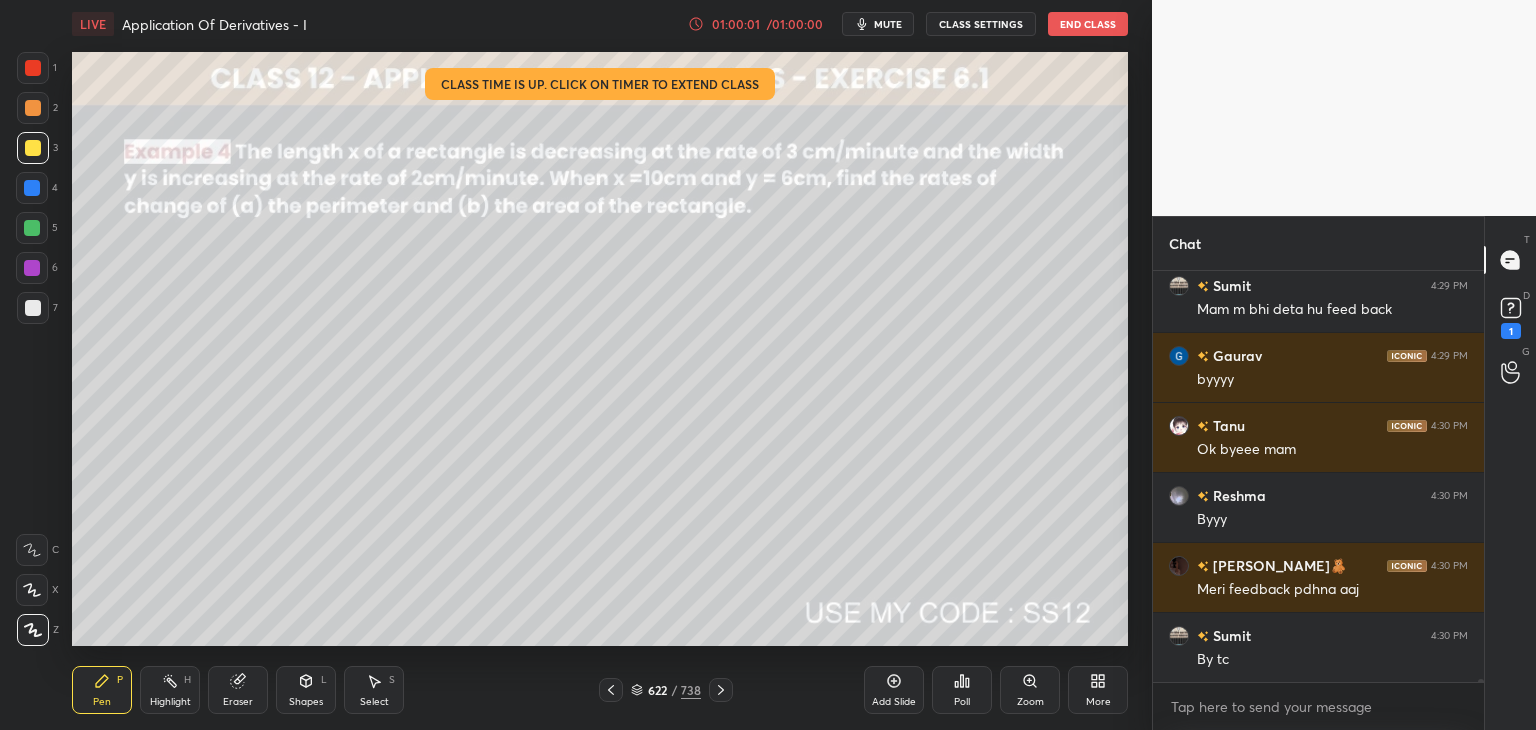 click on "End Class" at bounding box center [1088, 24] 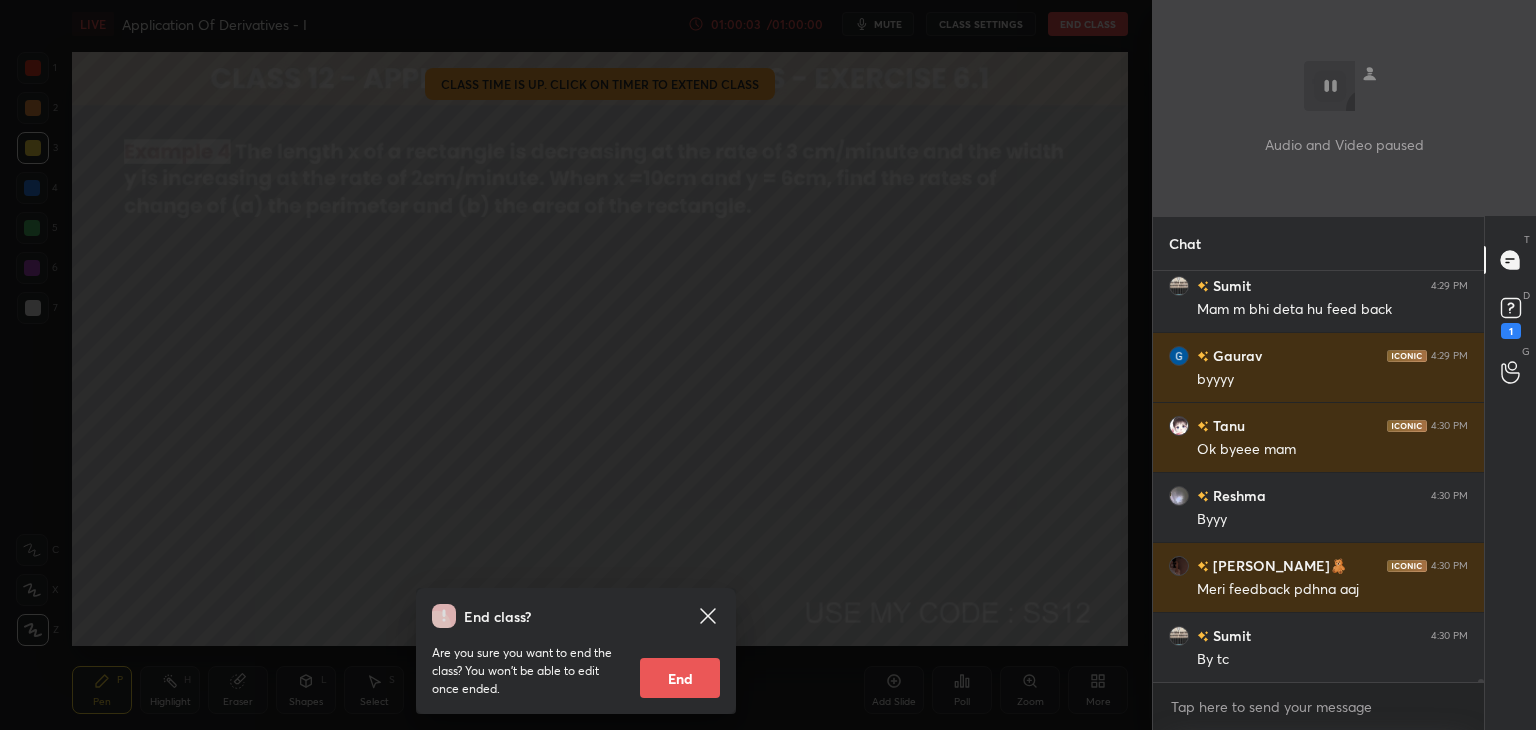click on "End" at bounding box center (680, 678) 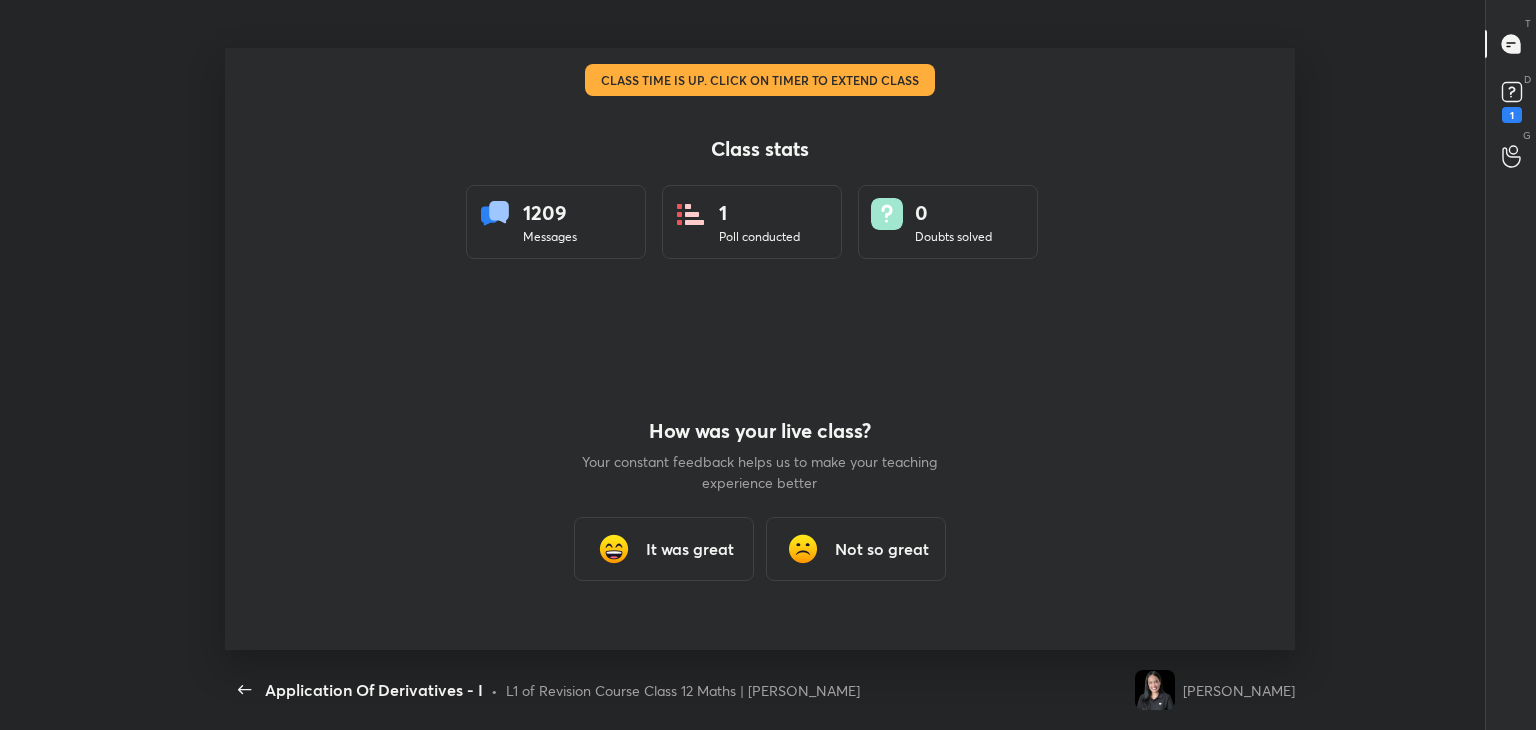 click on "It was great" at bounding box center (664, 549) 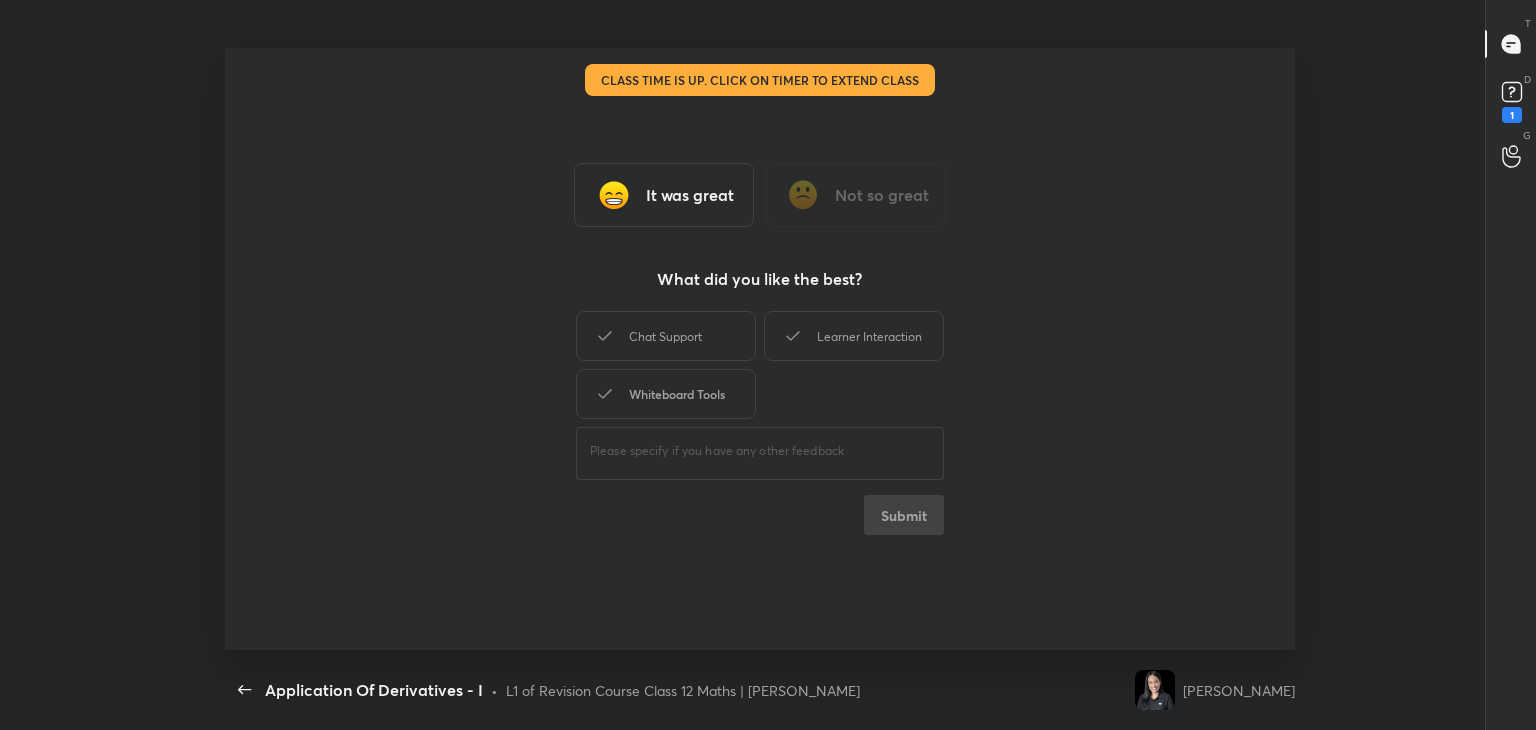 click on "Whiteboard Tools" at bounding box center (666, 394) 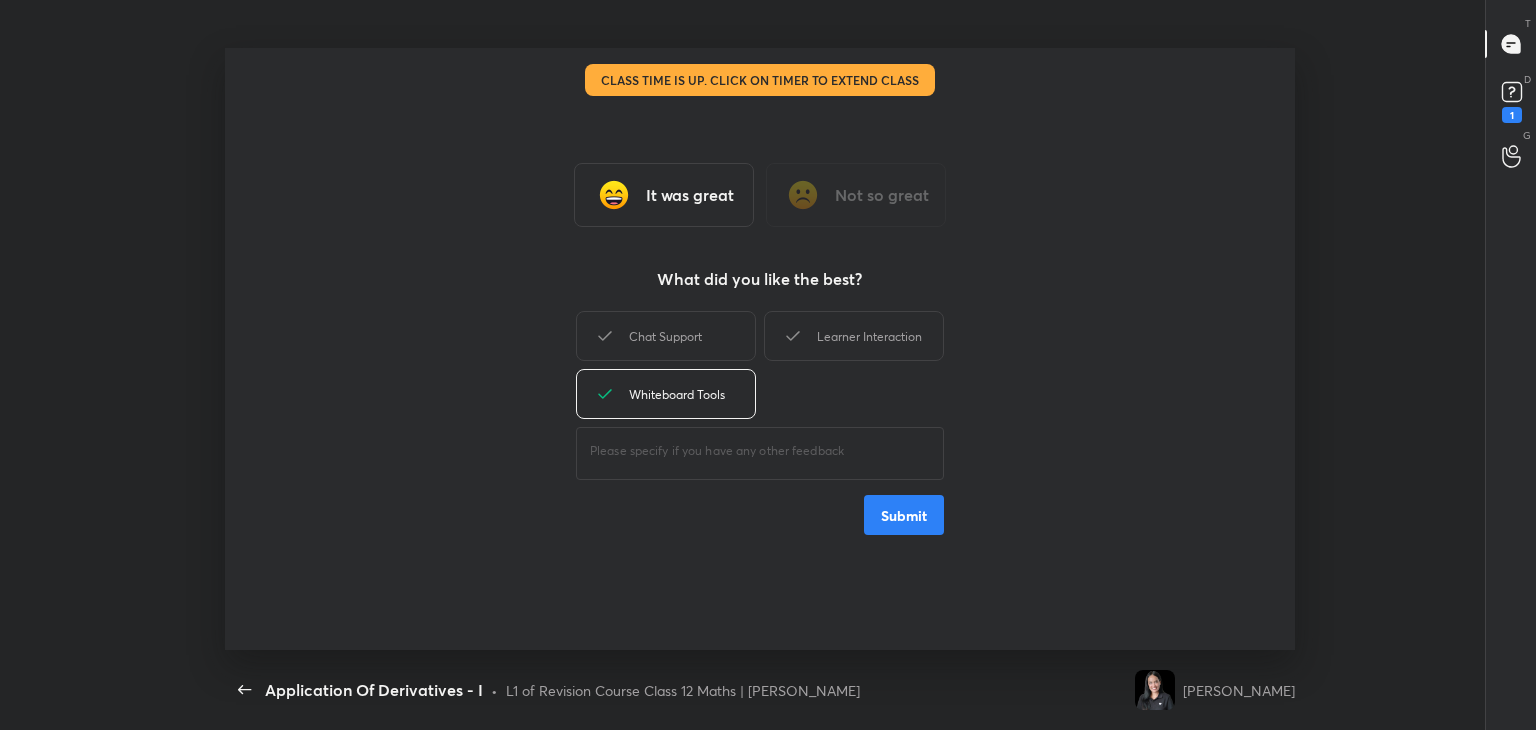 click on "Chat Support Learner Interaction Whiteboard Tools" at bounding box center (760, 365) 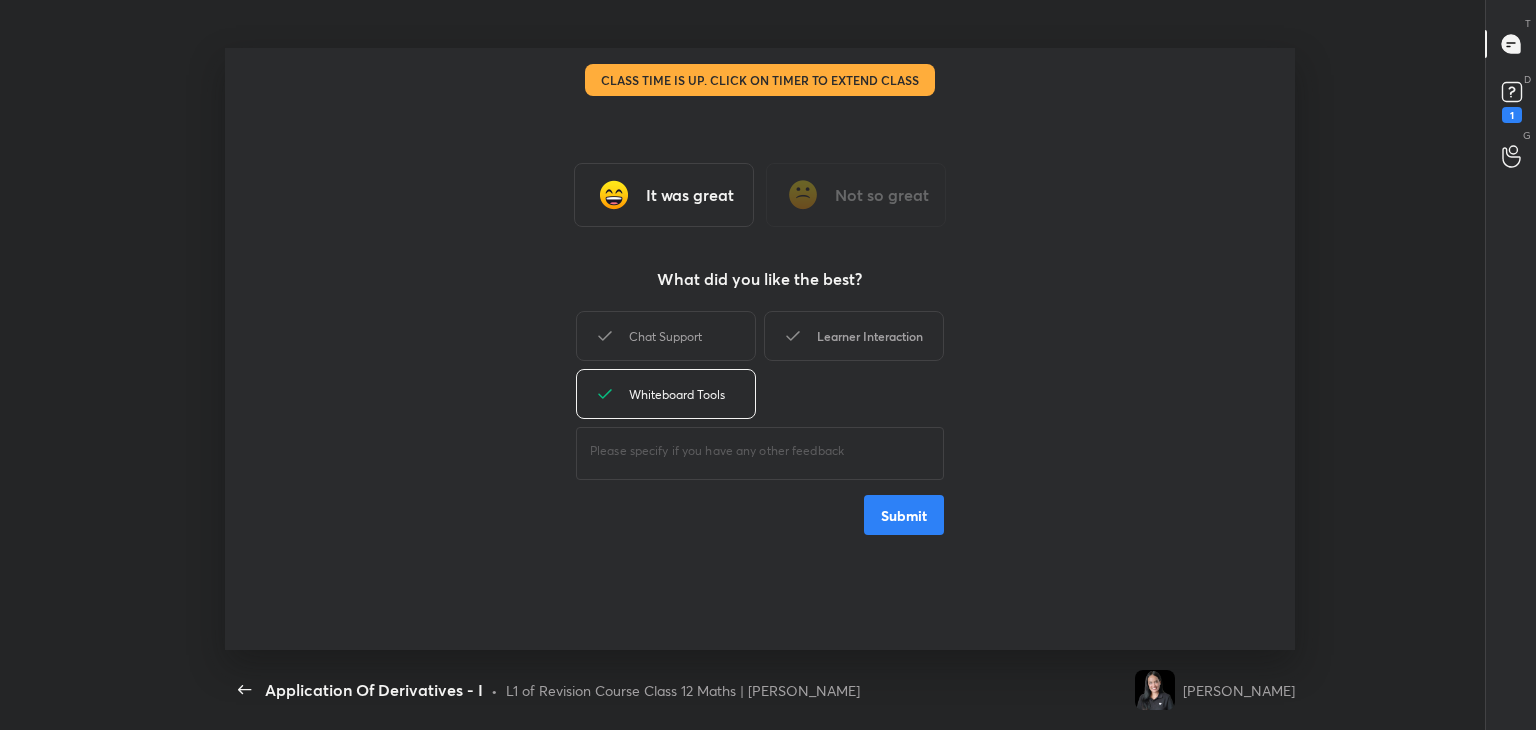 click on "Learner Interaction" at bounding box center (854, 336) 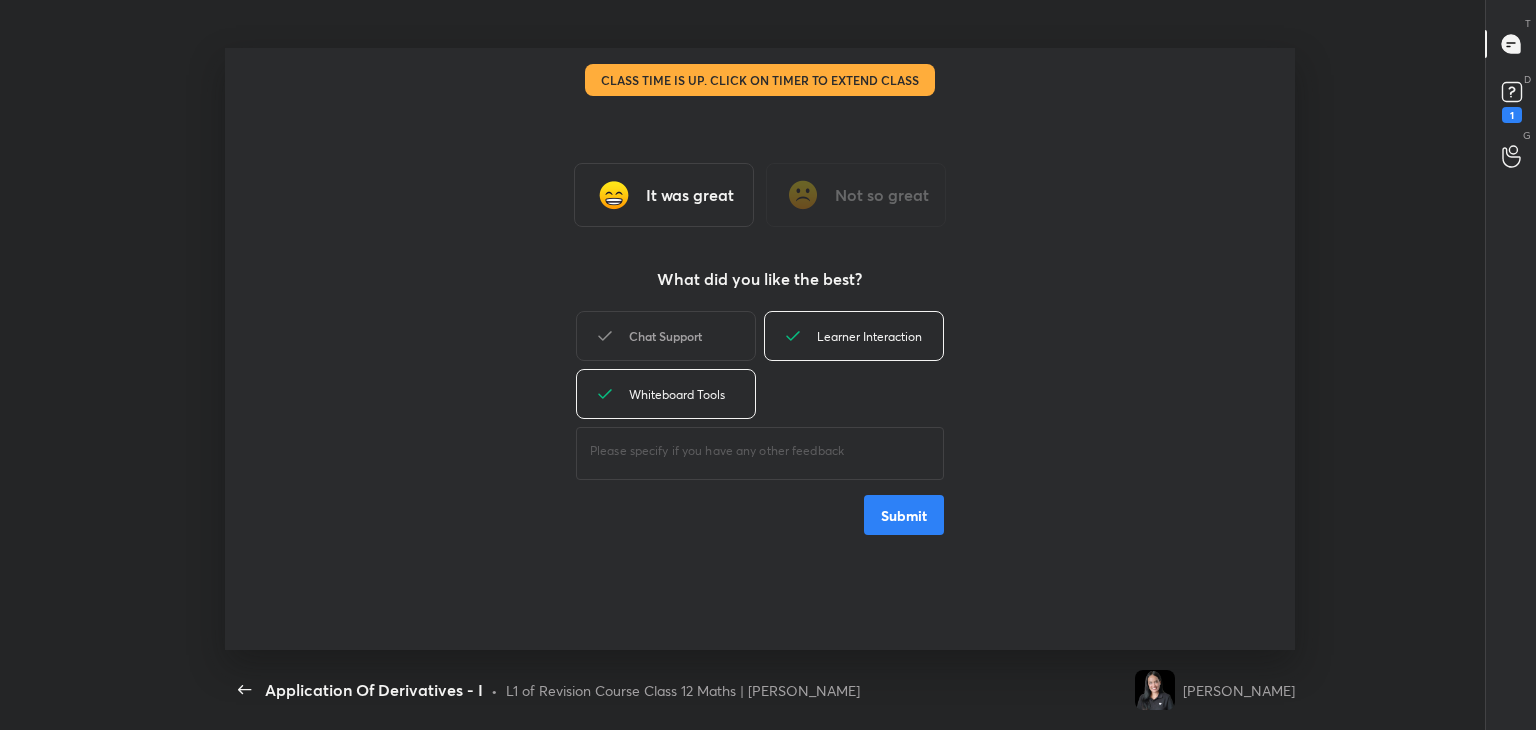 click on "Chat Support" at bounding box center (666, 336) 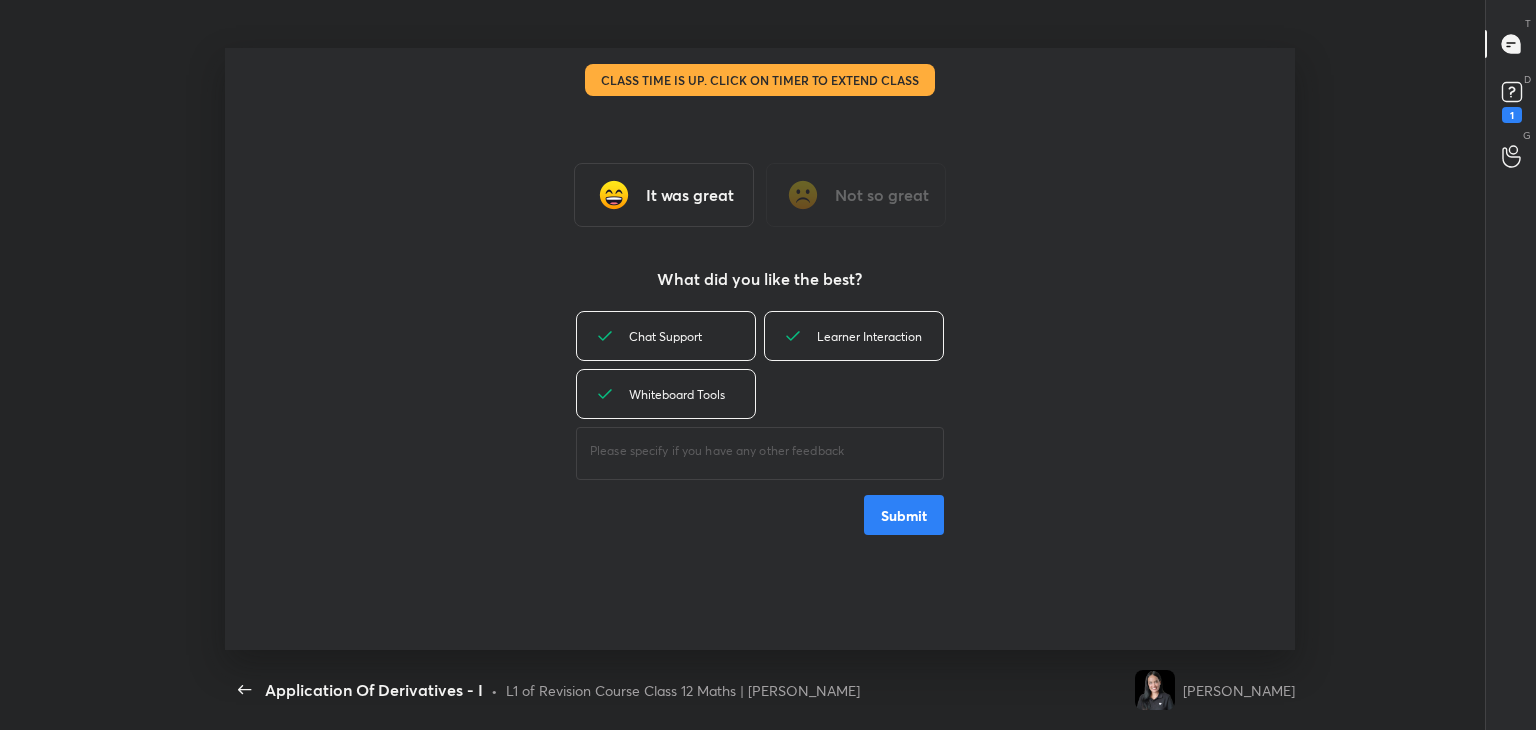 click on "Submit" at bounding box center (904, 515) 